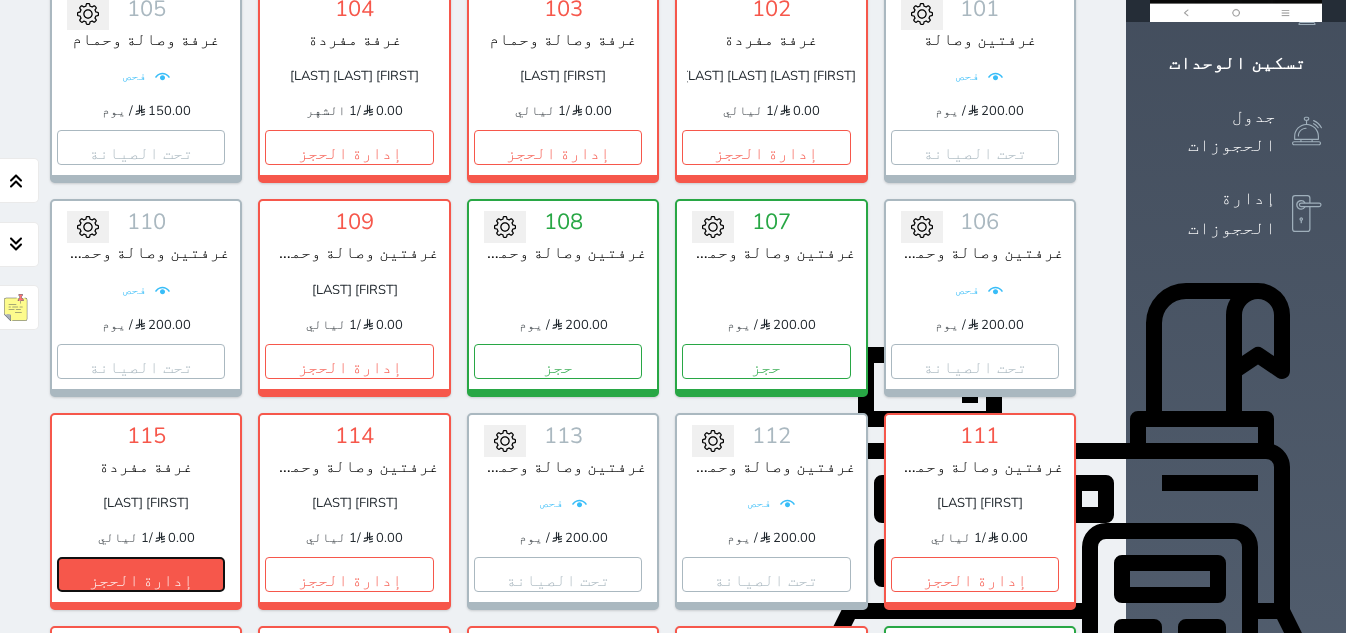 click on "إدارة الحجز" at bounding box center (141, 574) 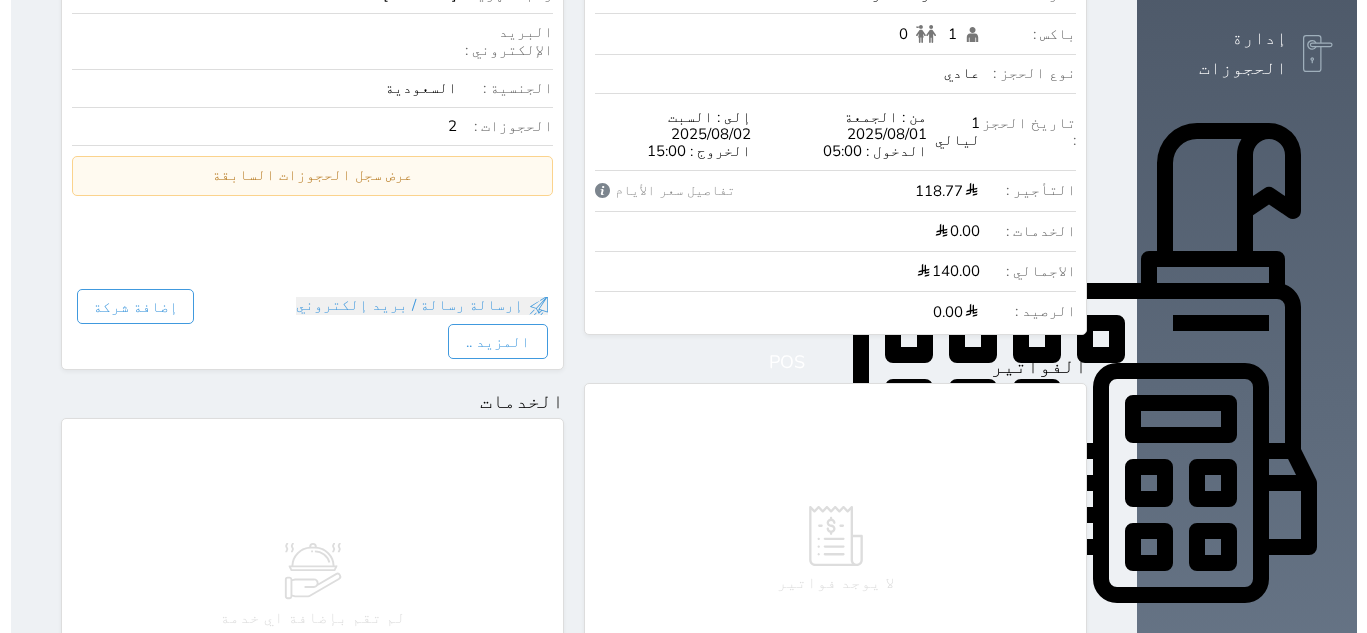 scroll, scrollTop: 500, scrollLeft: 0, axis: vertical 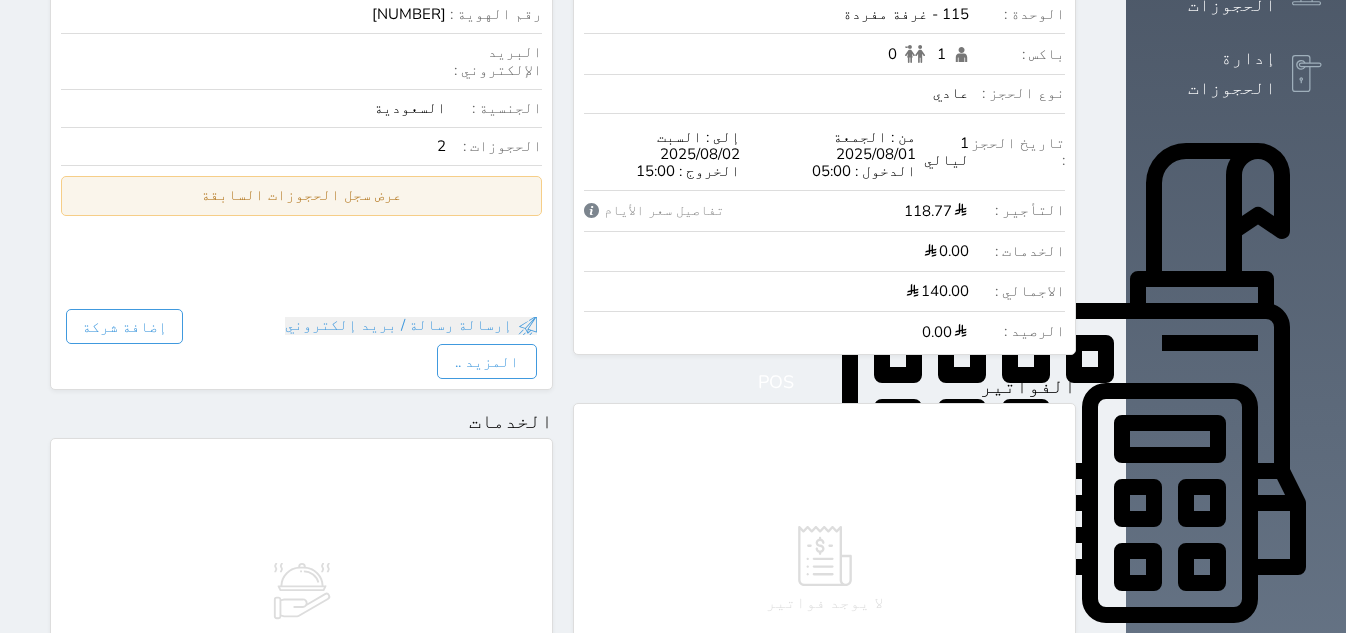 click on "عرض سجل الحجوزات السابقة" at bounding box center (301, 195) 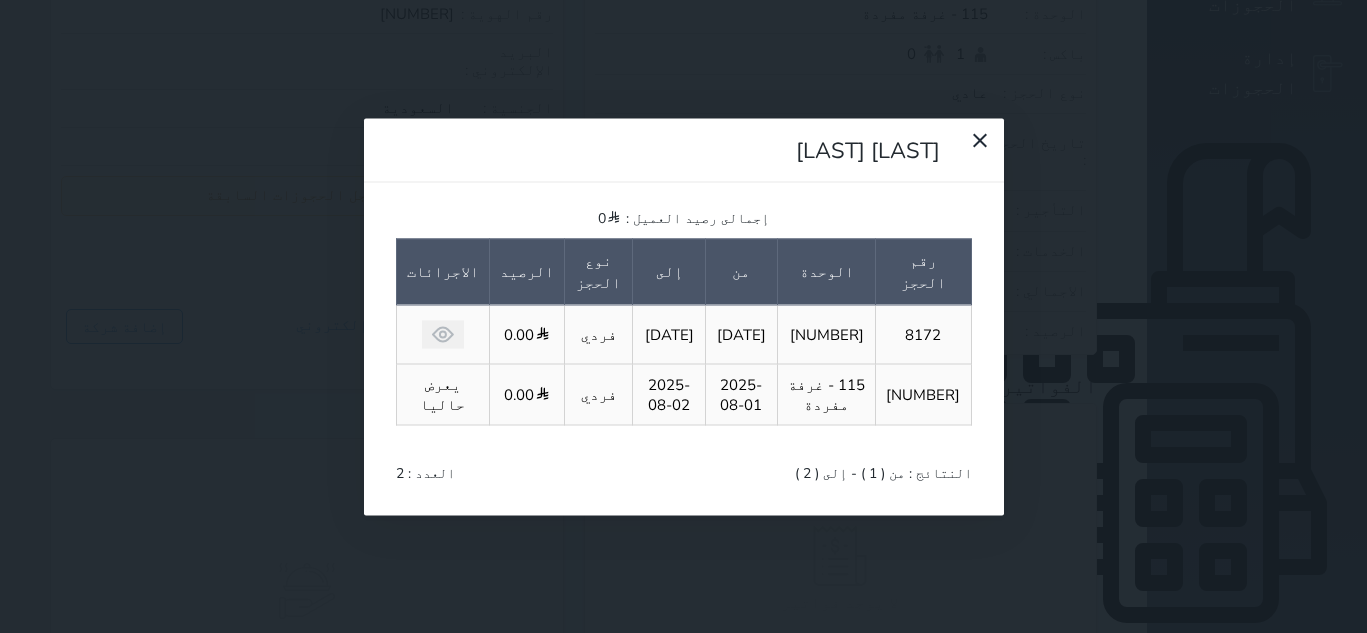 click at bounding box center [443, 334] 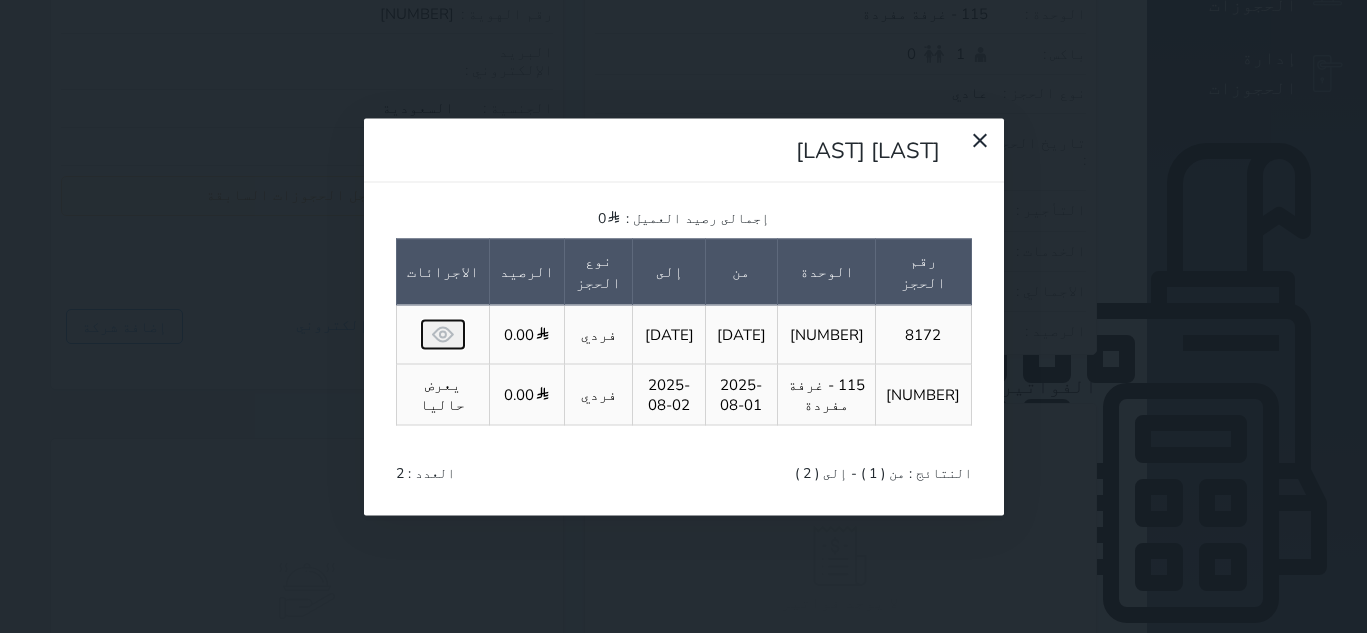 click at bounding box center [443, 334] 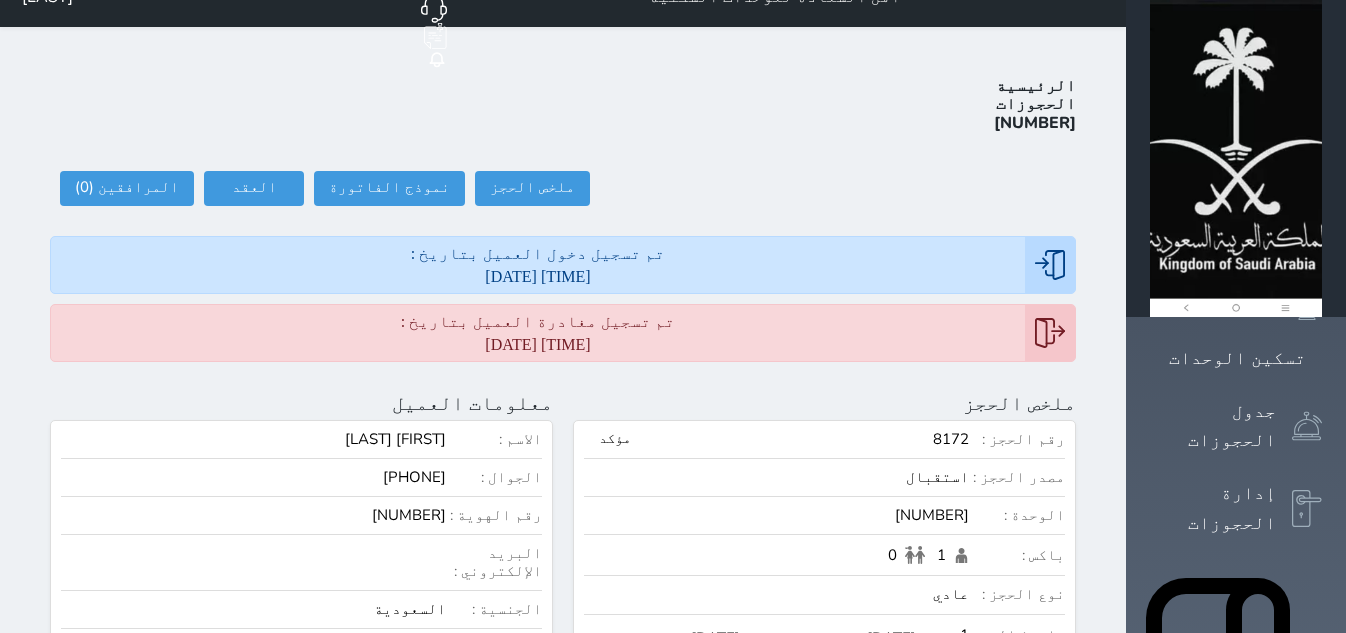scroll, scrollTop: 0, scrollLeft: 0, axis: both 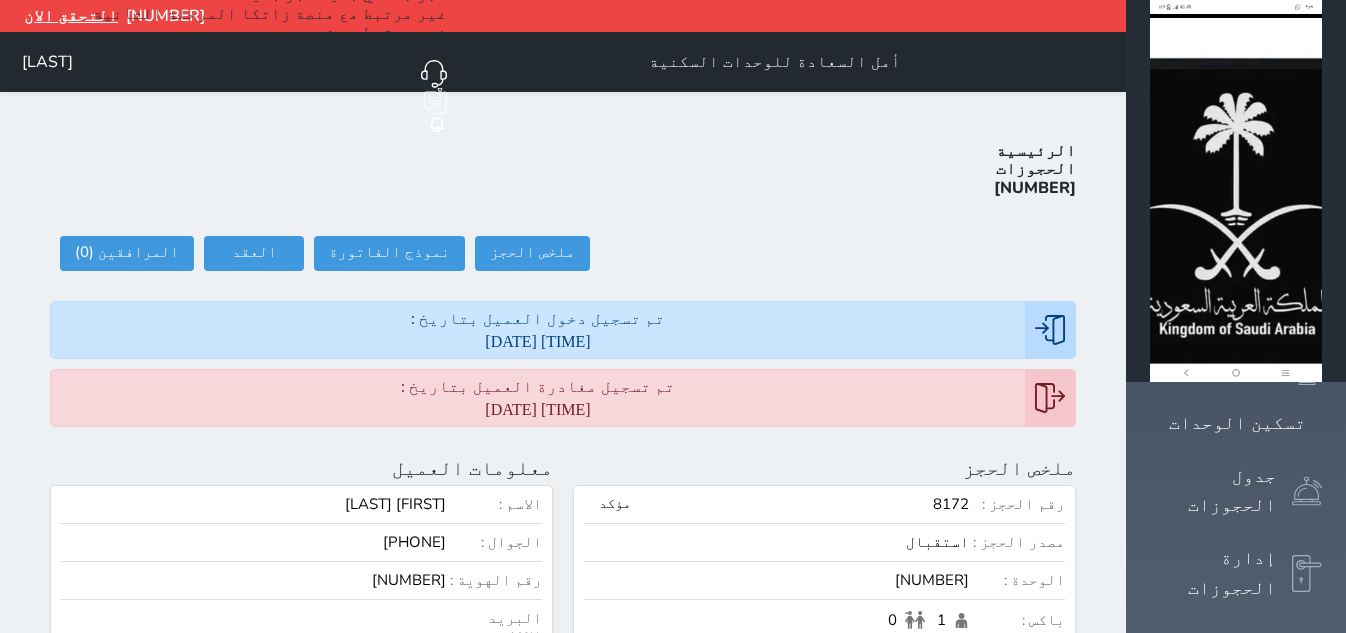 click on "حجز جماعي جديد   حجز جديد             الرئيسية     تسكين الوحدات     جدول الحجوزات     إدارة الحجوزات     POS       العملاء     تقييمات العملاء     الوحدات     الخدمات                                     المدفوعات الالكترونية     الدعم الفني" at bounding box center (1236, 962) 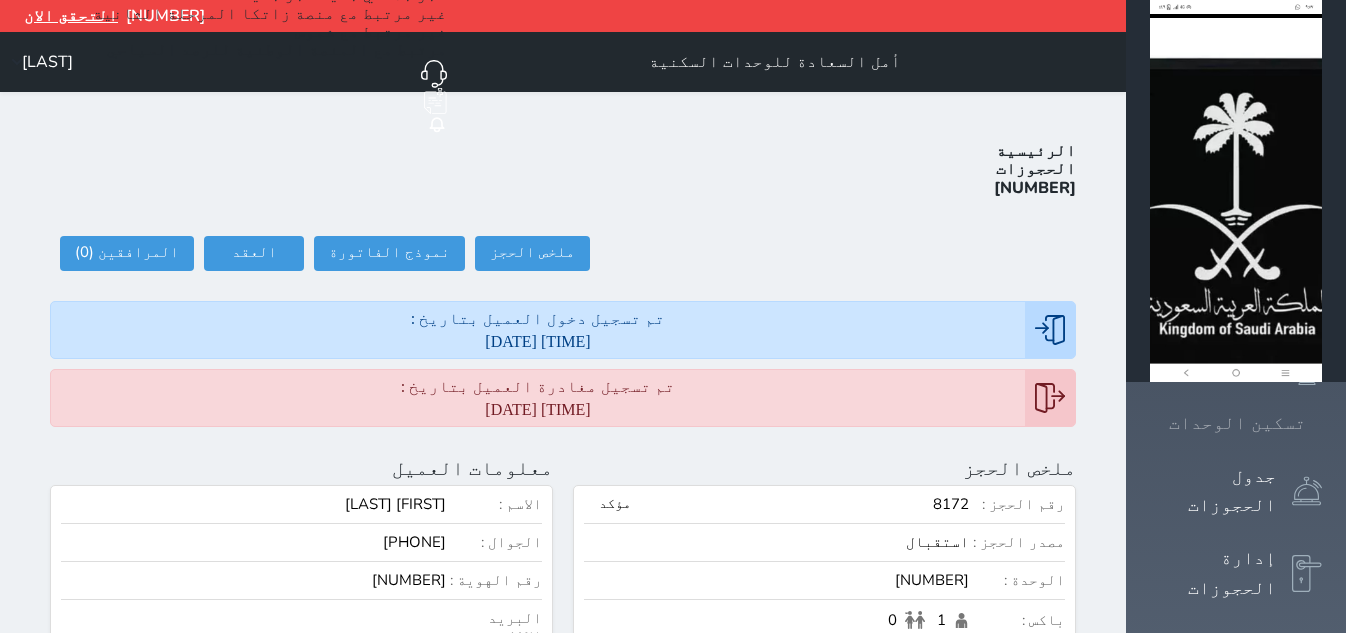 click 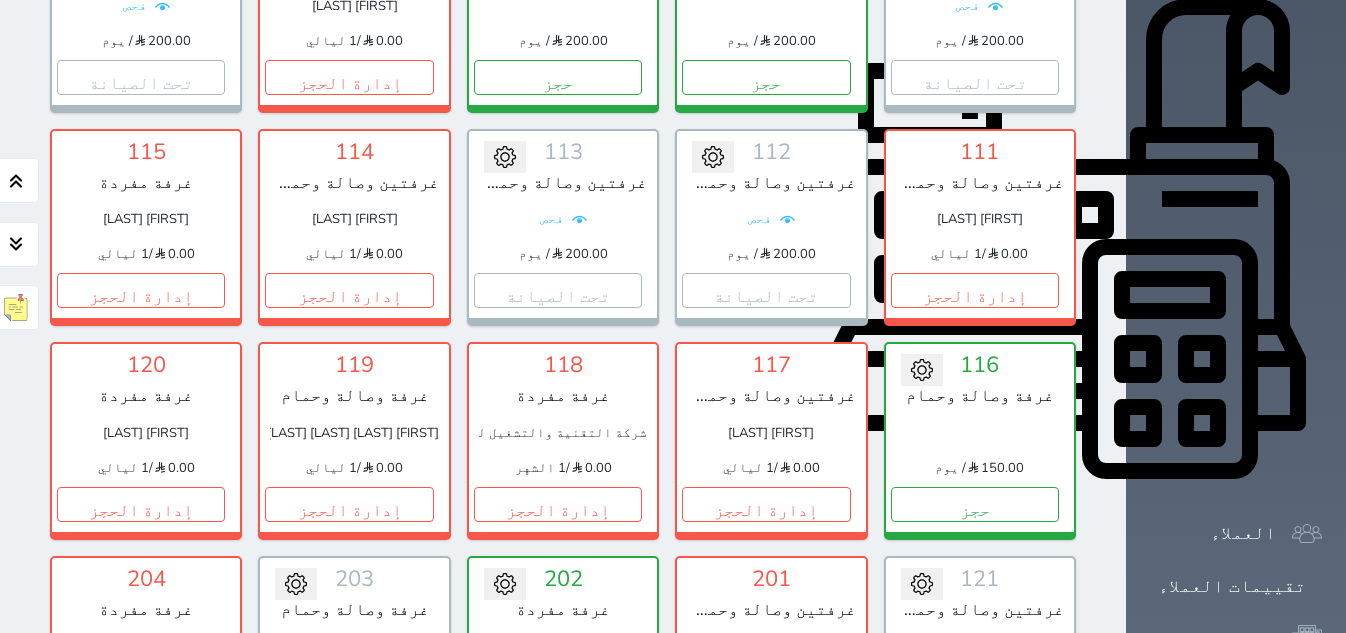 scroll, scrollTop: 610, scrollLeft: 0, axis: vertical 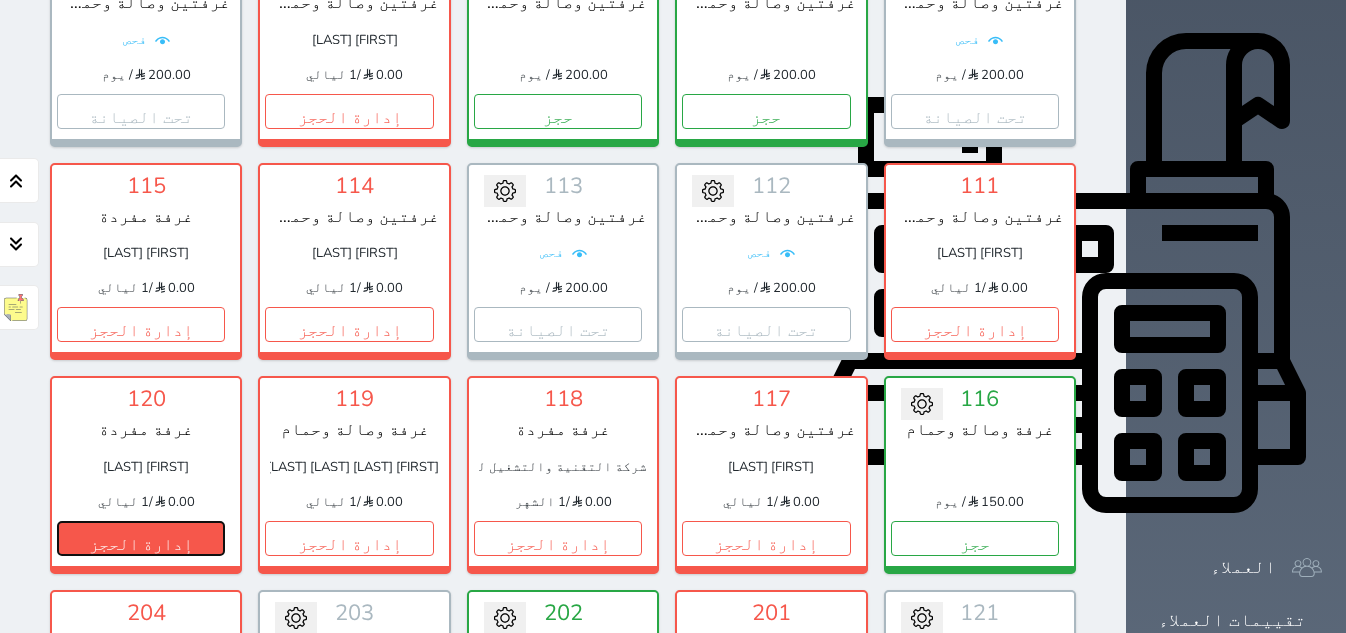 click on "إدارة الحجز" at bounding box center [141, 538] 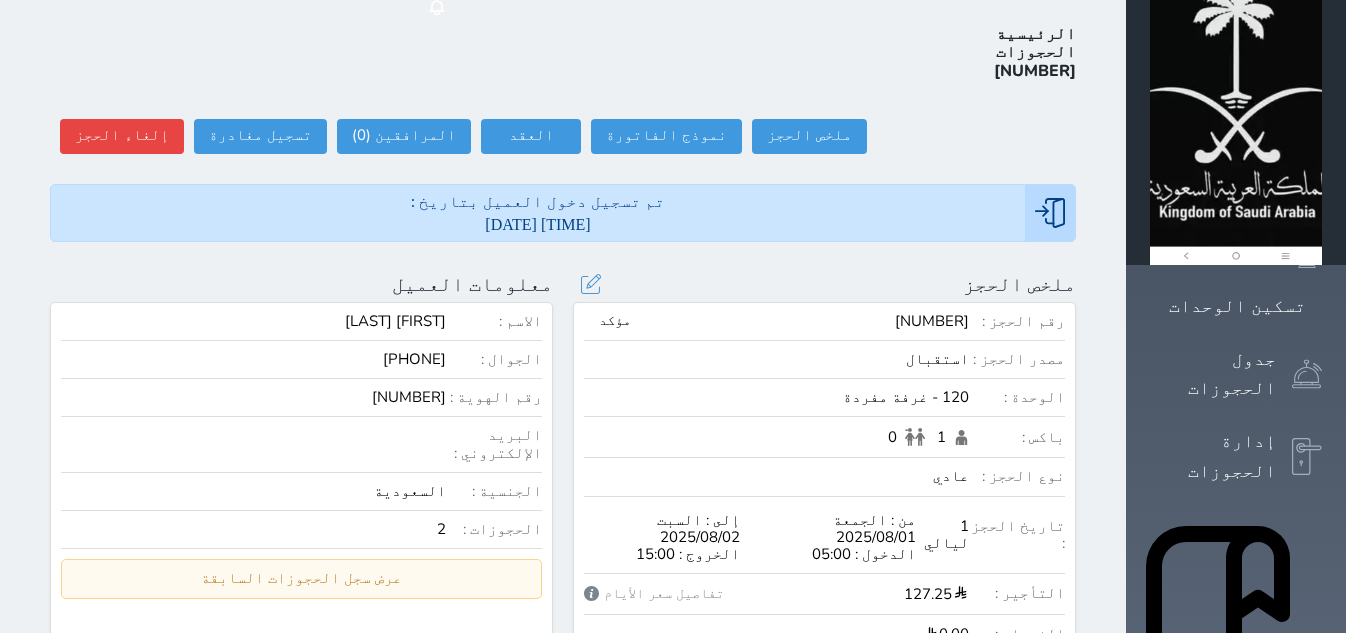 scroll, scrollTop: 0, scrollLeft: 0, axis: both 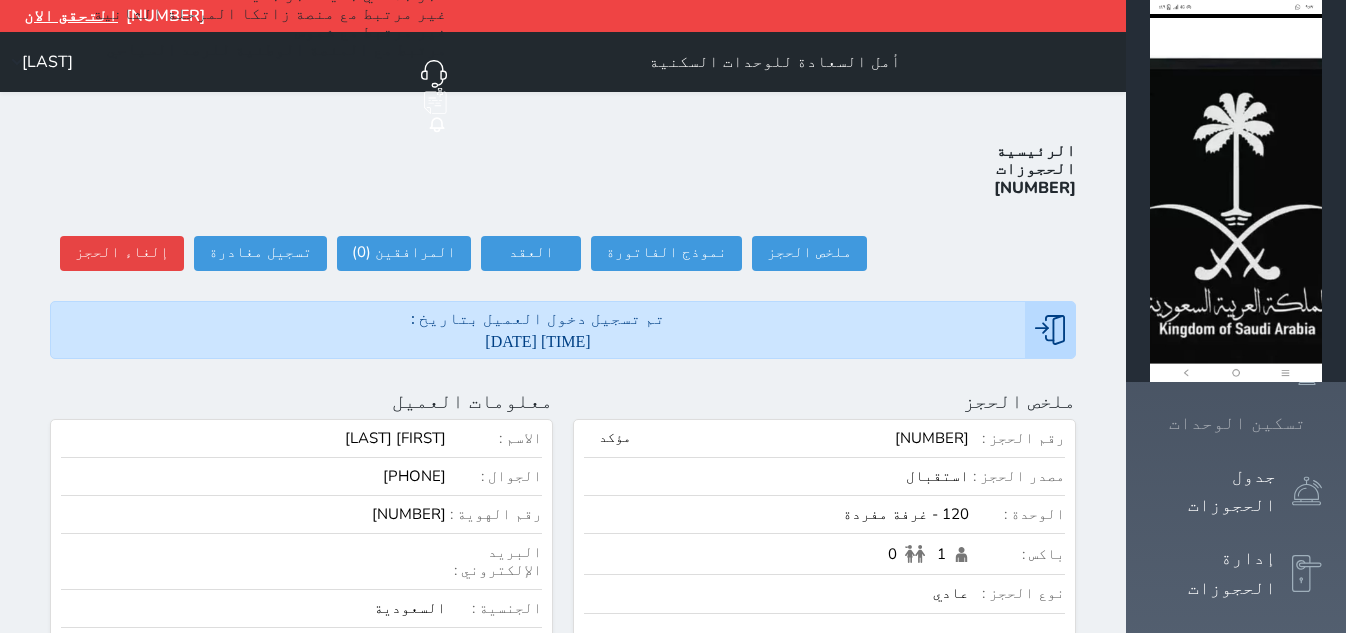 click 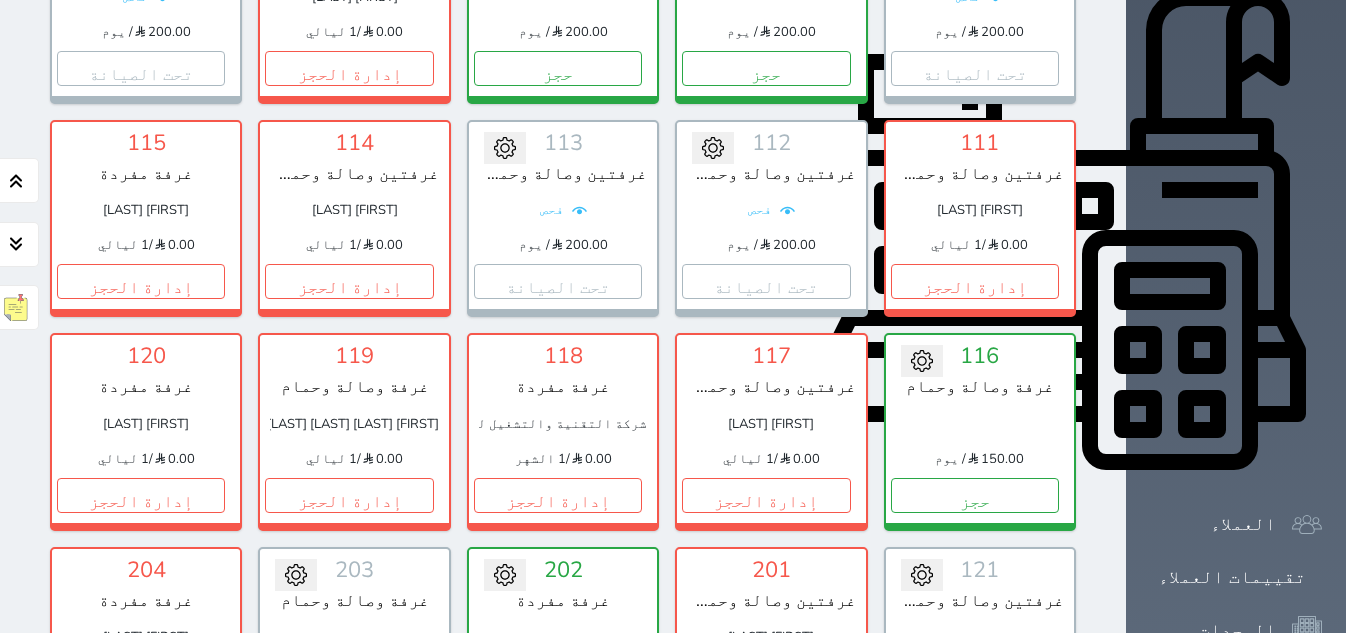 scroll, scrollTop: 610, scrollLeft: 0, axis: vertical 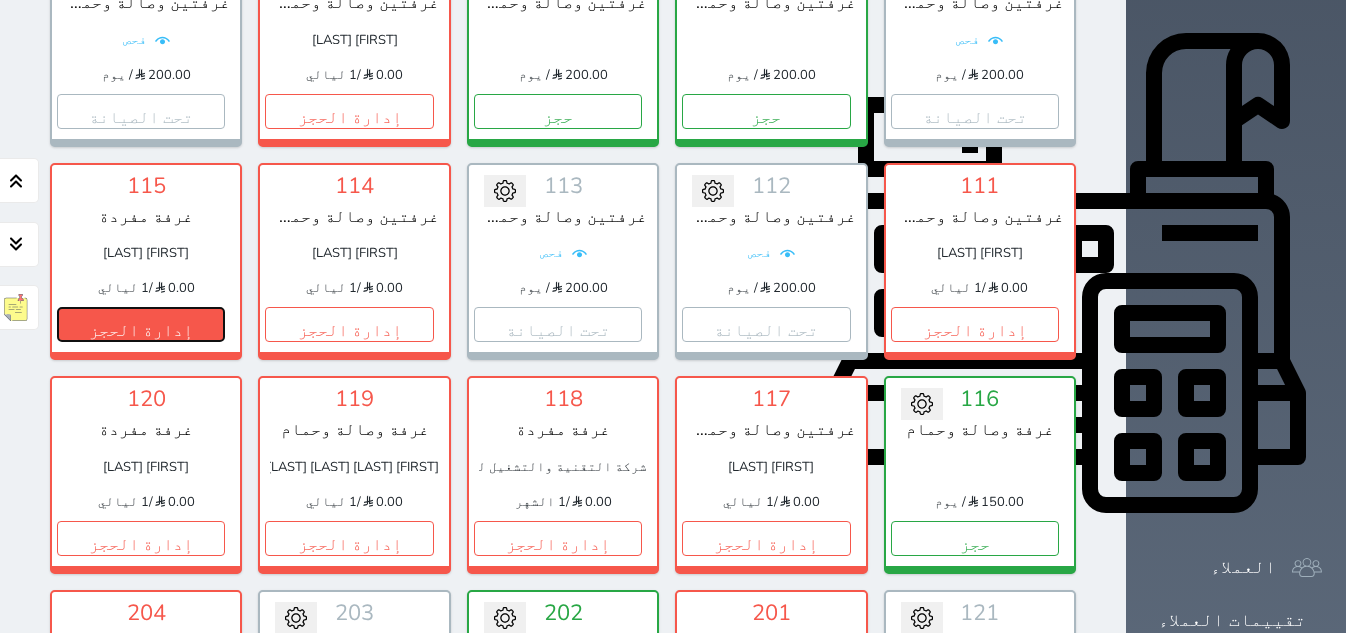 click on "إدارة الحجز" at bounding box center (141, 324) 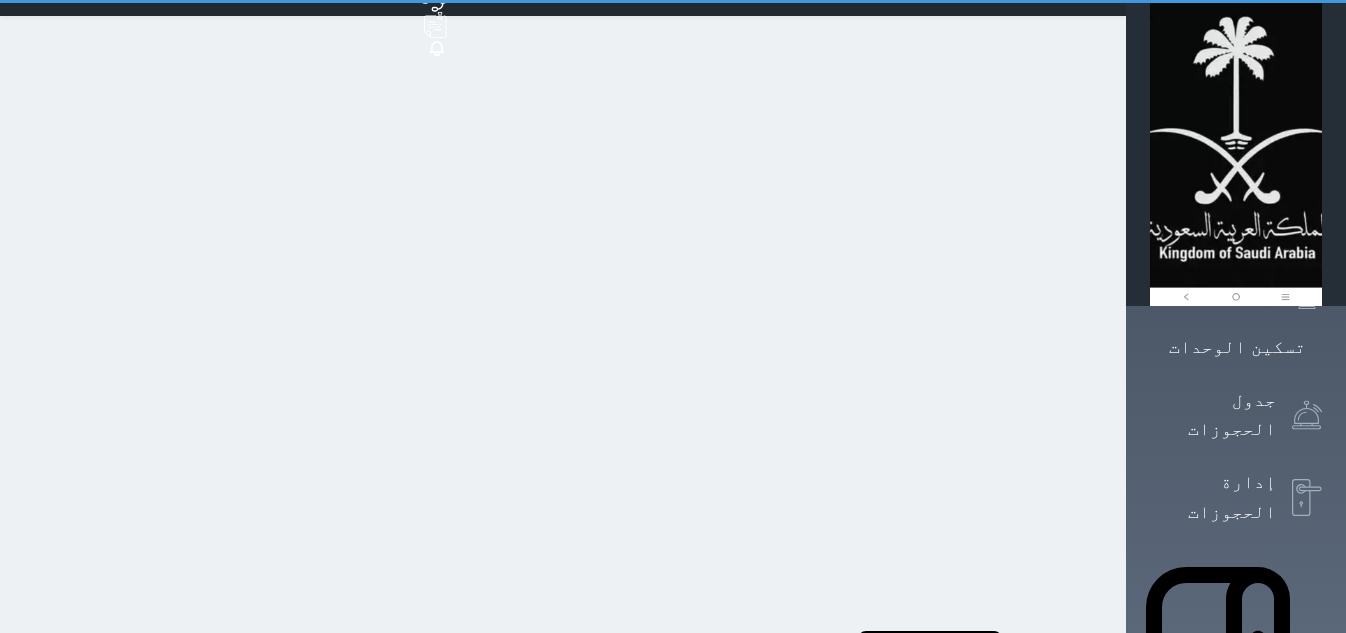 scroll, scrollTop: 0, scrollLeft: 0, axis: both 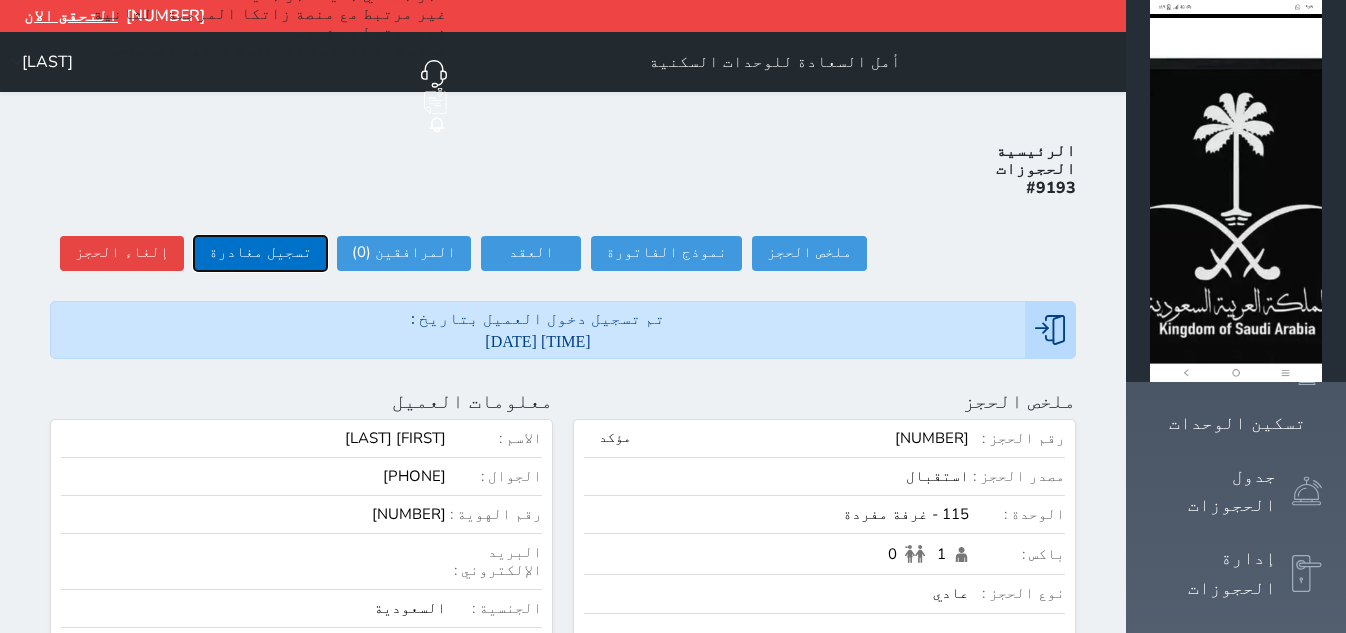 click on "تسجيل مغادرة" at bounding box center (260, 253) 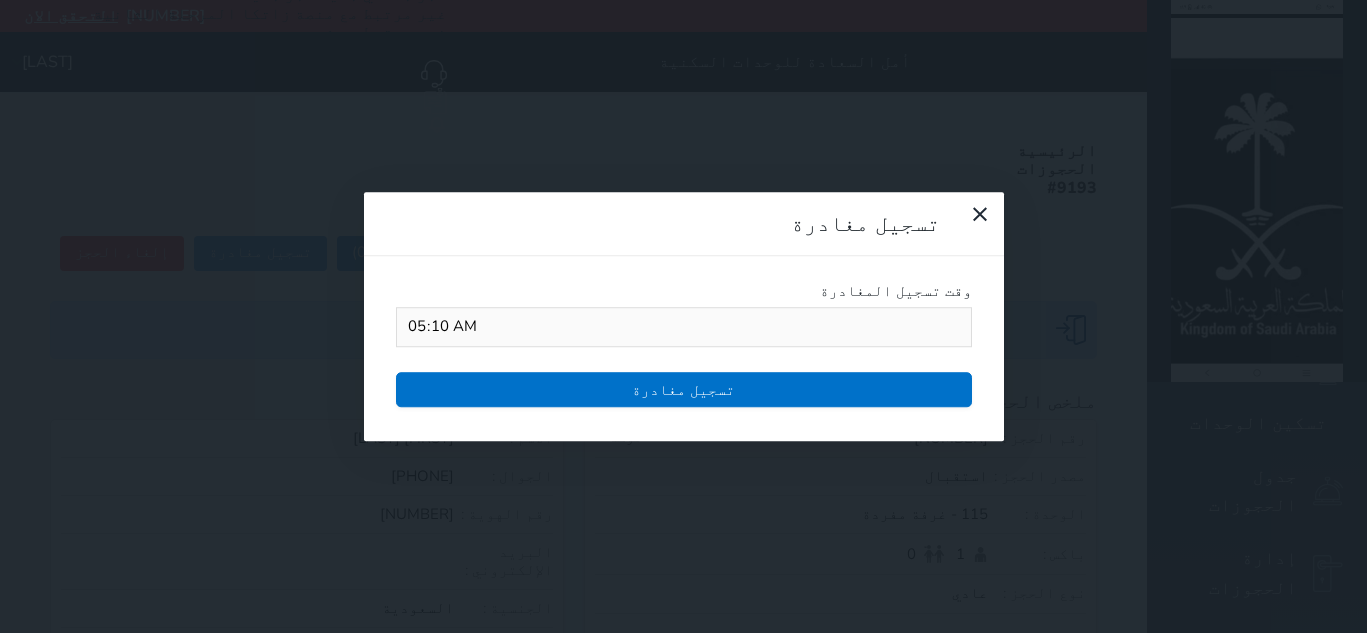 drag, startPoint x: 511, startPoint y: 178, endPoint x: 514, endPoint y: 197, distance: 19.235384 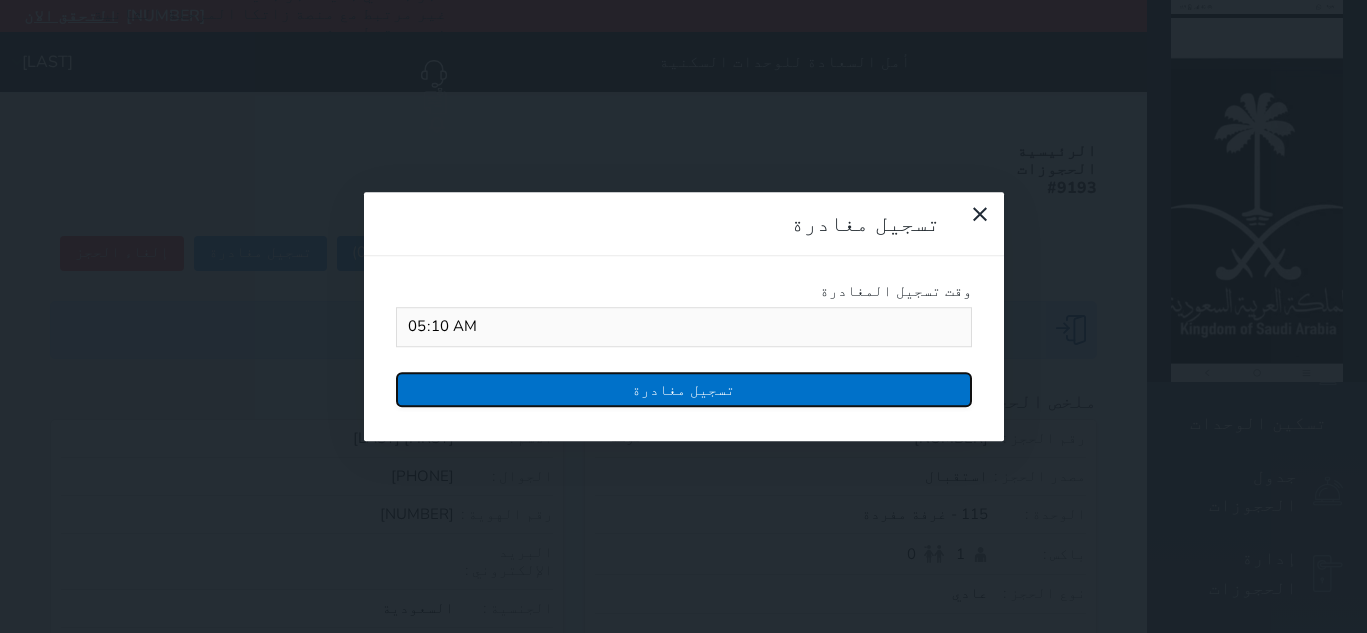 click on "تسجيل مغادرة" at bounding box center (684, 389) 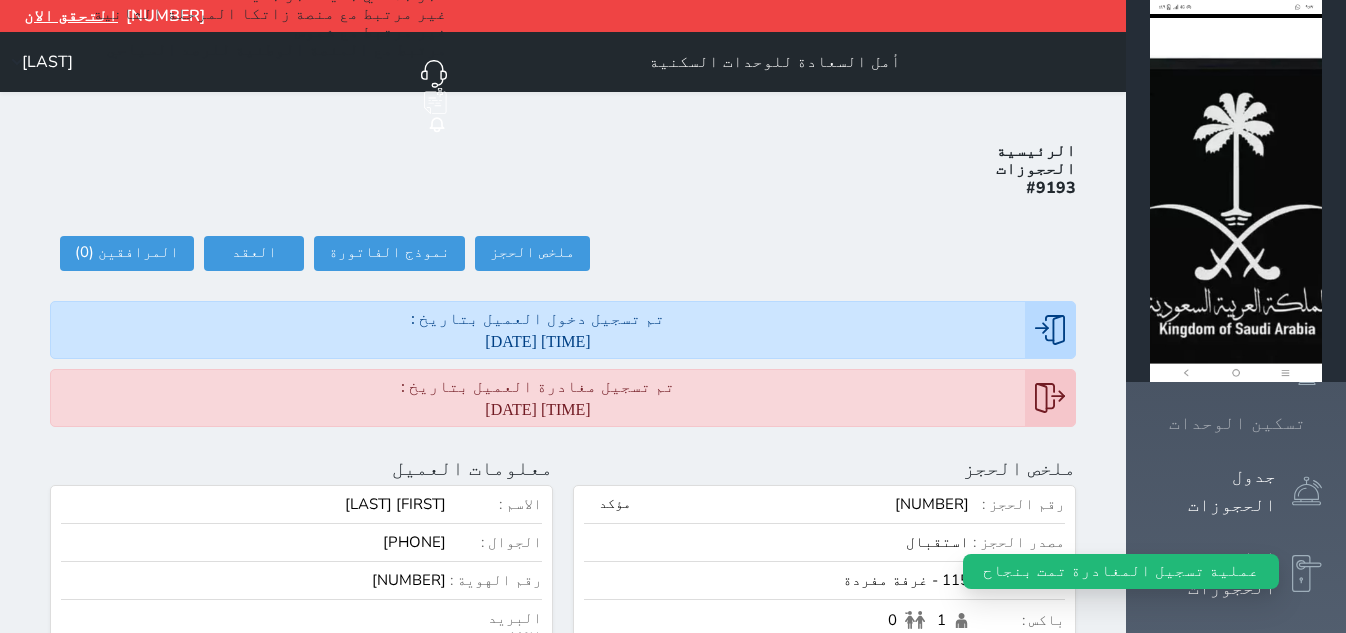 click on "تسكين الوحدات" at bounding box center [1236, 423] 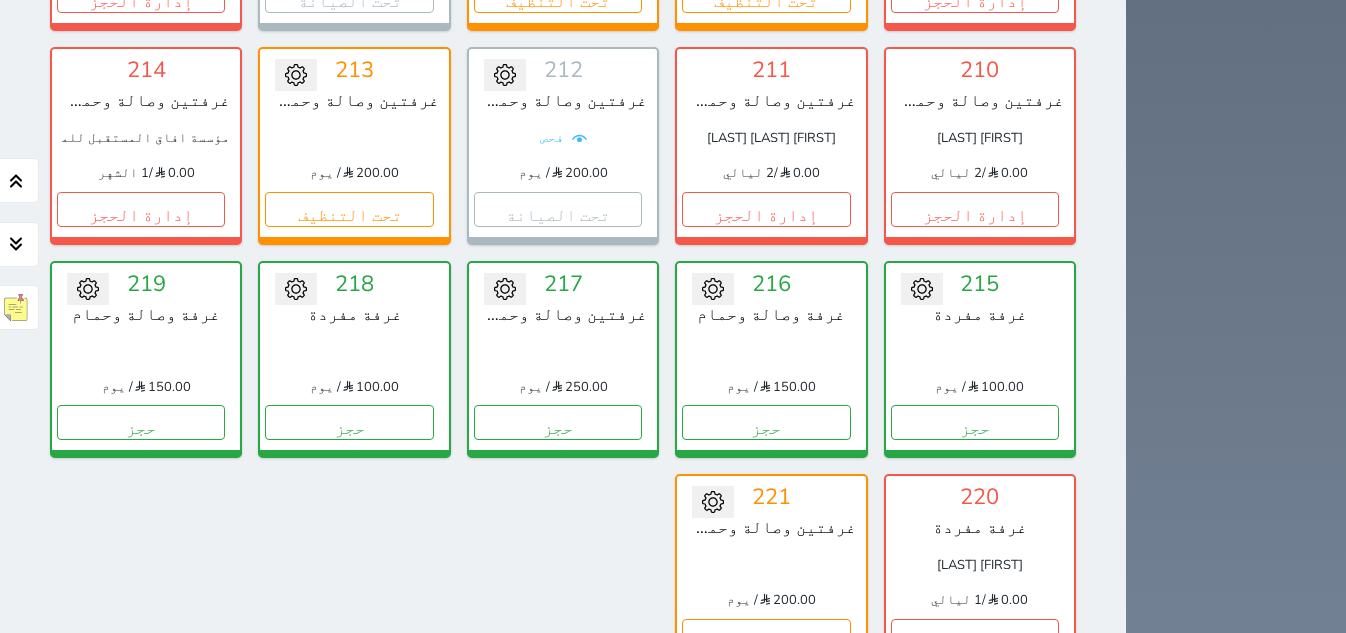 scroll, scrollTop: 1599, scrollLeft: 0, axis: vertical 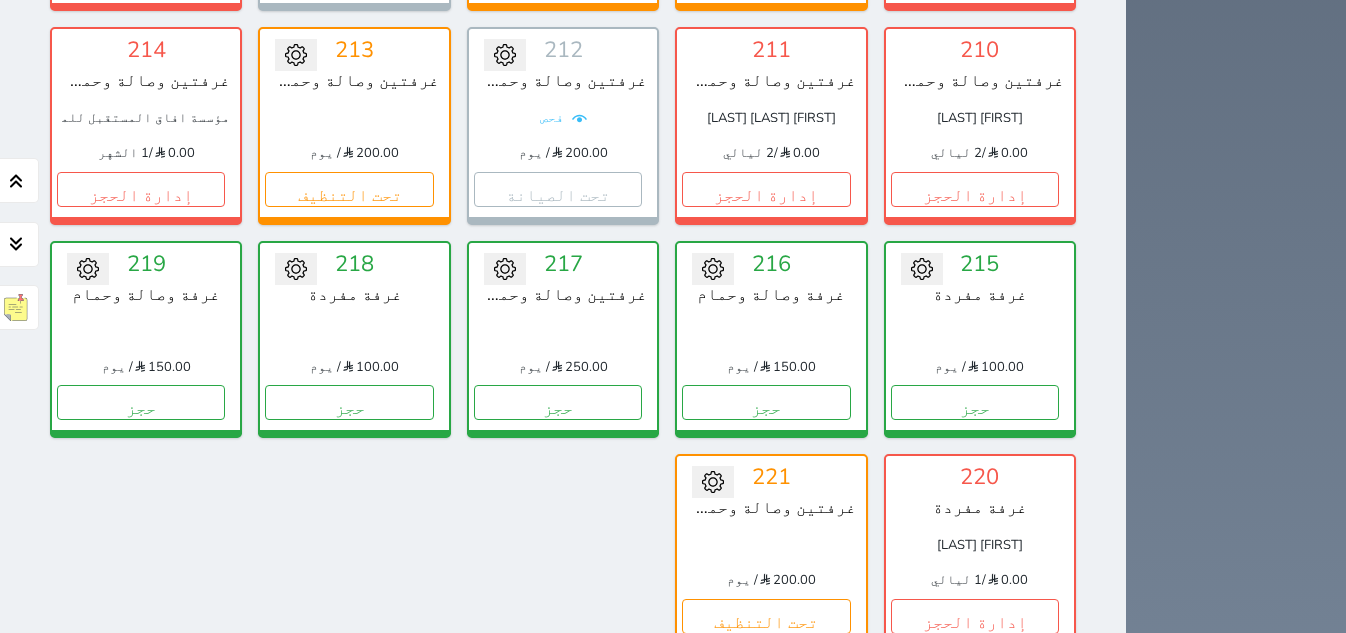 click on "عرض الوافدين" at bounding box center [825, 993] 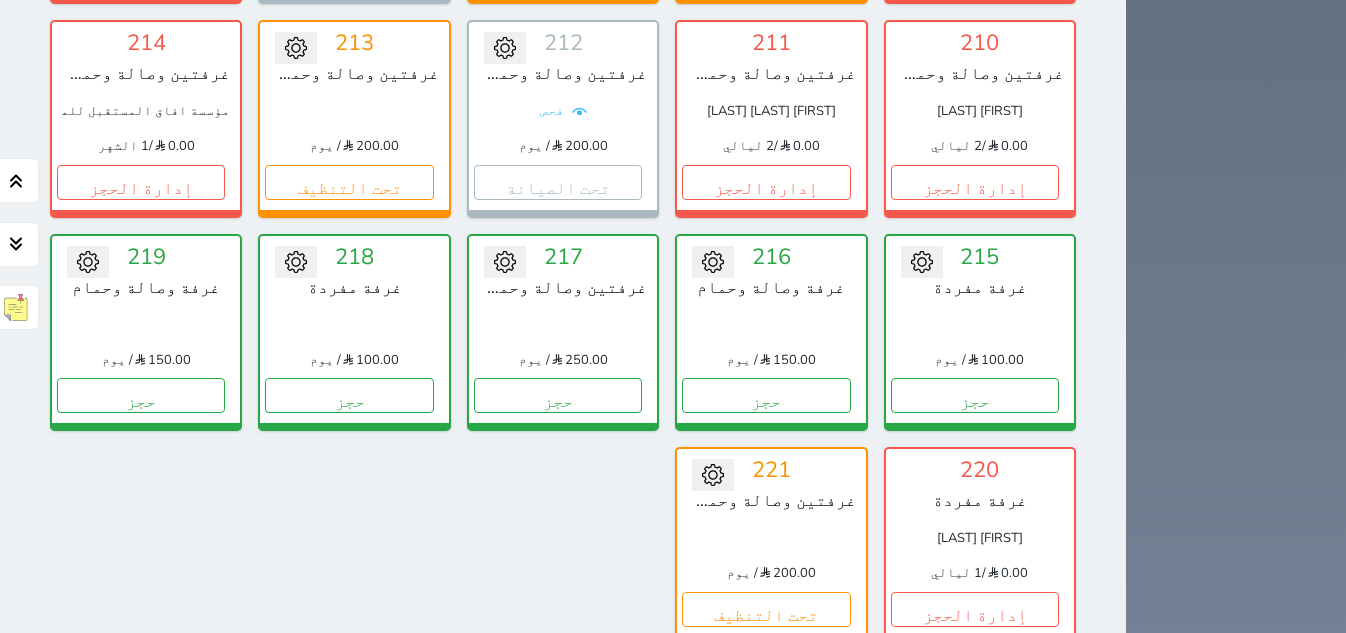scroll, scrollTop: 1607, scrollLeft: 0, axis: vertical 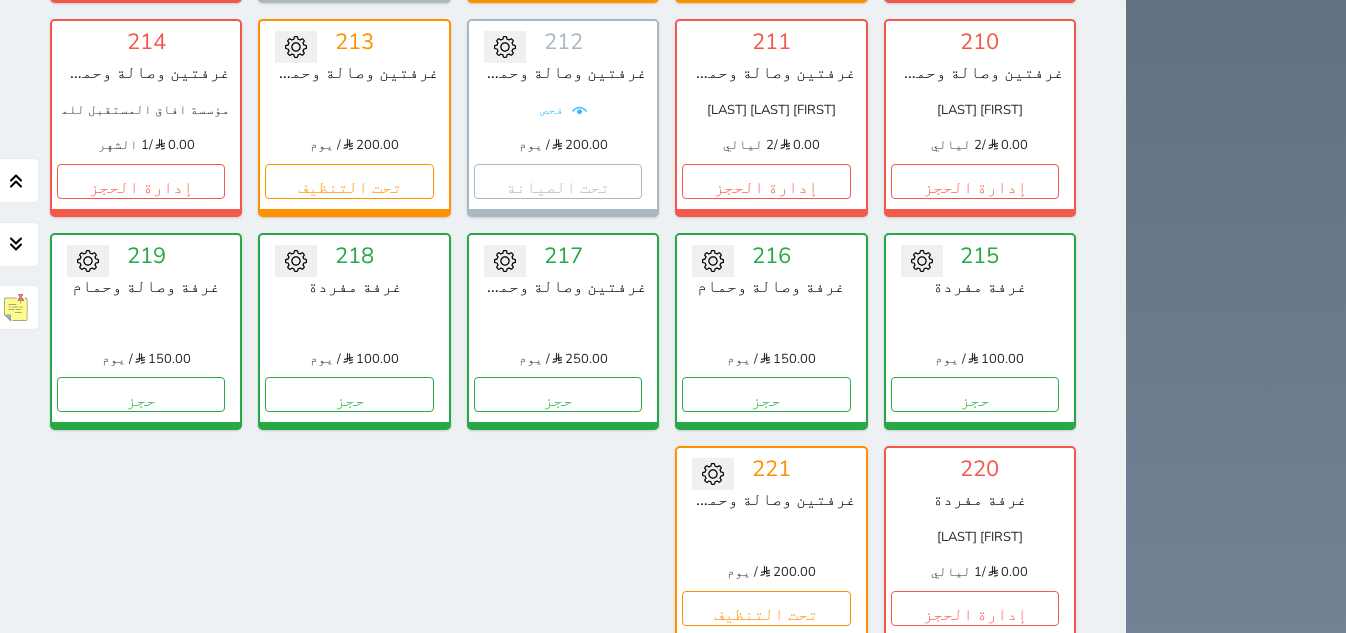 click on "عرض المغادرين" at bounding box center [302, 985] 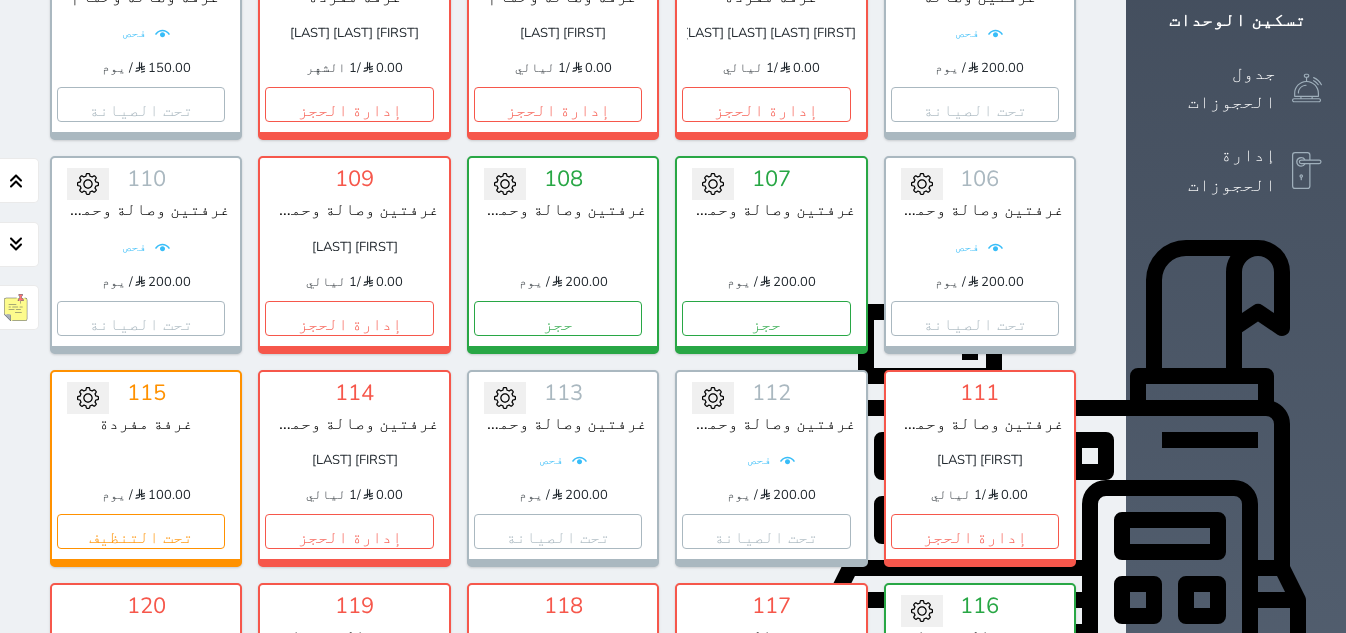 scroll, scrollTop: 376, scrollLeft: 0, axis: vertical 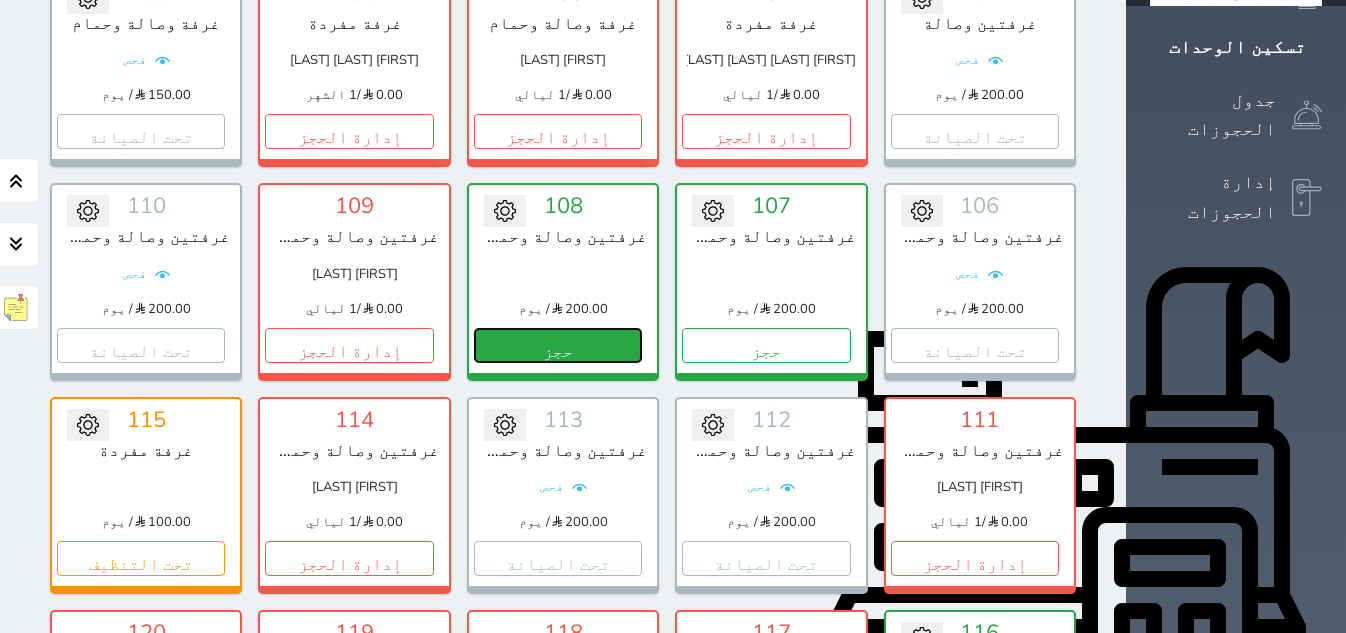 click on "حجز" at bounding box center (558, 345) 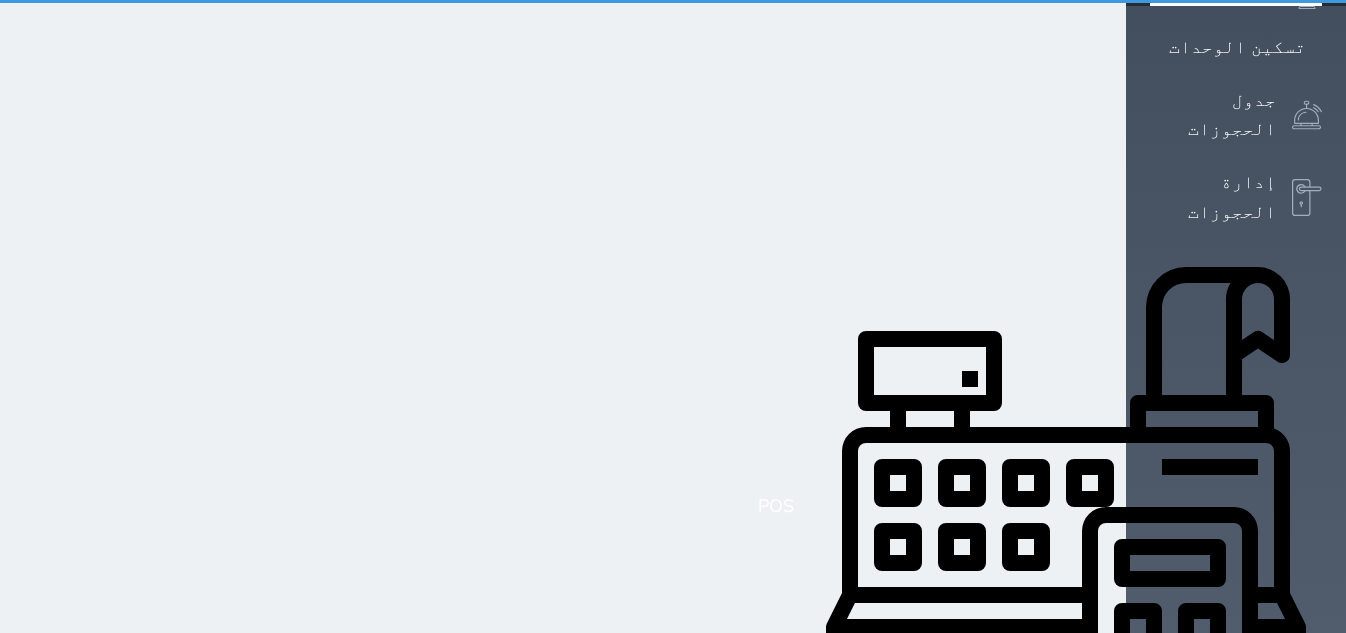 select on "1" 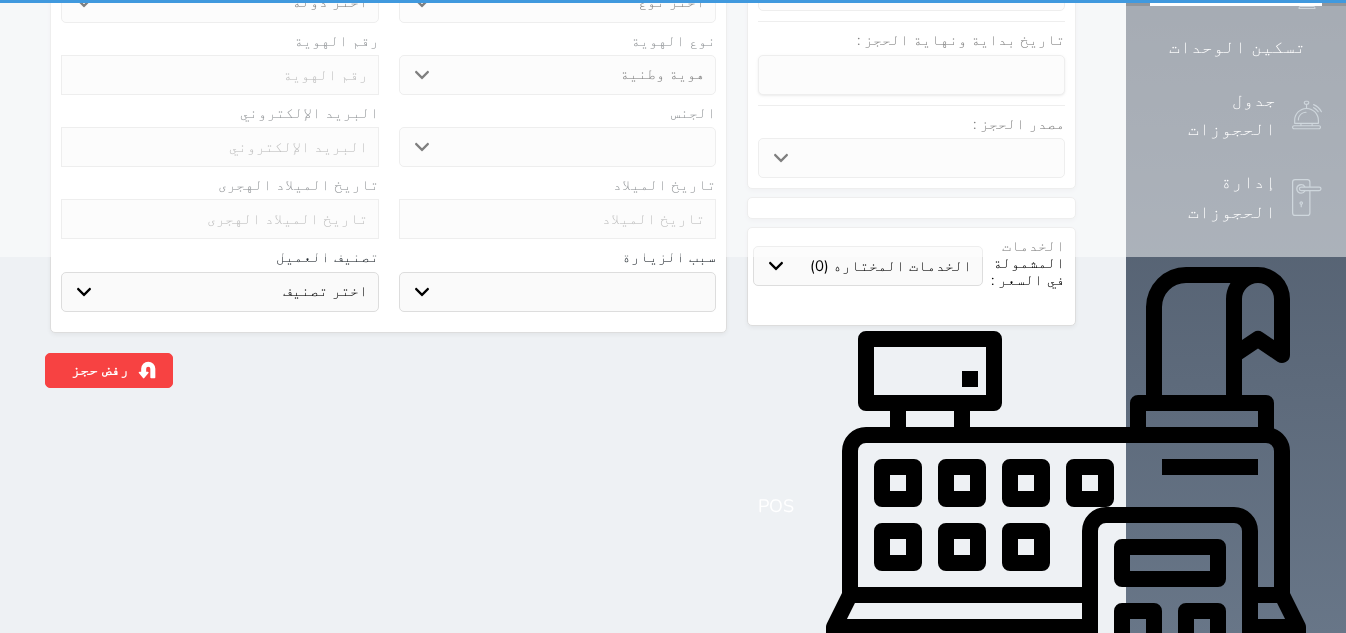 scroll, scrollTop: 0, scrollLeft: 0, axis: both 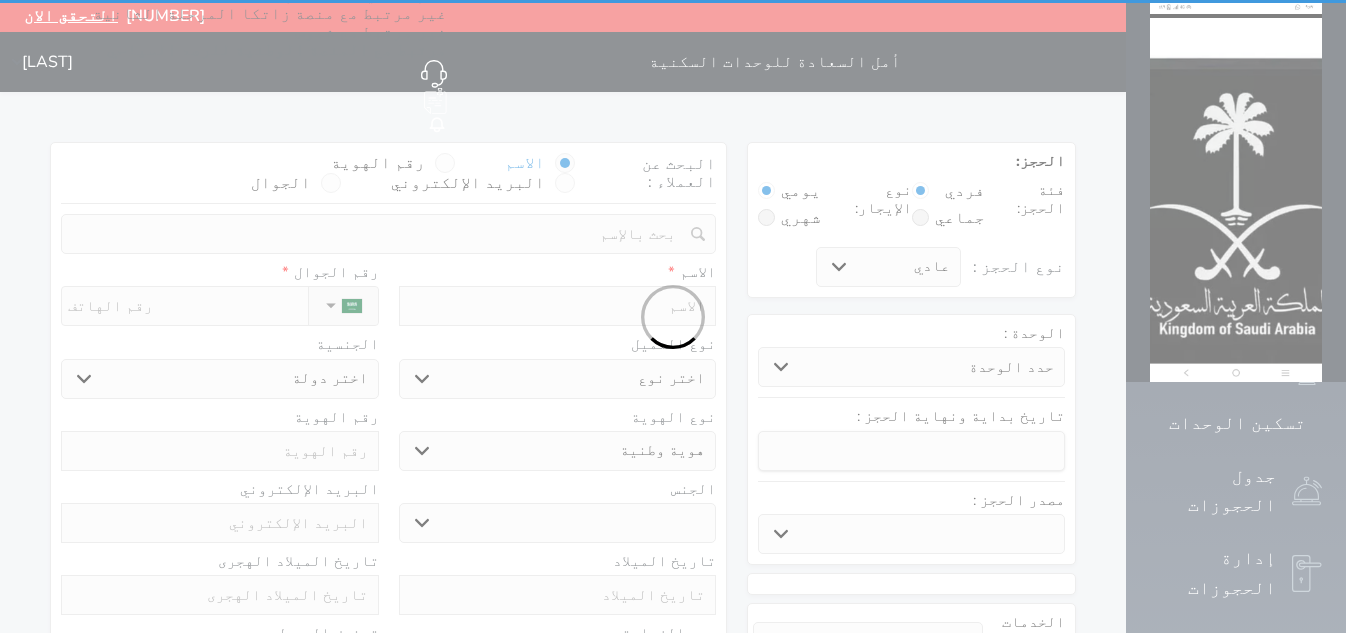 select 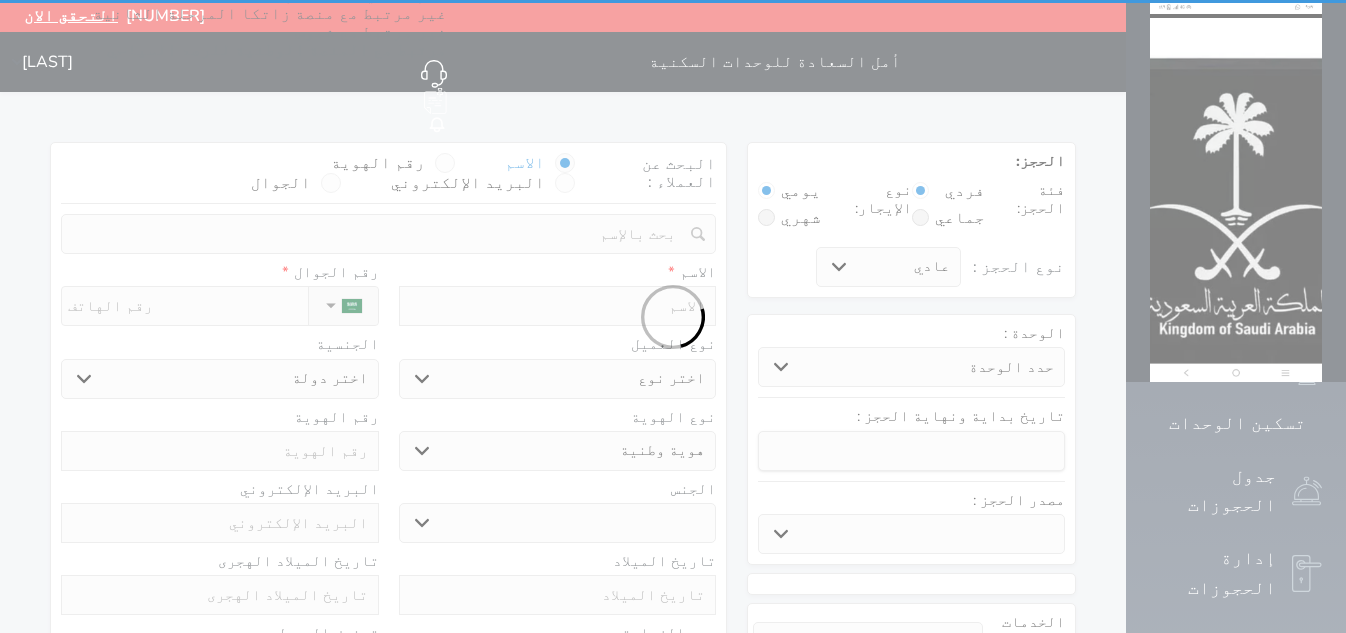 select 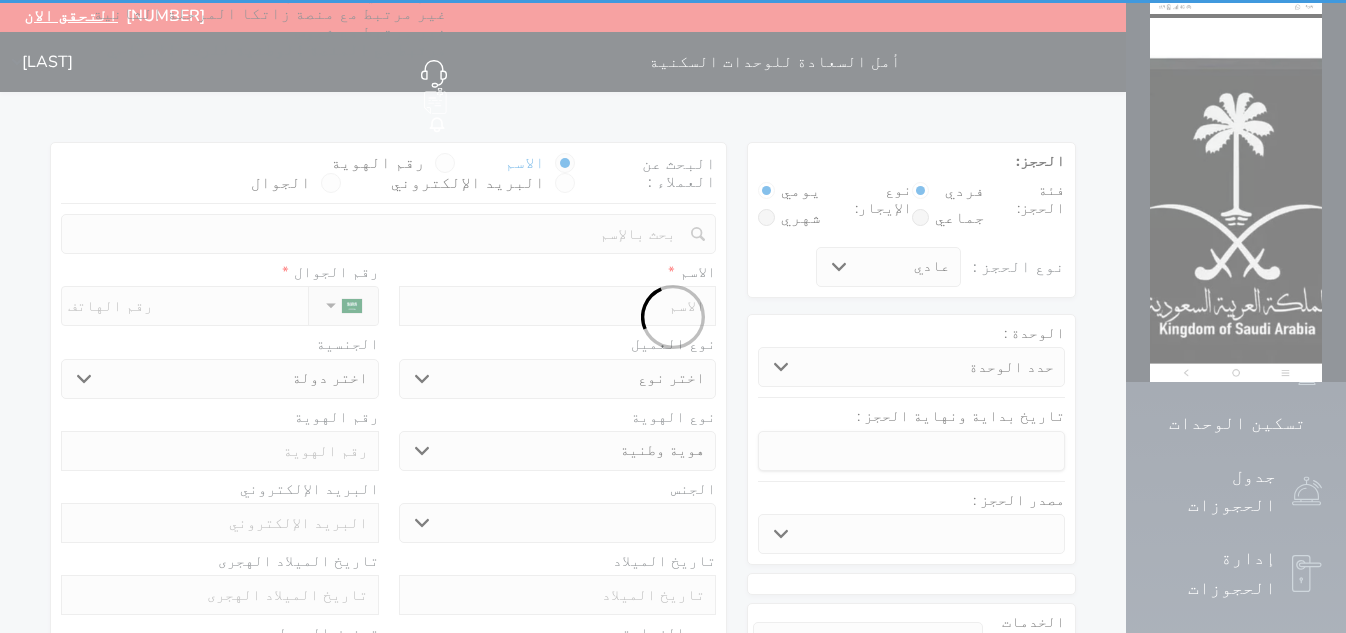 select 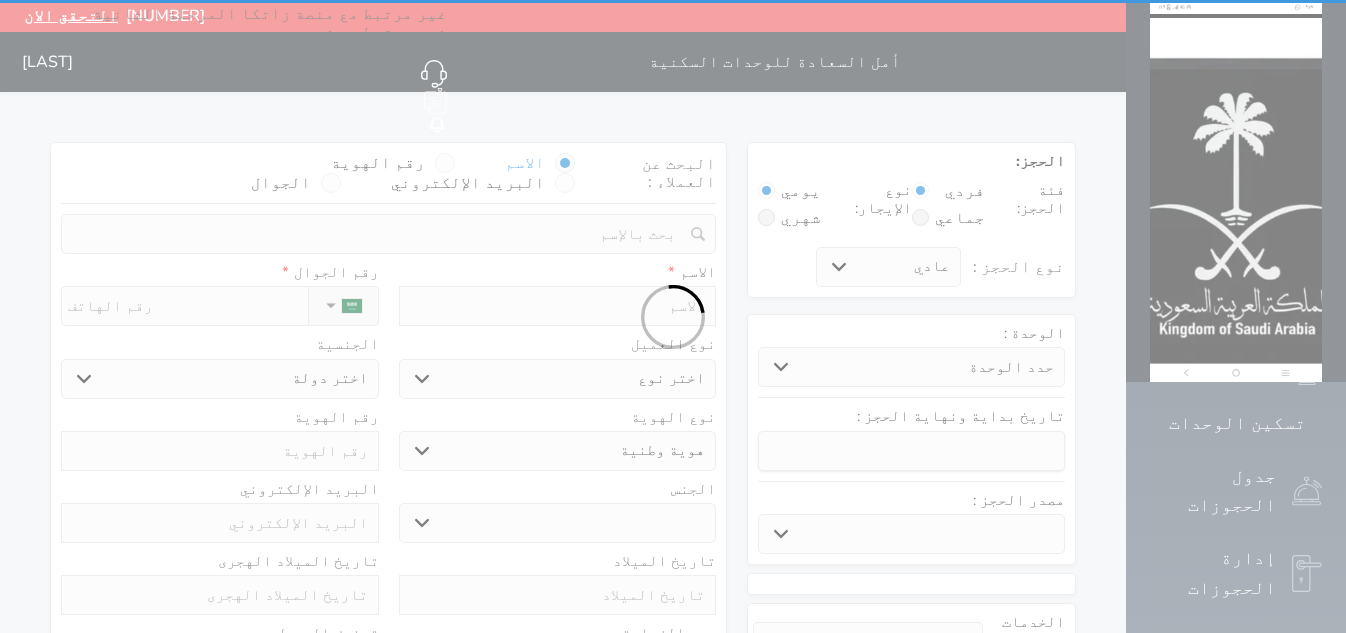 select 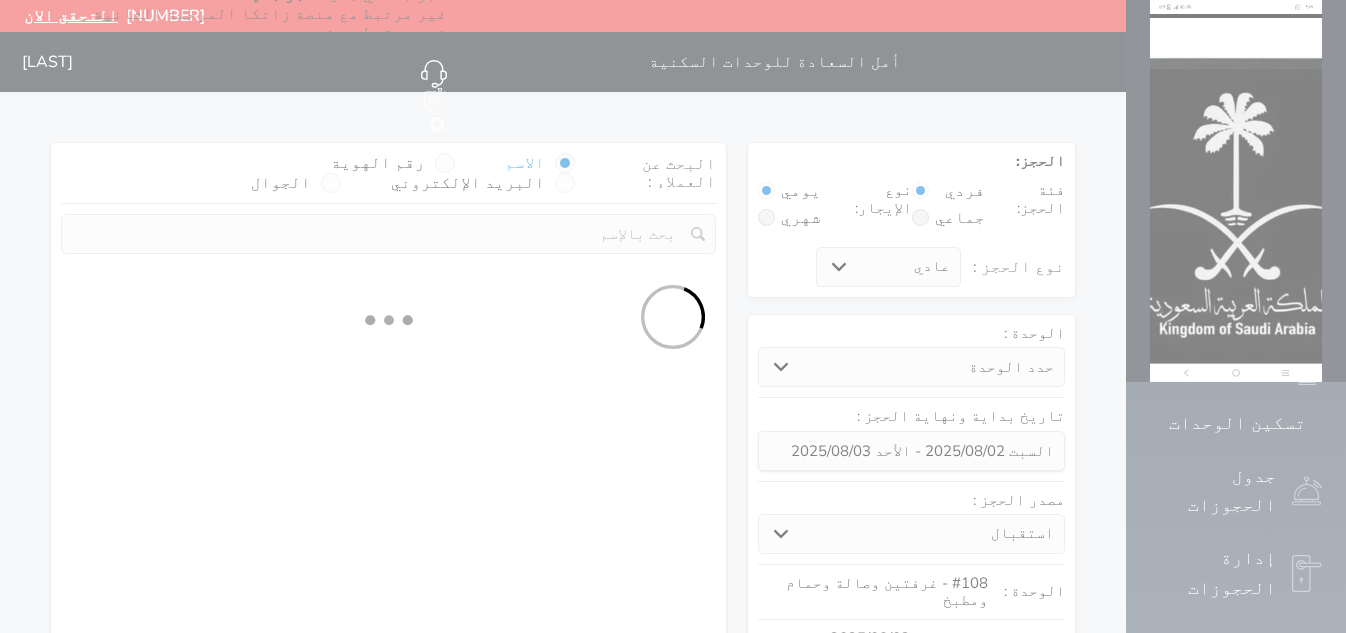 select 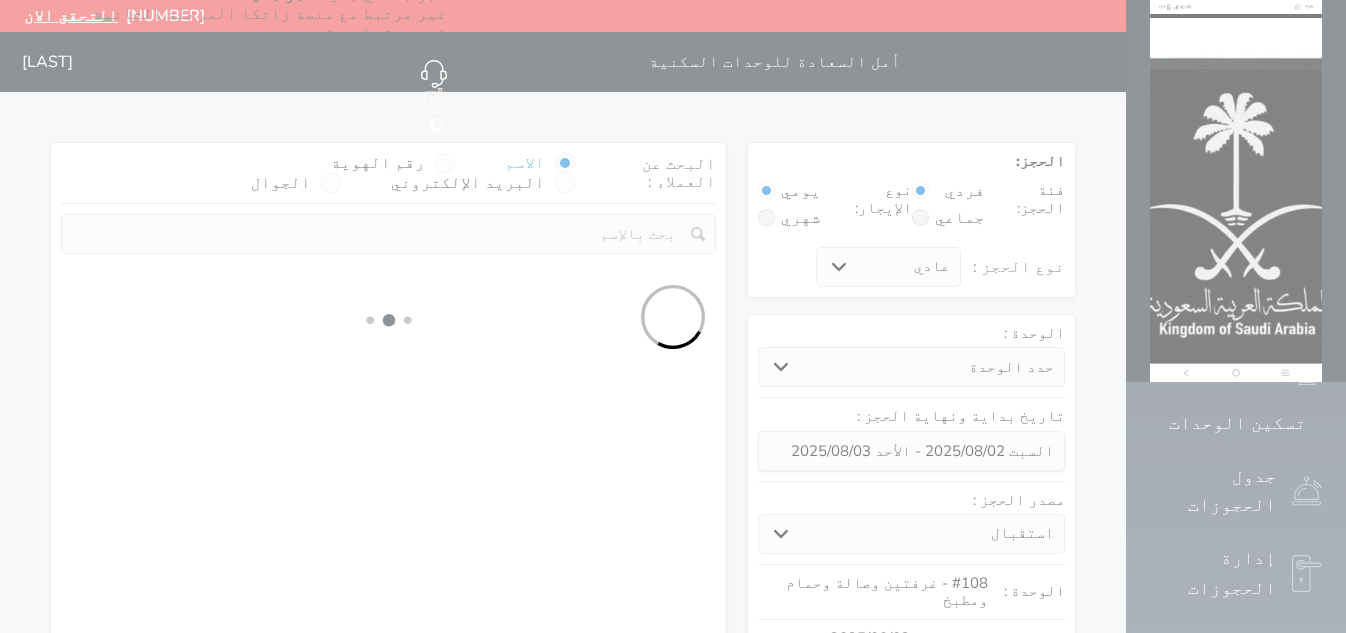 select on "1" 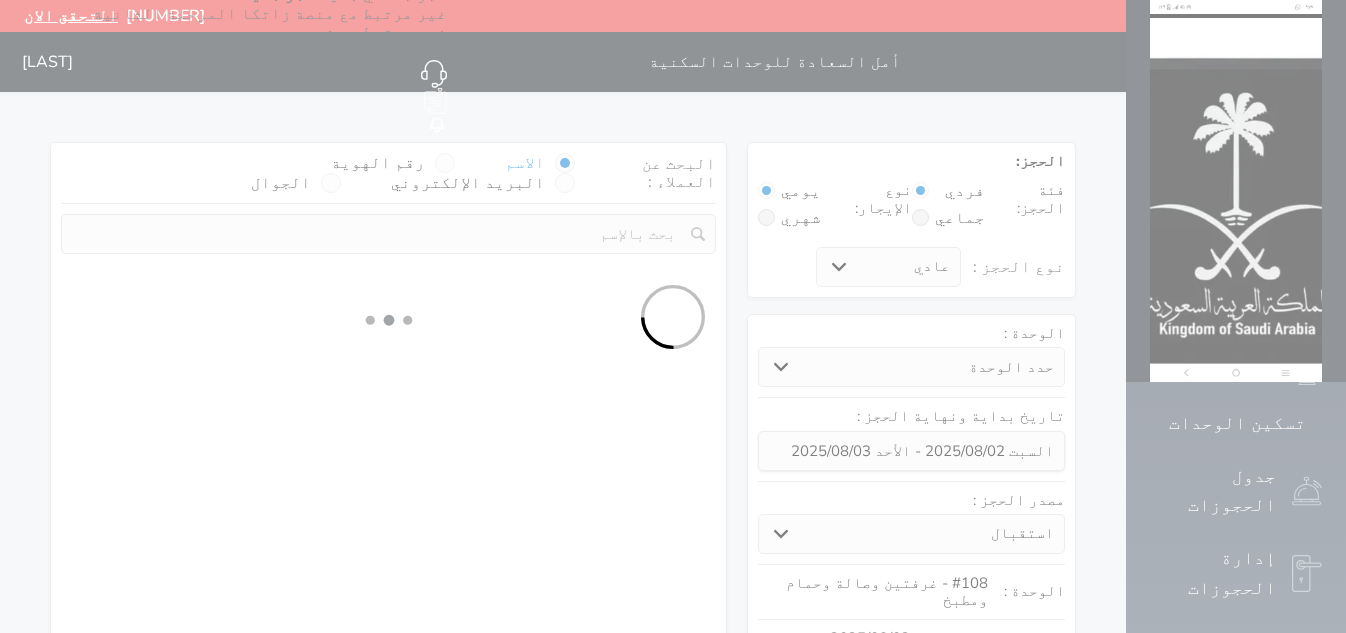 select on "113" 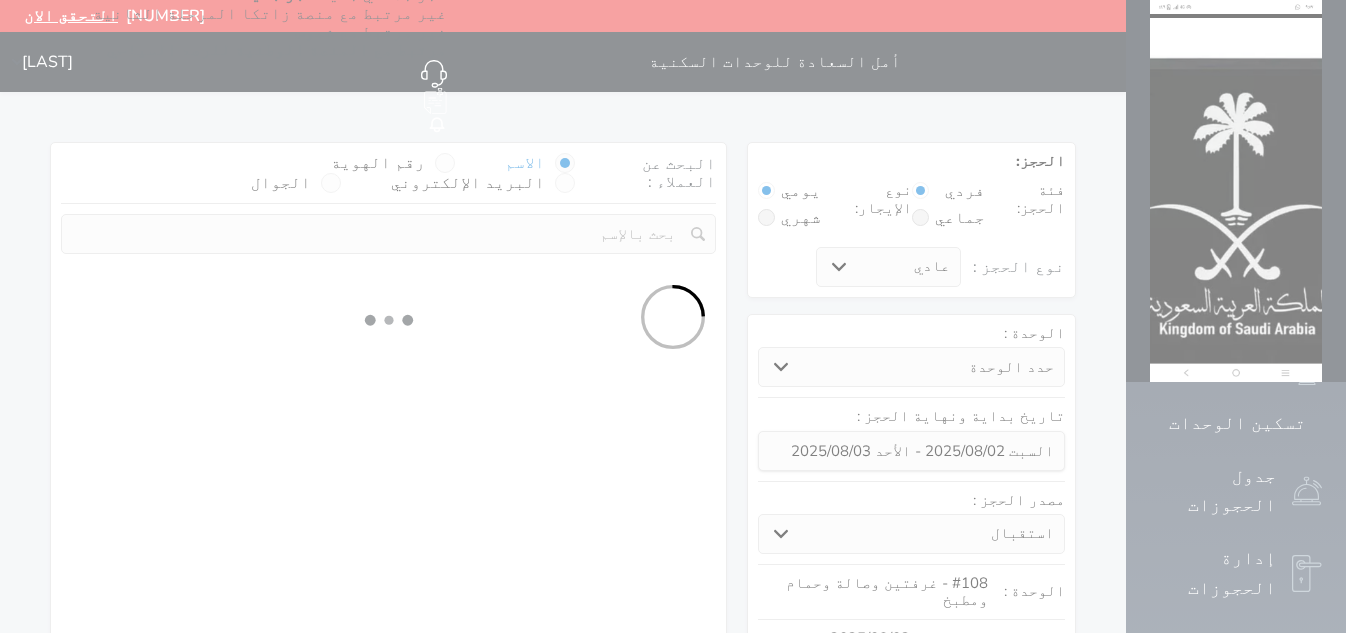 select on "1" 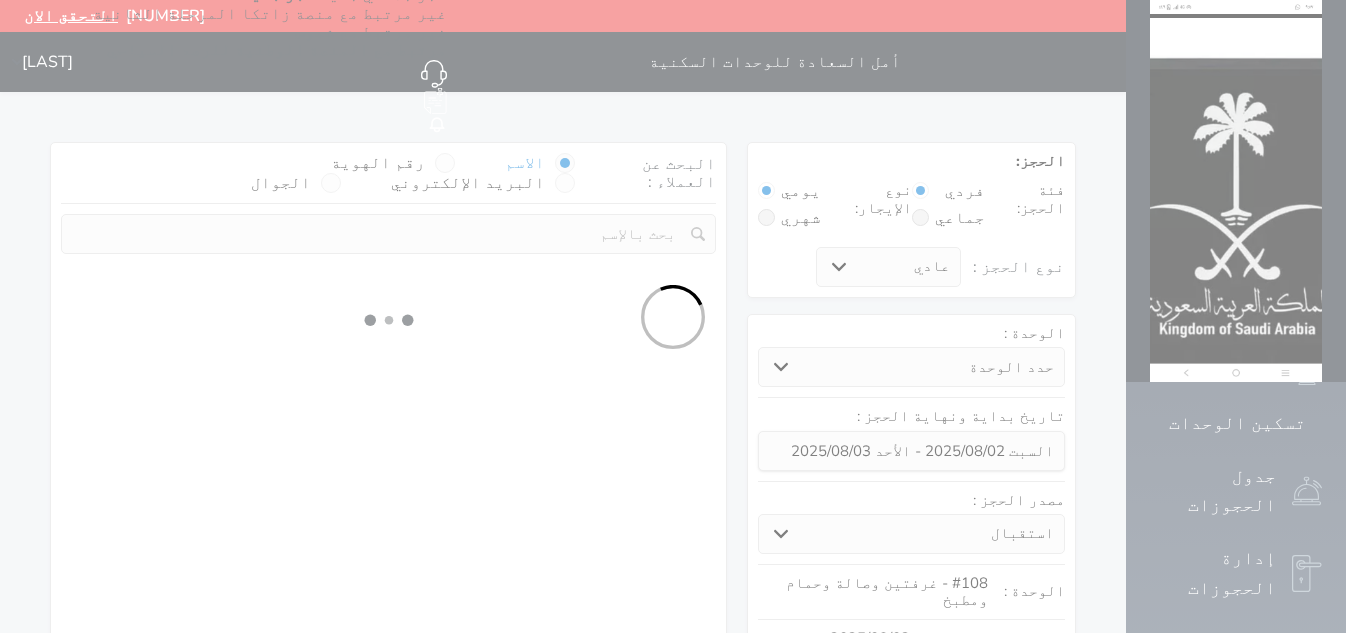 select 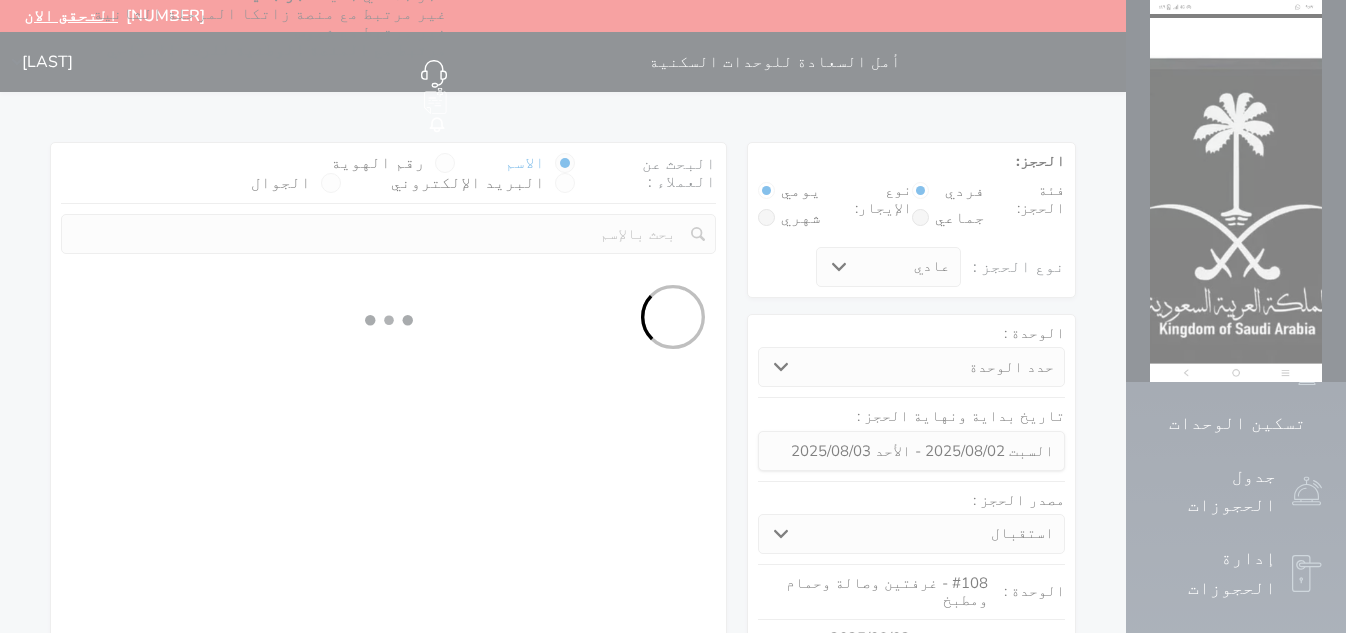 select on "7" 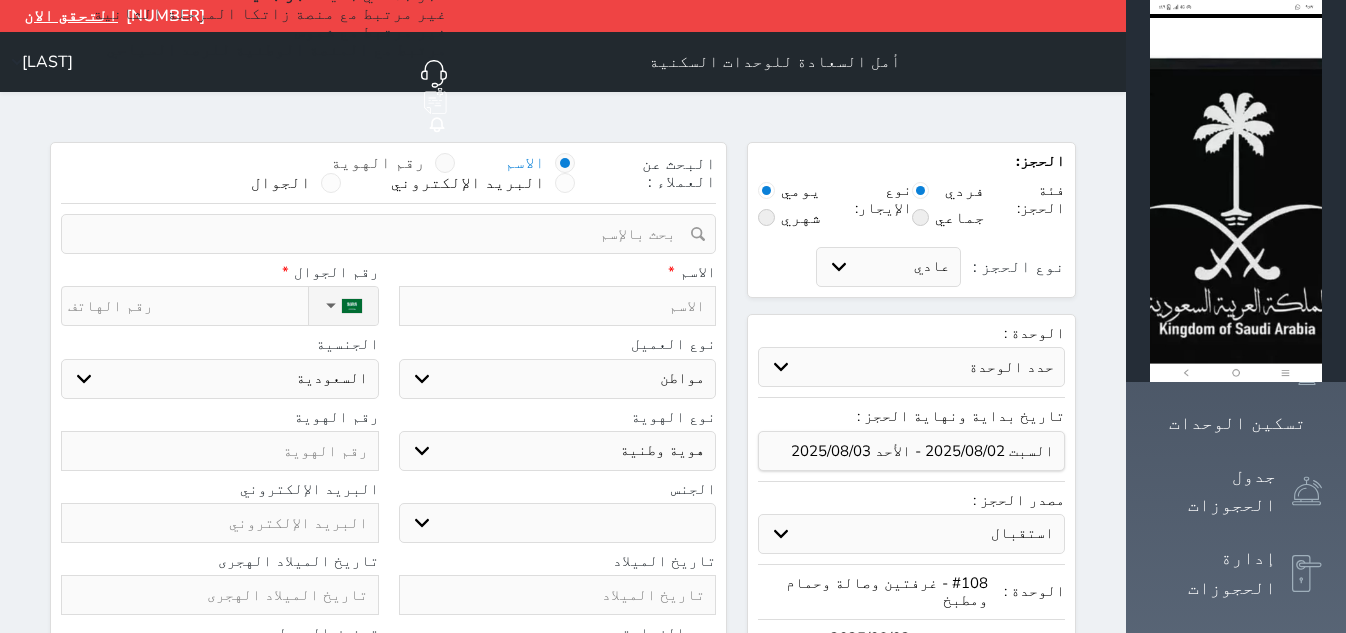 drag, startPoint x: 527, startPoint y: 129, endPoint x: 565, endPoint y: 174, distance: 58.898216 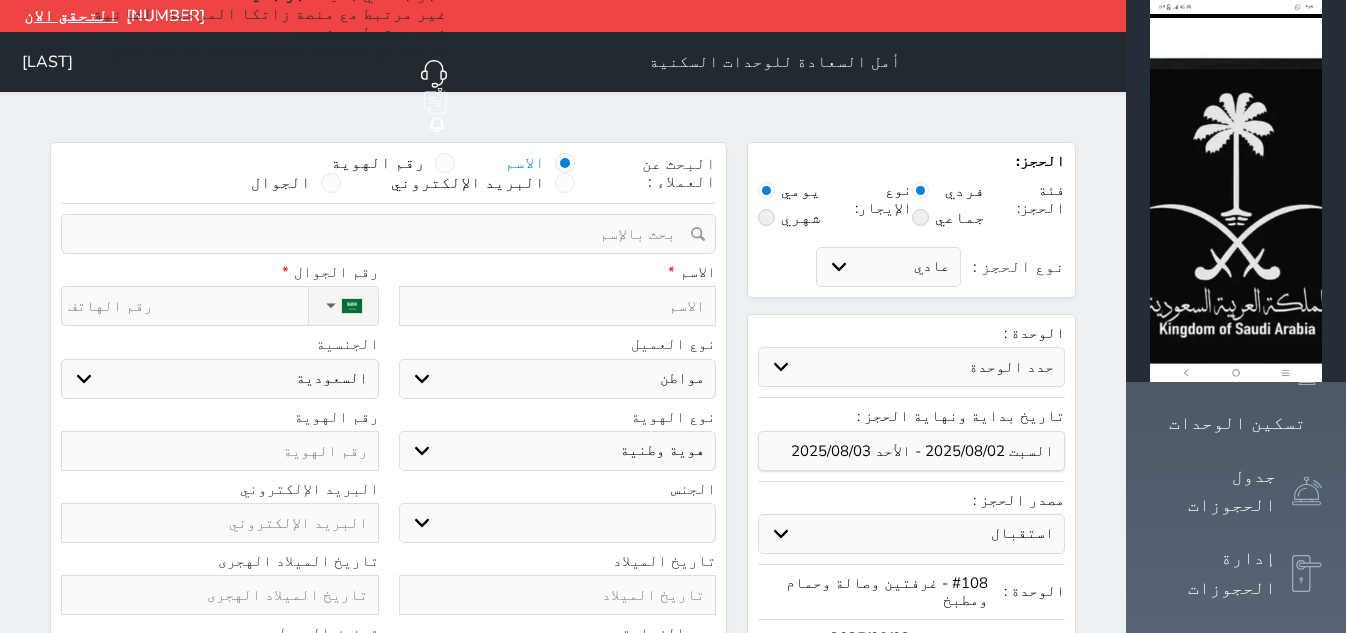 click at bounding box center [445, 163] 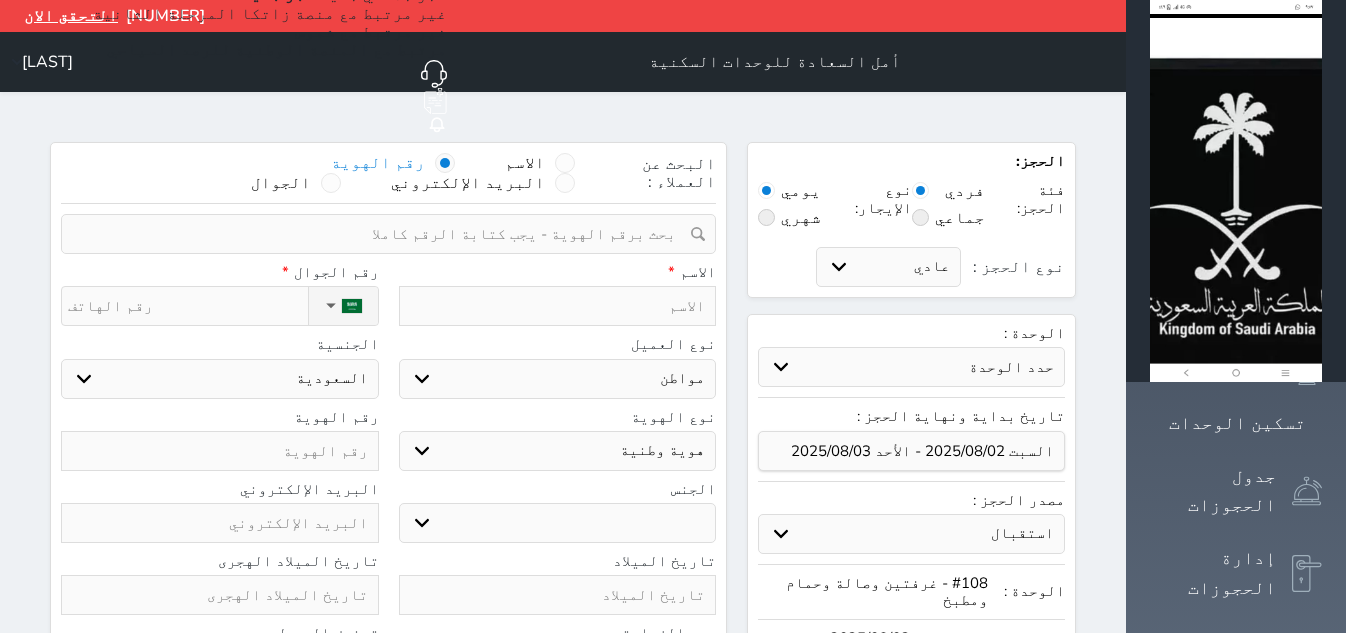 click at bounding box center (381, 234) 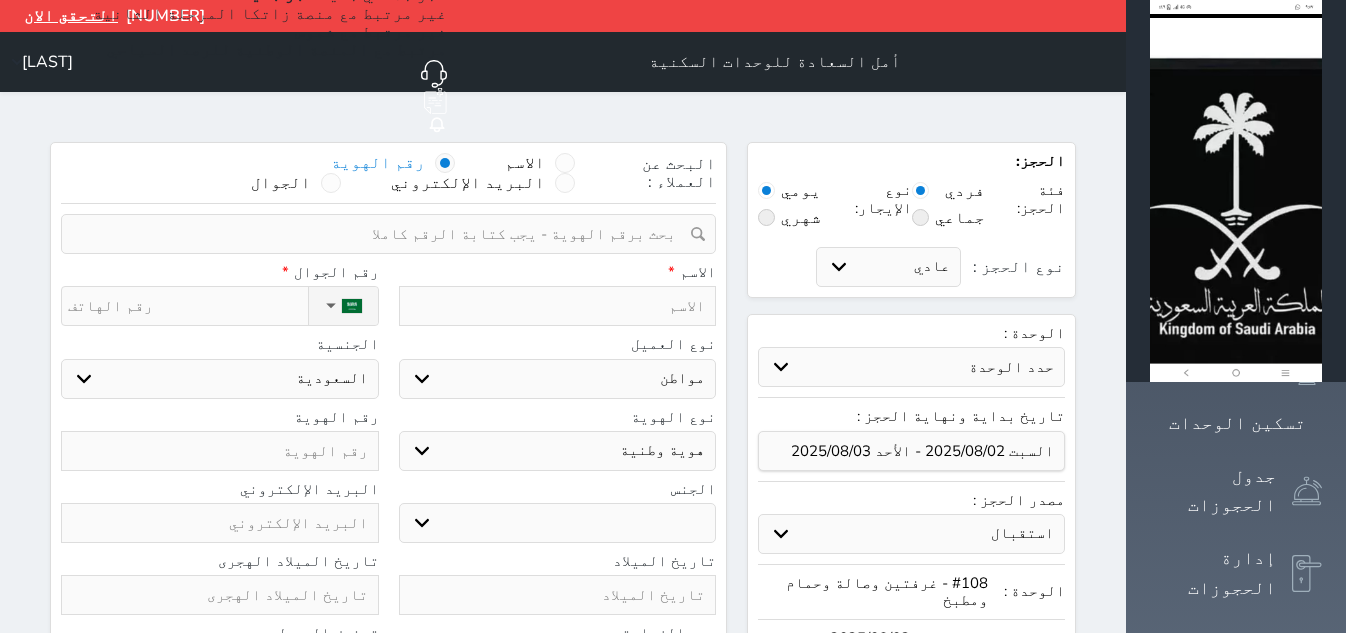 drag, startPoint x: 649, startPoint y: 136, endPoint x: 658, endPoint y: 170, distance: 35.17101 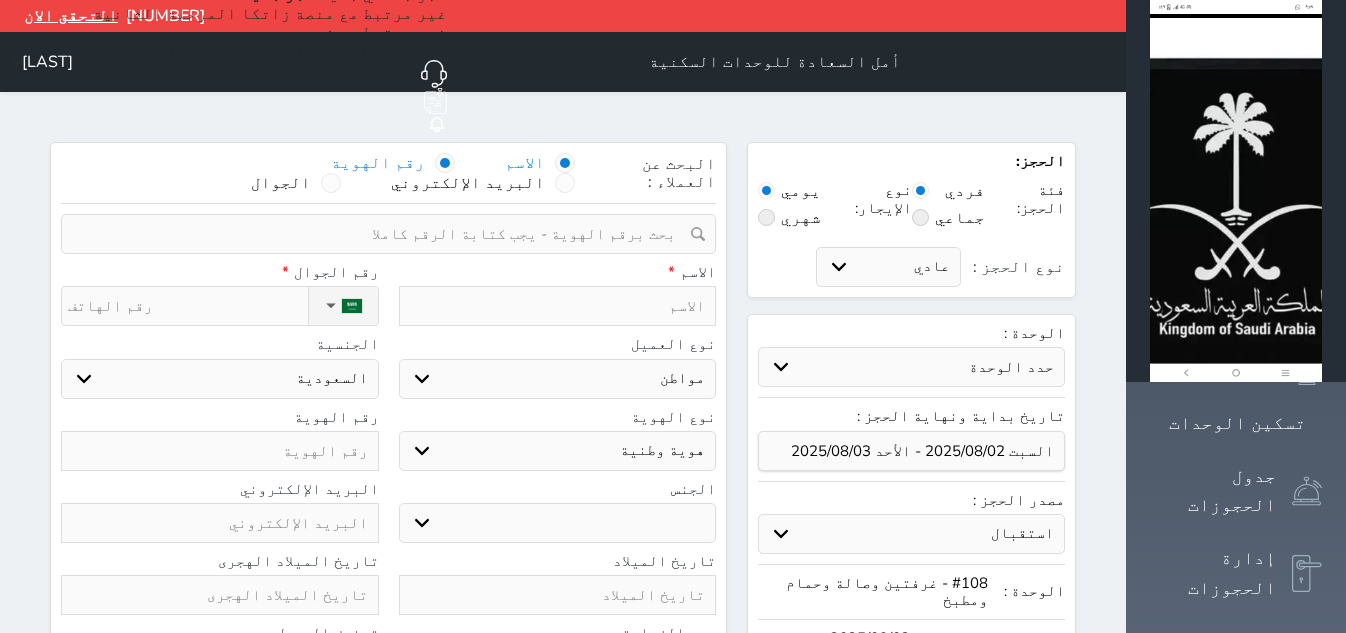 select 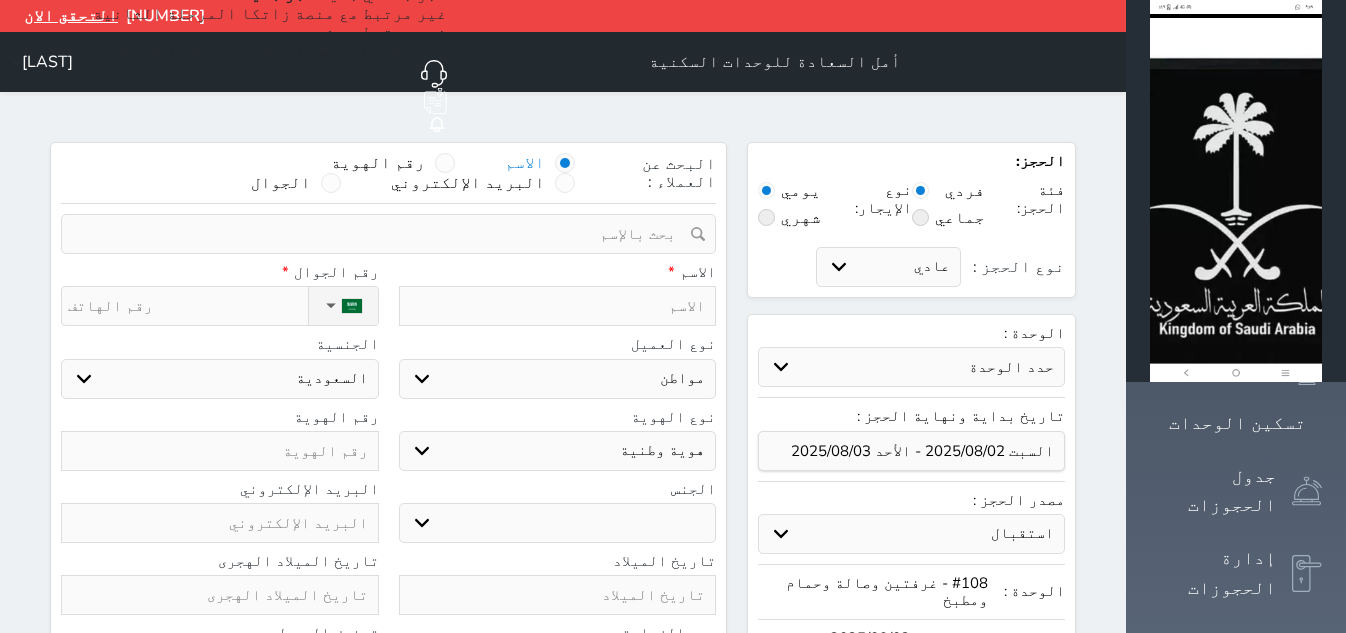 click at bounding box center [558, 306] 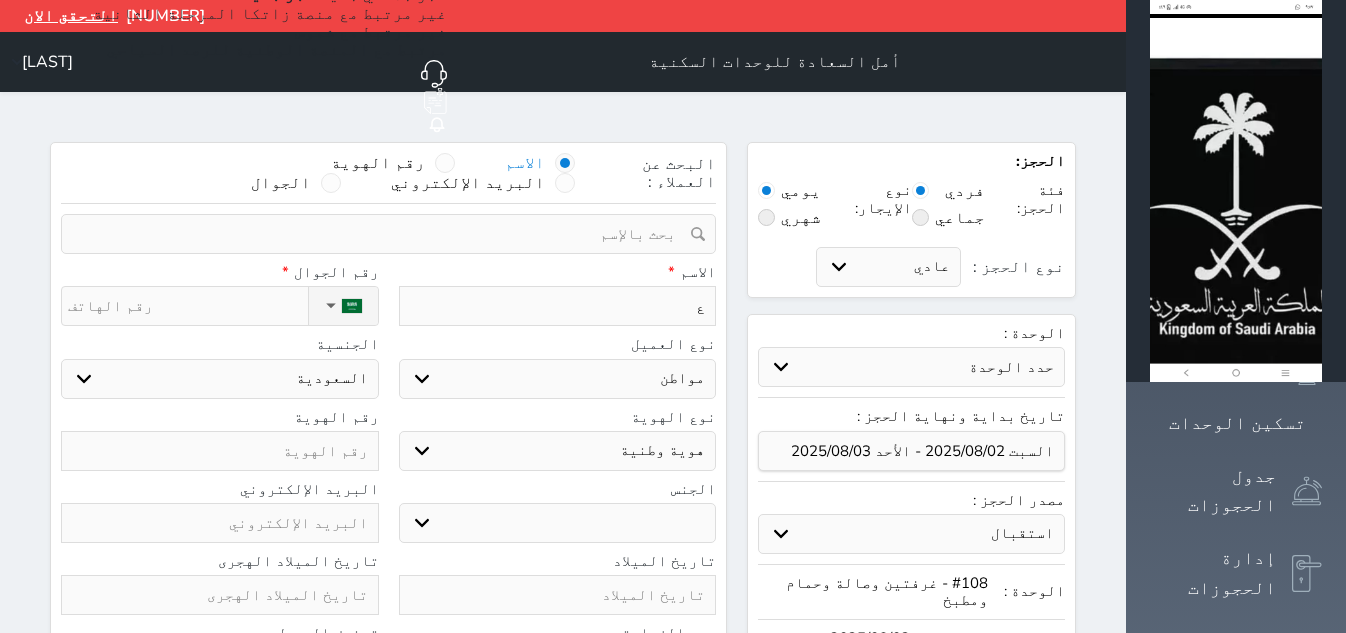 type on "عي" 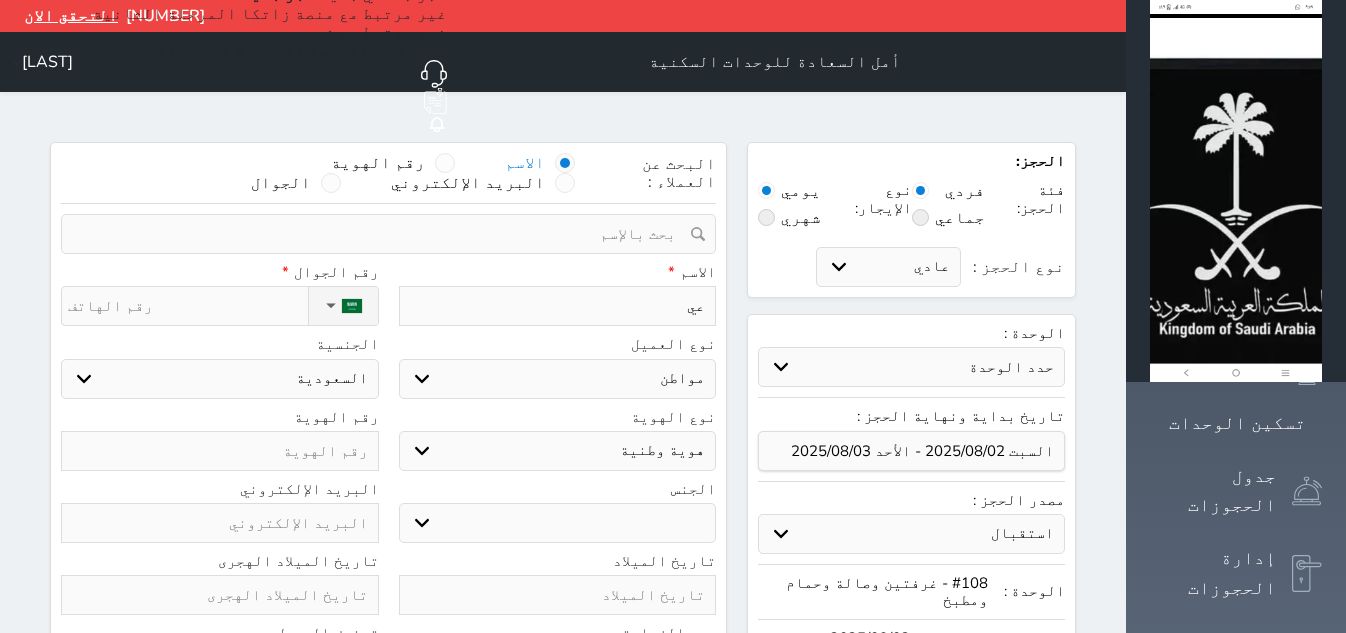 select 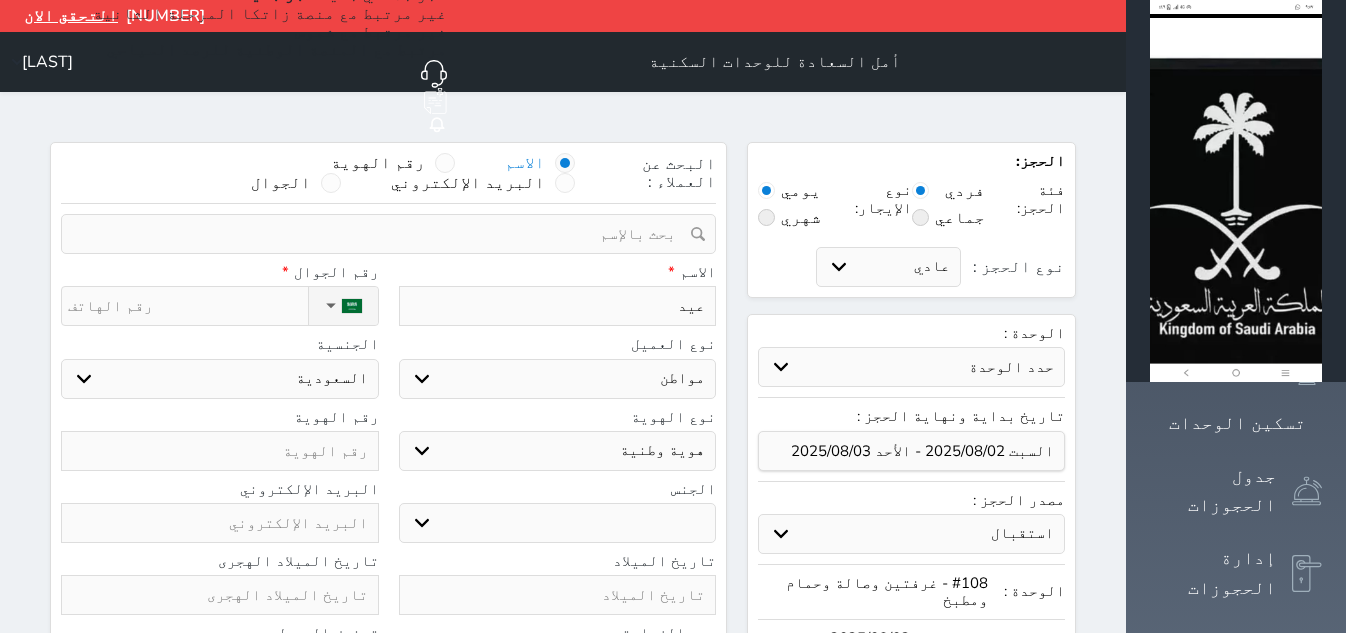 type on "عيد" 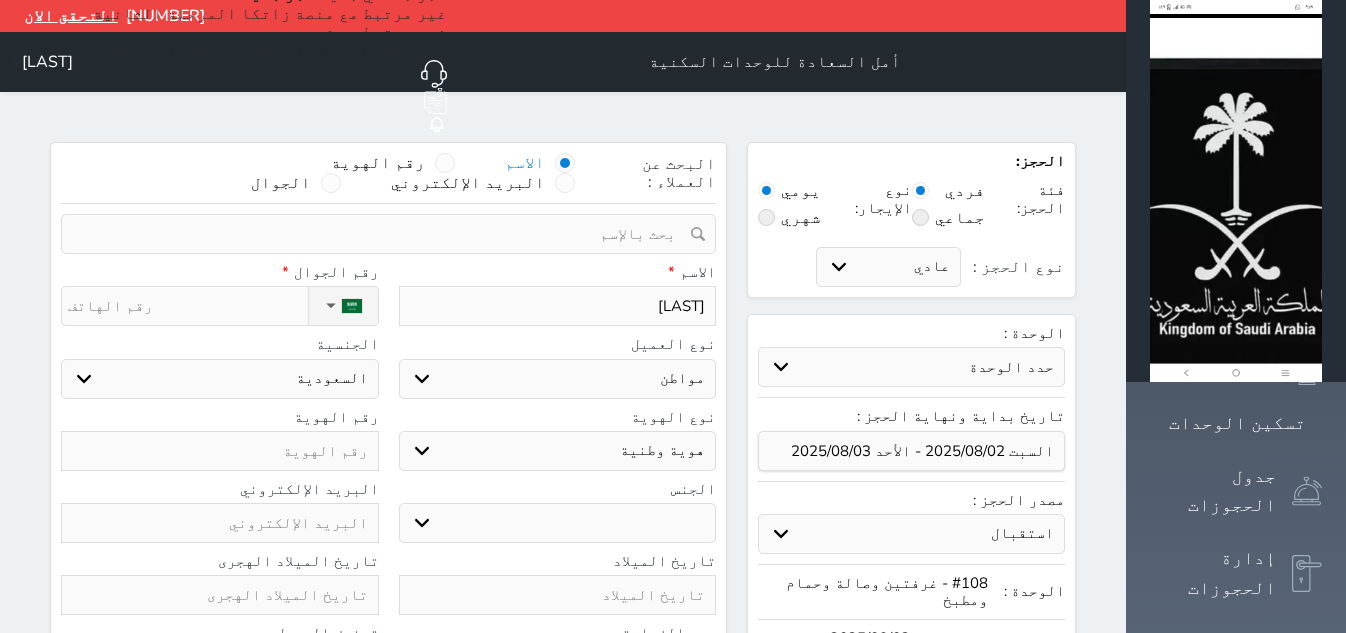 type on "عيد عط" 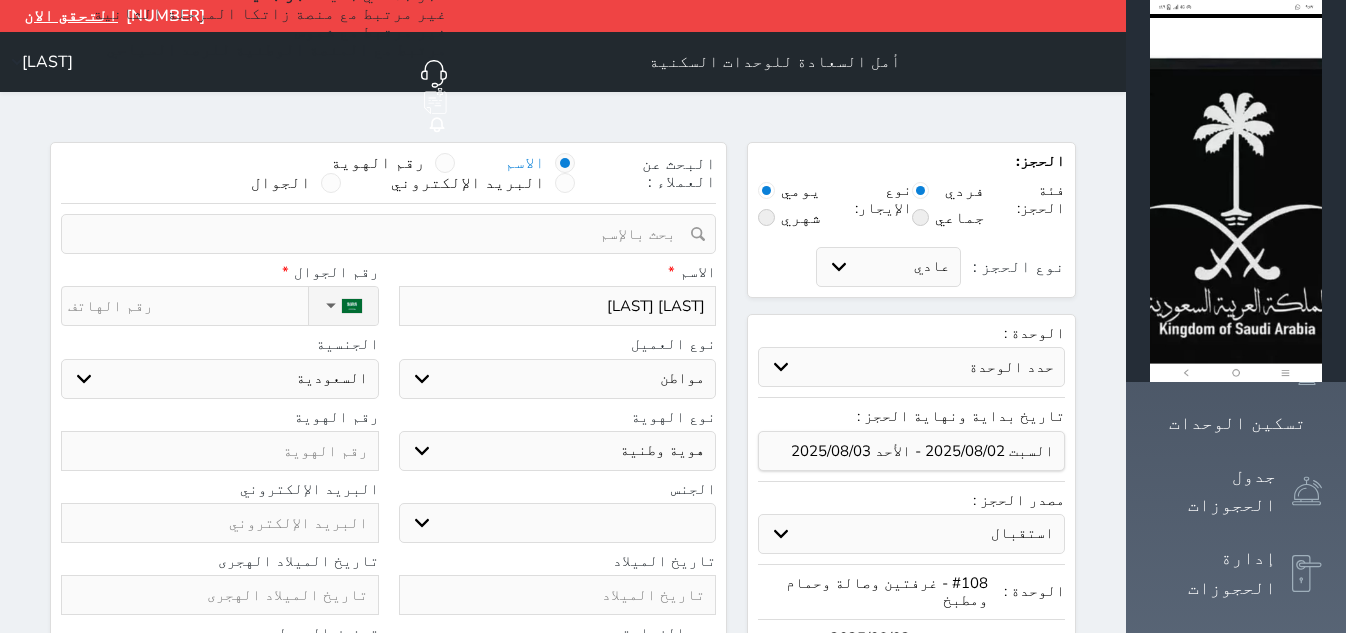 type on "عيد عطاالله ال" 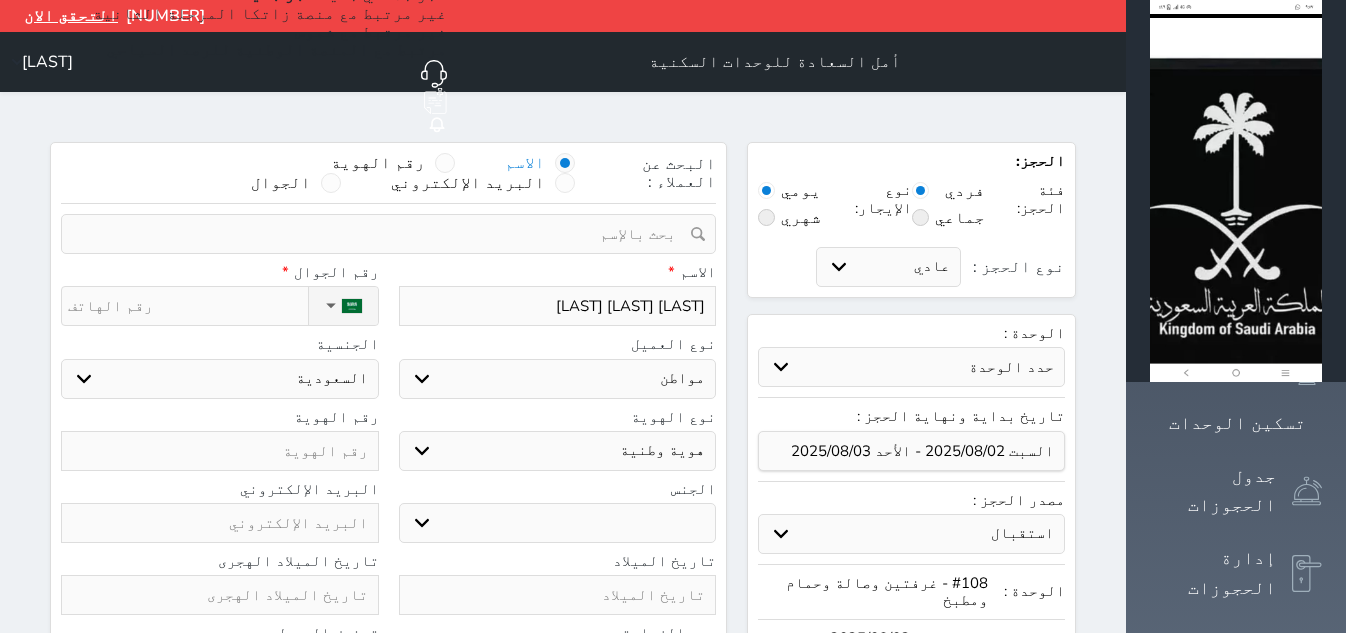 type on "عيد عطاالله البلوي" 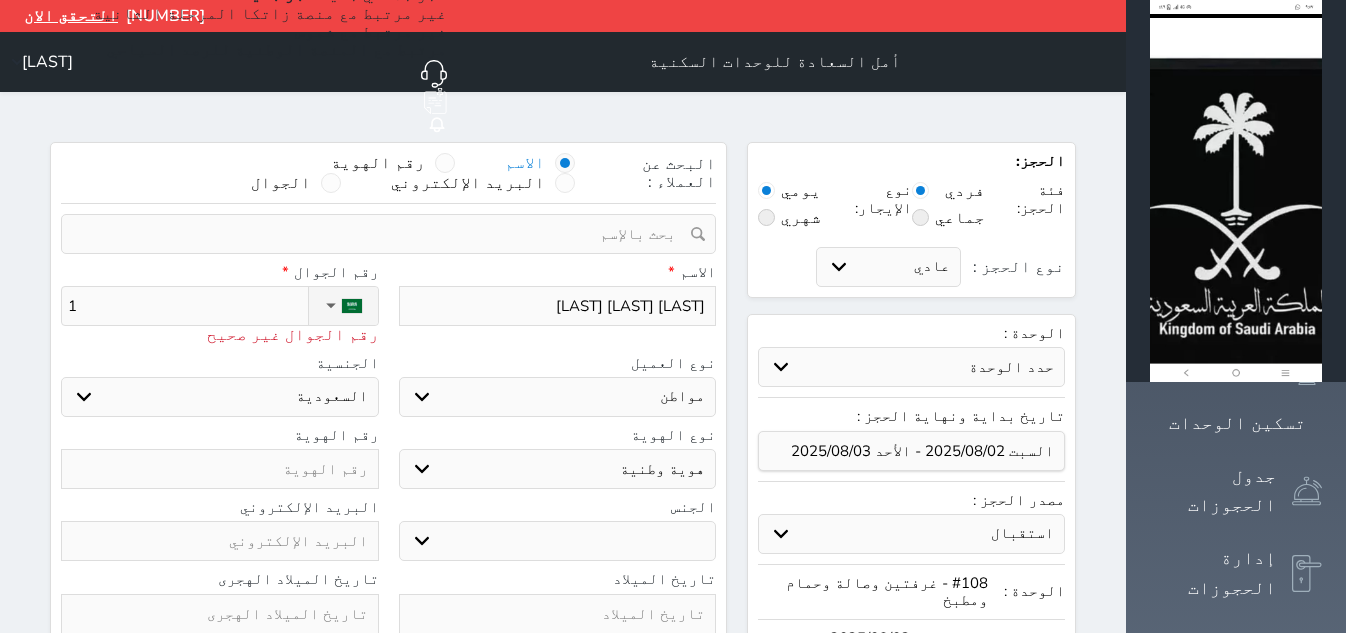 type on "10" 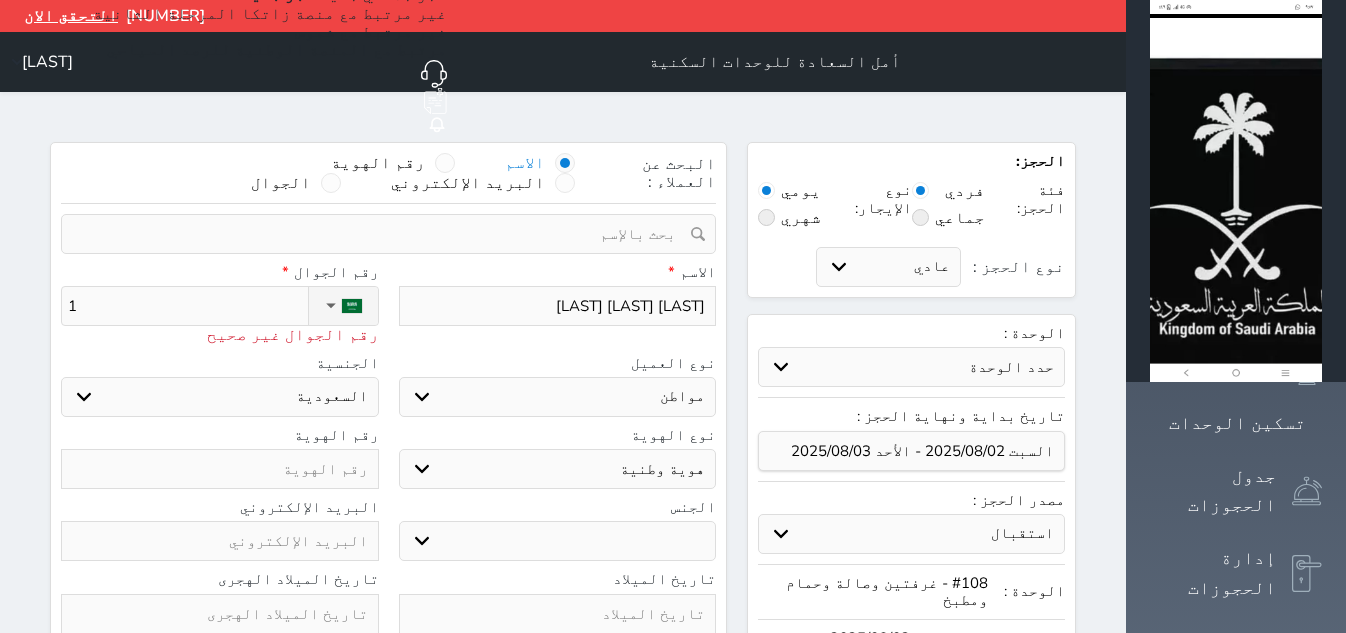 select 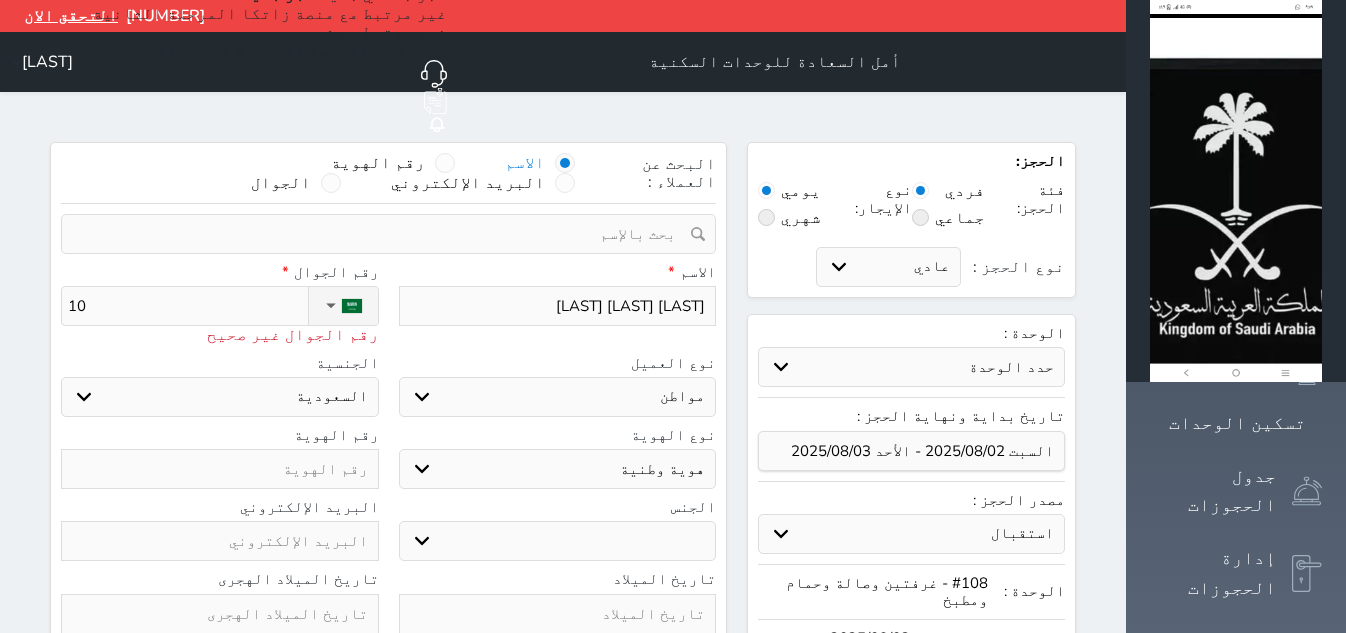 type on "103" 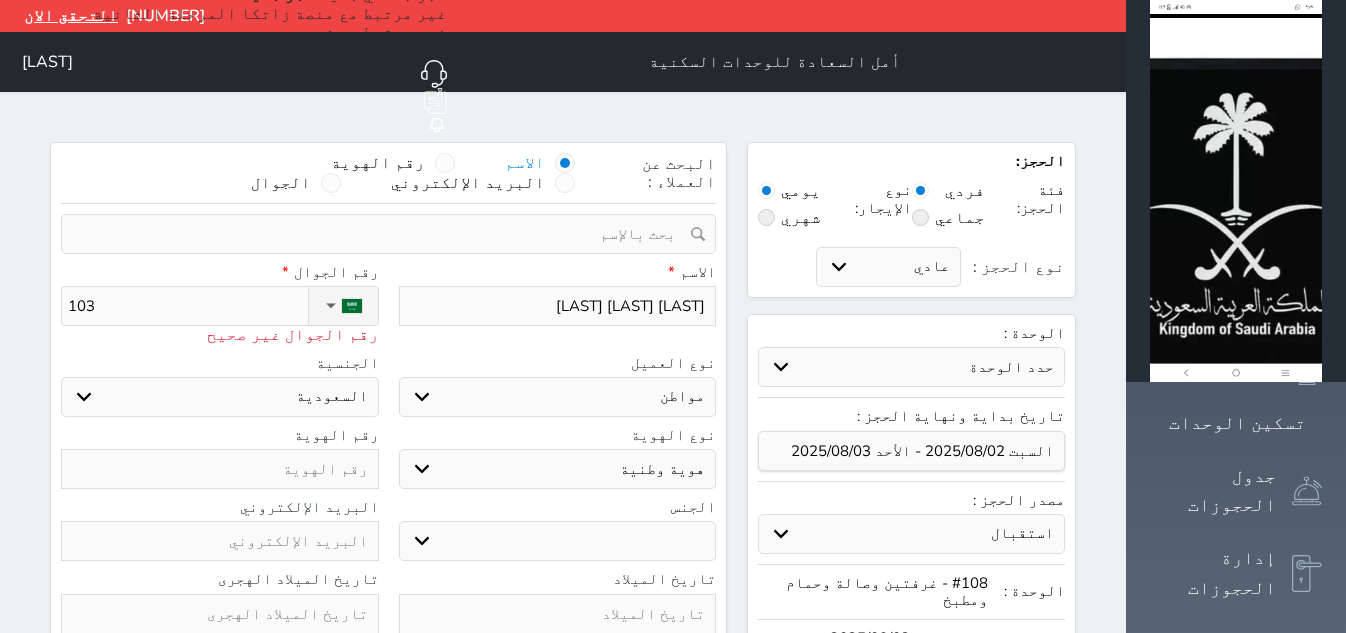 type on "1033" 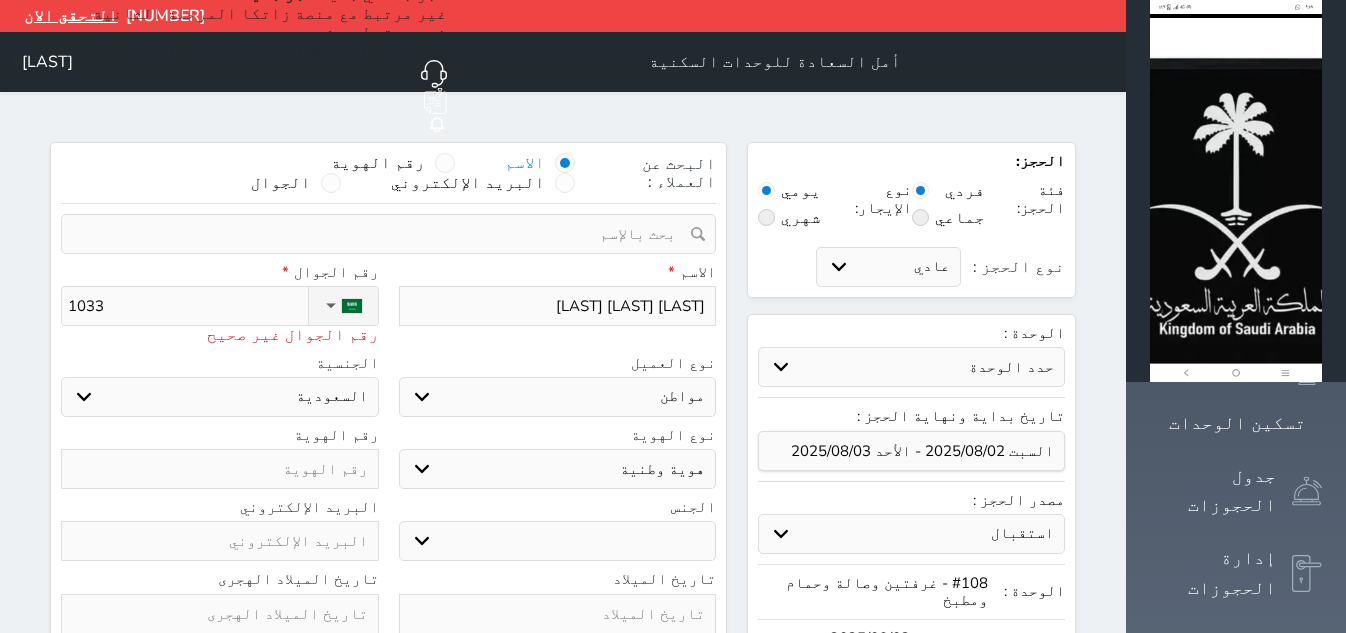type on "10336" 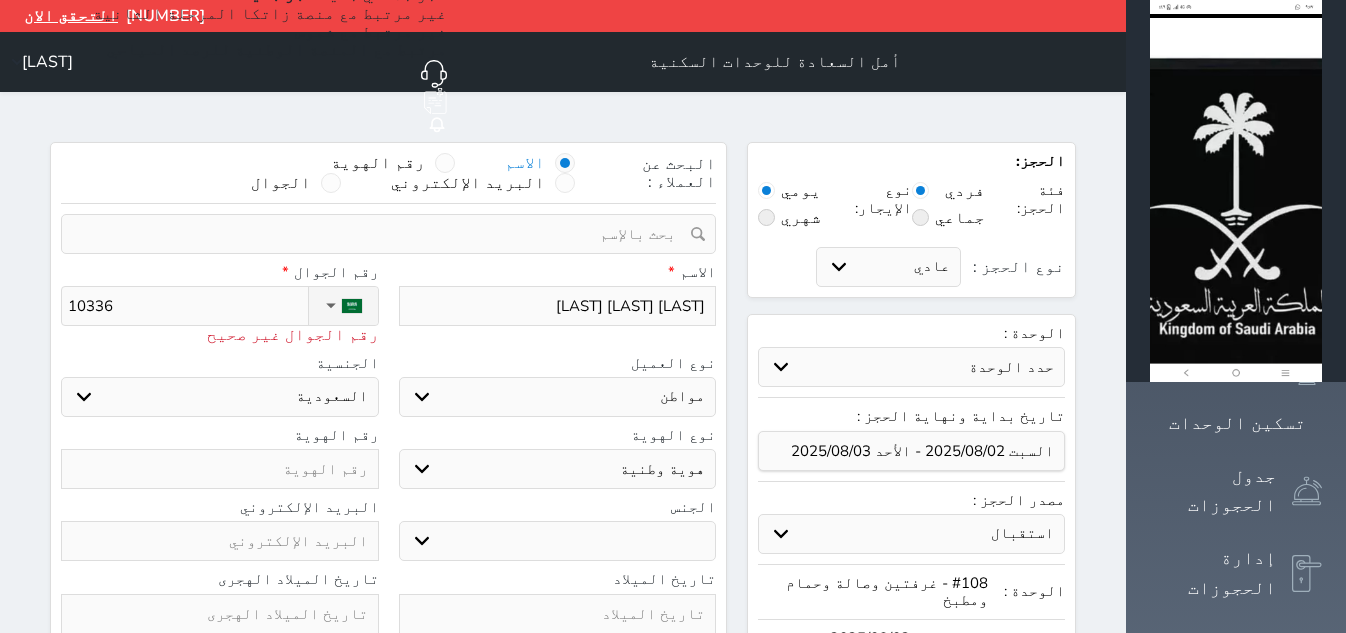 select 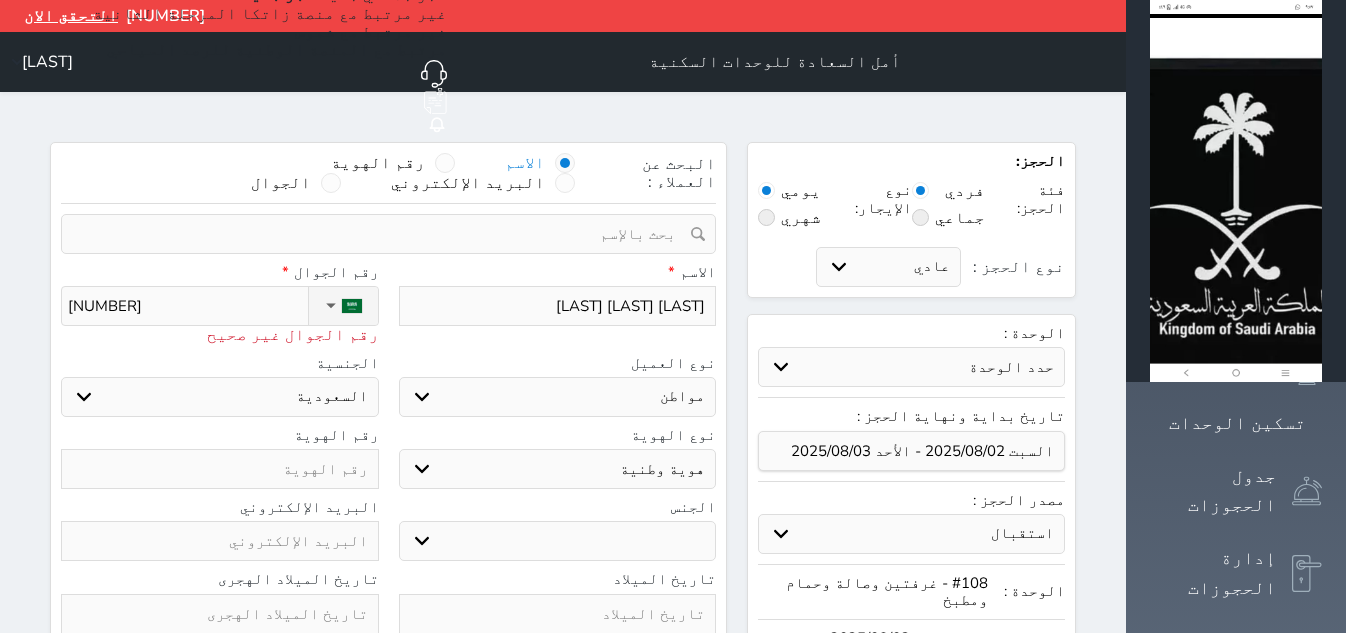 select 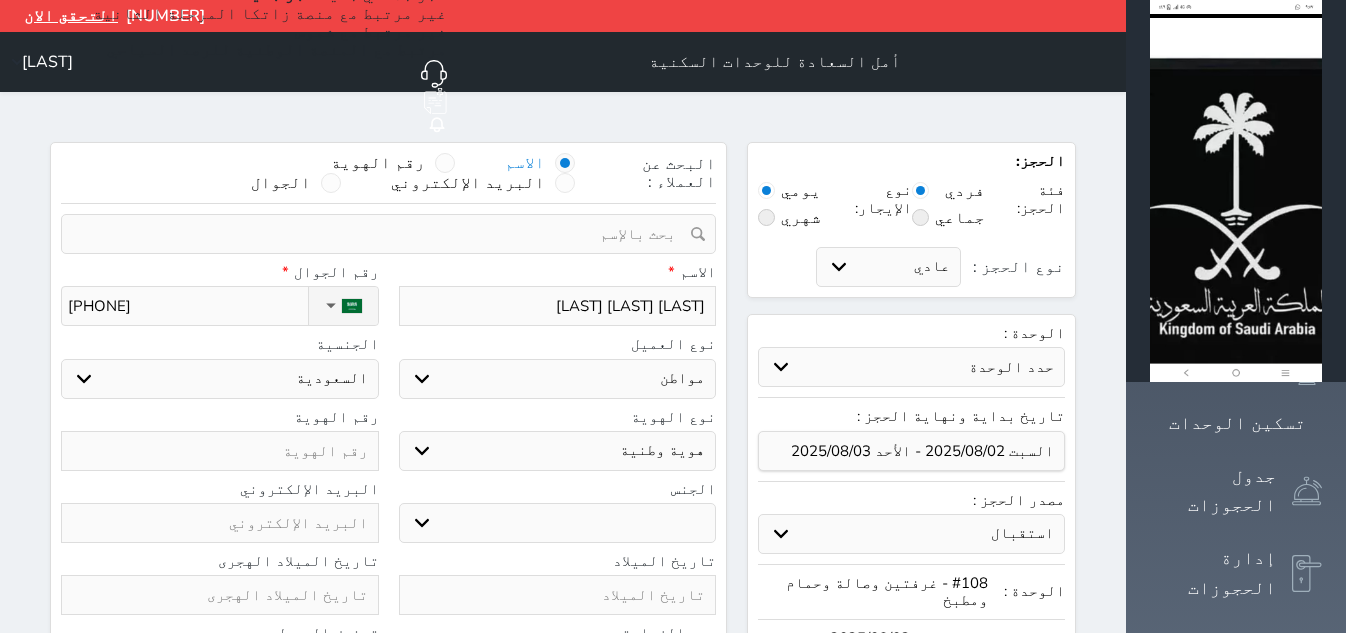 type on "+966 10 336 42701" 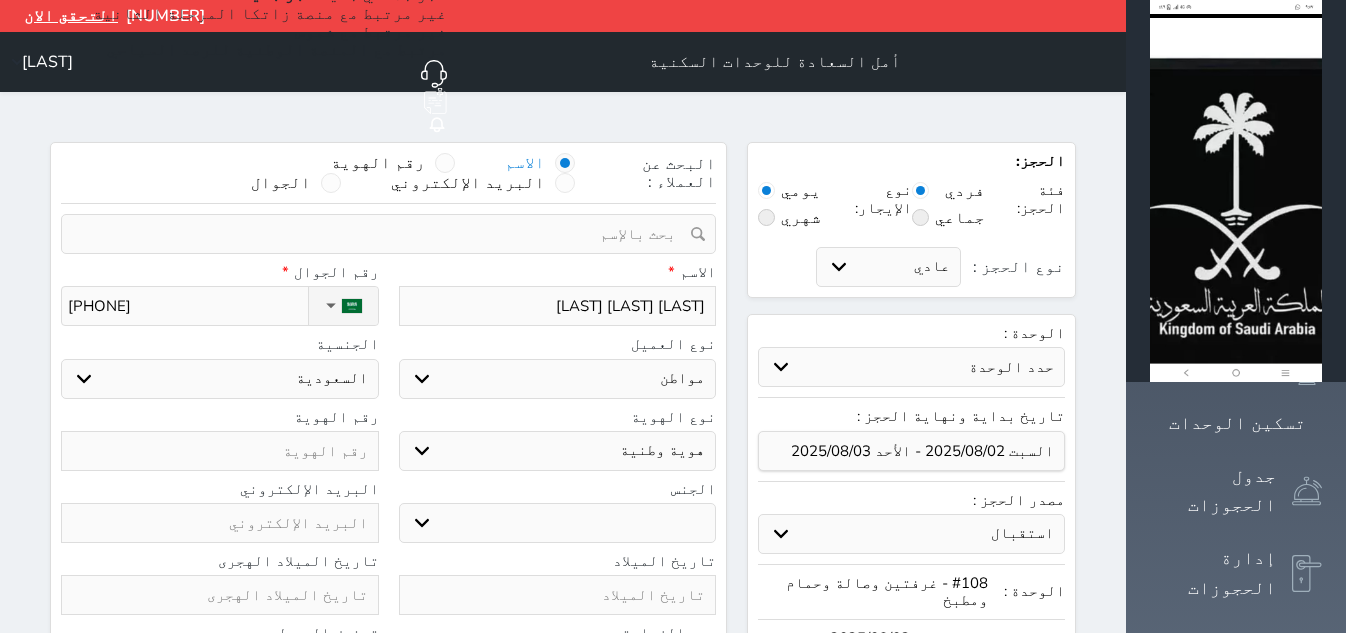 select 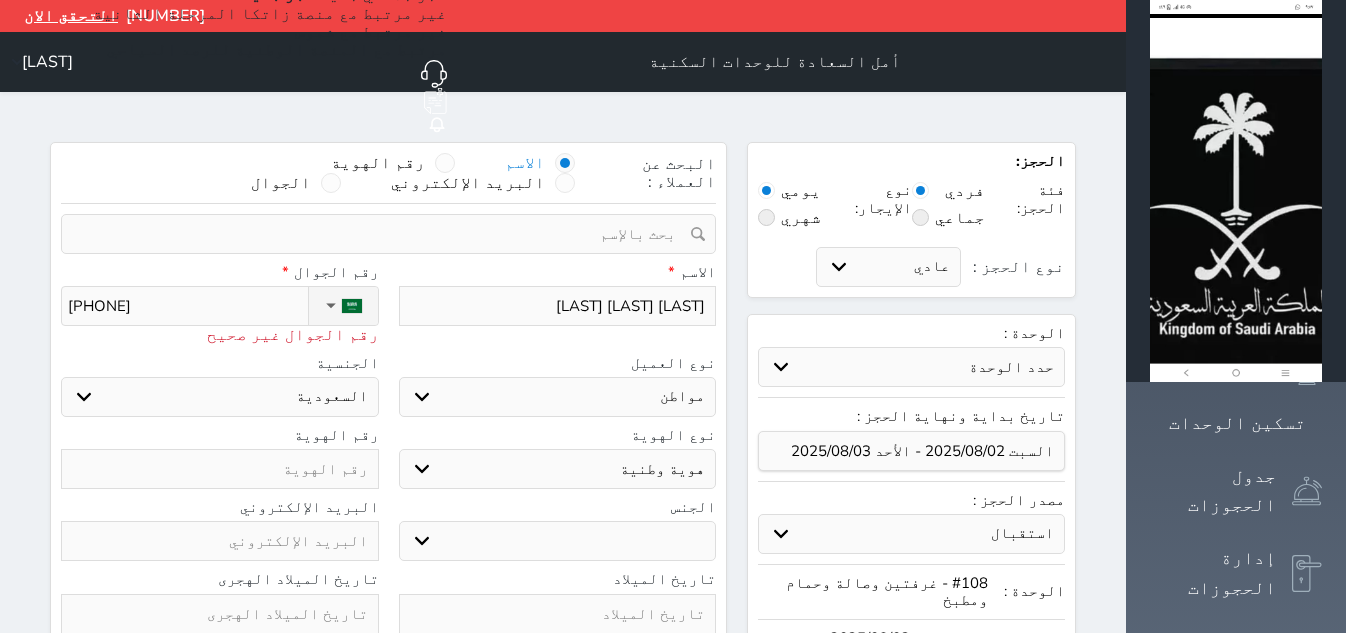 type on "+966 10 336 4270" 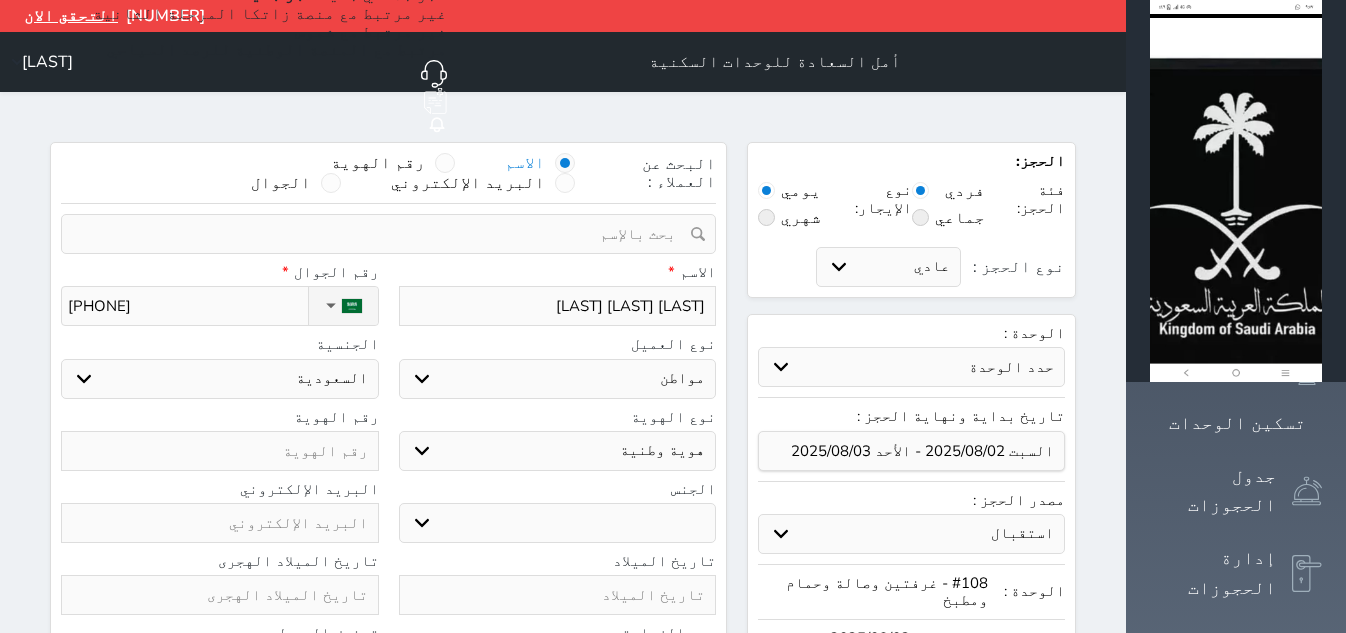 type on "+966 10 336 427" 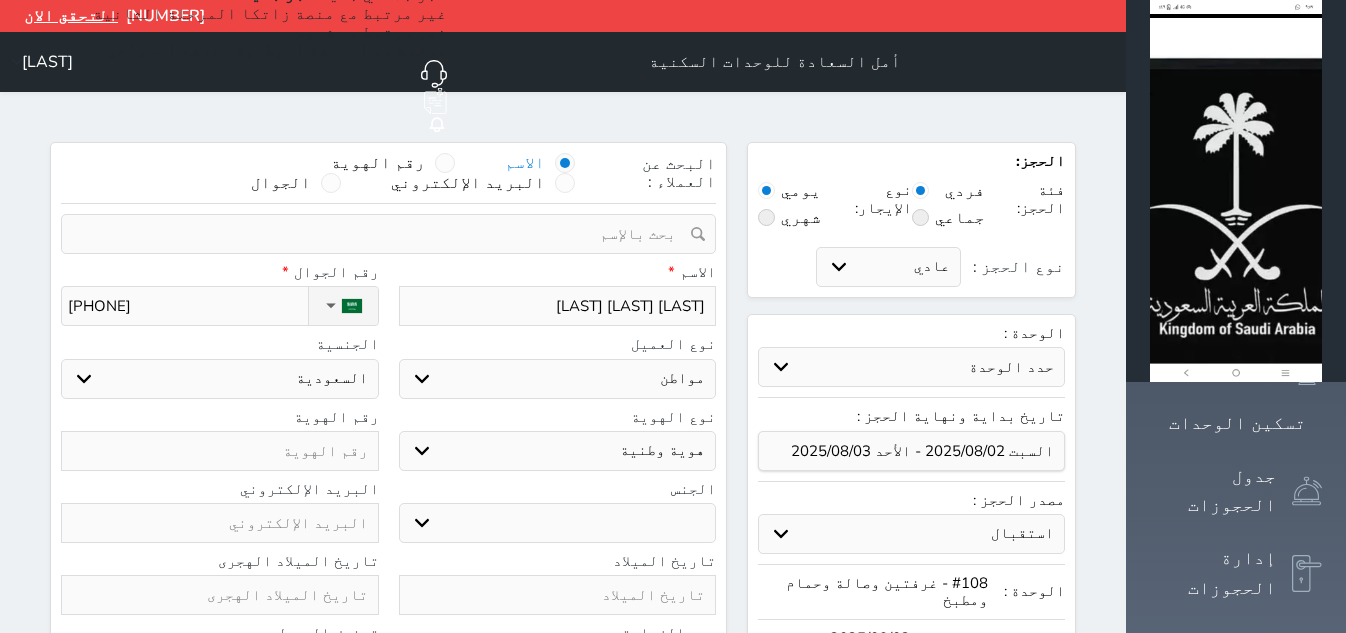 type on "+966 10 336 42" 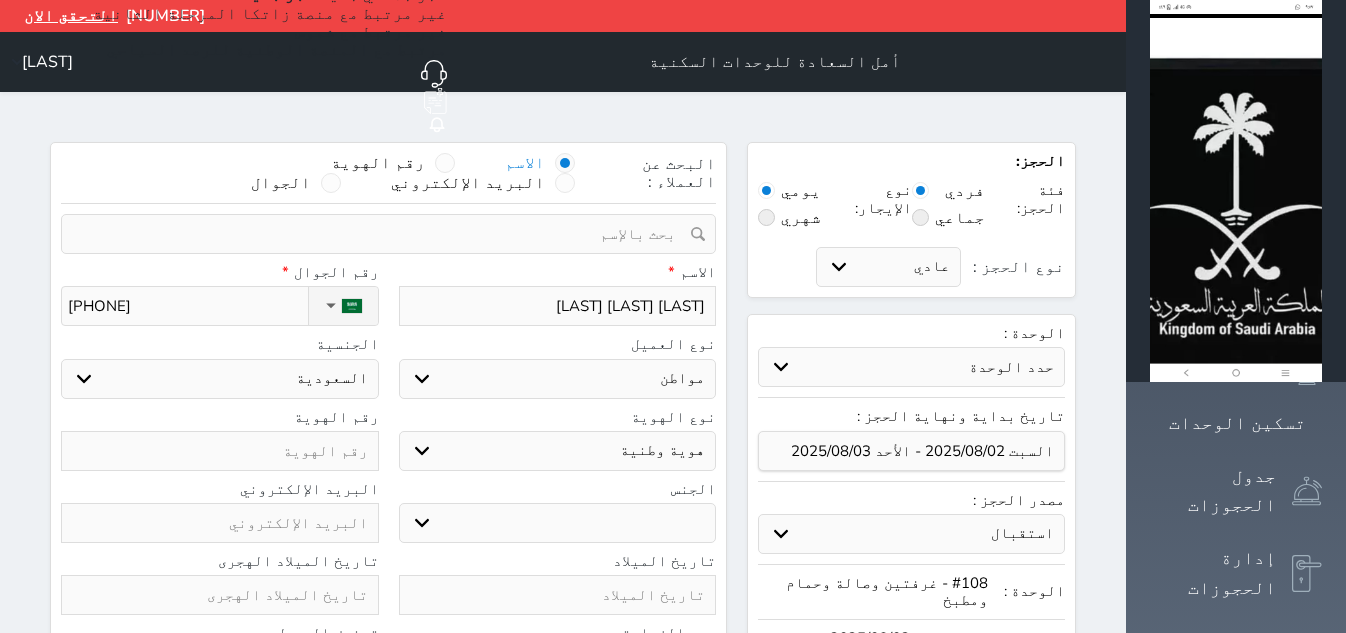 select 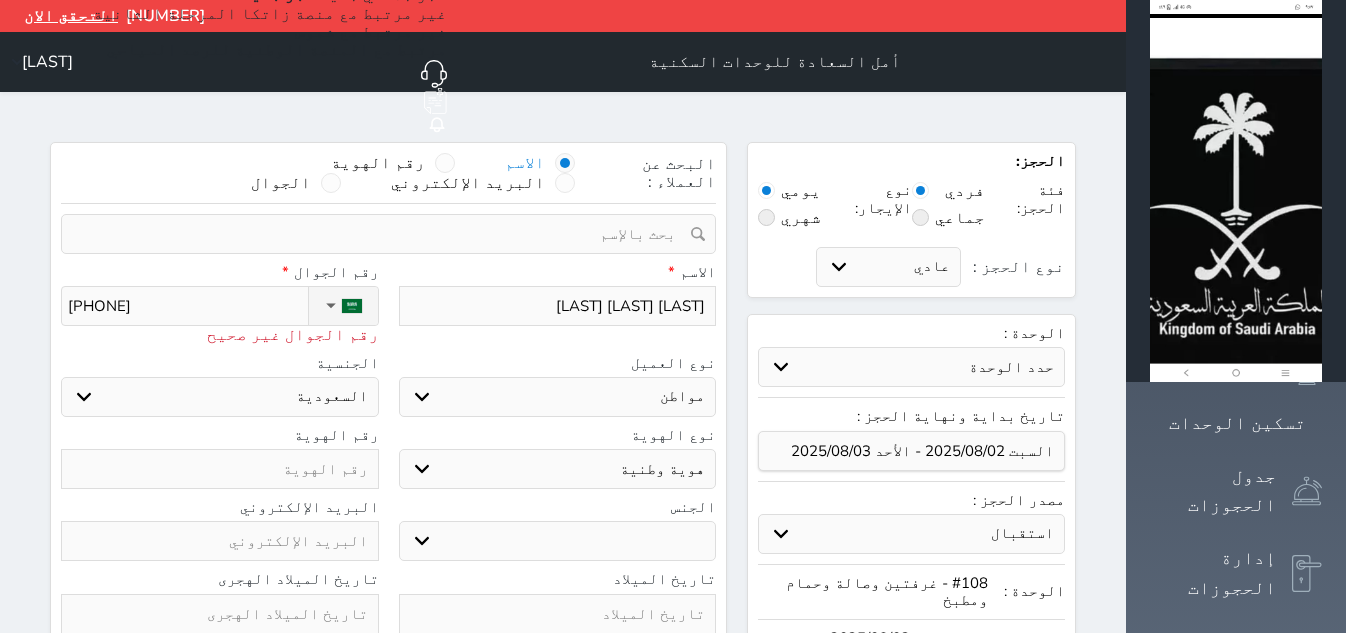 type on "+966 10 336 4" 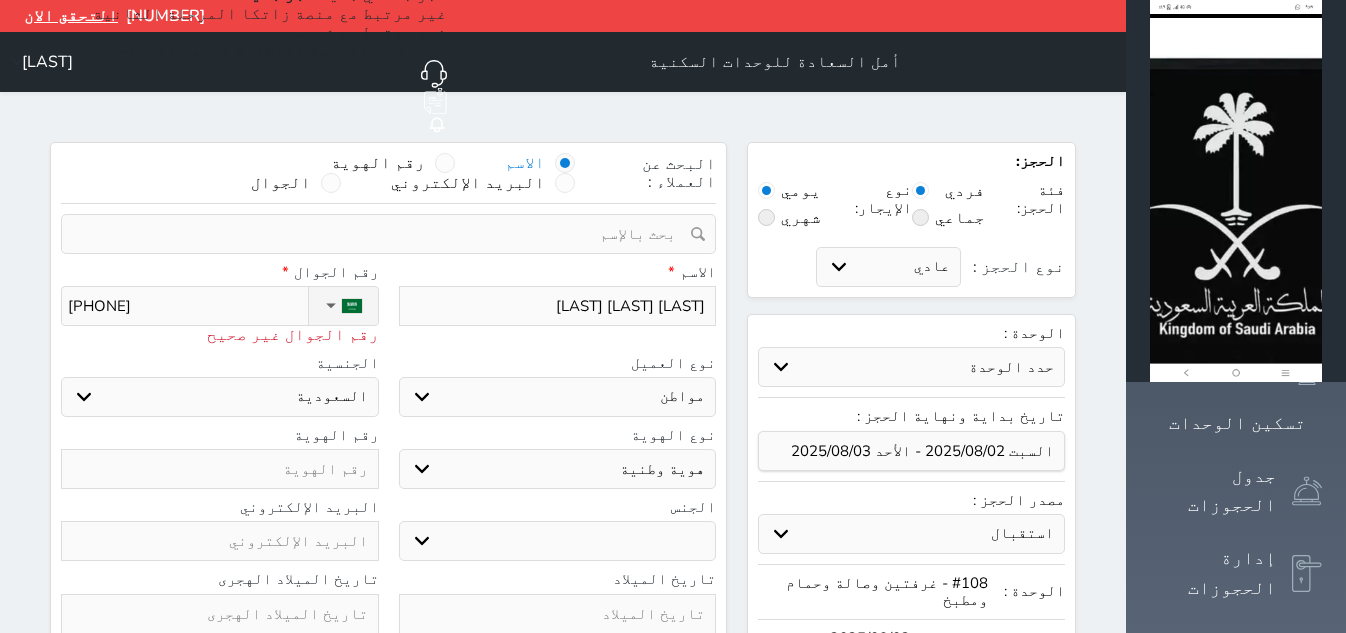 select 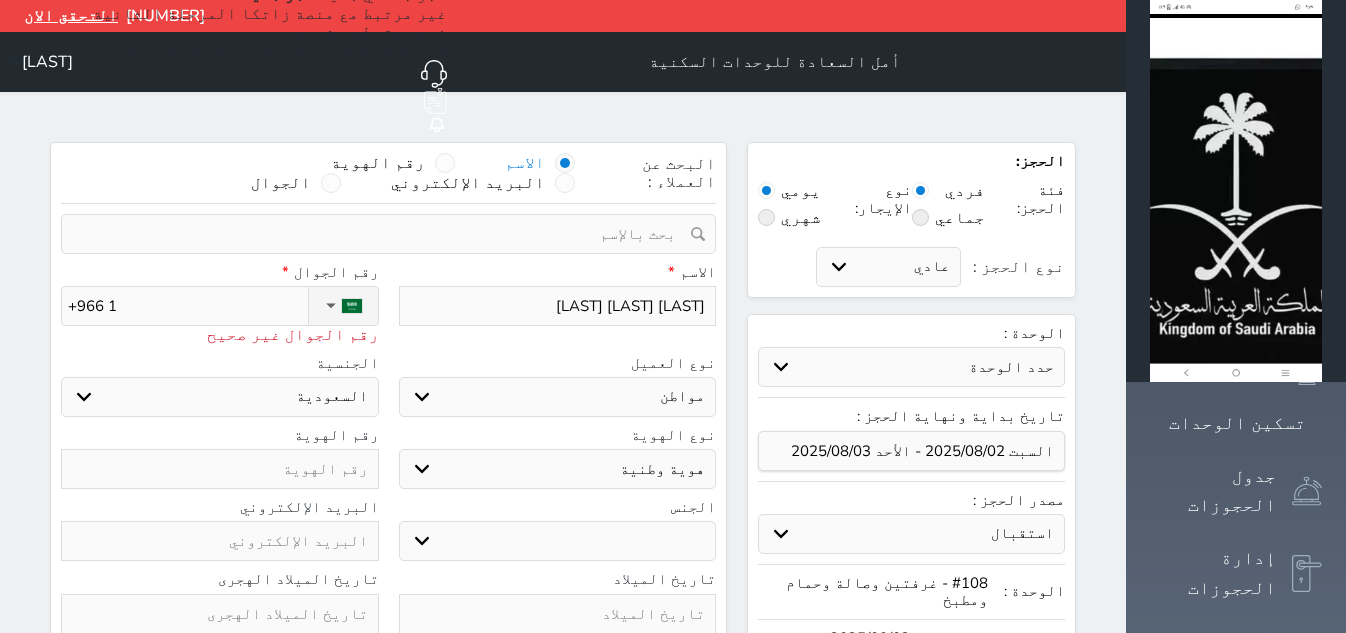 type on "+966" 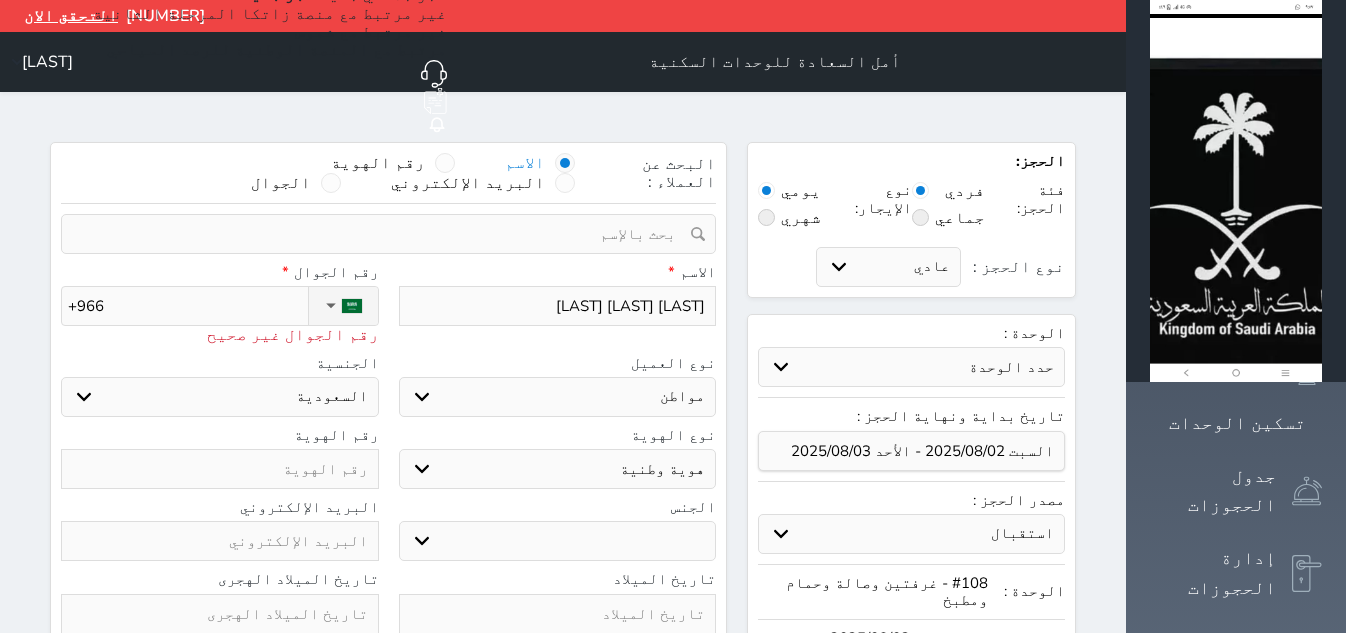 type on "+966" 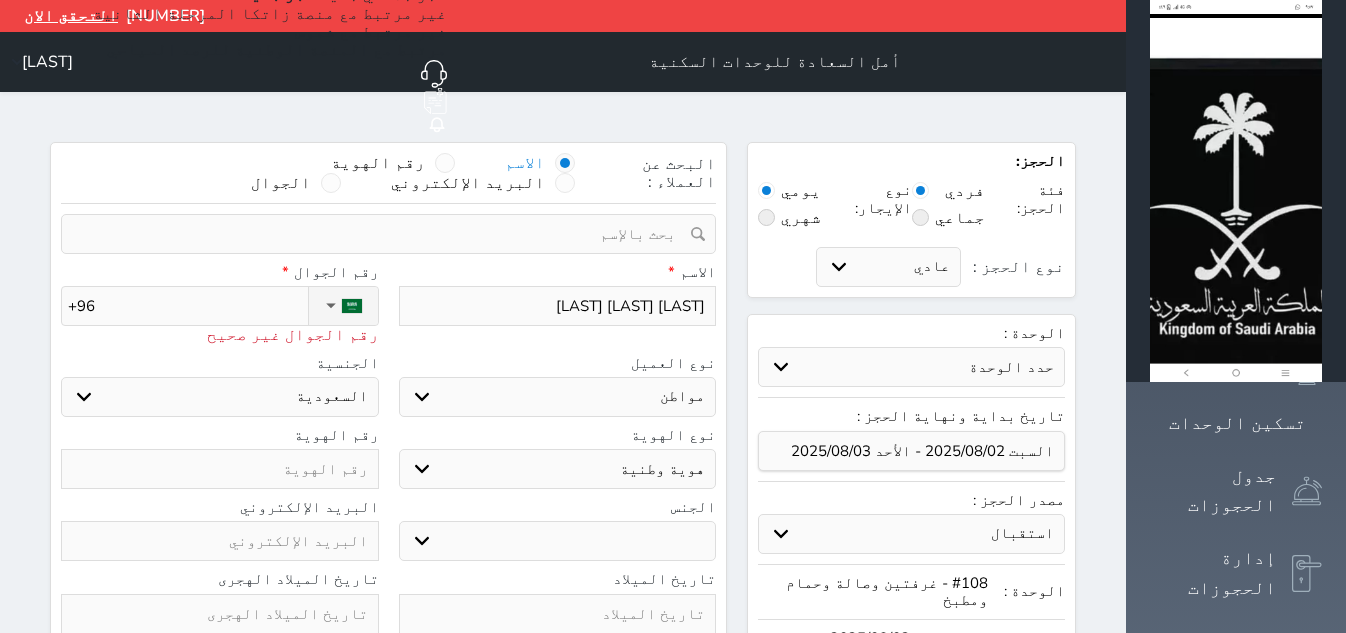 select 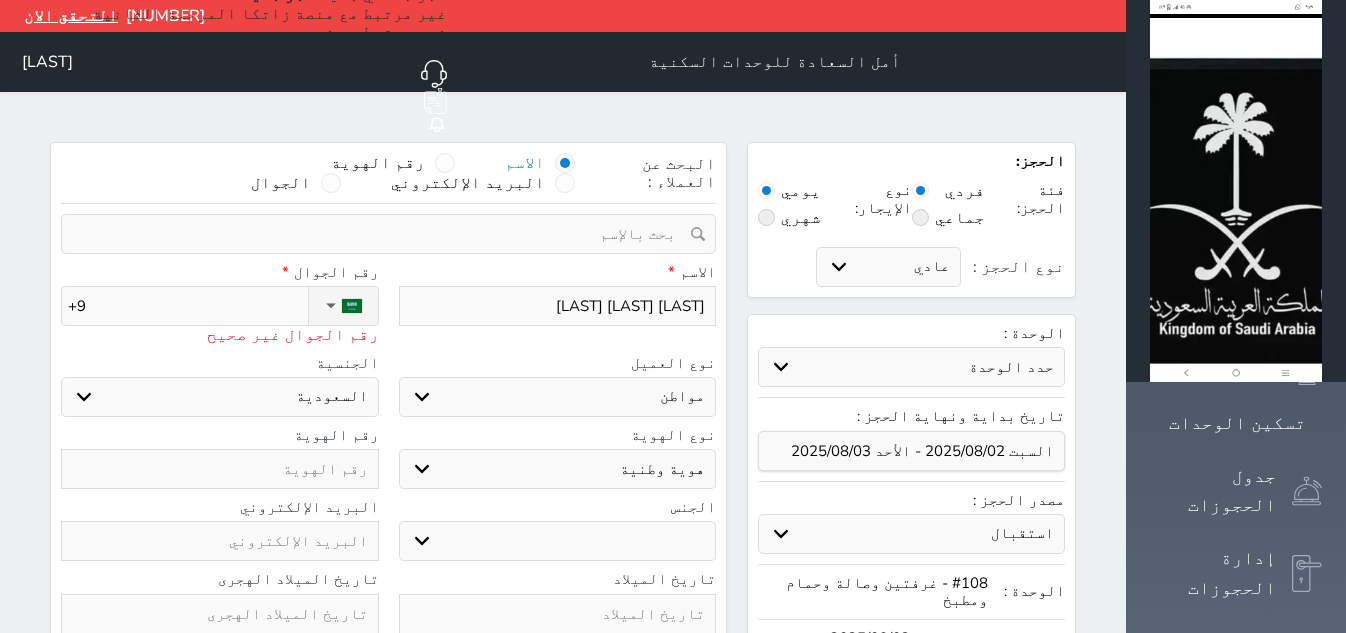 type on "+" 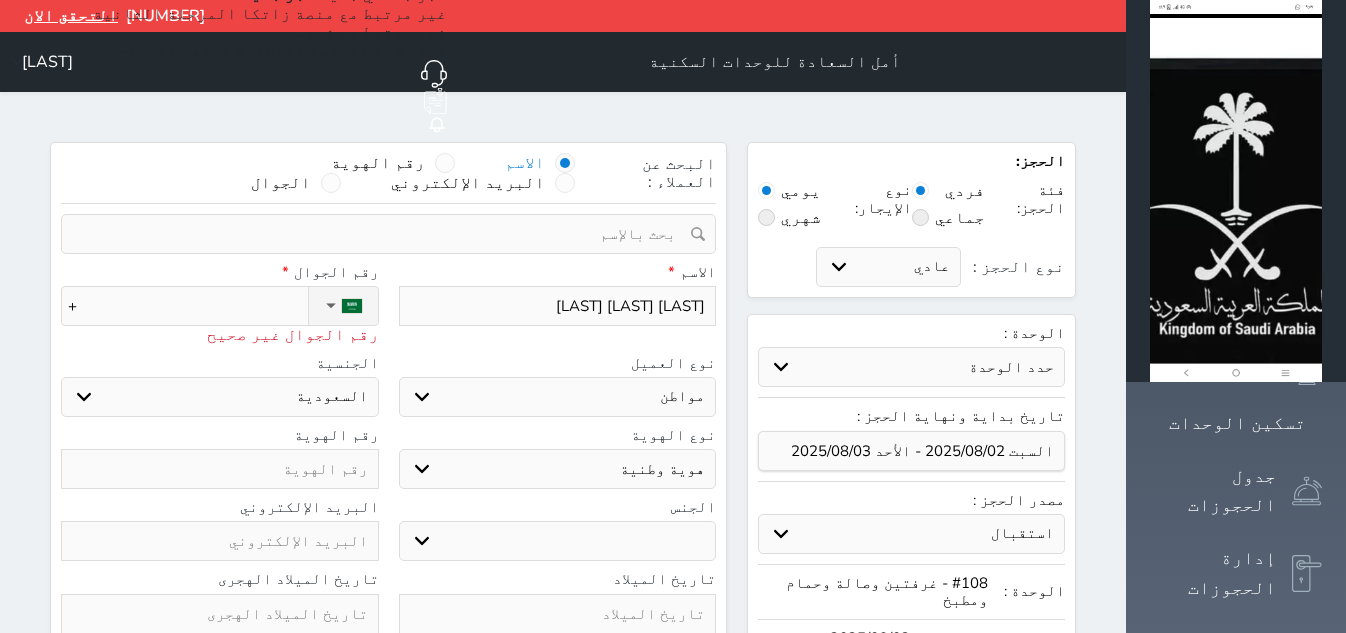 type 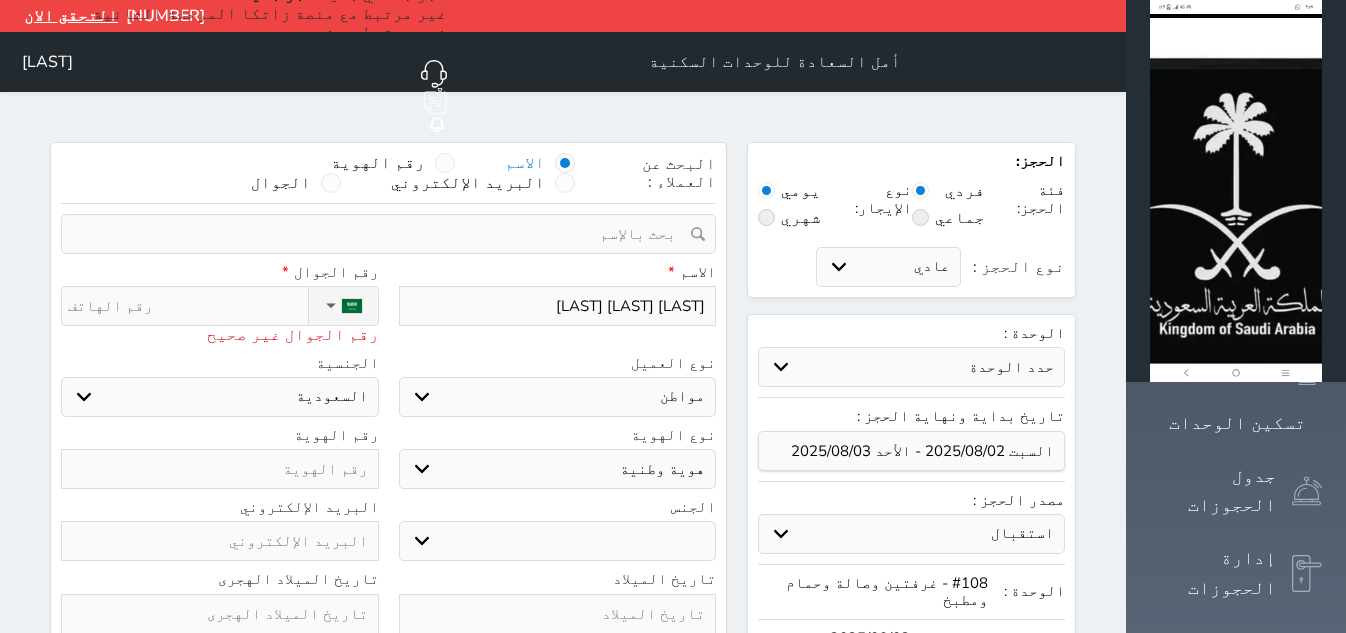 click at bounding box center (220, 469) 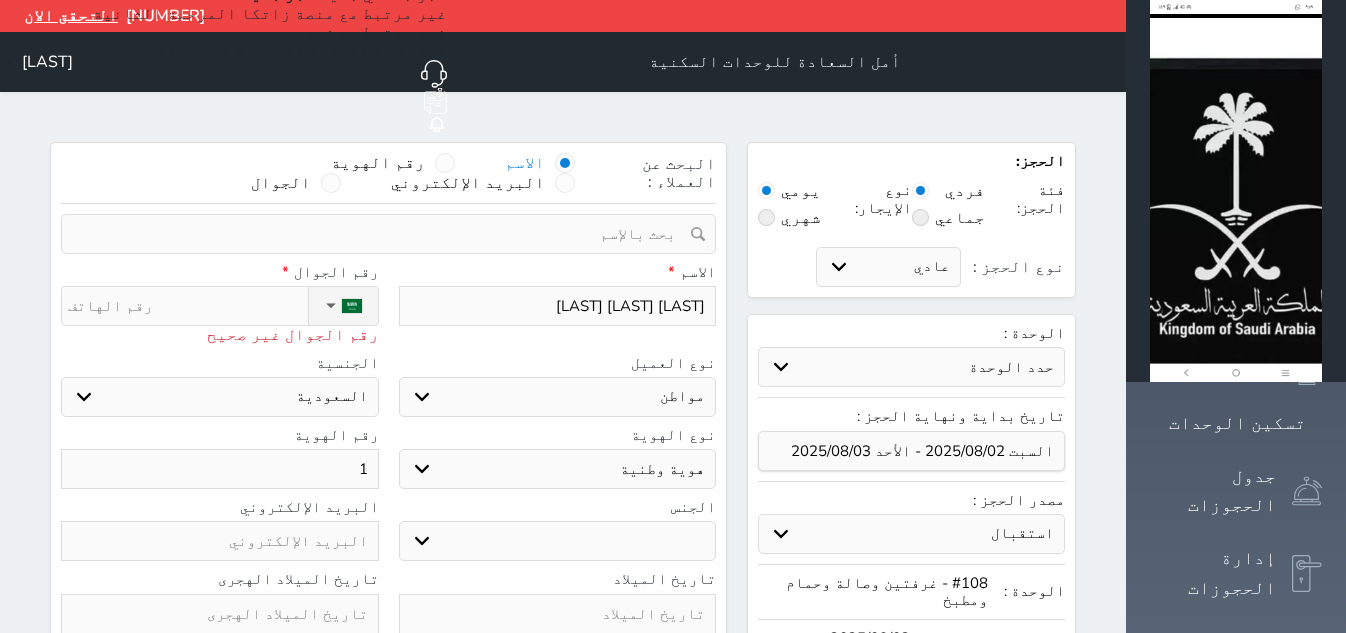 type on "10" 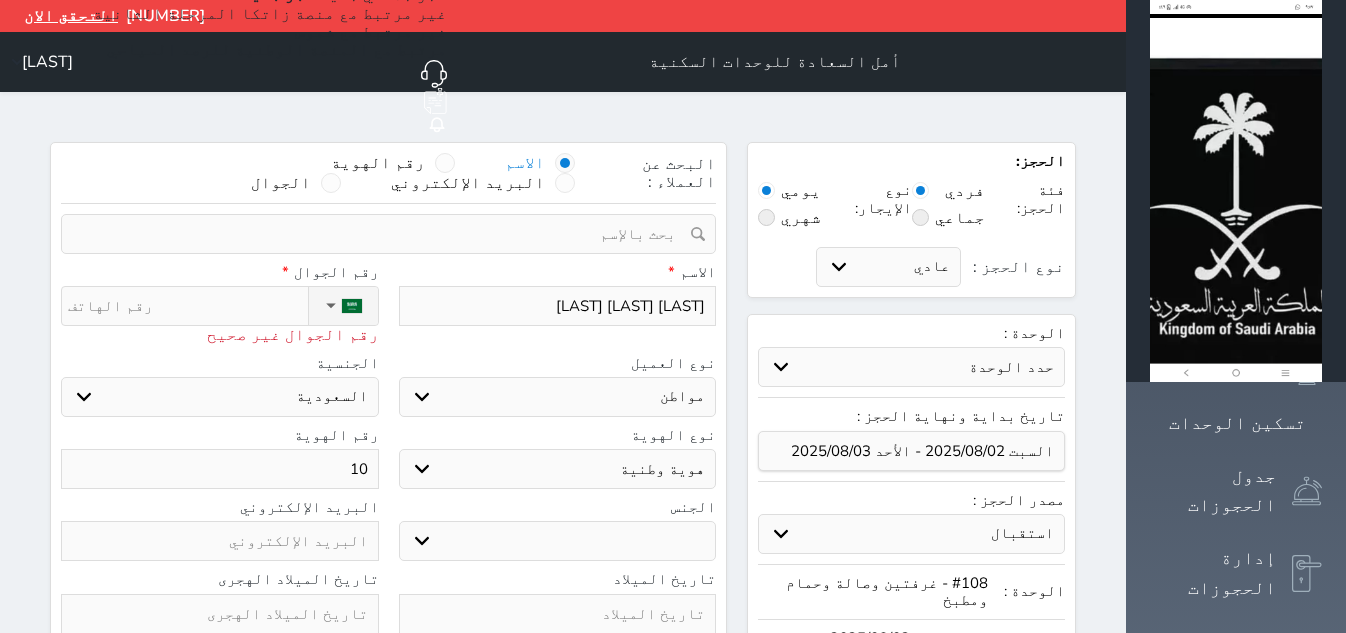 type on "103" 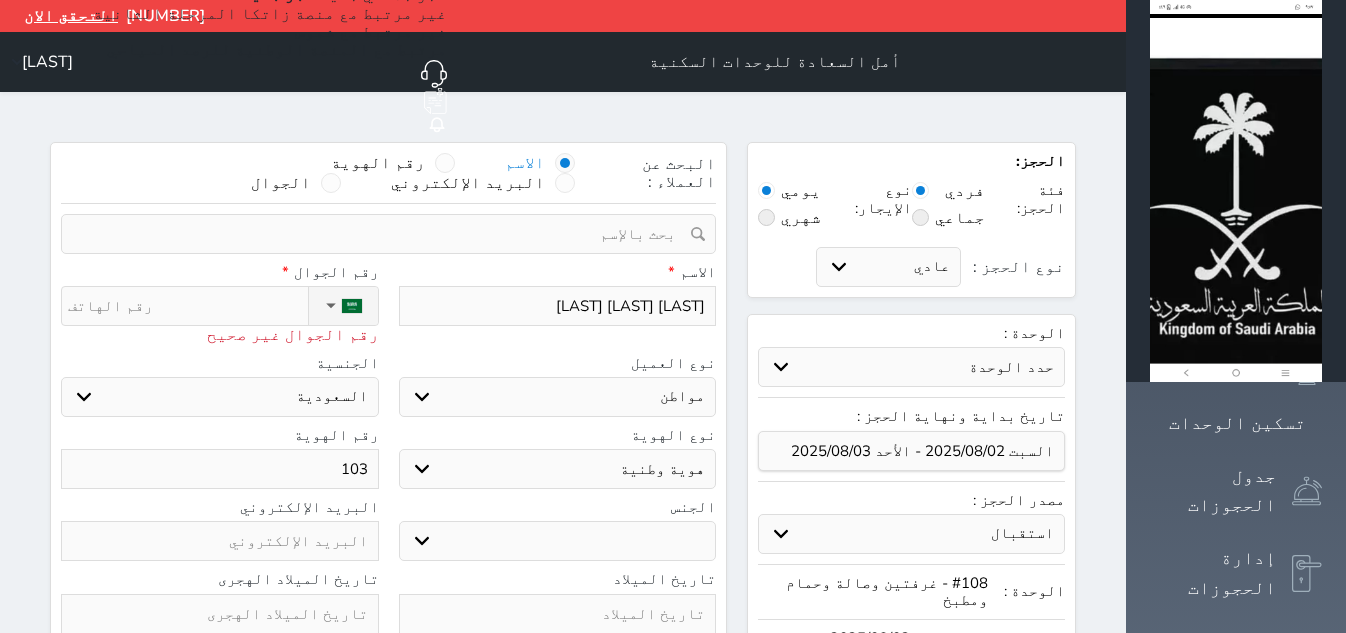 type on "1033" 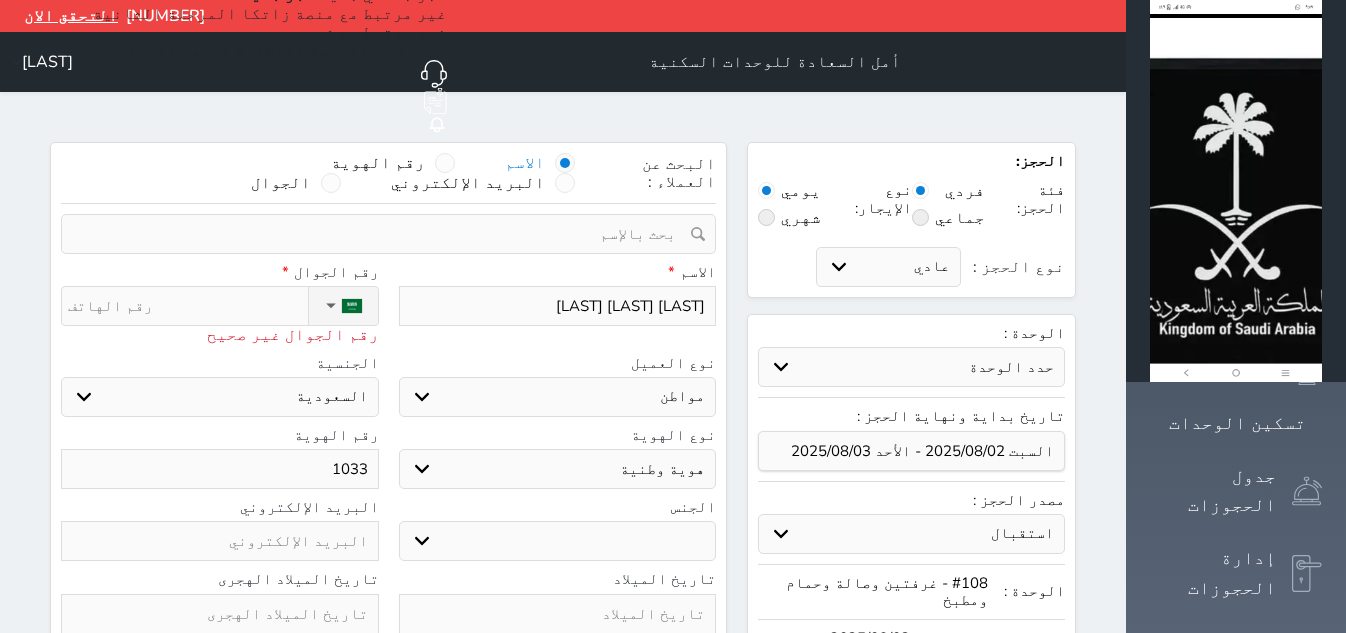 type on "10336" 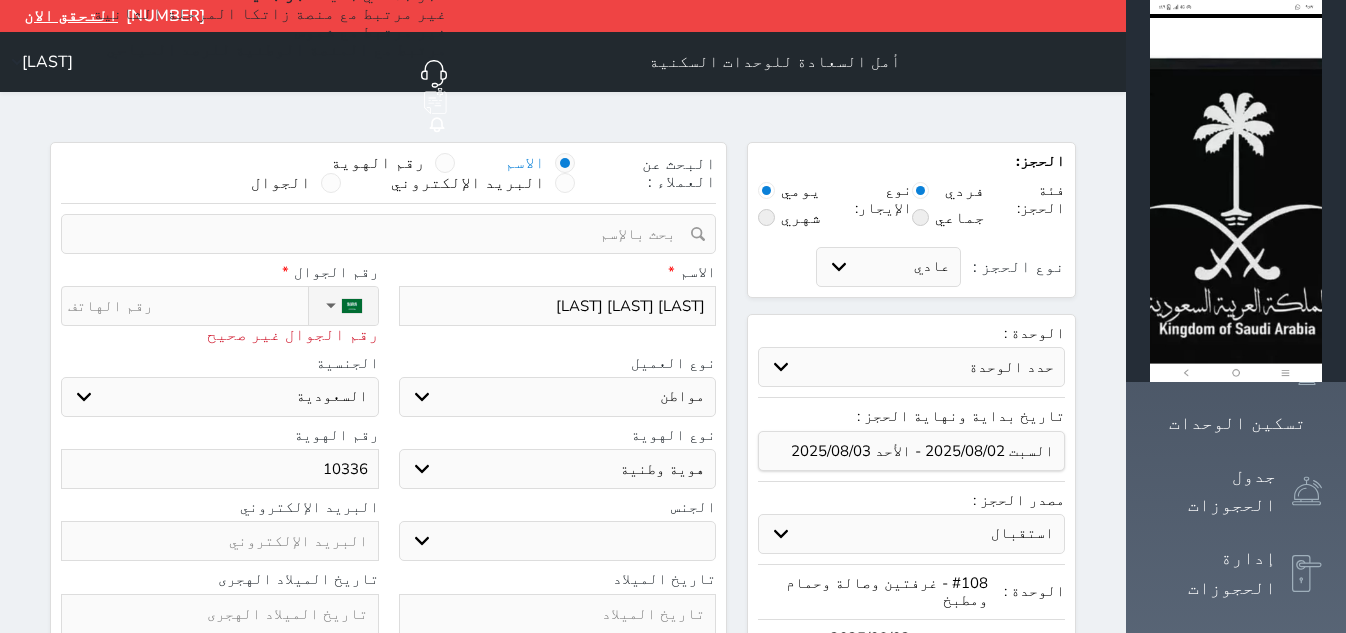 type on "103364" 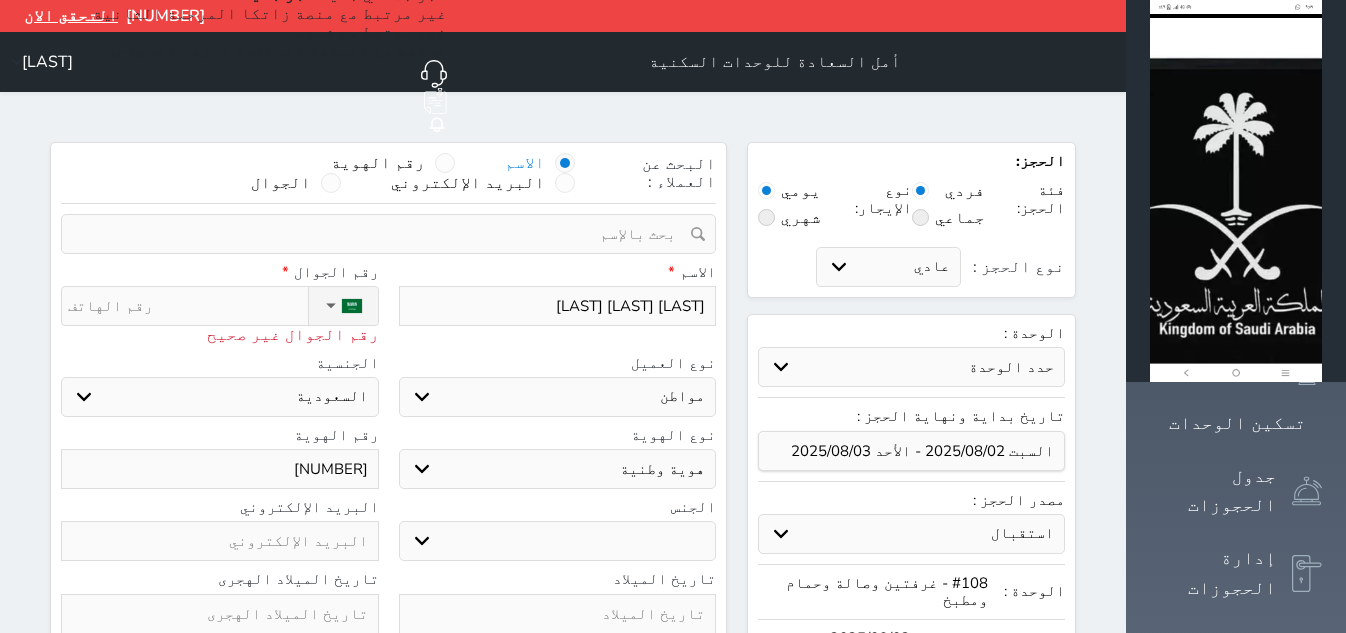 type on "1033642" 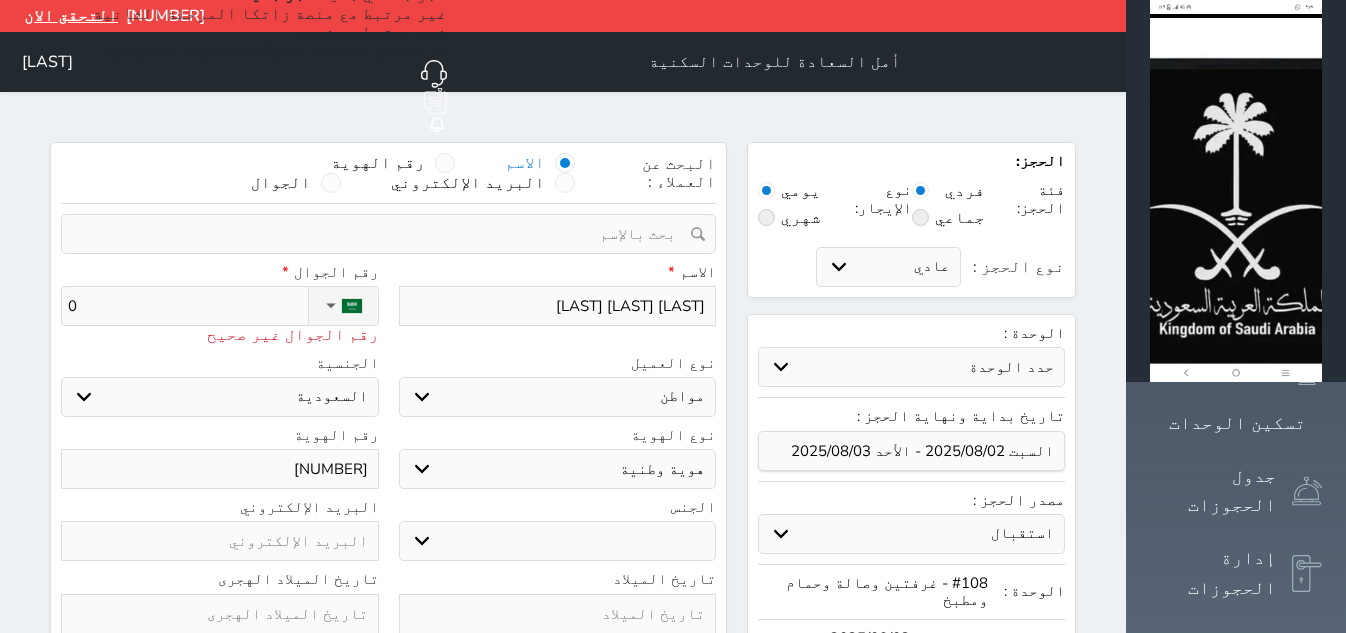 type on "05" 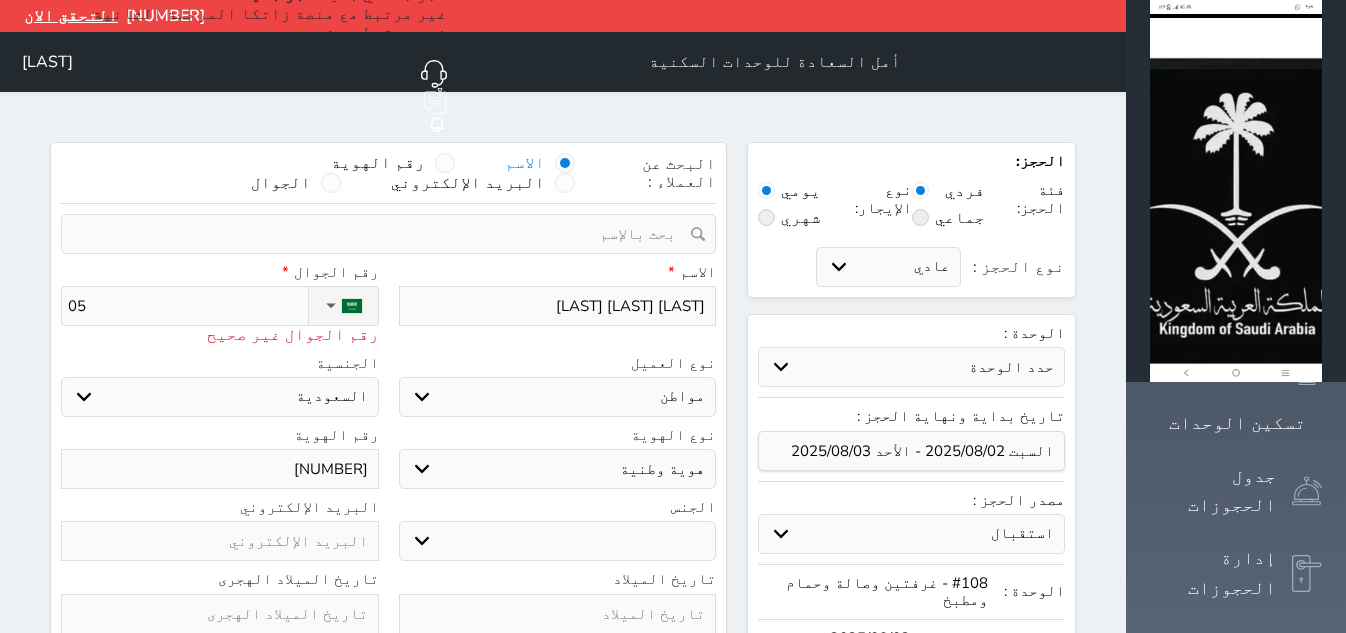 select 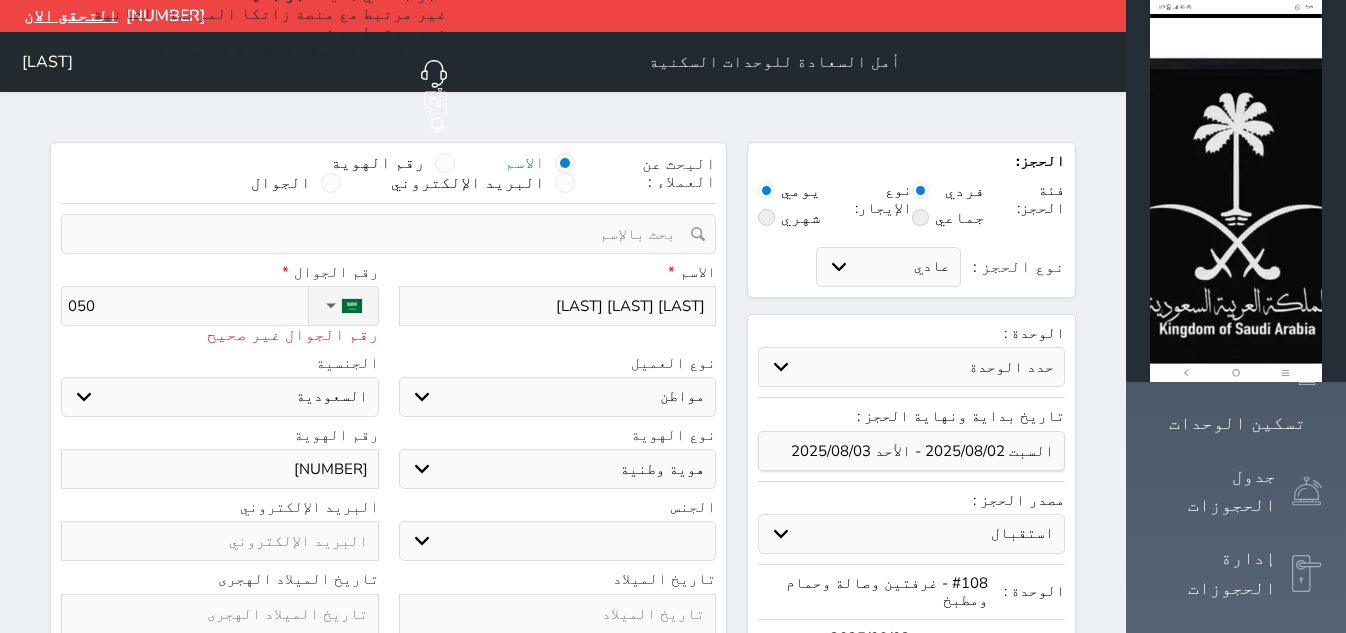 type on "0505" 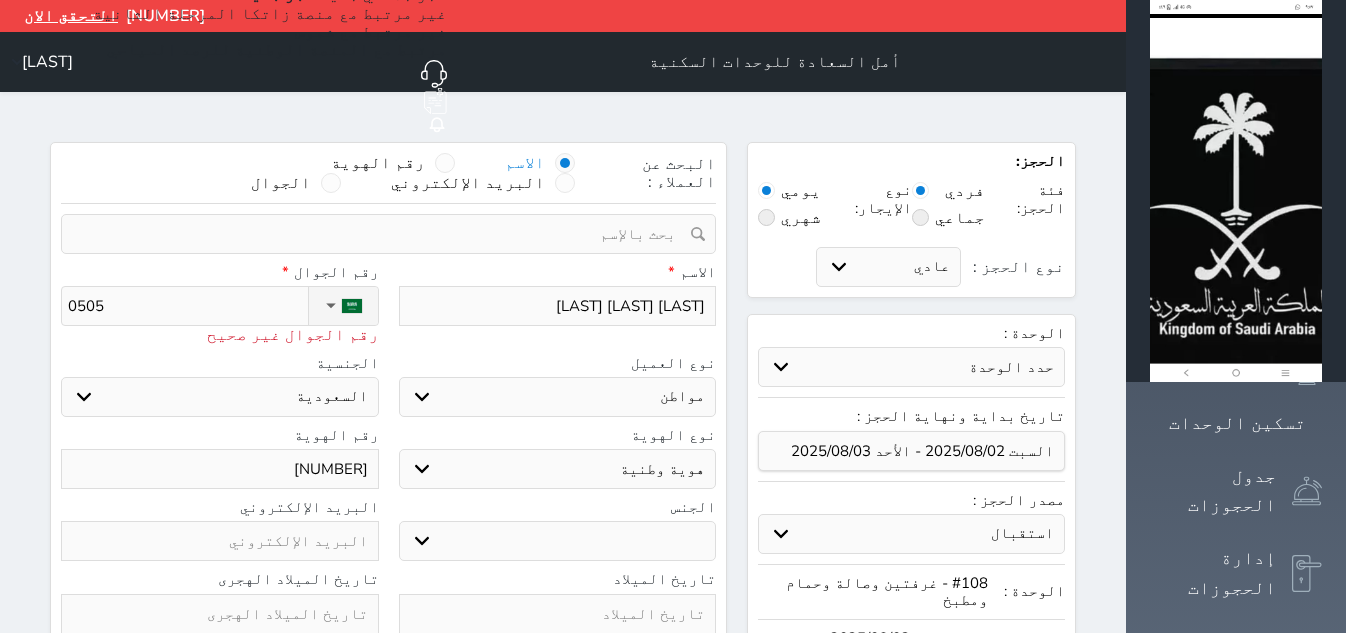 type on "05053" 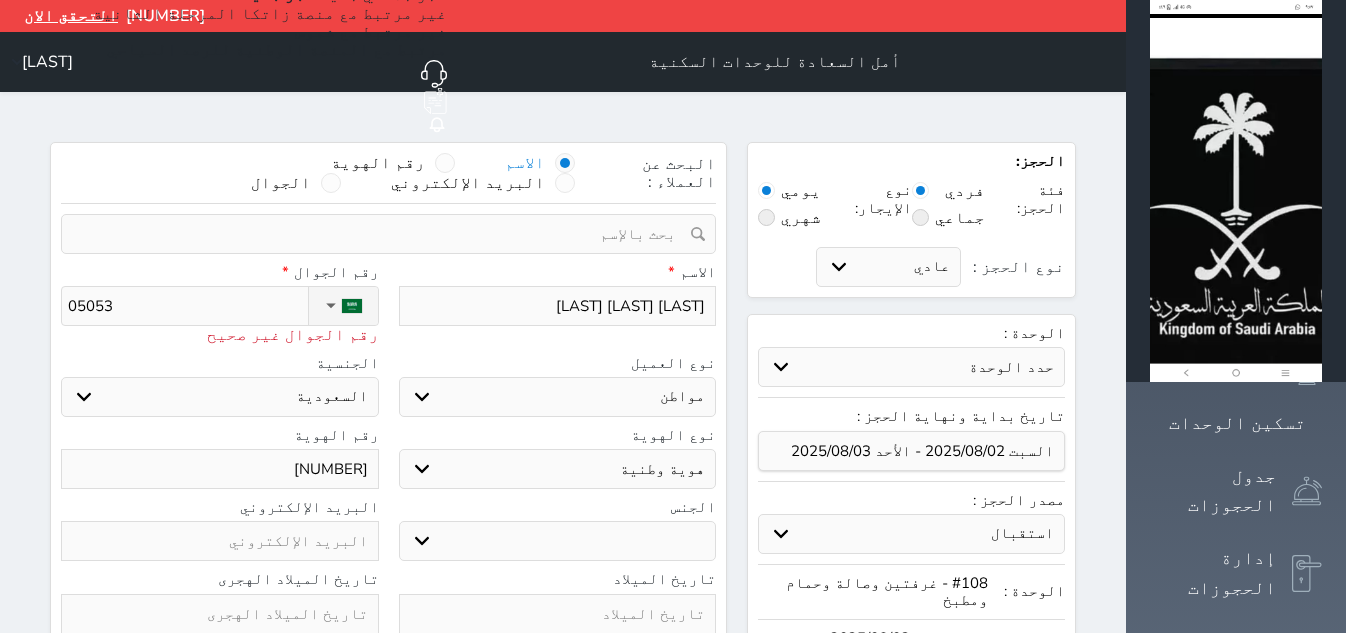 type on "050537" 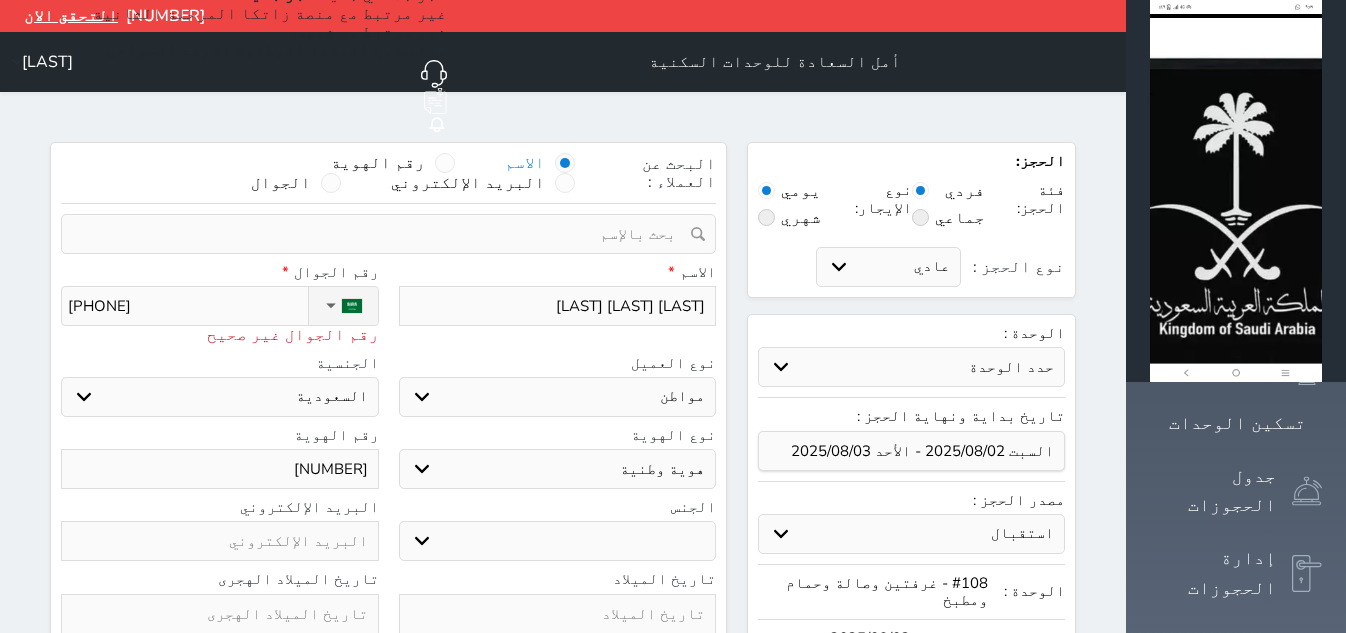 type on "0505378" 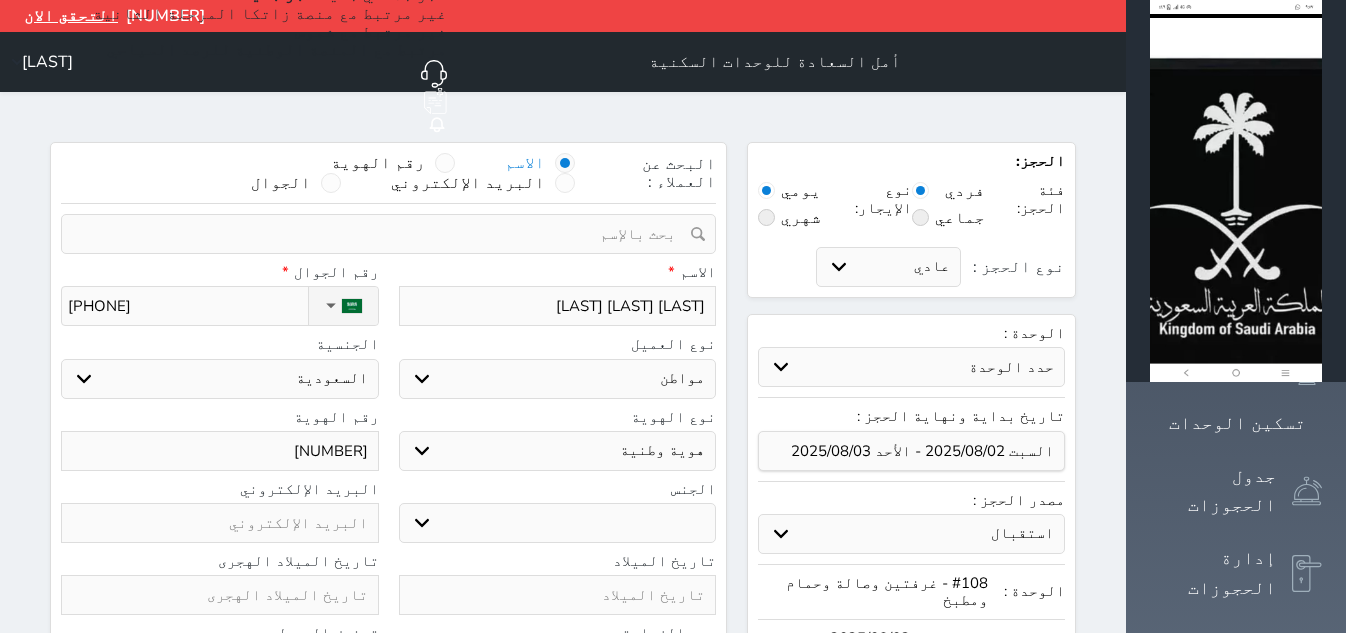 type on "+966 50 537 8034" 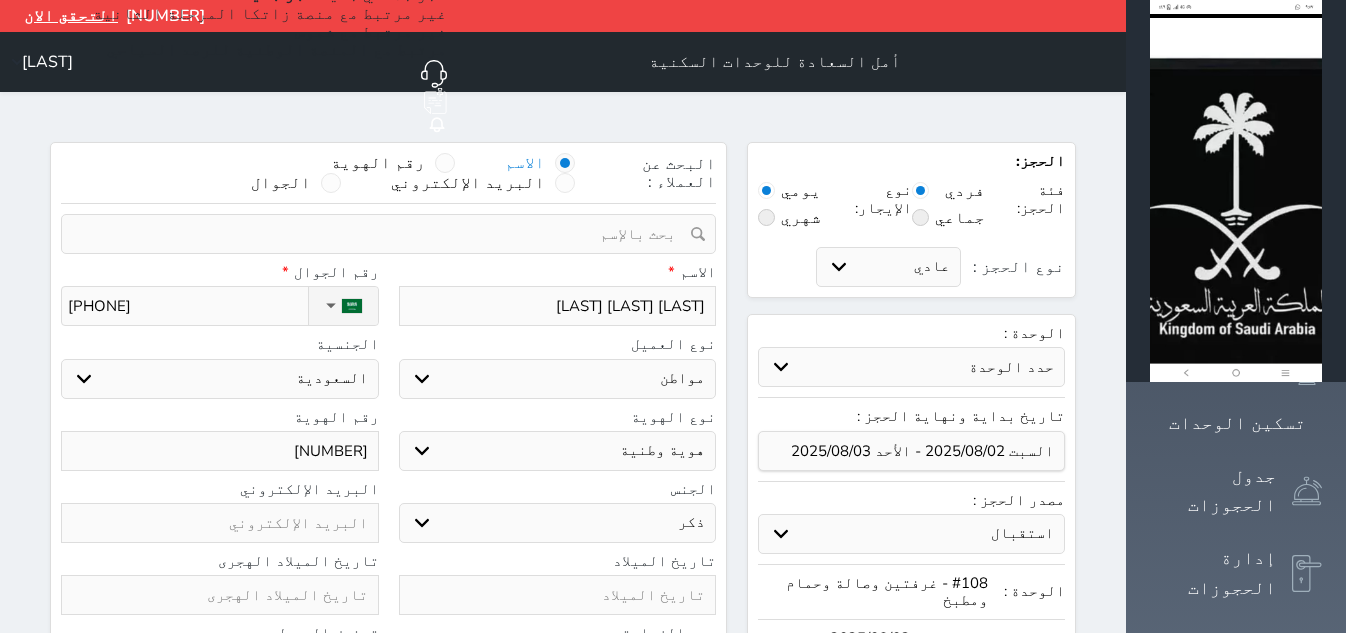 click on "ذكر   انثى" at bounding box center [558, 523] 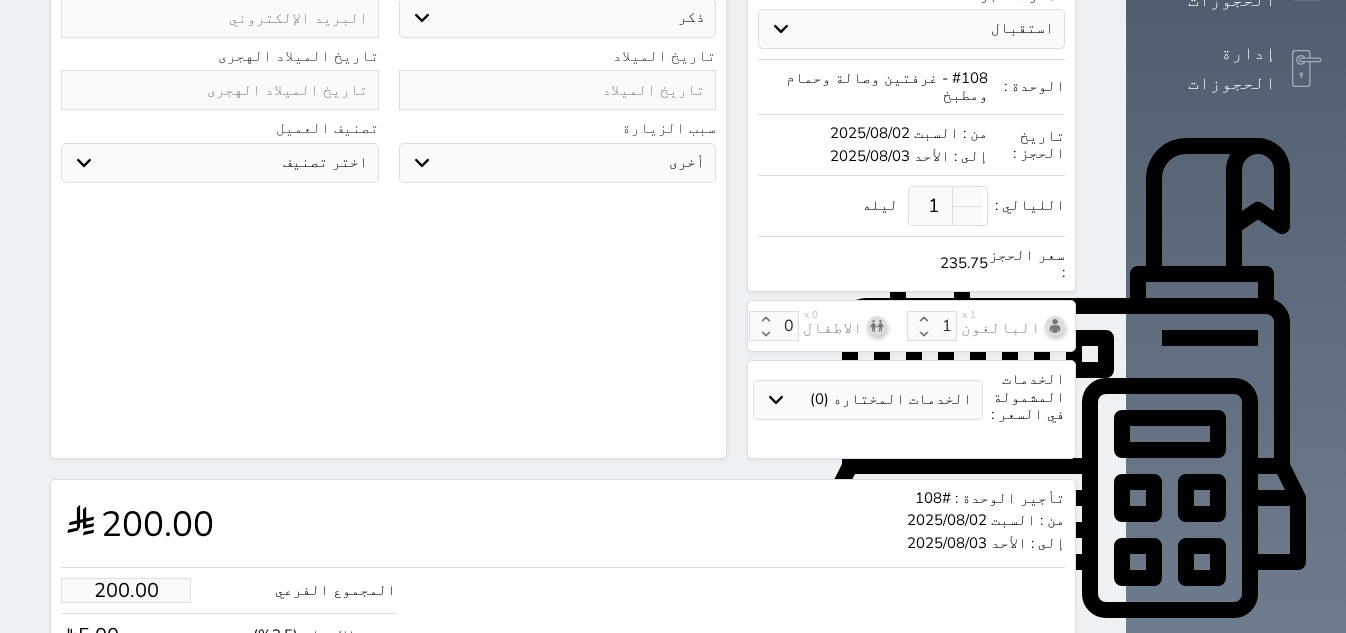 scroll, scrollTop: 626, scrollLeft: 0, axis: vertical 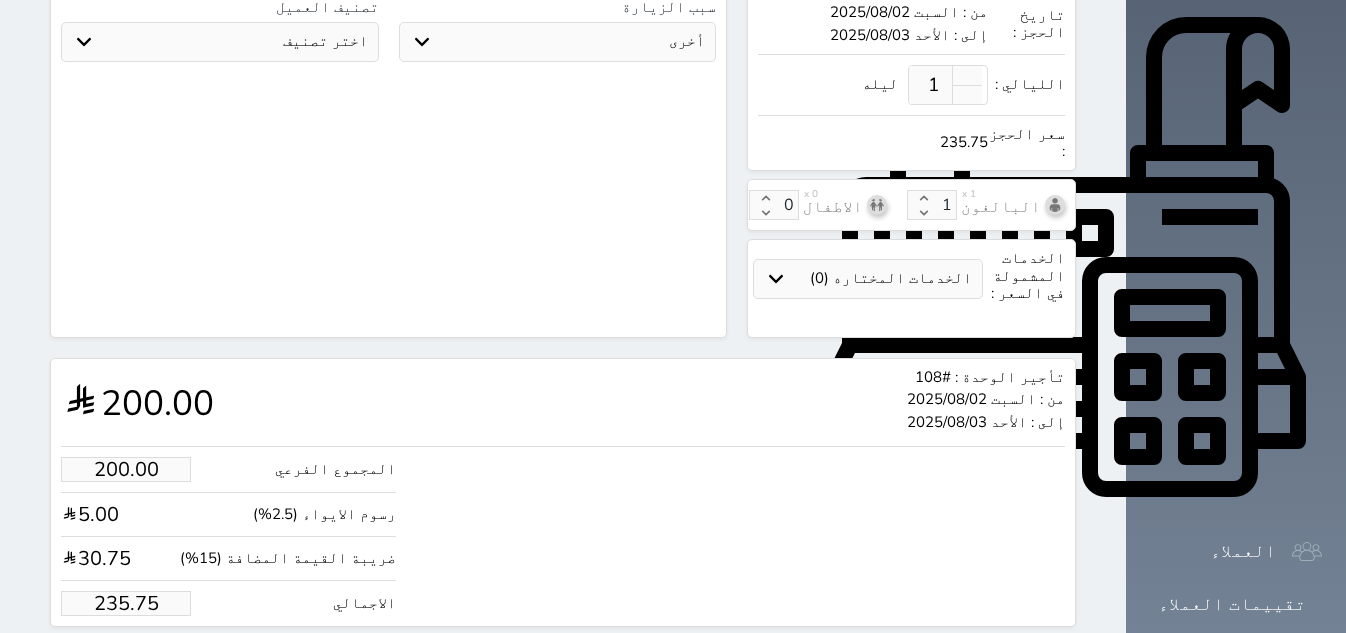 click on "235.75" at bounding box center (126, 603) 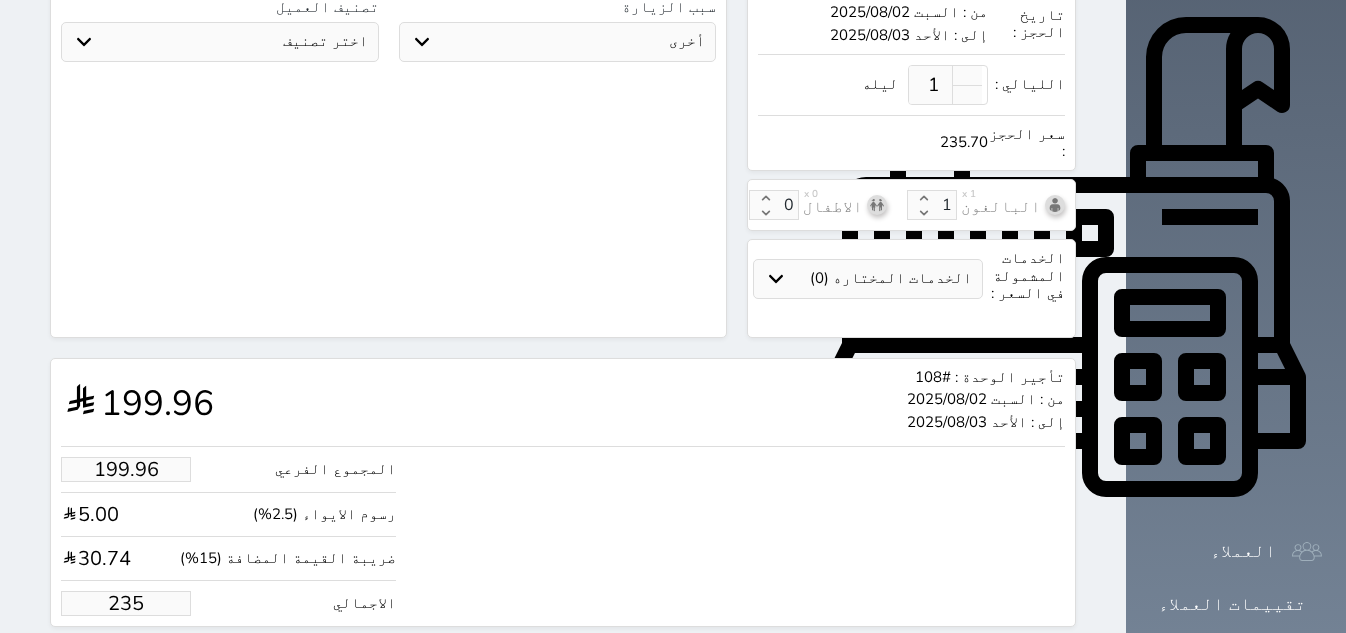 type on "23" 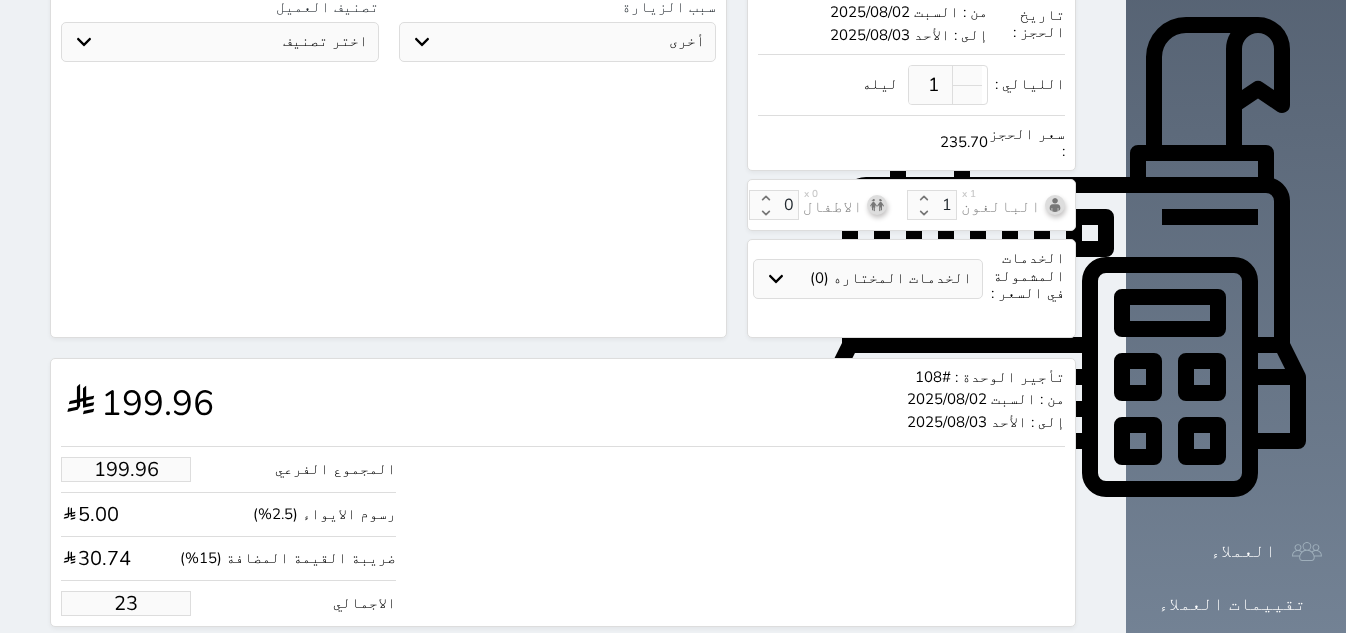 type on "1.70" 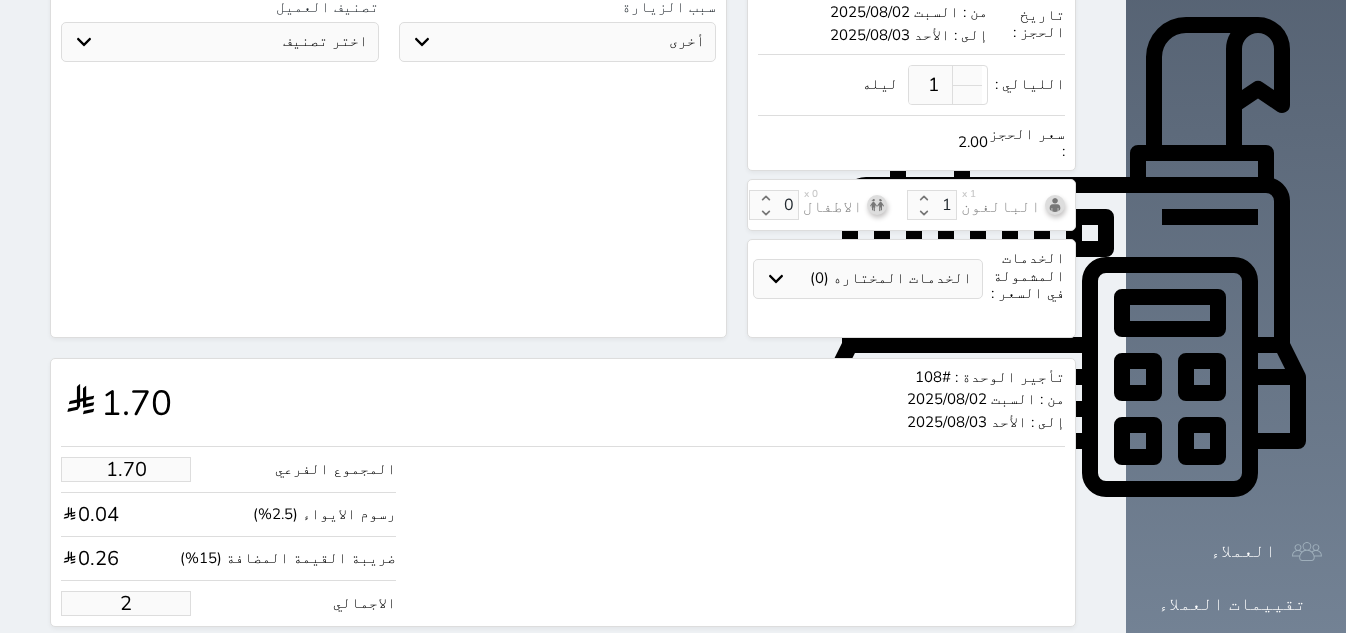 type on "1.17875" 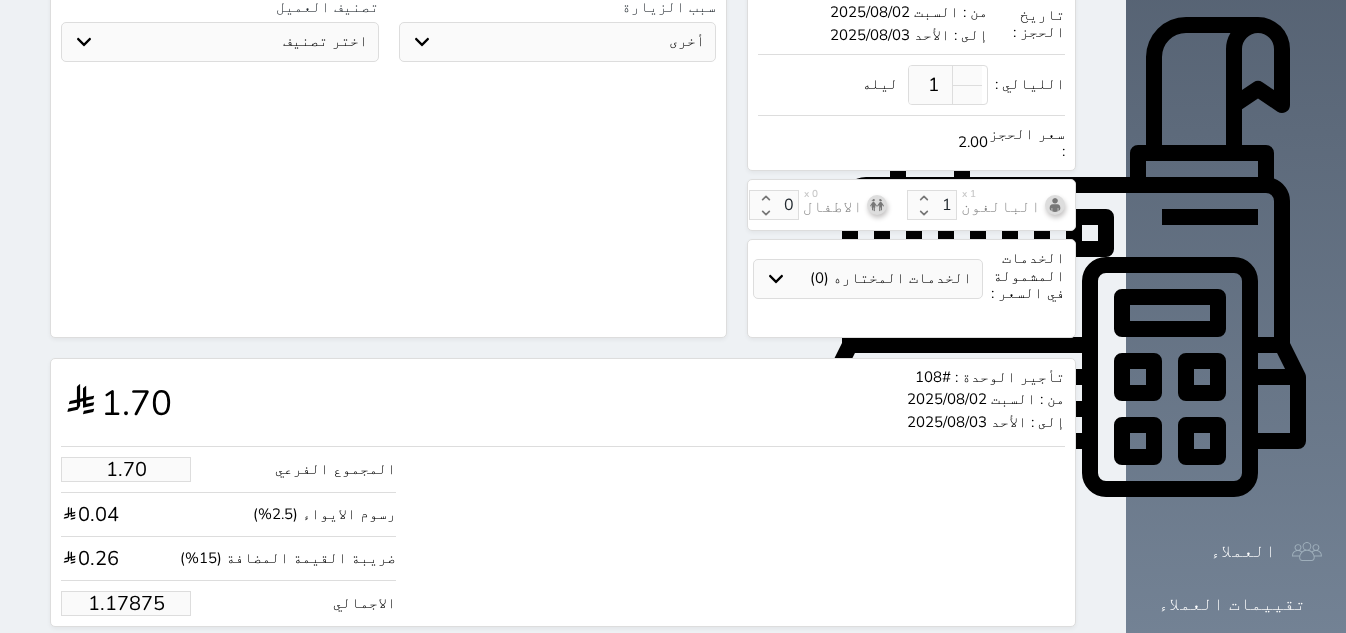 type on "1.00" 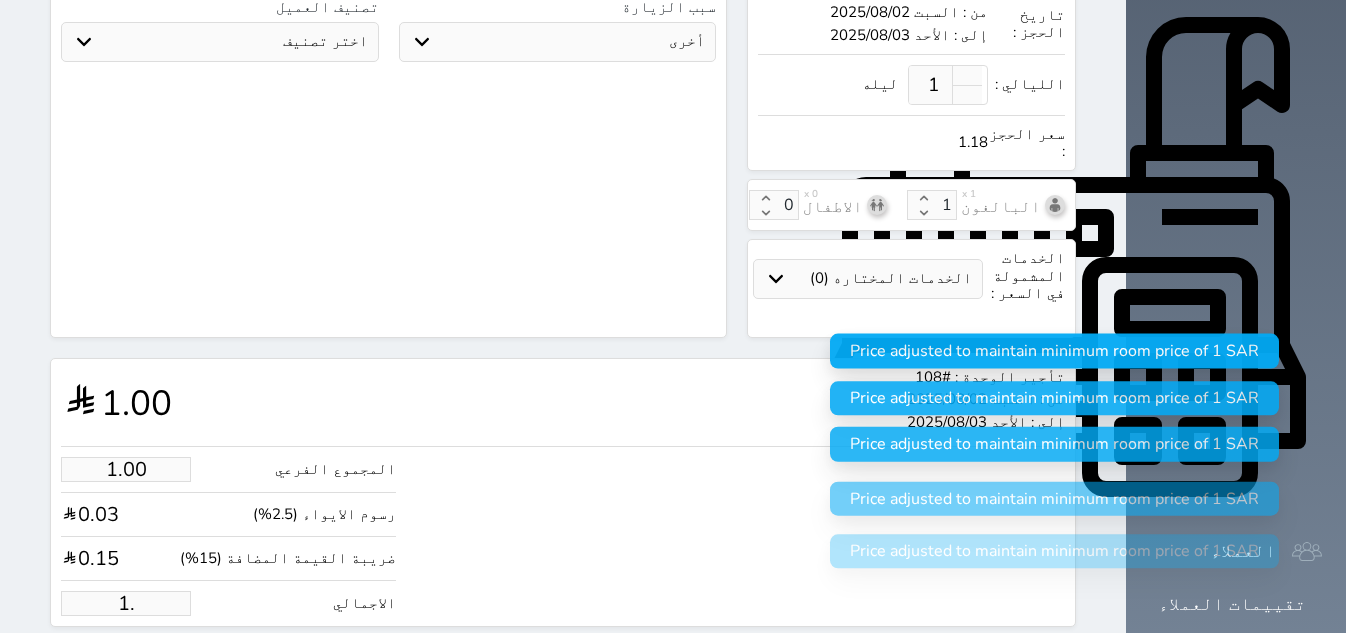 type on "1" 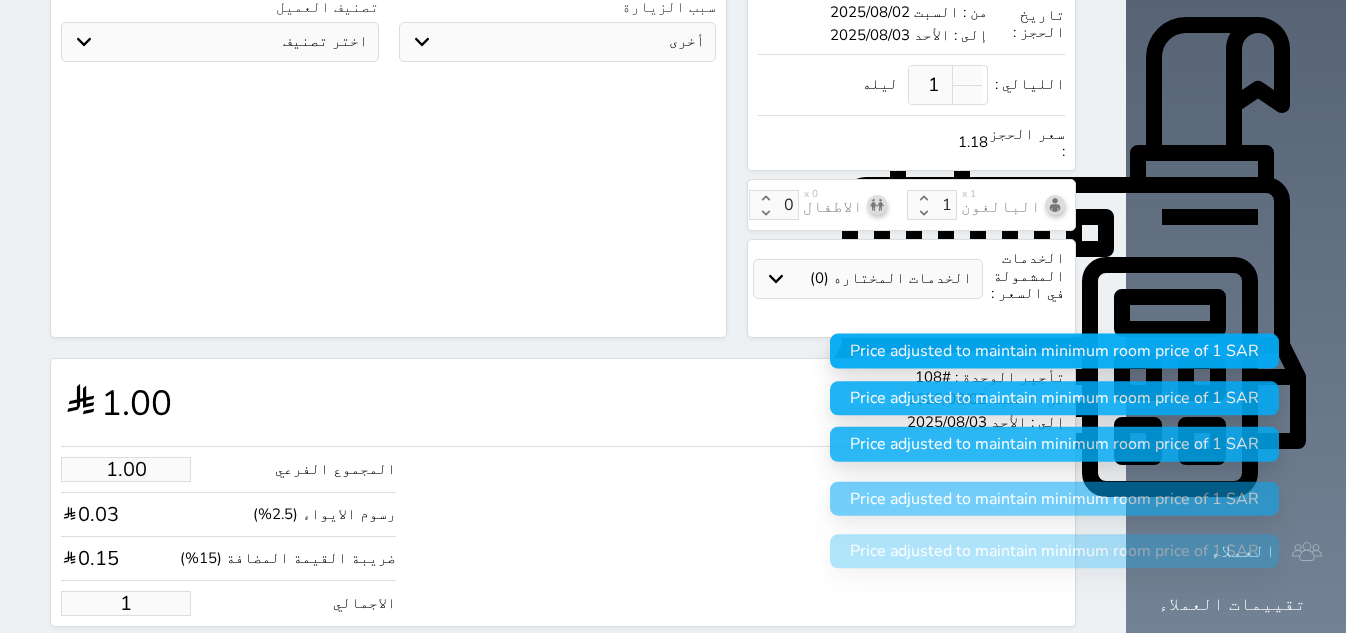 type 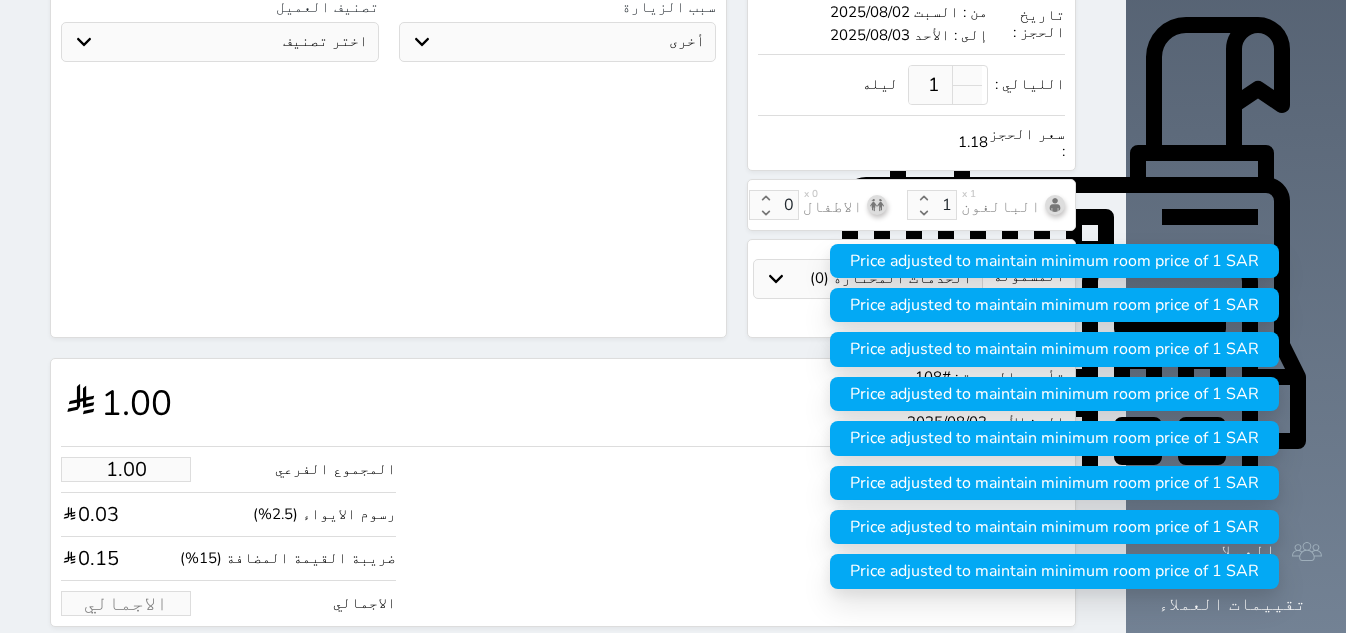type on "2.55" 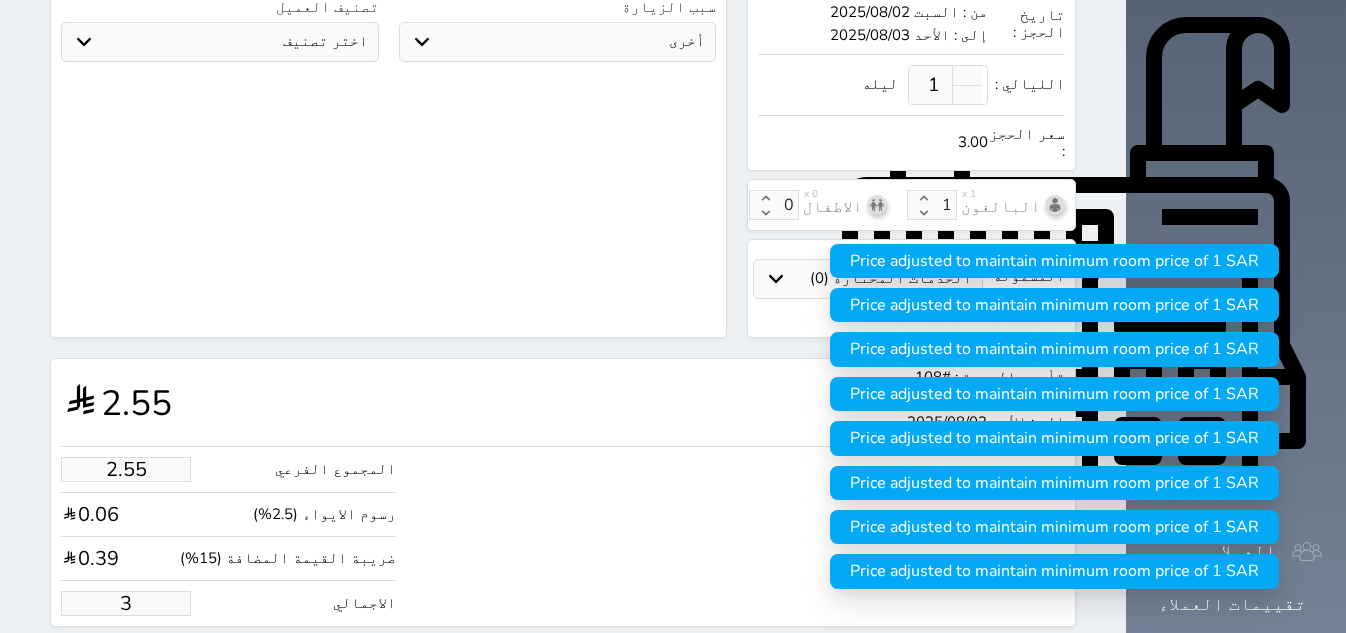 type on "27.15" 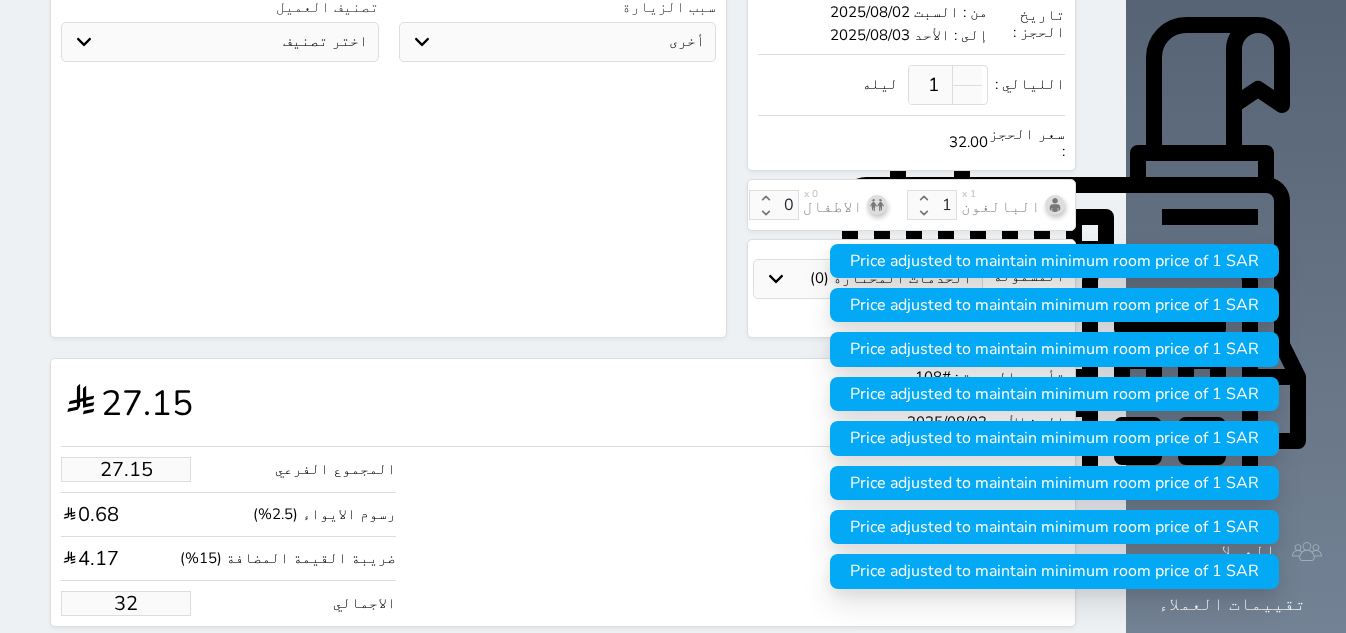 type on "271.47" 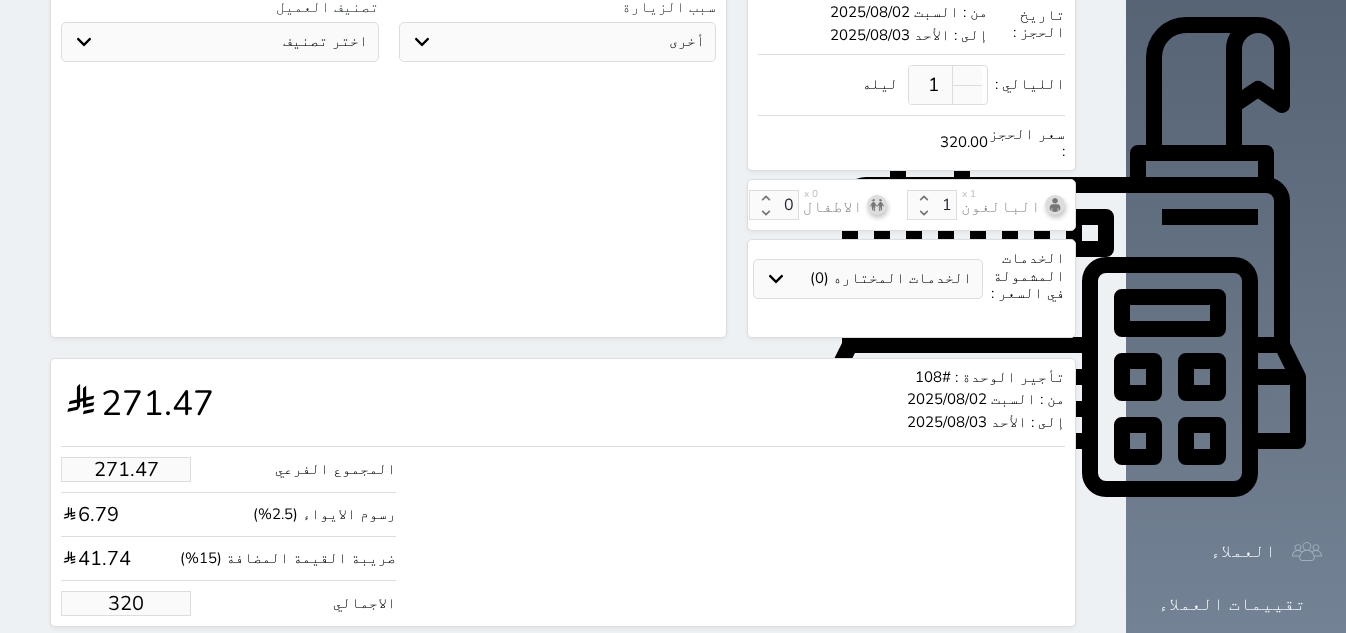type on "320.00" 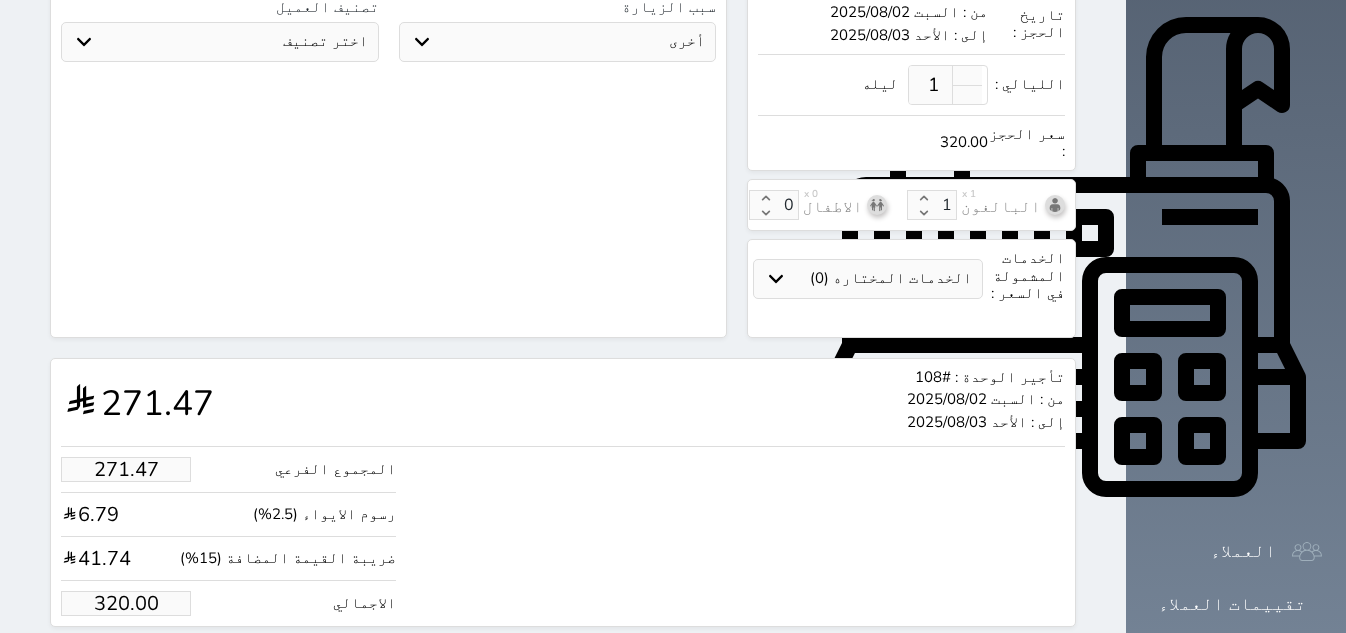 click on "حجز" at bounding box center [149, 664] 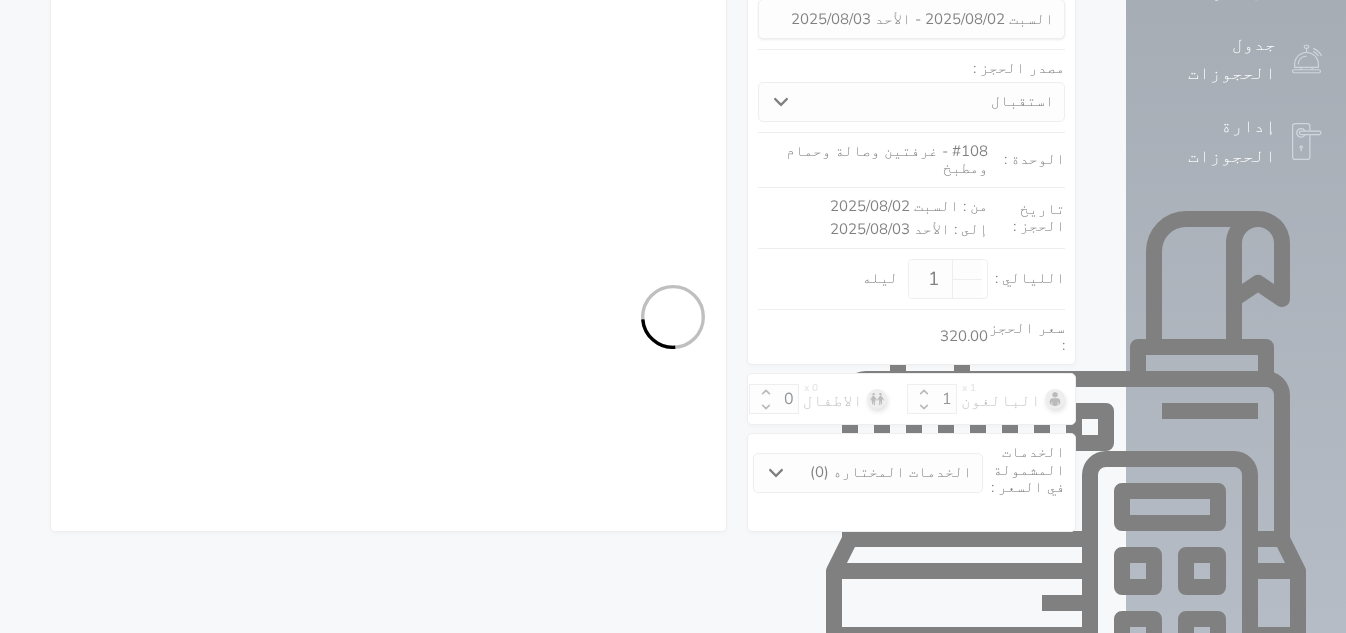 select on "1" 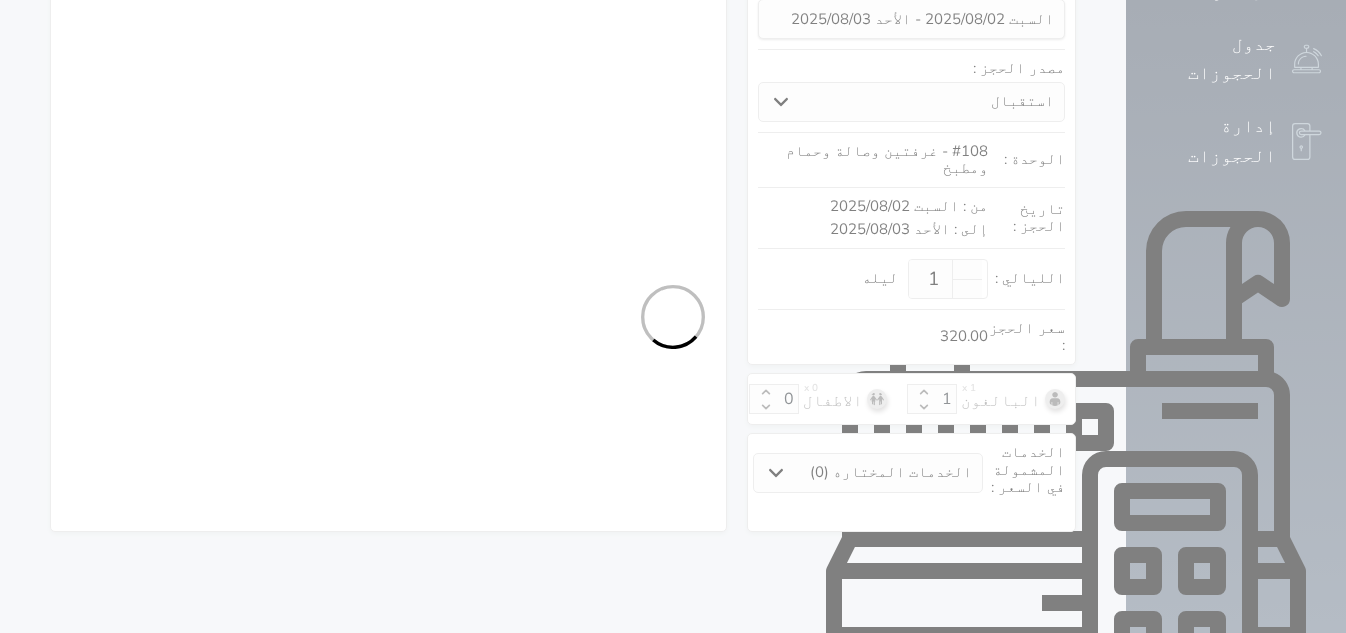 select on "113" 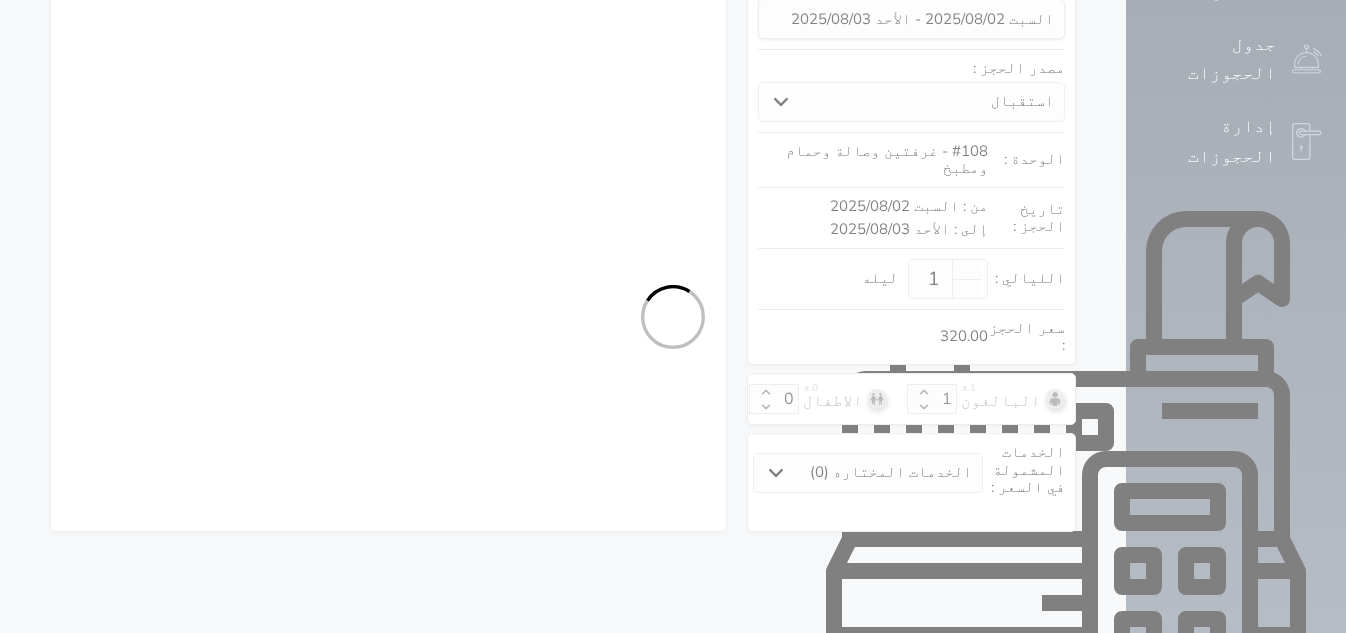 select on "1" 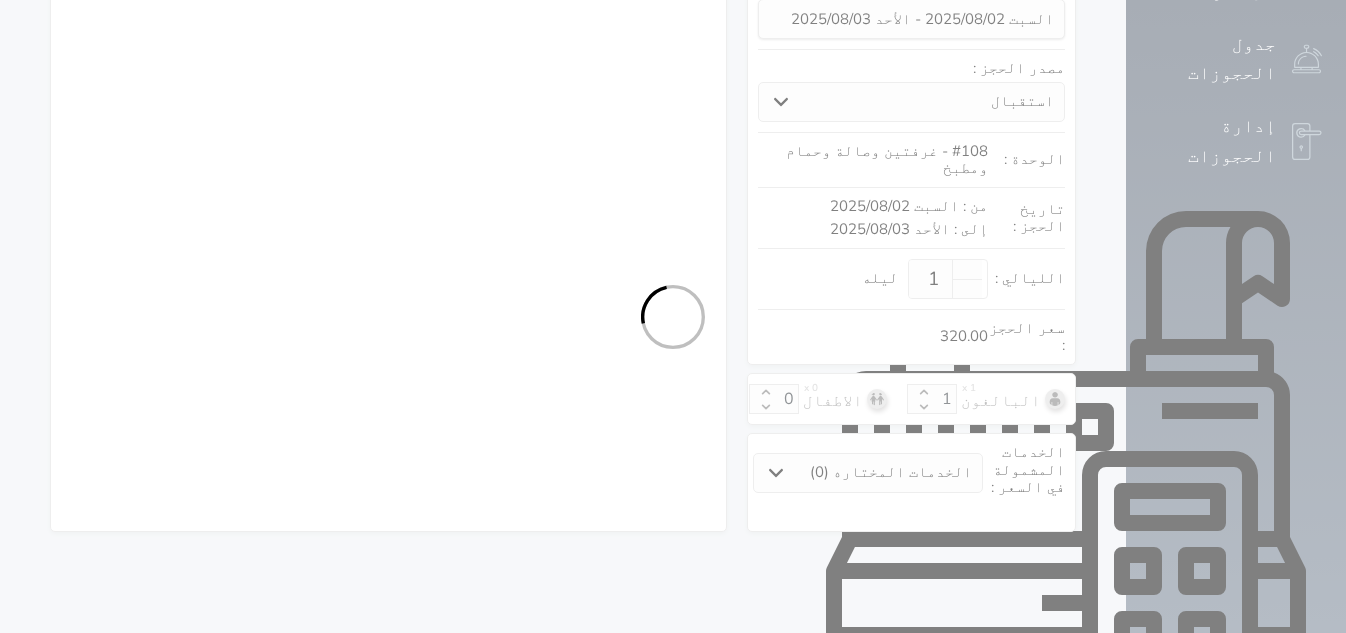 select on "7" 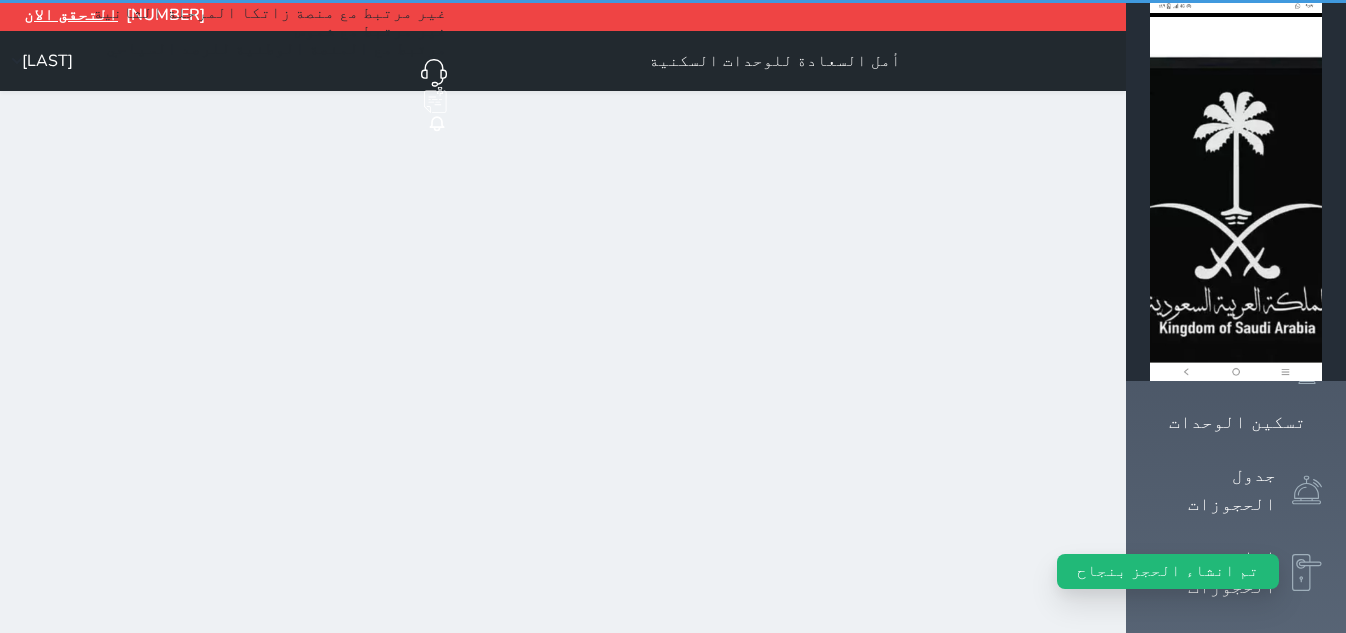 scroll, scrollTop: 0, scrollLeft: 0, axis: both 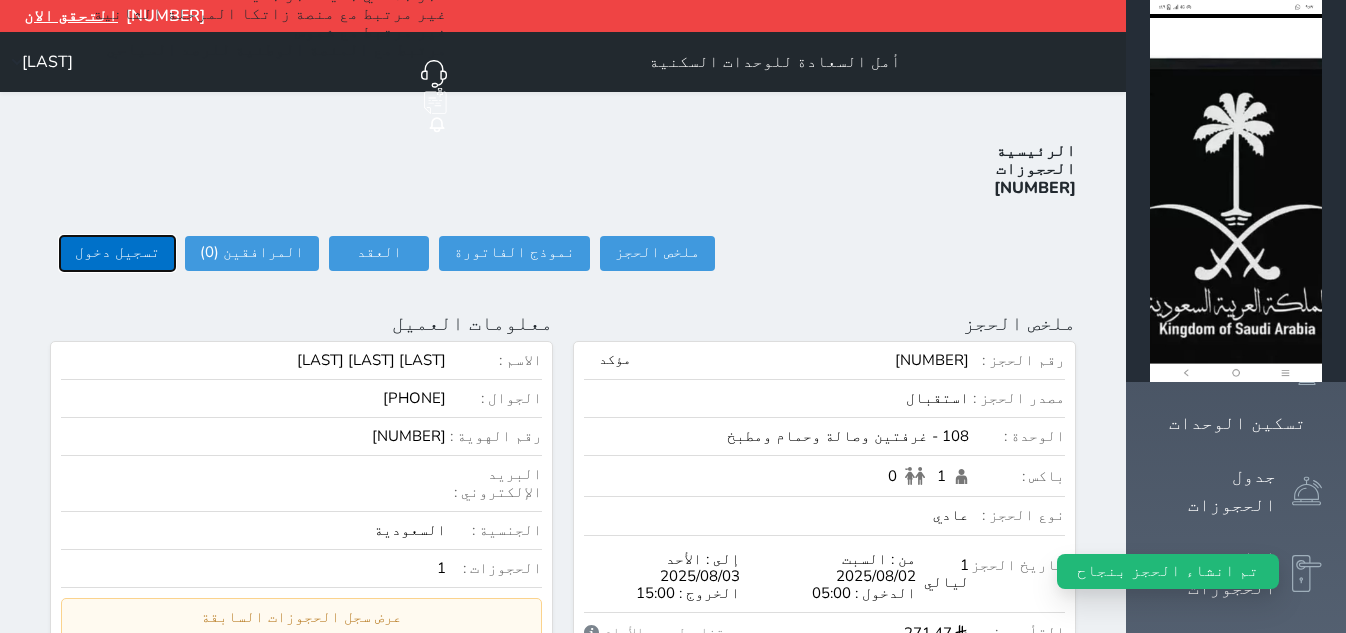drag, startPoint x: 72, startPoint y: 178, endPoint x: 243, endPoint y: 199, distance: 172.28465 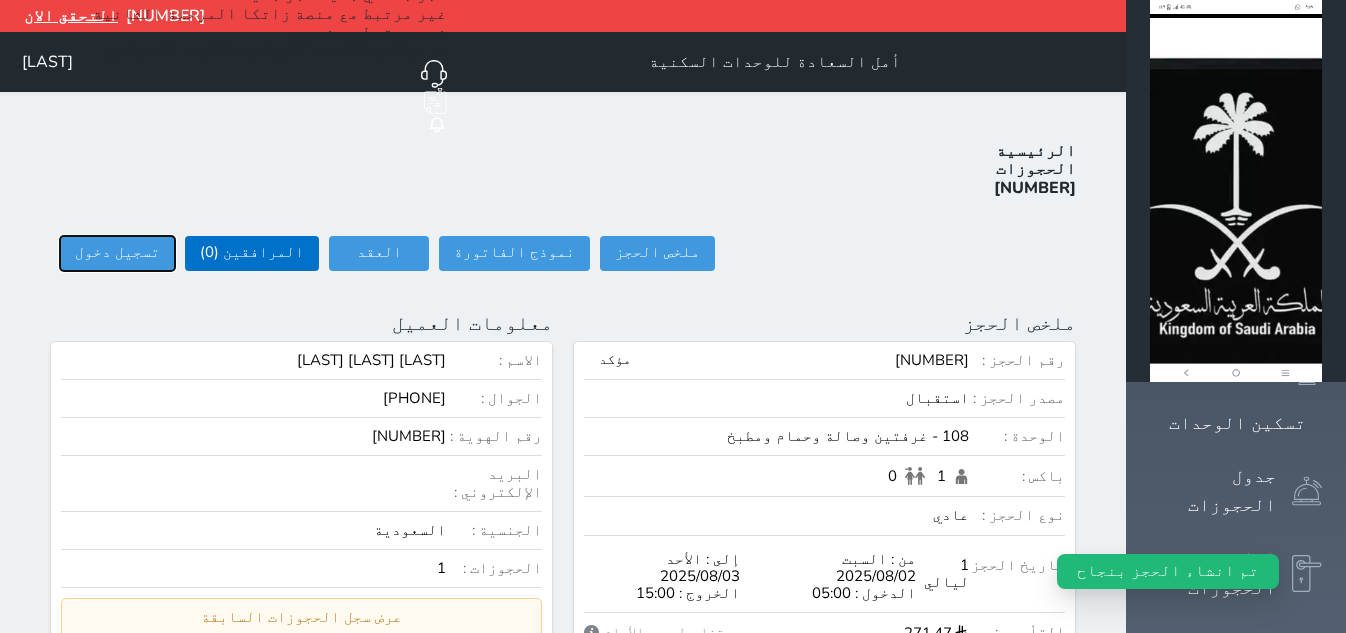 click on "تسجيل دخول" at bounding box center (117, 253) 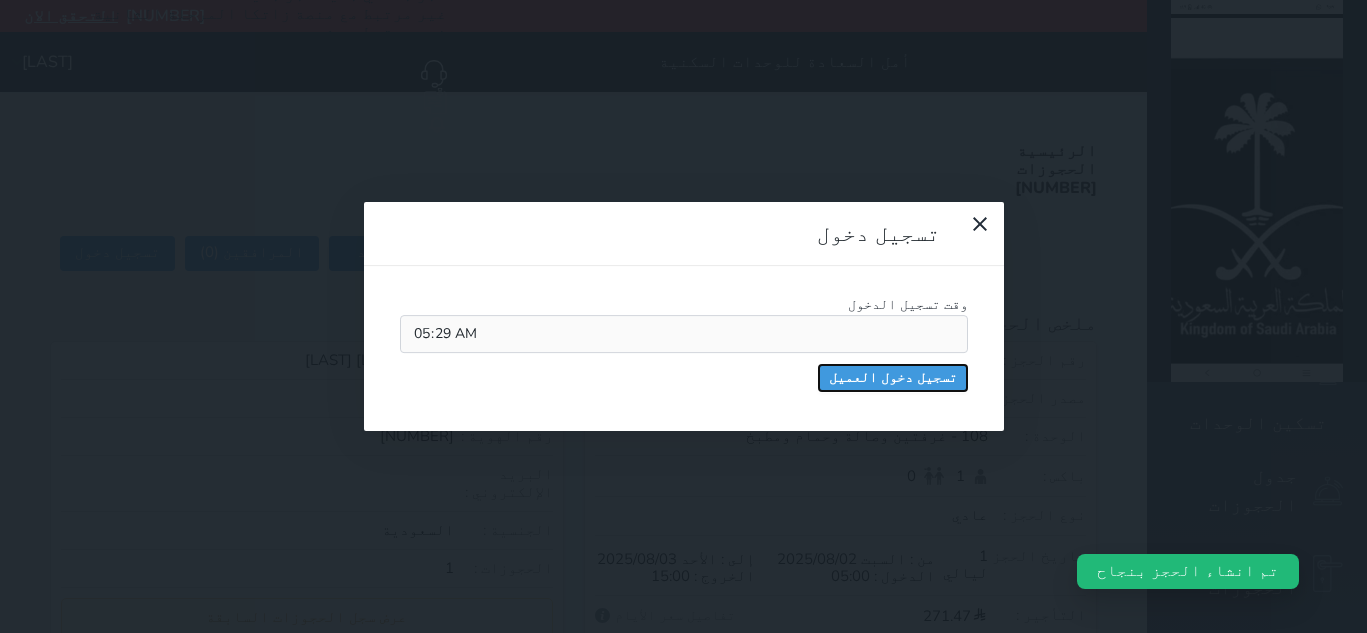 click on "تسجيل دخول العميل" at bounding box center [893, 378] 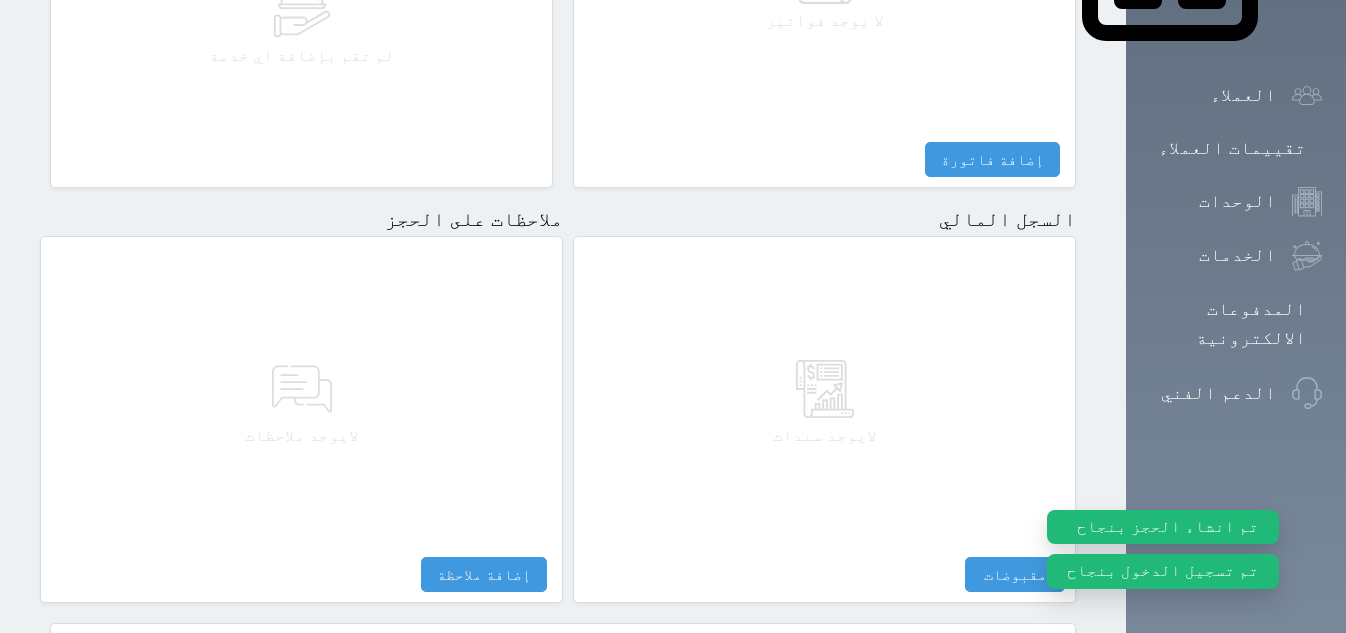 scroll, scrollTop: 1124, scrollLeft: 0, axis: vertical 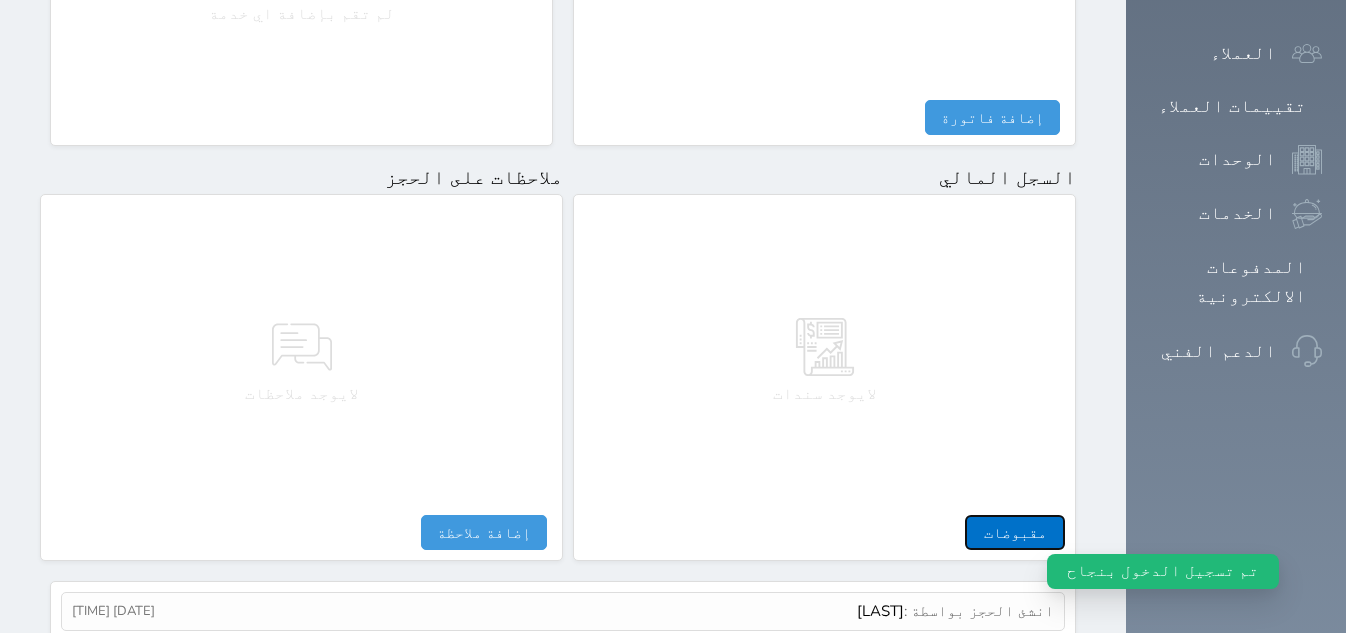 click on "مقبوضات" at bounding box center [1015, 532] 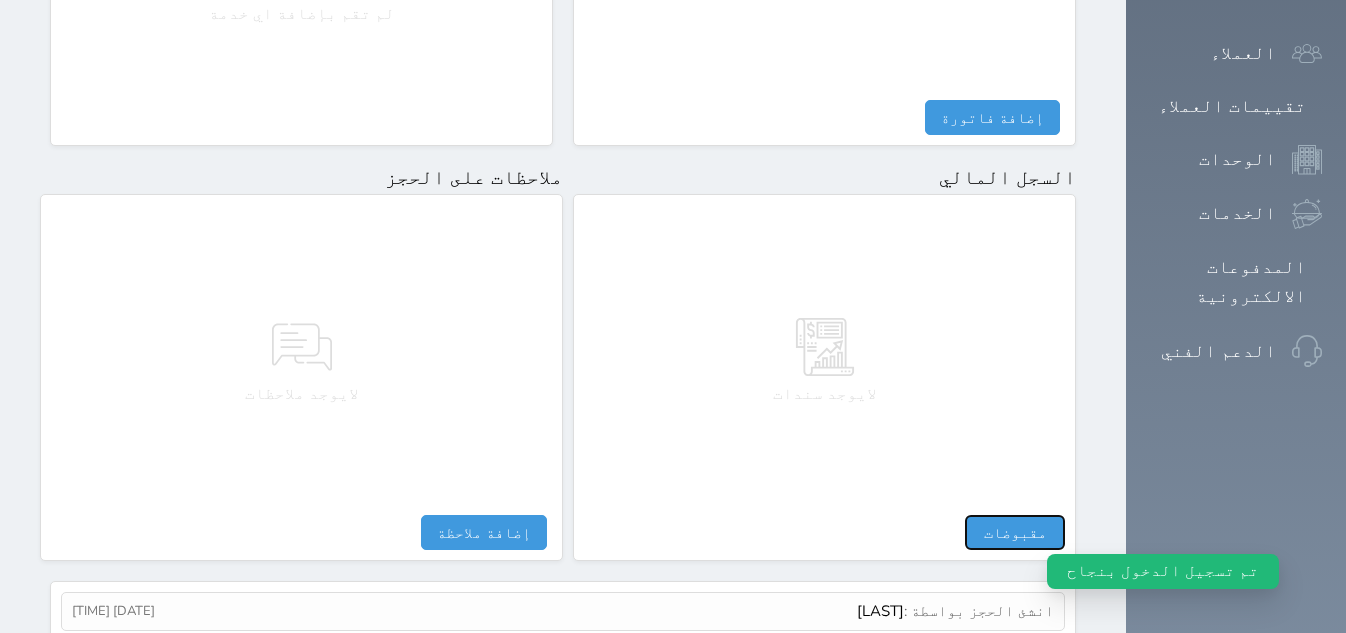 select 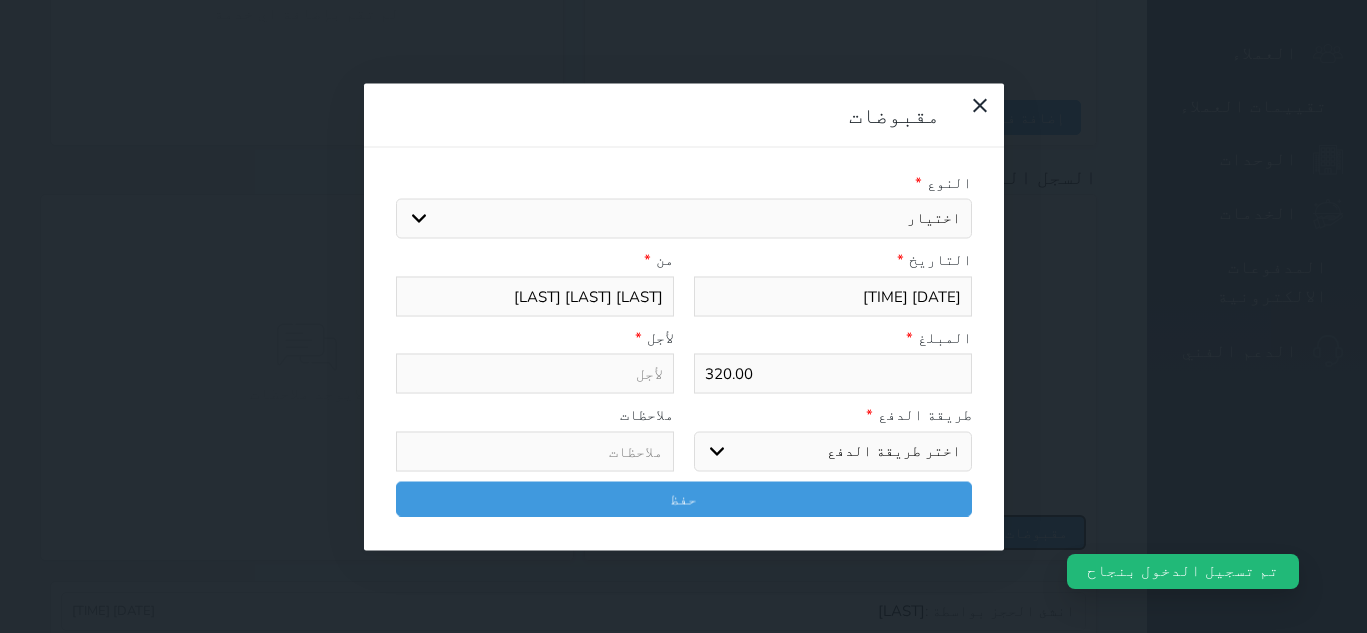 select 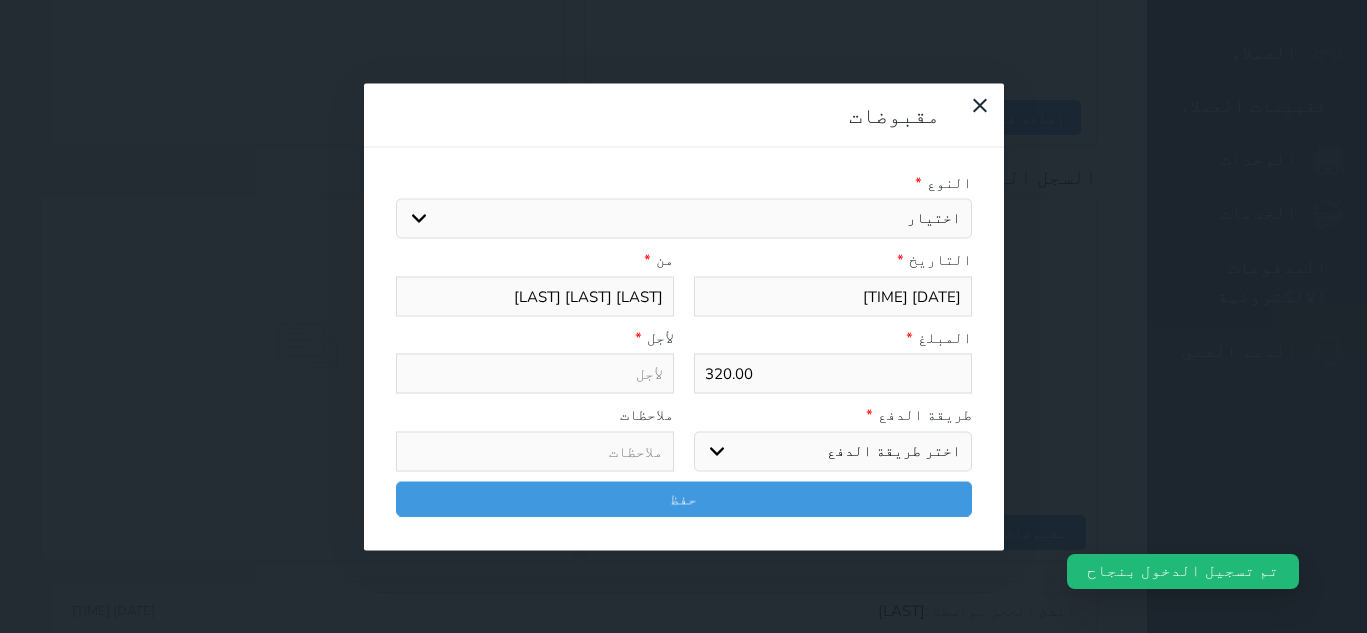 drag, startPoint x: 405, startPoint y: 129, endPoint x: 448, endPoint y: 149, distance: 47.423622 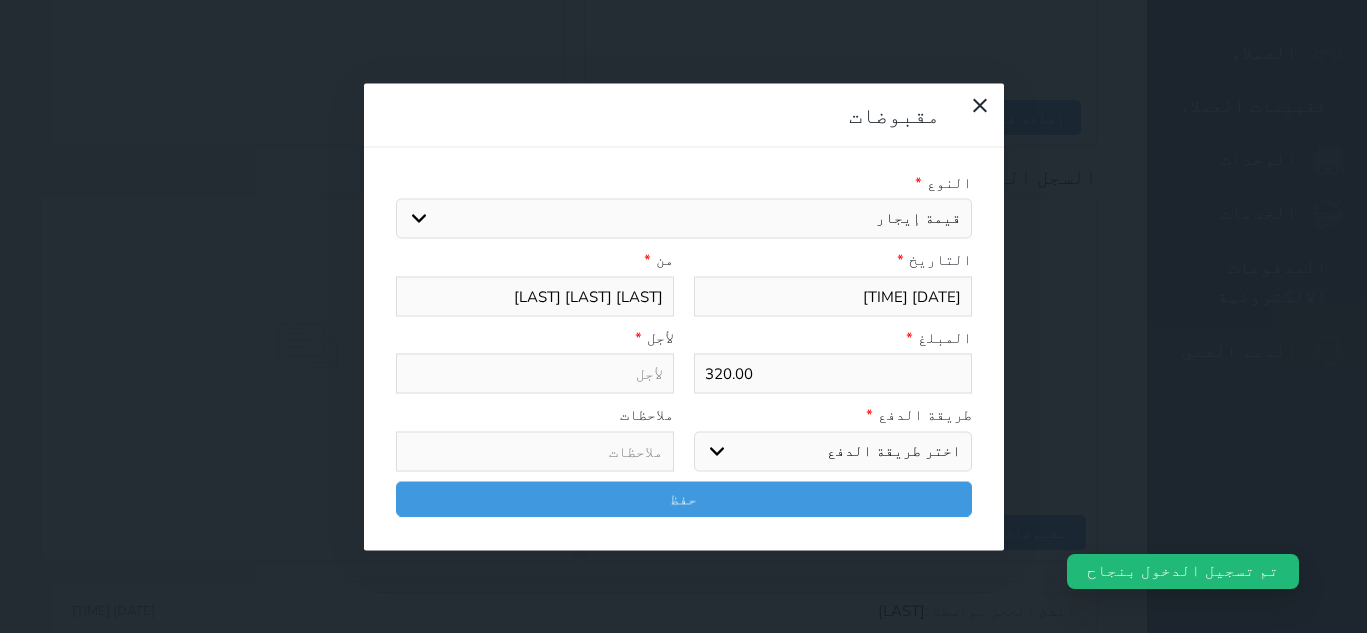 click on "اختيار   مقبوضات عامة قيمة إيجار فواتير تامين عربون لا ينطبق آخر مغسلة واي فاي - الإنترنت مواقف السيارات طعام الأغذية والمشروبات مشروبات المشروبات الباردة المشروبات الساخنة الإفطار غداء عشاء مخبز و كعك حمام سباحة الصالة الرياضية سبا و خدمات الجمال اختيار وإسقاط (خدمات النقل) ميني بار كابل - تلفزيون سرير إضافي تصفيف الشعر رسوم حكومية خدمات الجولات السياحية المنظمة خدمات الدليل السياحي" at bounding box center [684, 219] 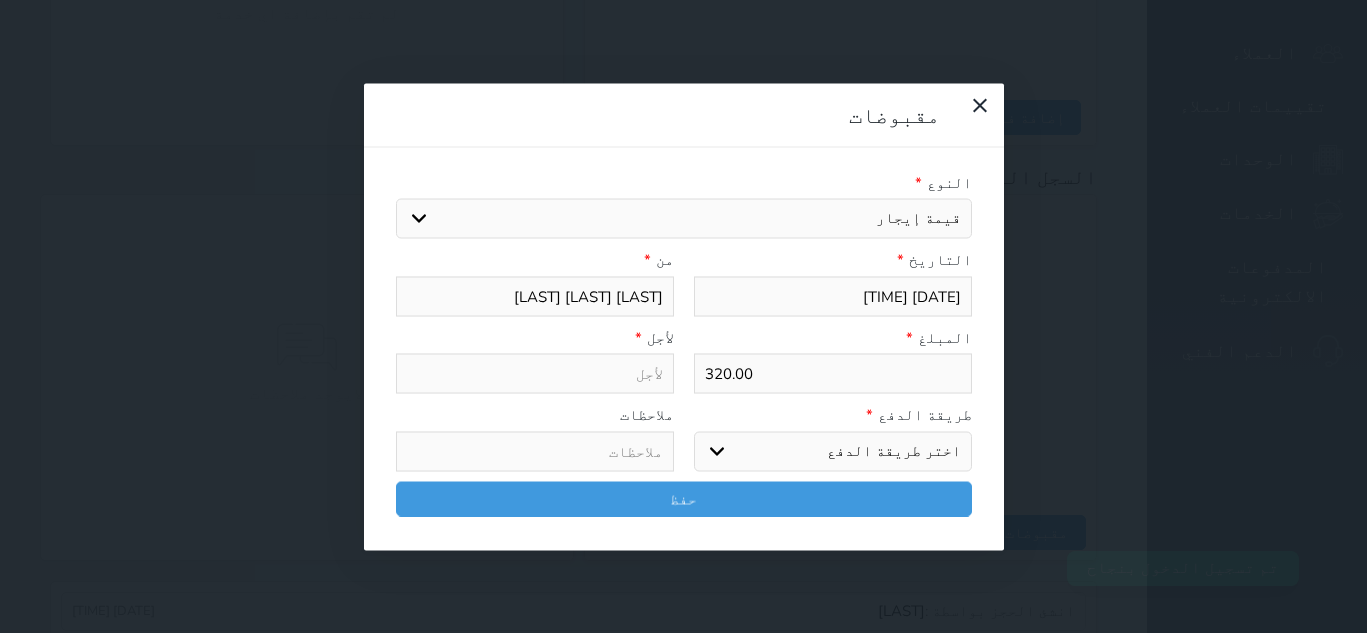 type on "قيمة إيجار - الوحدة - 108" 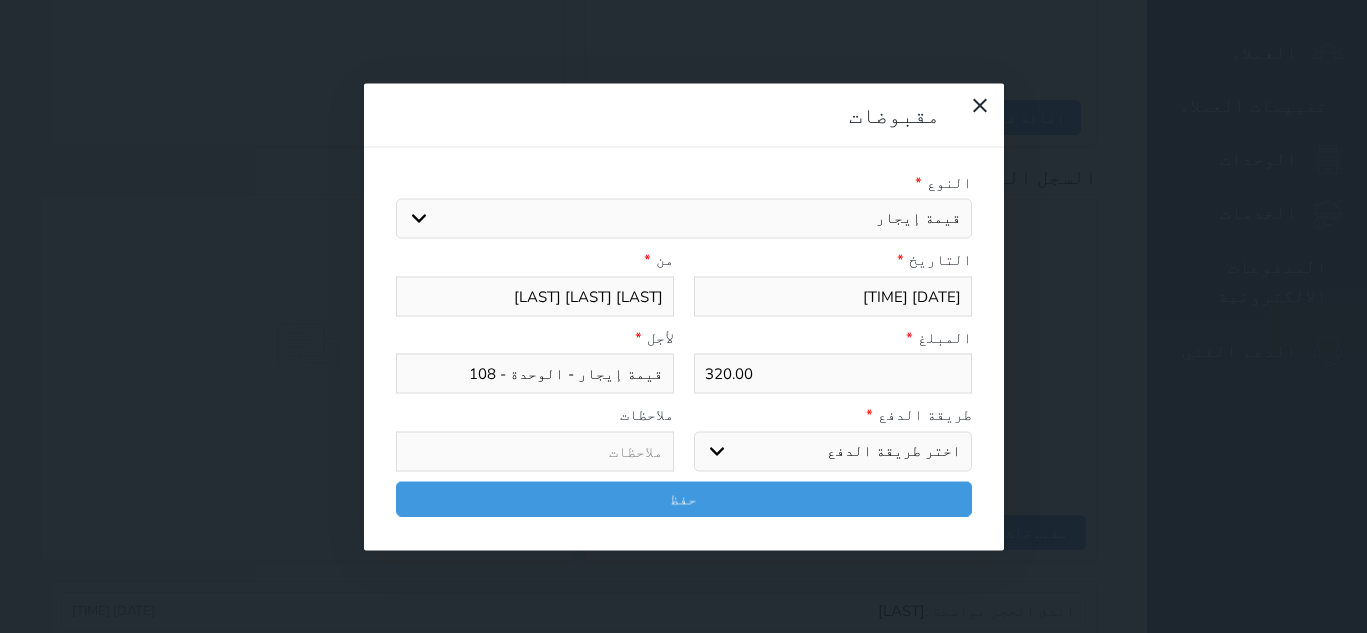 click on "اختر طريقة الدفع   دفع نقدى   تحويل بنكى   مدى   بطاقة ائتمان   آجل" at bounding box center [833, 451] 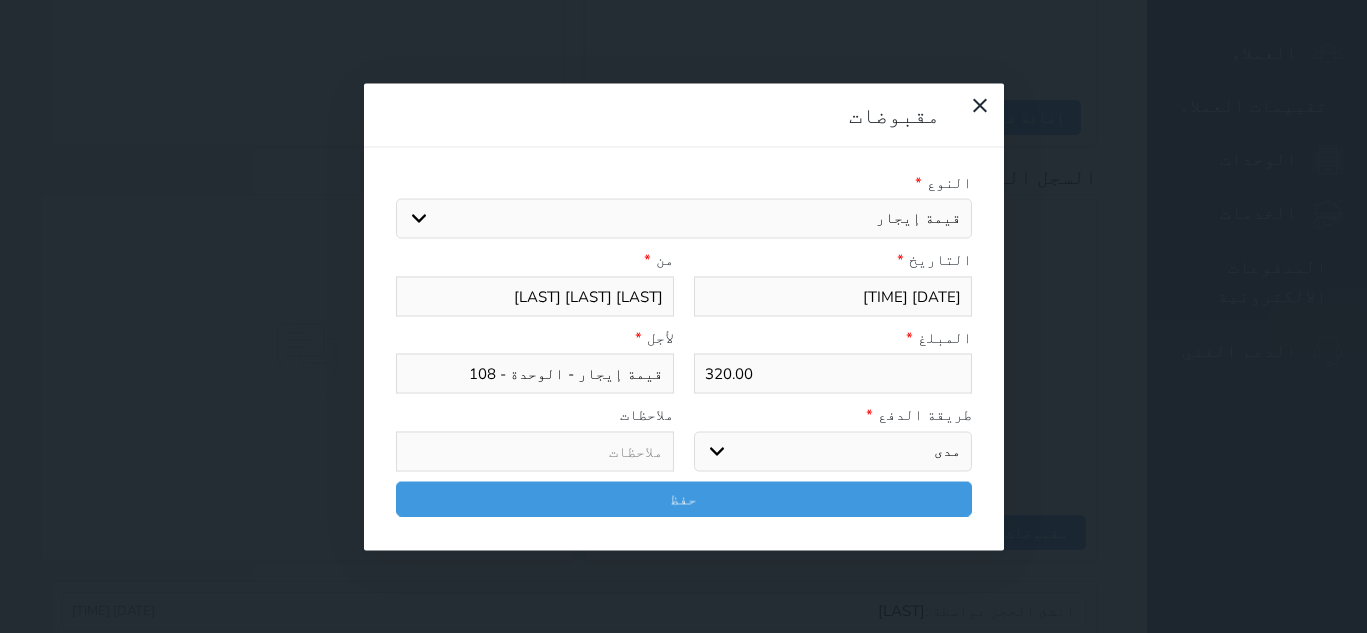 click on "اختر طريقة الدفع   دفع نقدى   تحويل بنكى   مدى   بطاقة ائتمان   آجل" at bounding box center [833, 451] 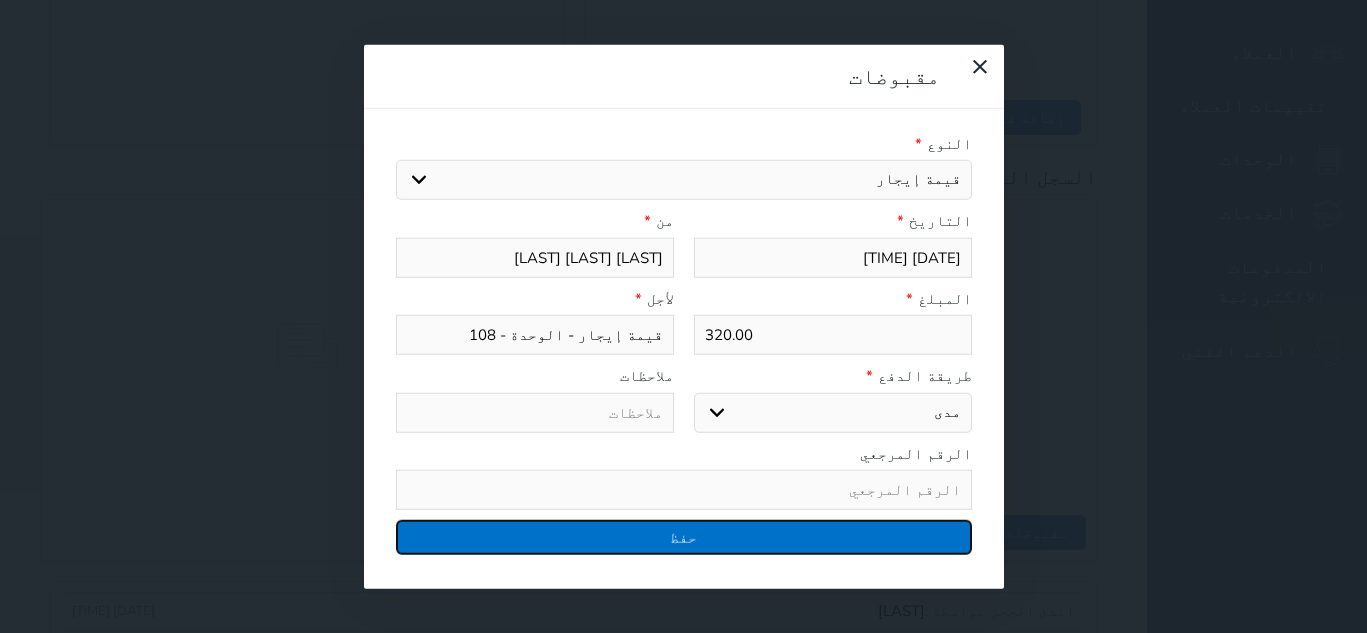 click on "حفظ" at bounding box center [684, 537] 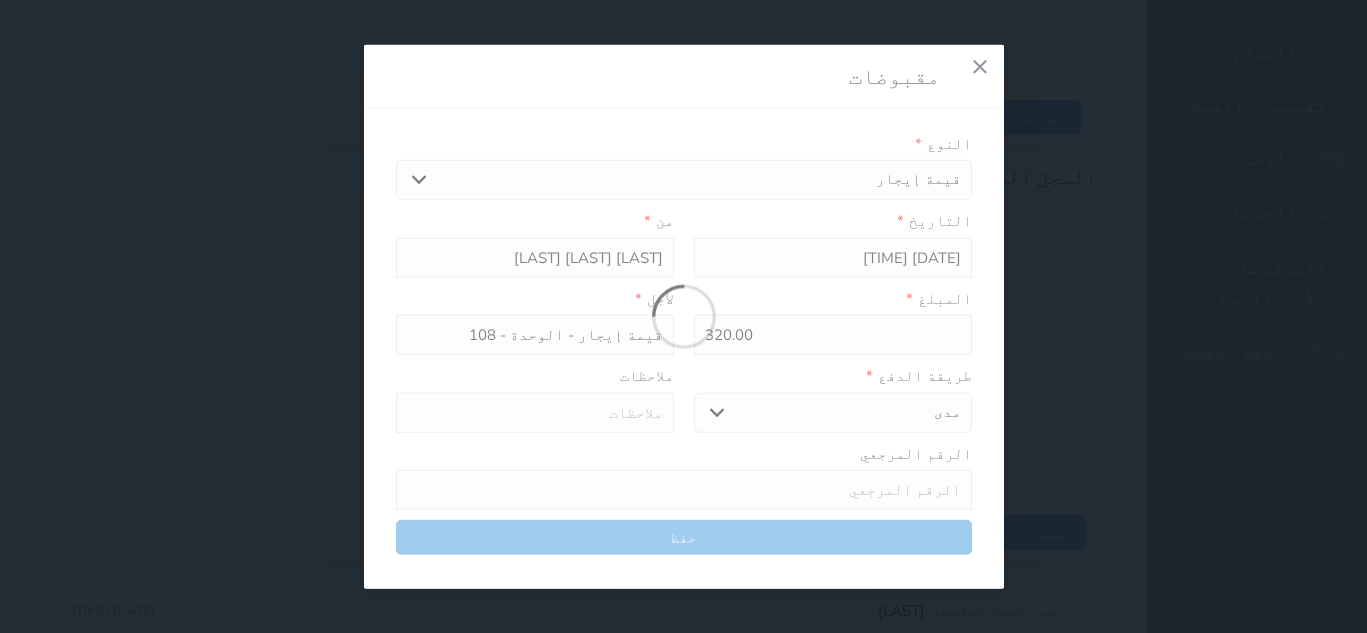 select 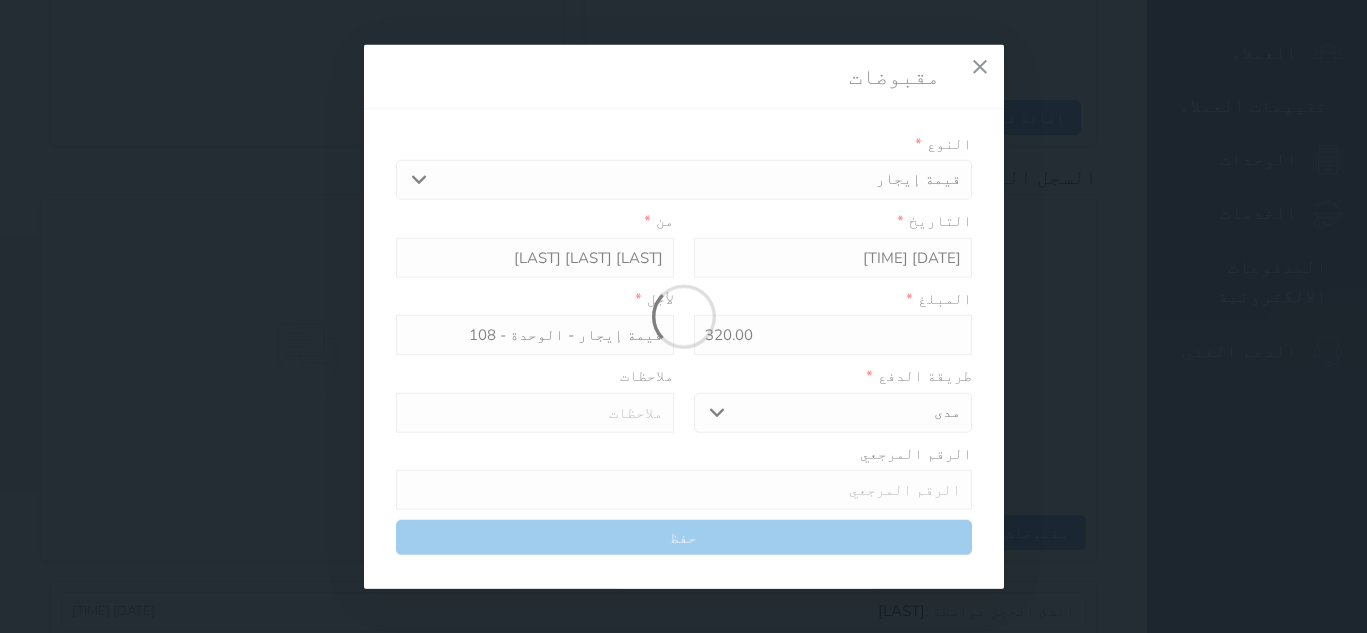type 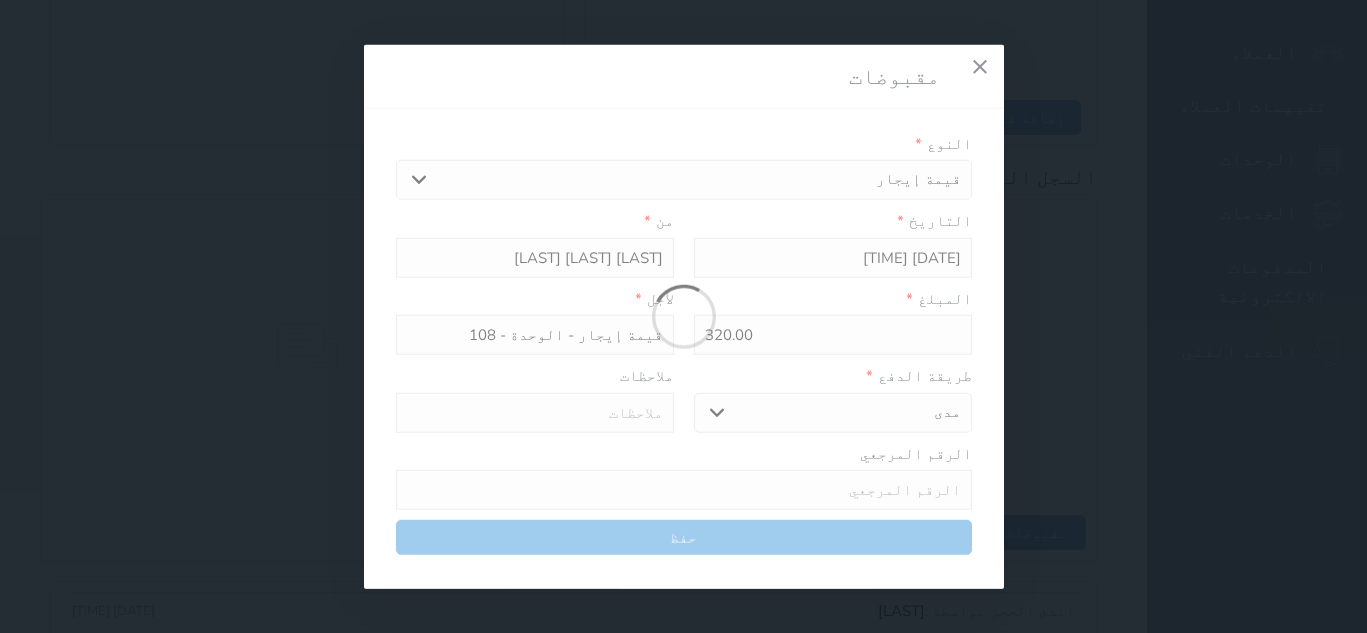 type on "0" 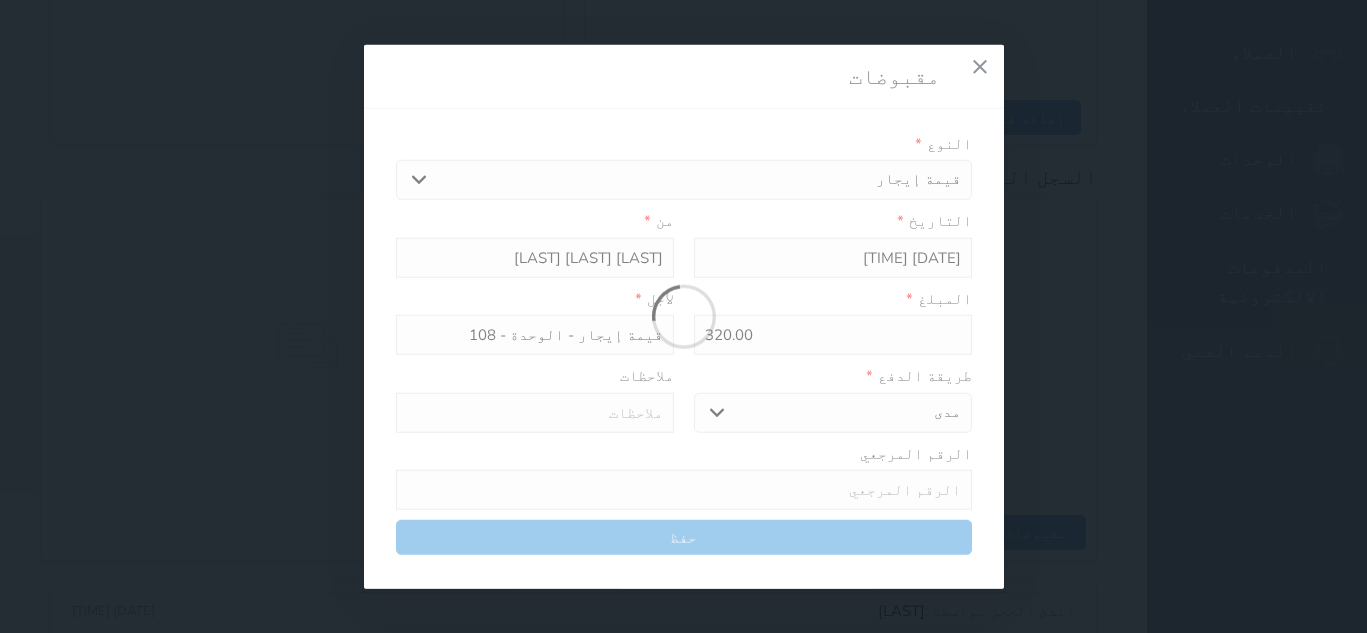 select 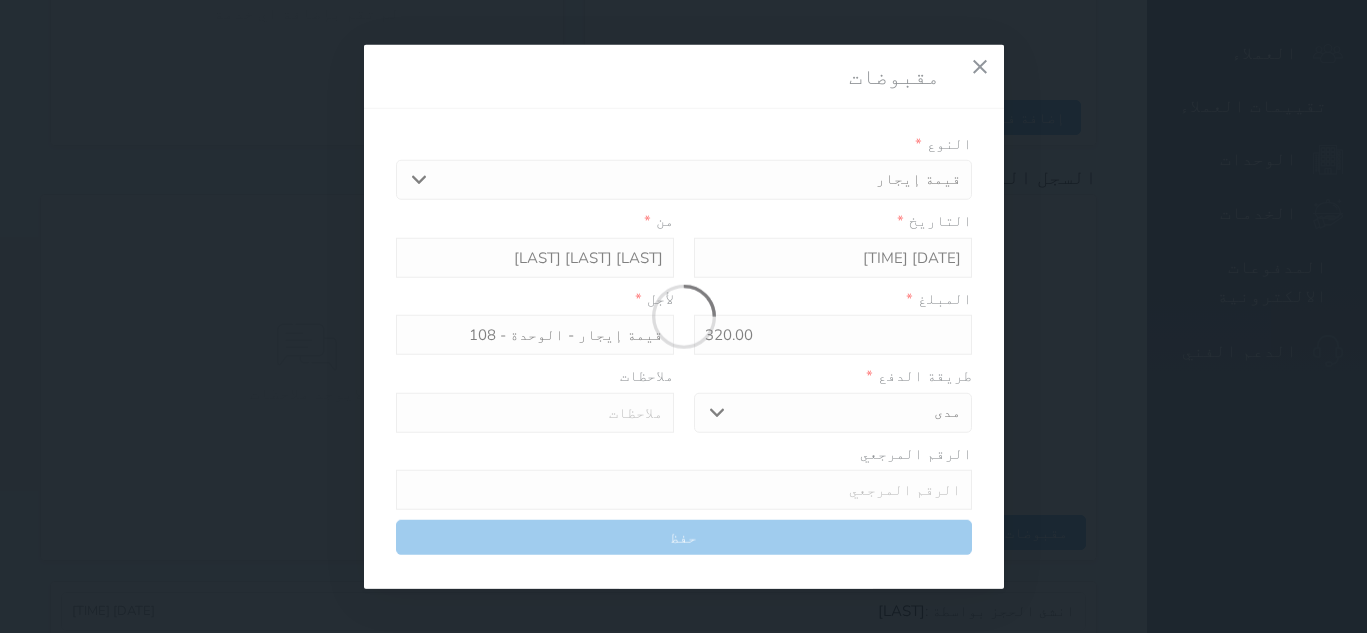 type on "0" 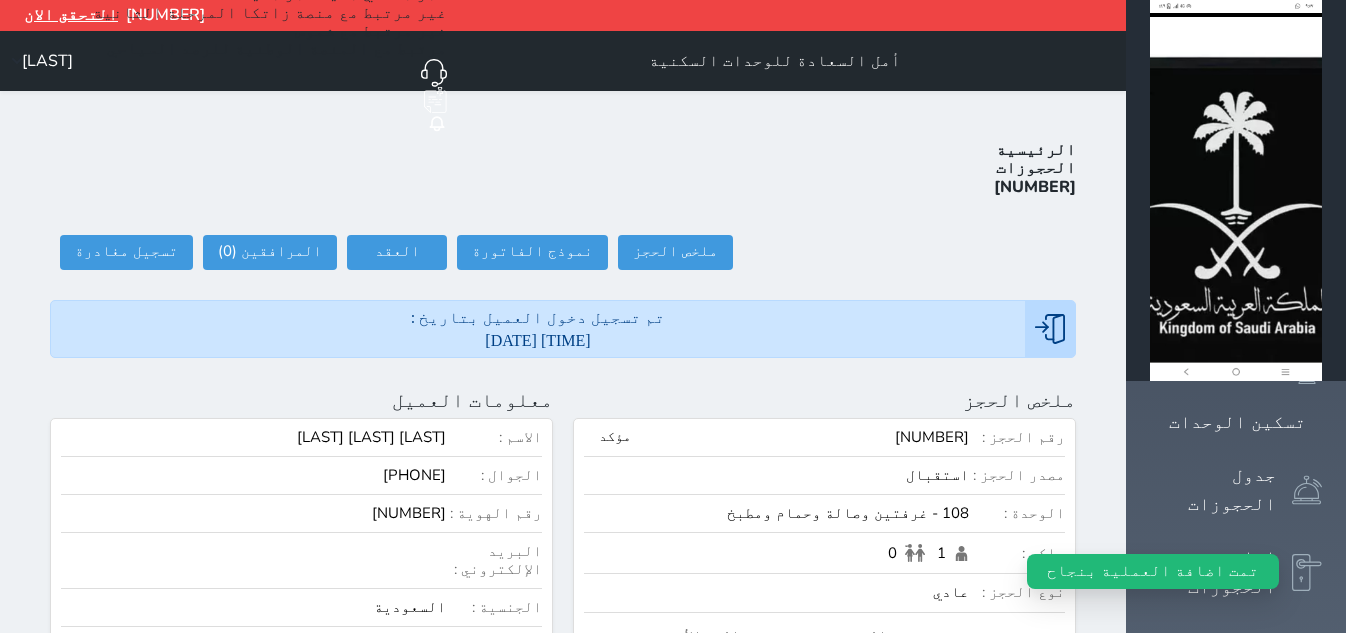 scroll, scrollTop: 0, scrollLeft: 0, axis: both 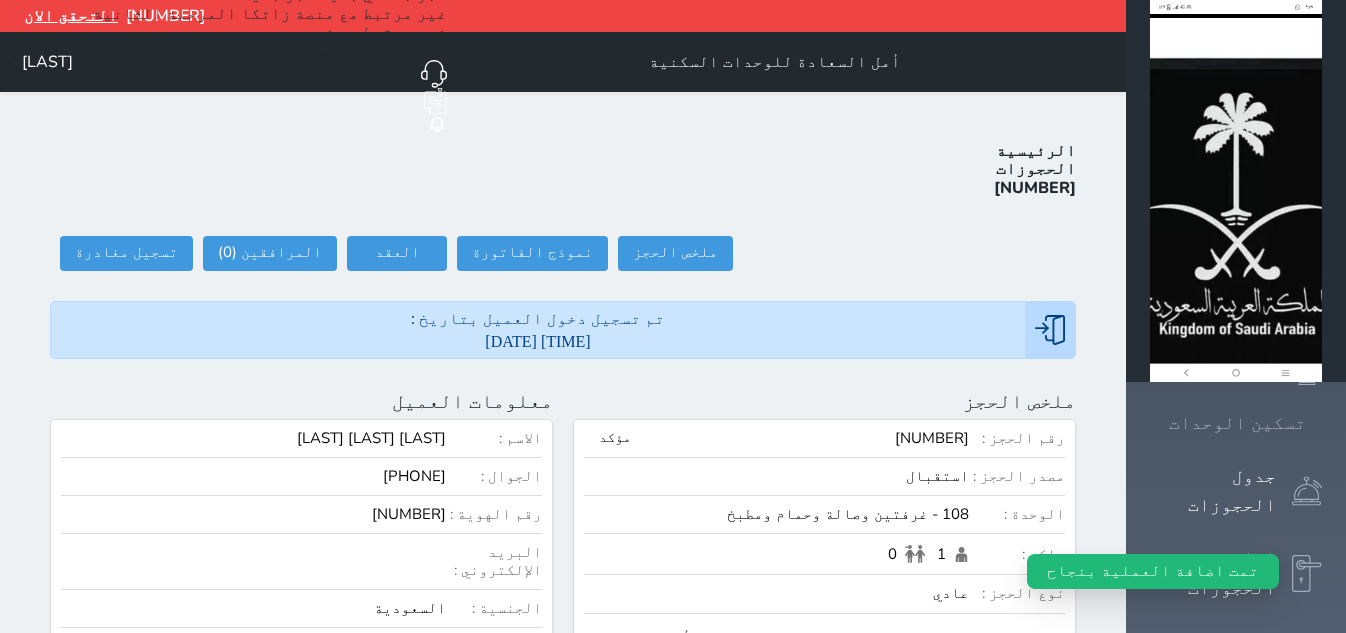 click on "تسكين الوحدات" at bounding box center (1237, 423) 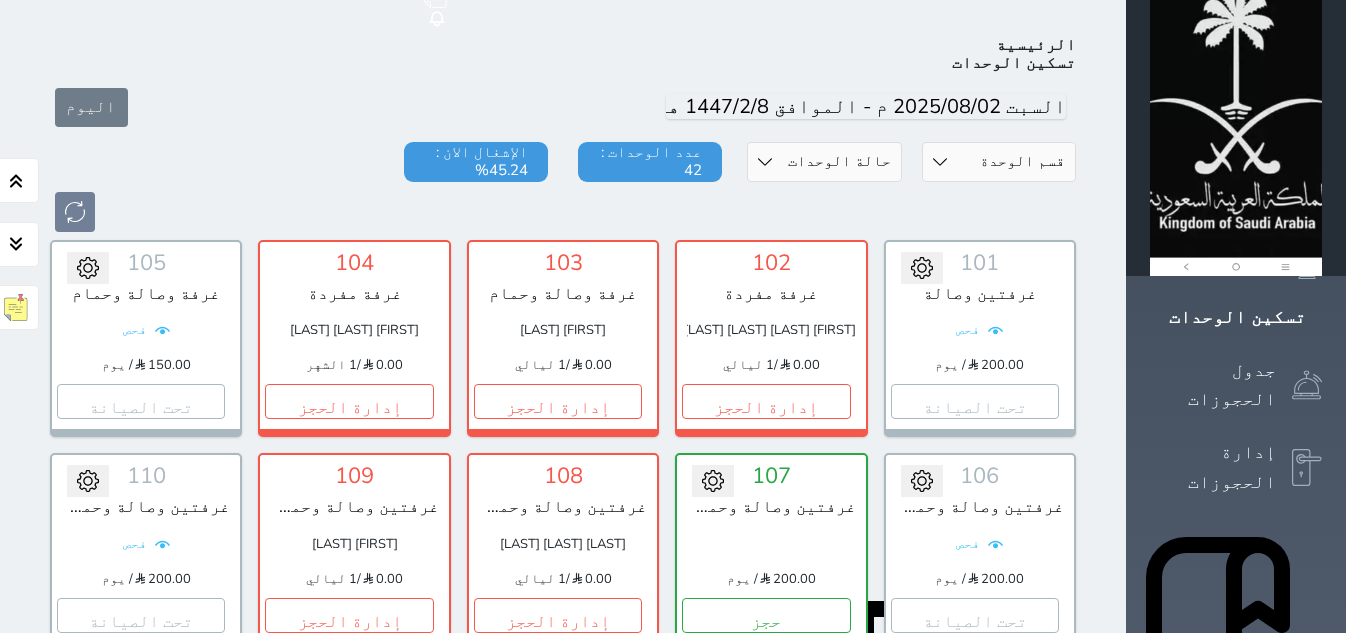 scroll, scrollTop: 110, scrollLeft: 0, axis: vertical 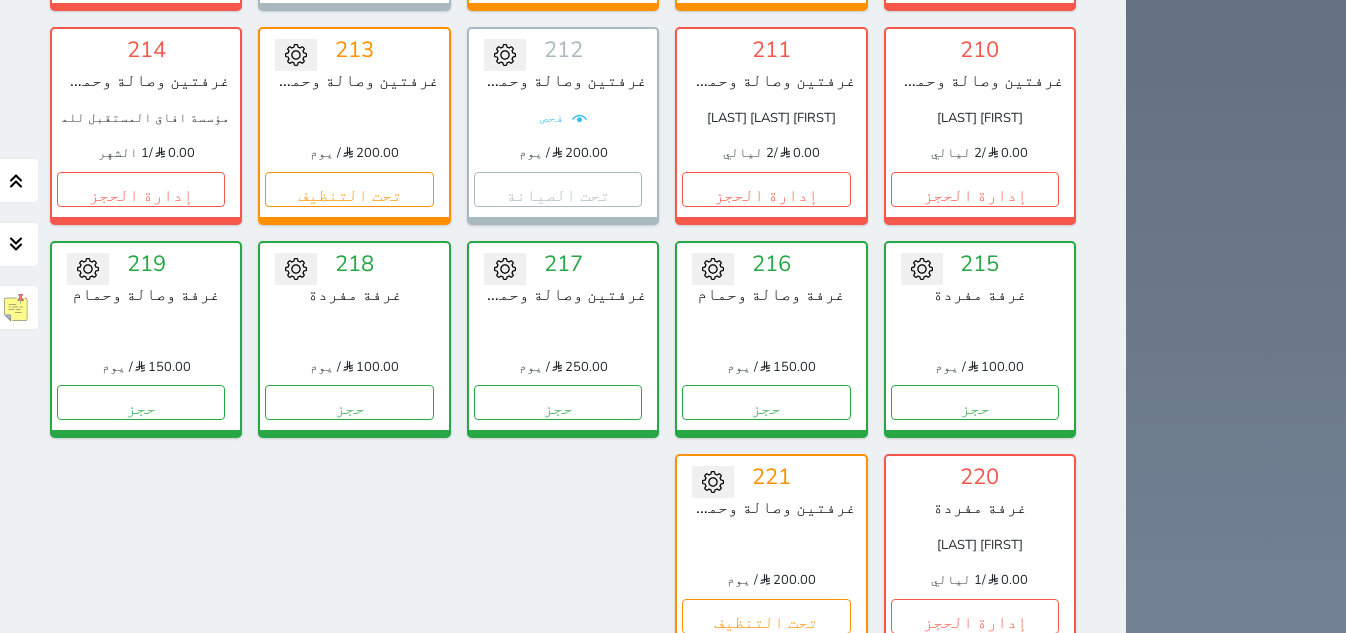 click on "عرض الوافدين" at bounding box center [825, 993] 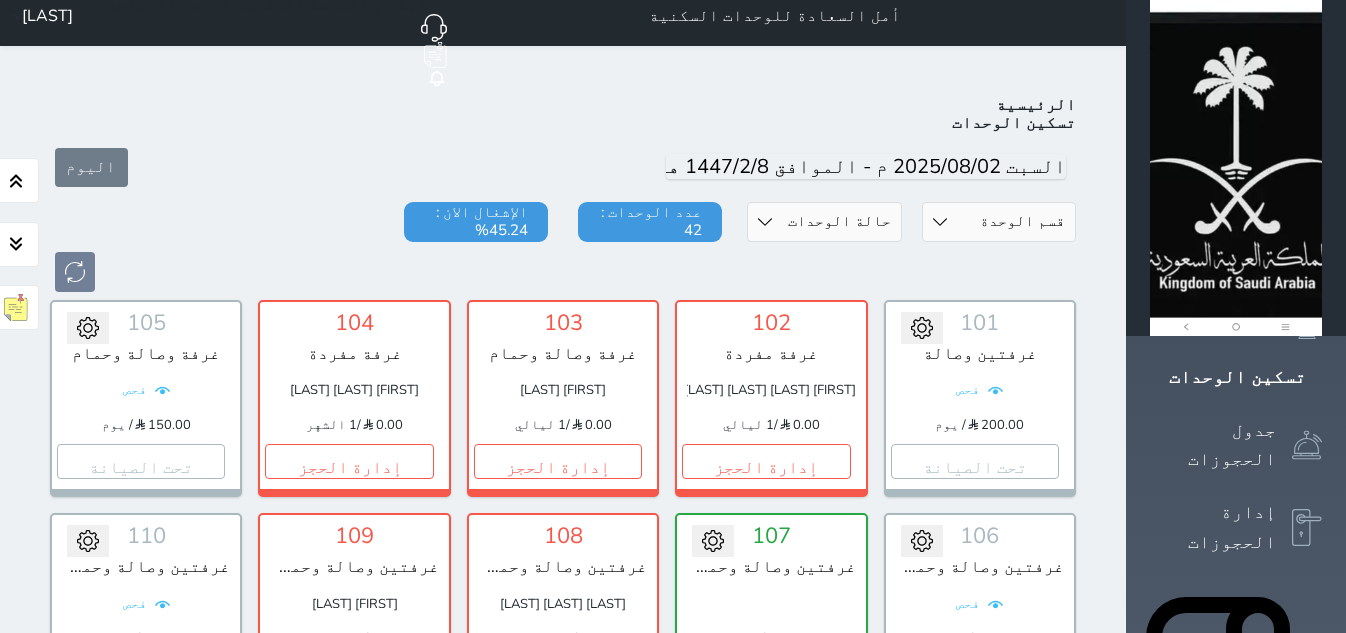 scroll, scrollTop: 0, scrollLeft: 0, axis: both 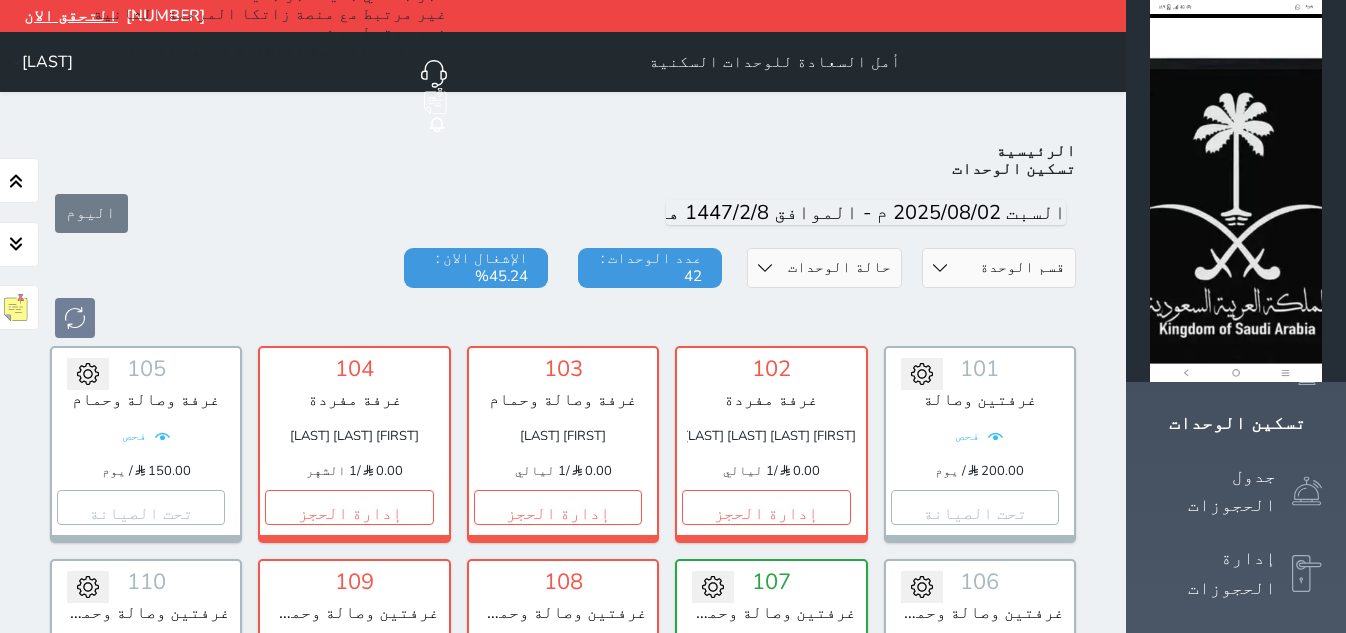 drag, startPoint x: 838, startPoint y: 199, endPoint x: 838, endPoint y: 215, distance: 16 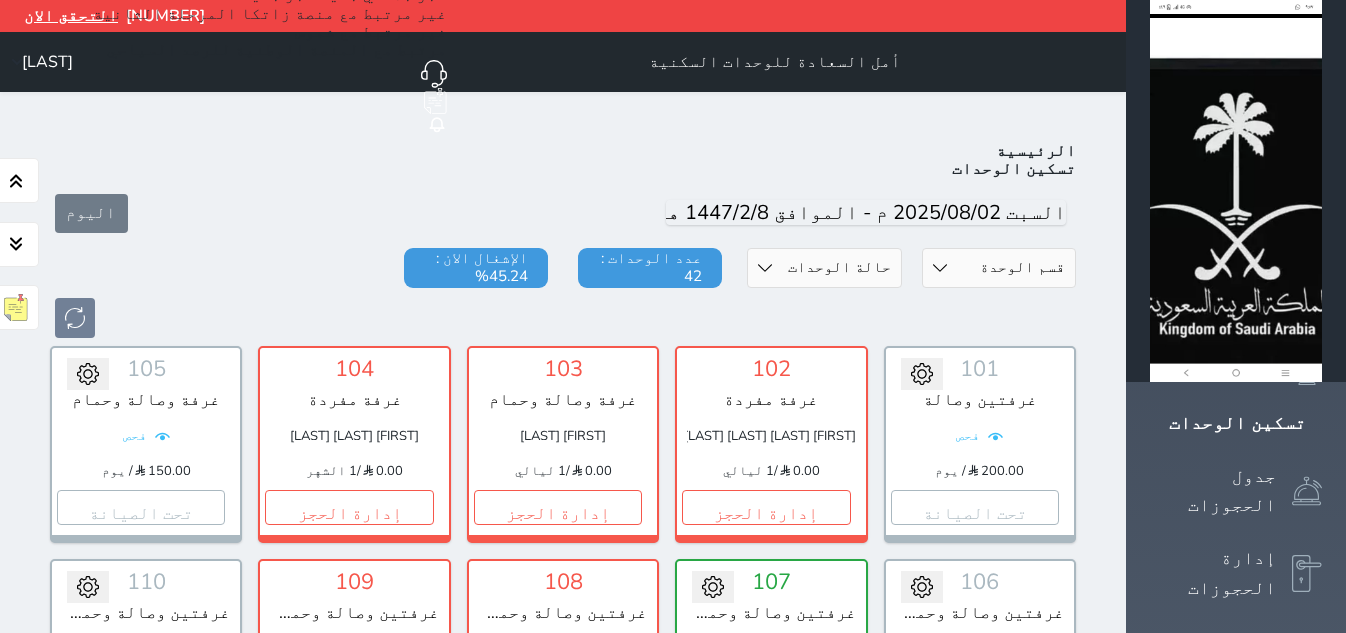 click on "حالة الوحدات متاح تحت التنظيف تحت الصيانة سجل دخول  لم يتم تسجيل الدخول" at bounding box center (824, 268) 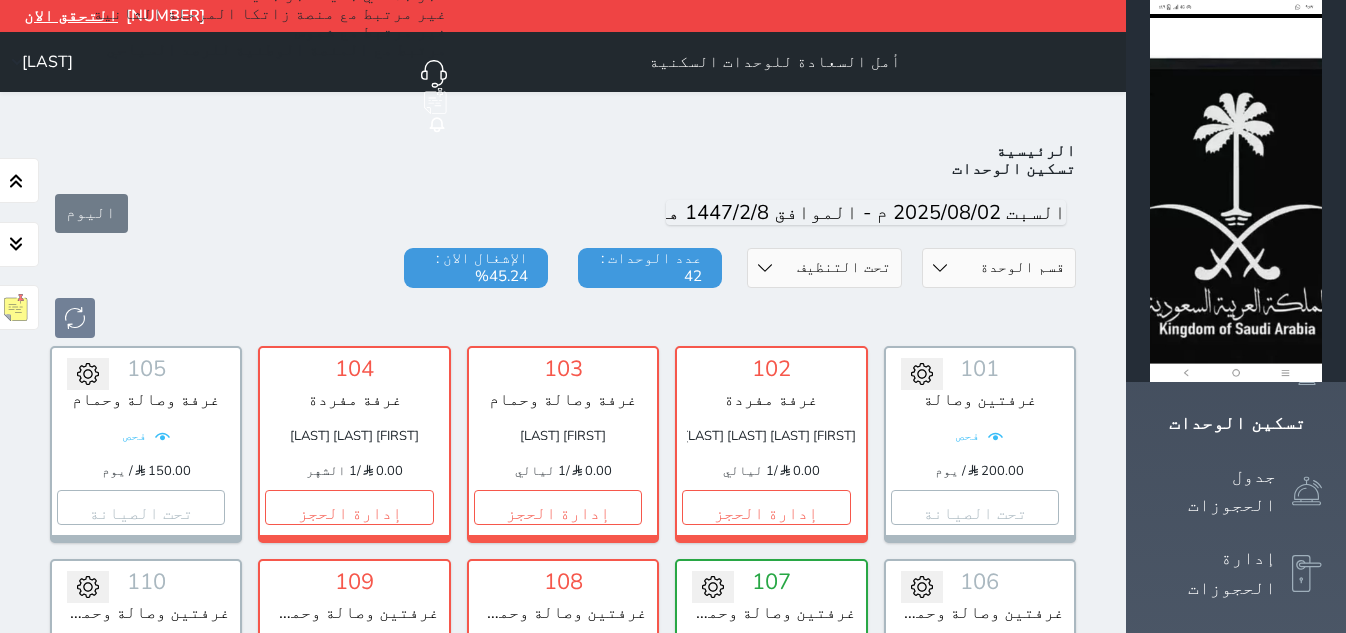 click on "حالة الوحدات متاح تحت التنظيف تحت الصيانة سجل دخول  لم يتم تسجيل الدخول" at bounding box center [824, 268] 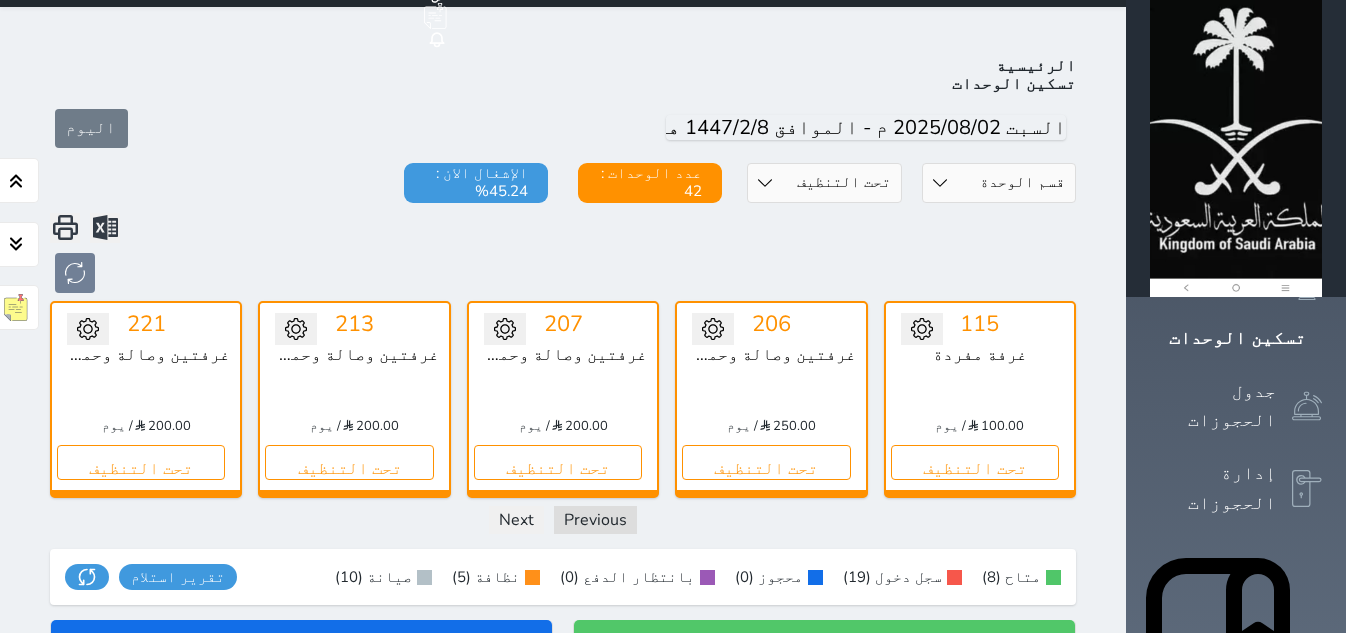 scroll, scrollTop: 110, scrollLeft: 0, axis: vertical 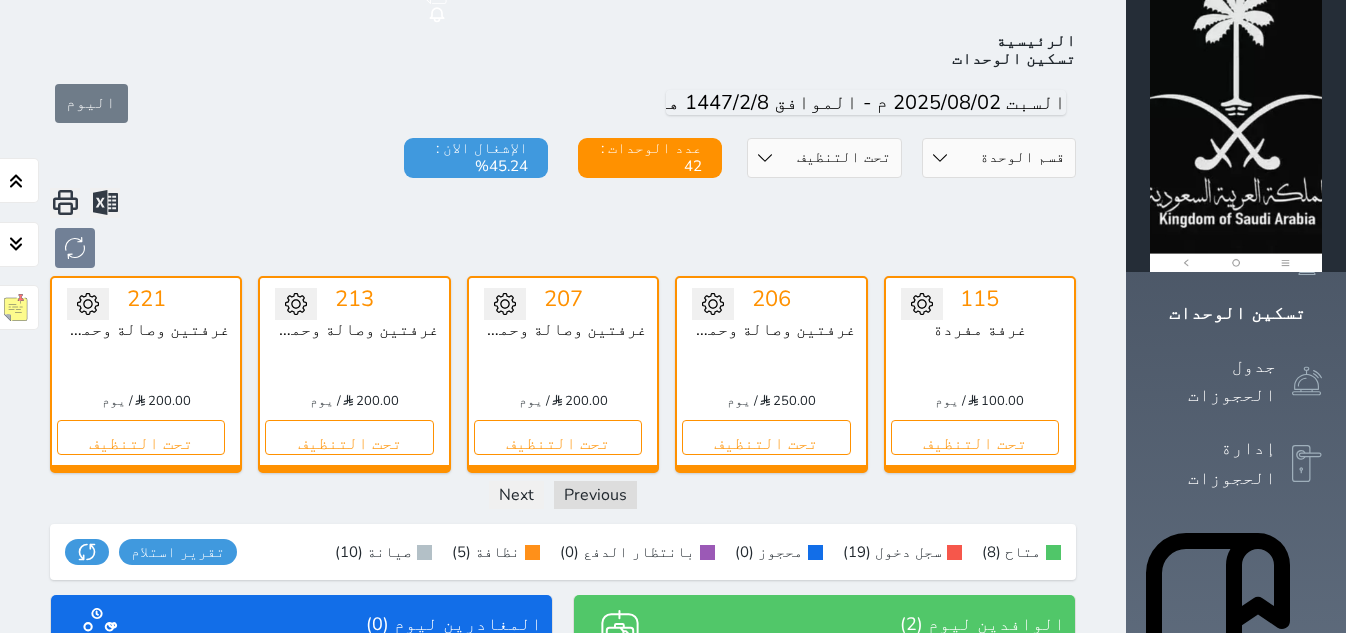 drag, startPoint x: 940, startPoint y: 98, endPoint x: 930, endPoint y: 112, distance: 17.20465 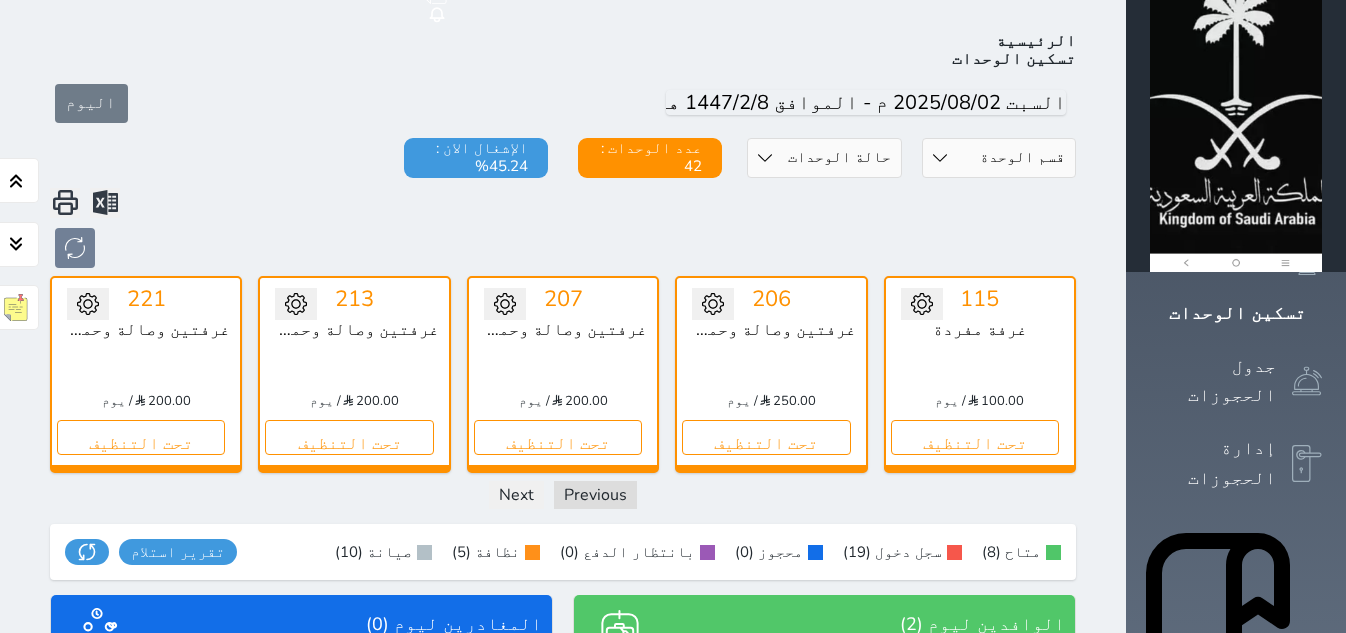 click on "حالة الوحدات متاح تحت التنظيف تحت الصيانة سجل دخول  لم يتم تسجيل الدخول" at bounding box center [824, 158] 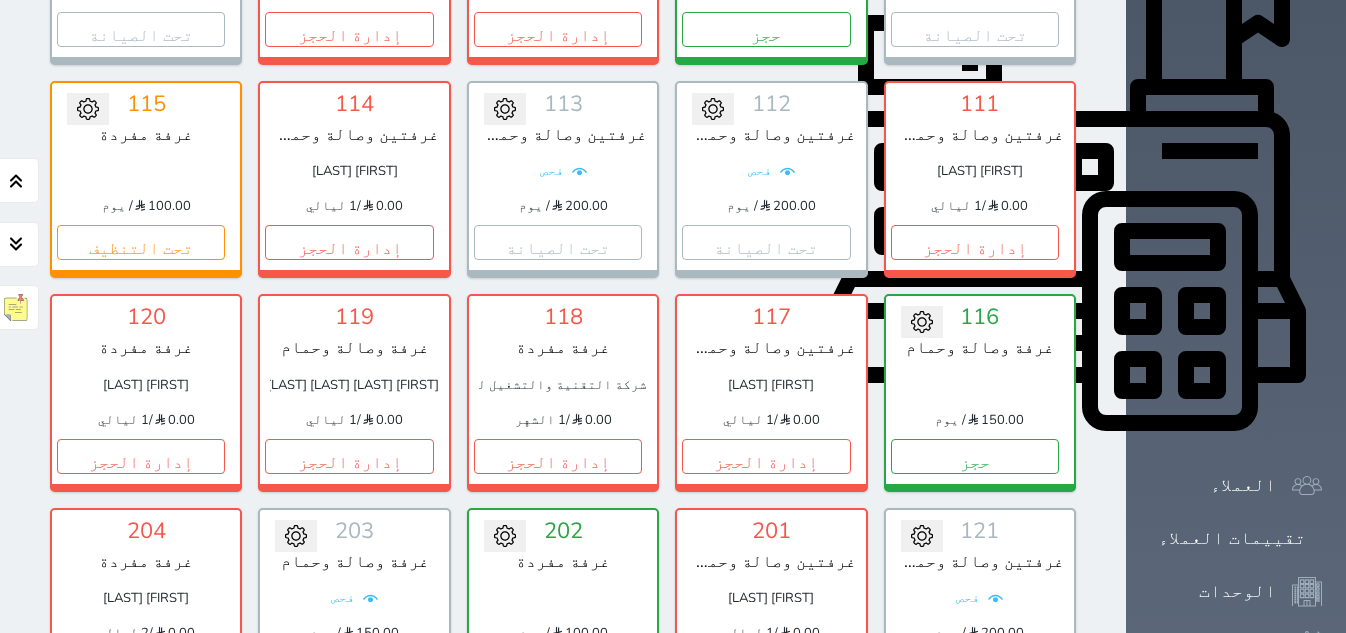 scroll, scrollTop: 735, scrollLeft: 0, axis: vertical 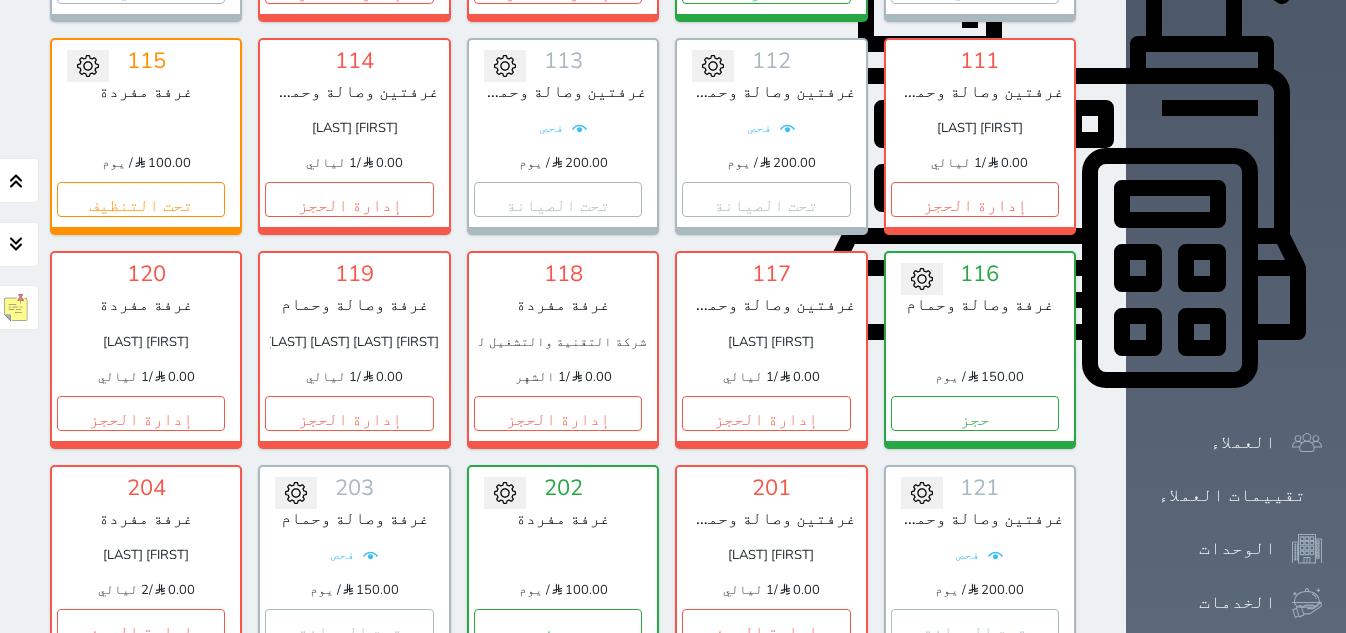 click on "120   غرفة مفردة
نواف مشرع البقمي
0.00
/   1 ليالي           إدارة الحجز               تغيير الحالة الى صيانة                   التاريخ المتوقع للانتهاء       حفظ" at bounding box center (146, 349) 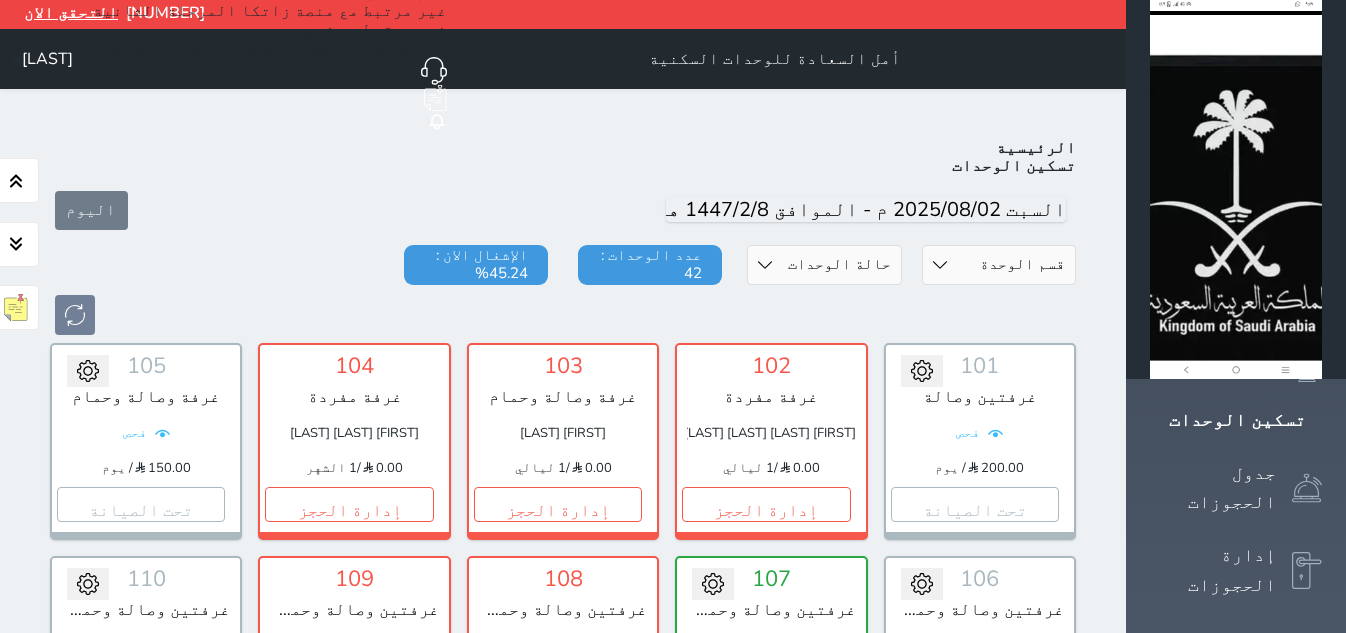 scroll, scrollTop: 0, scrollLeft: 0, axis: both 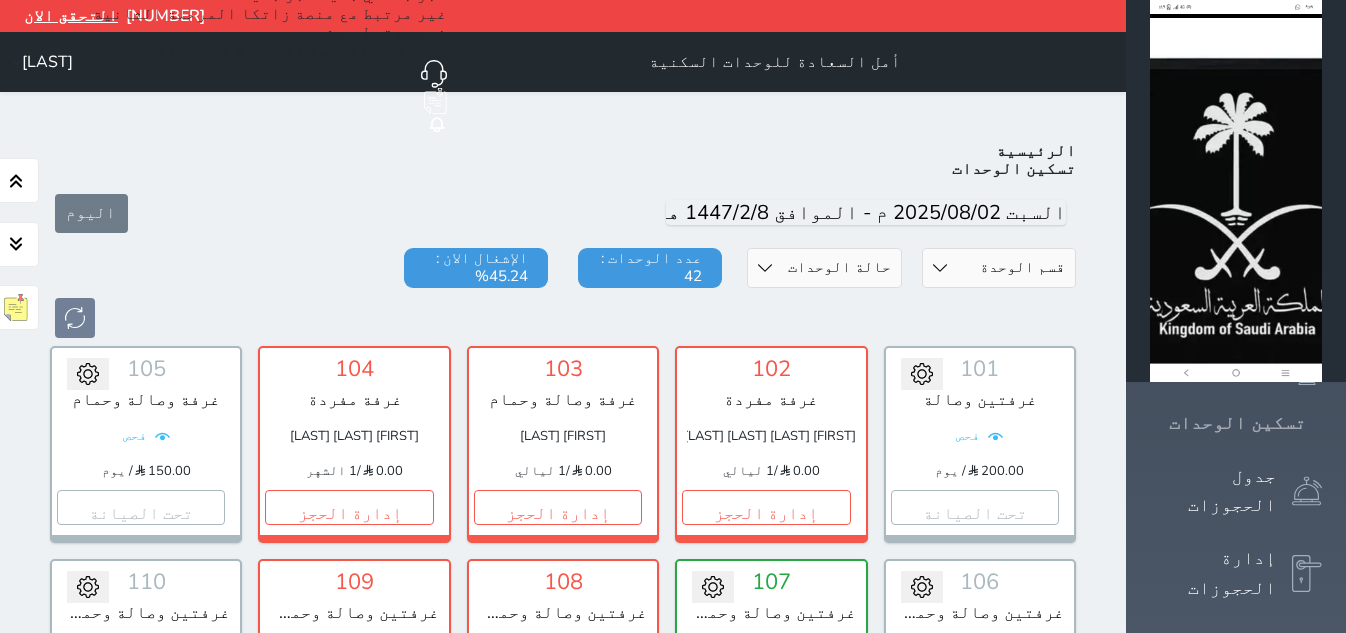 click 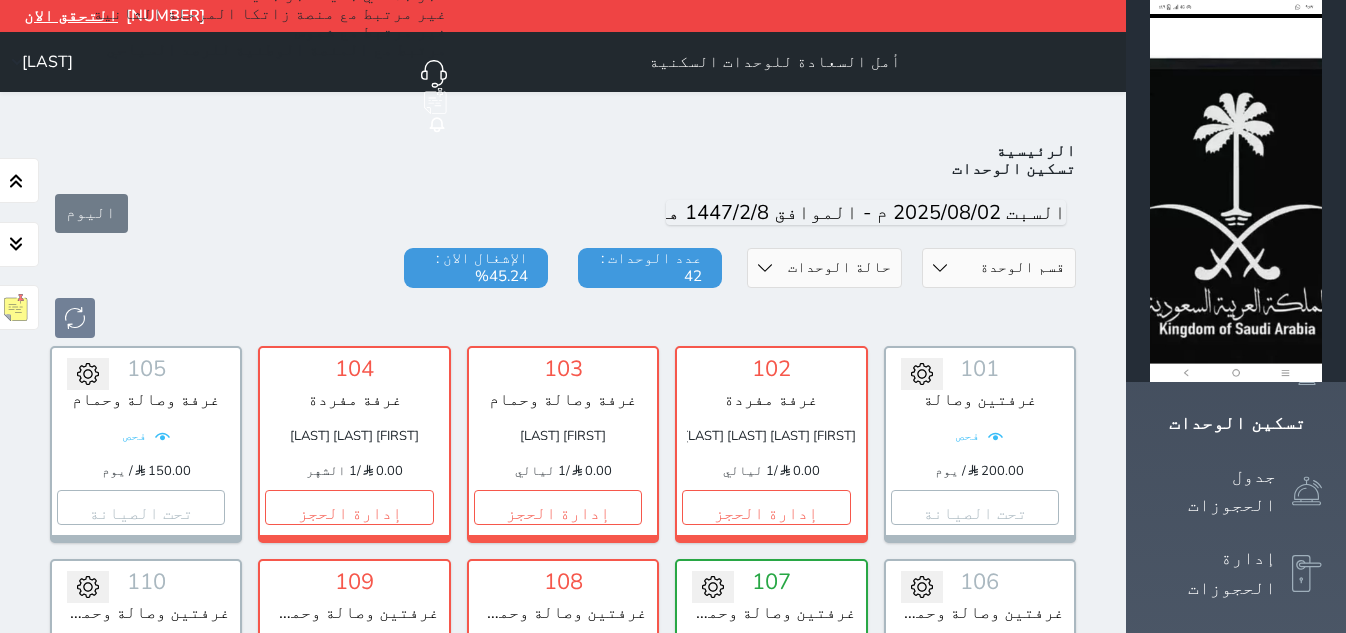 scroll, scrollTop: 125, scrollLeft: 0, axis: vertical 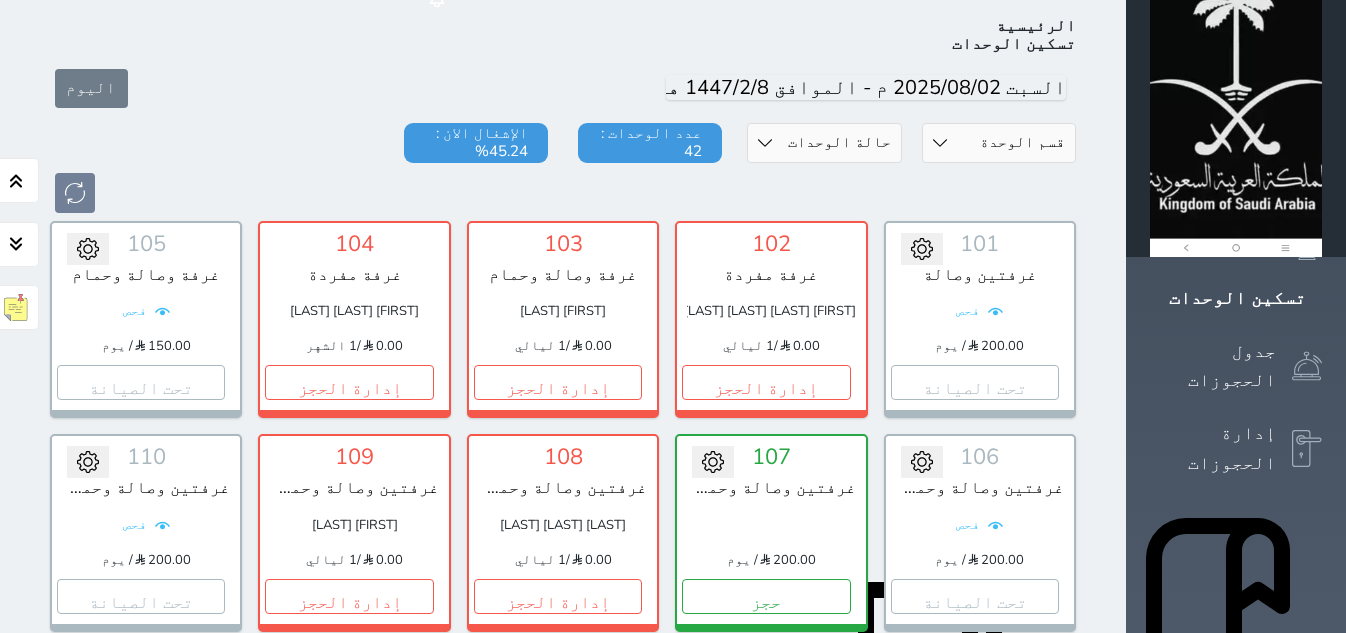drag, startPoint x: 1023, startPoint y: 82, endPoint x: 1043, endPoint y: 96, distance: 24.41311 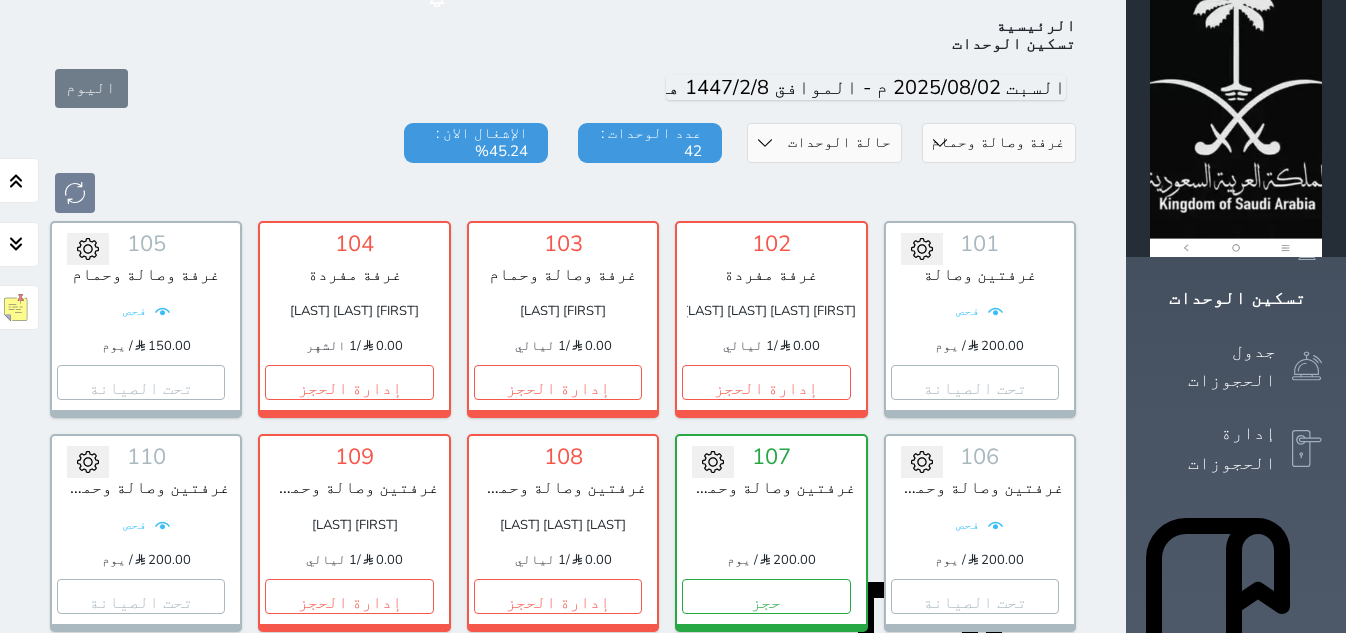 click on "قسم الوحدة   غرفتين وصالة وحمامين ومطبخ غرفتين وصالة وحمام ومطبخ غرفة وصالة وحمام غرفة مفردة" at bounding box center [999, 143] 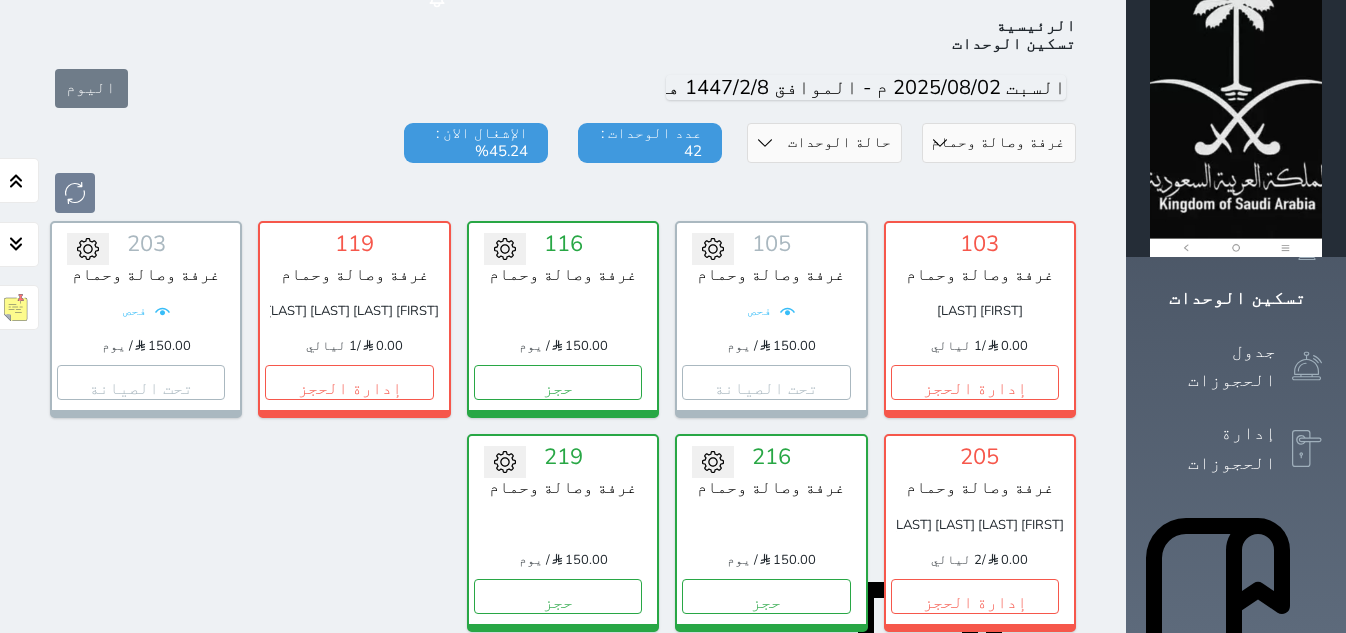 scroll, scrollTop: 110, scrollLeft: 0, axis: vertical 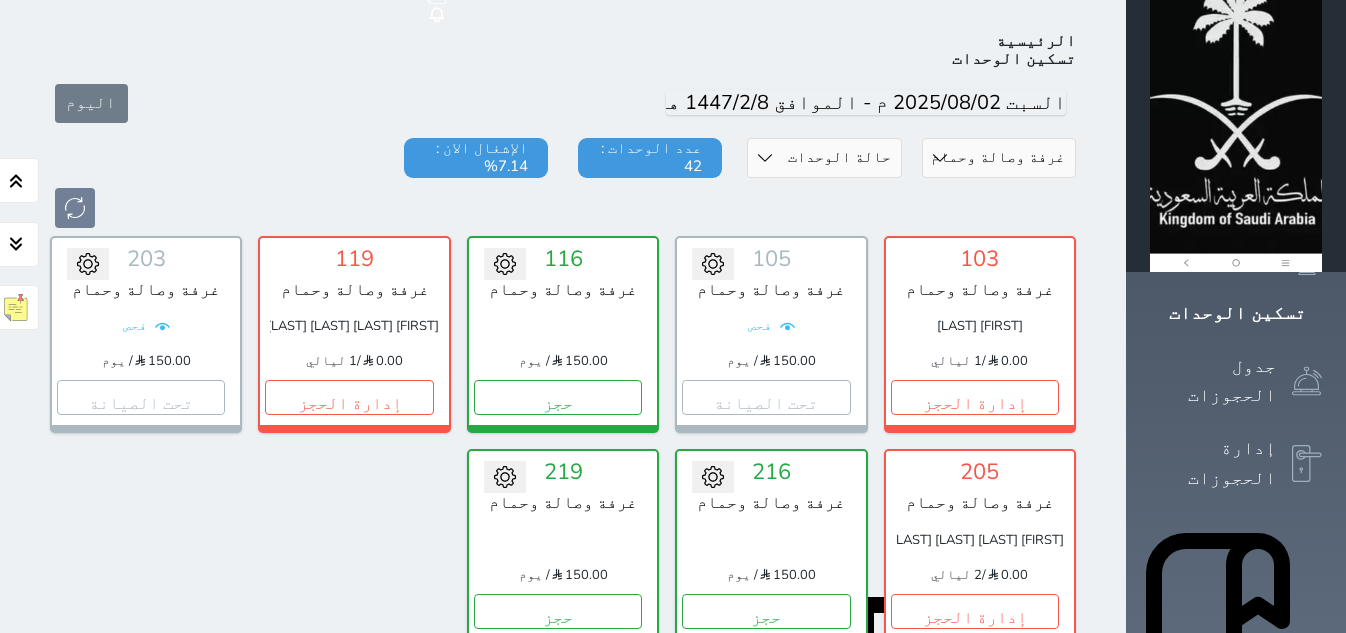 click on "قسم الوحدة   غرفتين وصالة وحمامين ومطبخ غرفتين وصالة وحمام ومطبخ غرفة وصالة وحمام غرفة مفردة" at bounding box center (999, 158) 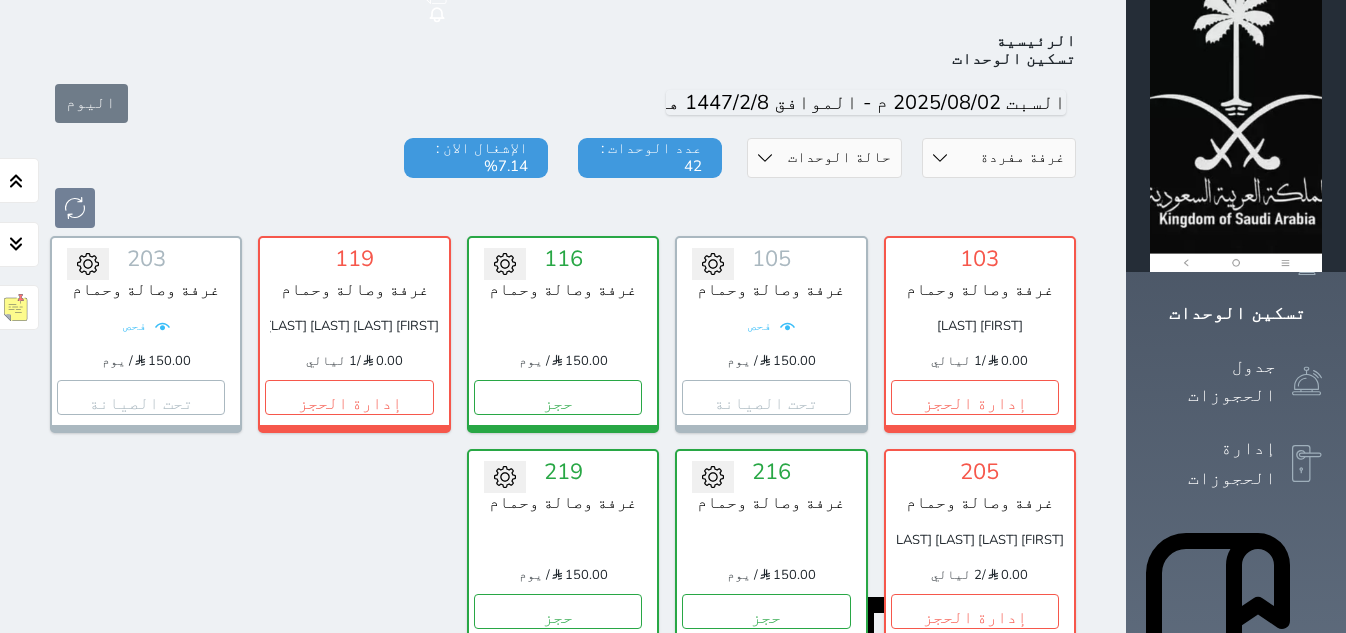 click on "قسم الوحدة   غرفتين وصالة وحمامين ومطبخ غرفتين وصالة وحمام ومطبخ غرفة وصالة وحمام غرفة مفردة" at bounding box center [999, 158] 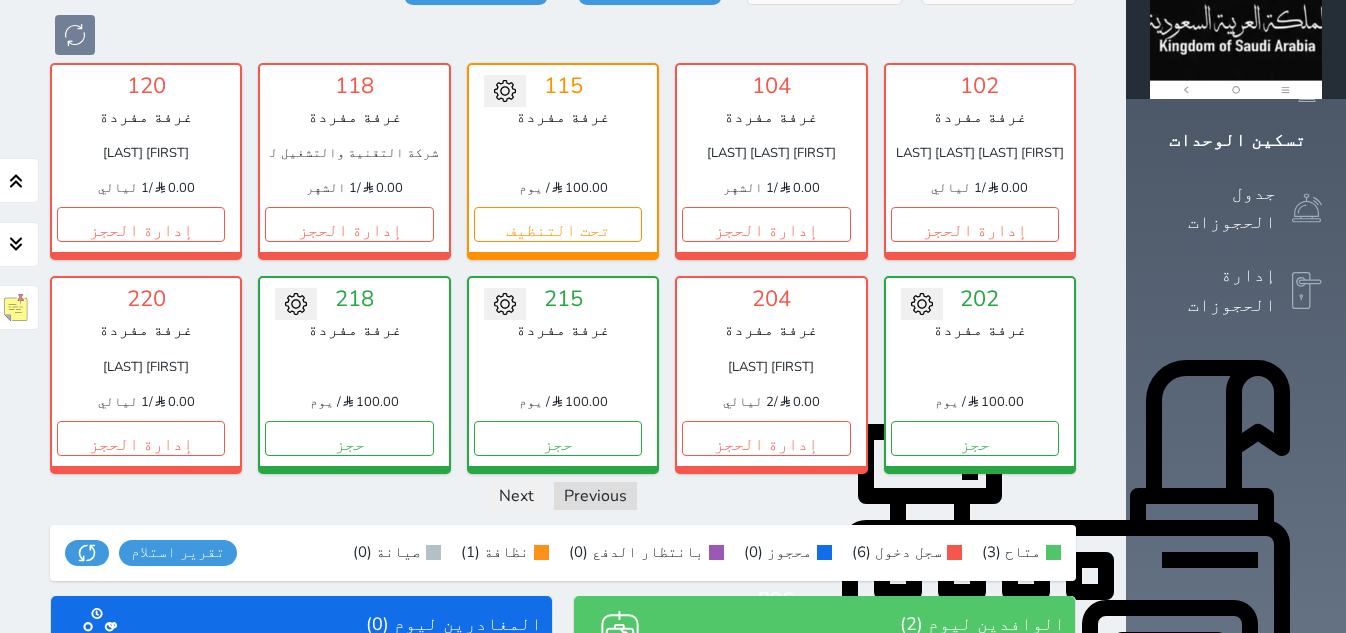 scroll, scrollTop: 0, scrollLeft: 0, axis: both 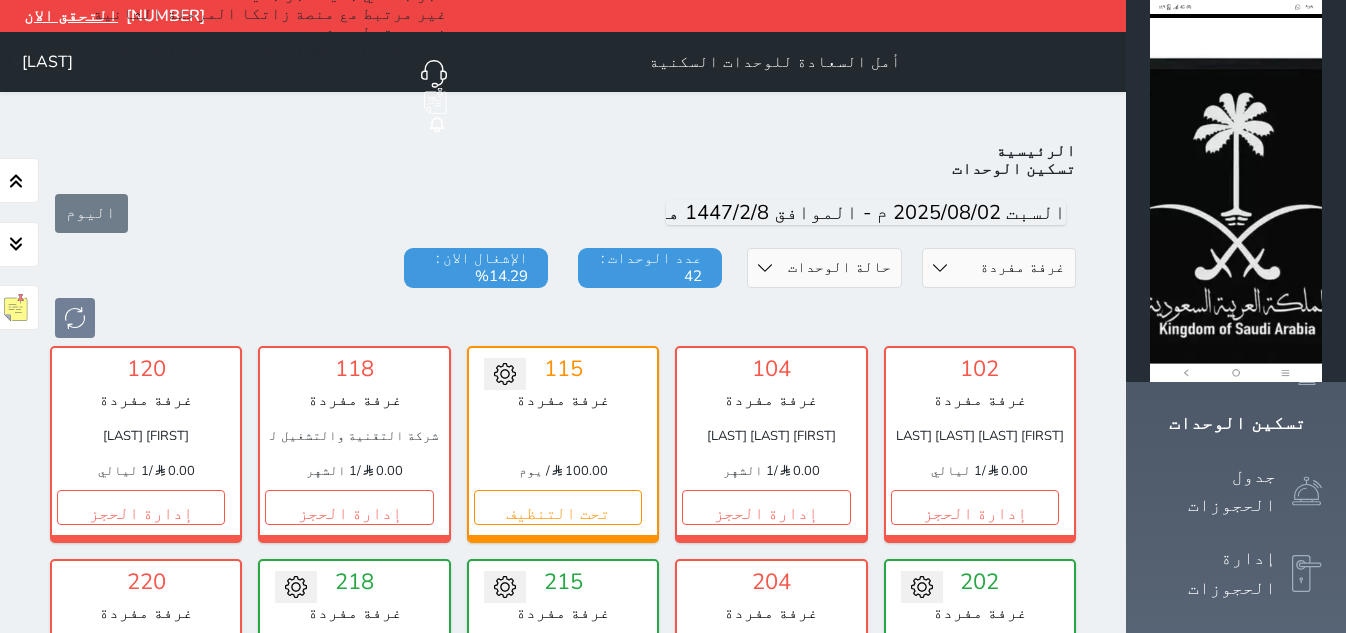 click on "قسم الوحدة   غرفتين وصالة وحمامين ومطبخ غرفتين وصالة وحمام ومطبخ غرفة وصالة وحمام غرفة مفردة" at bounding box center [999, 268] 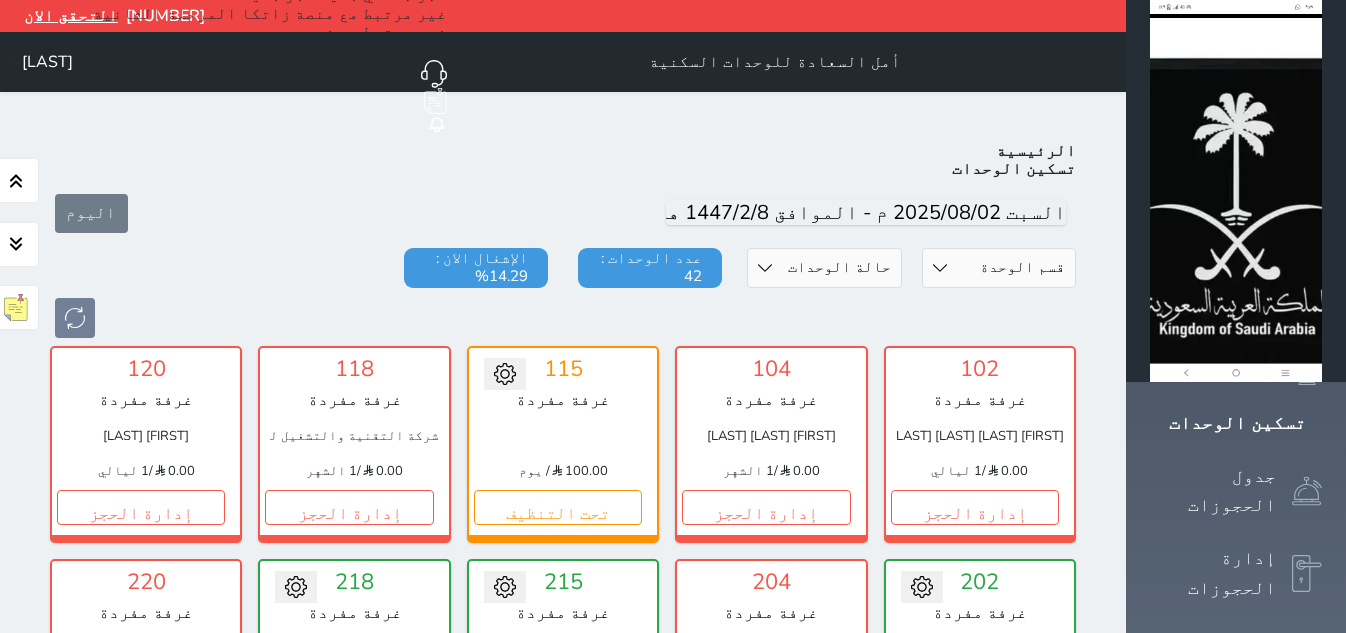 click on "قسم الوحدة   غرفتين وصالة وحمامين ومطبخ غرفتين وصالة وحمام ومطبخ غرفة وصالة وحمام غرفة مفردة" at bounding box center [999, 268] 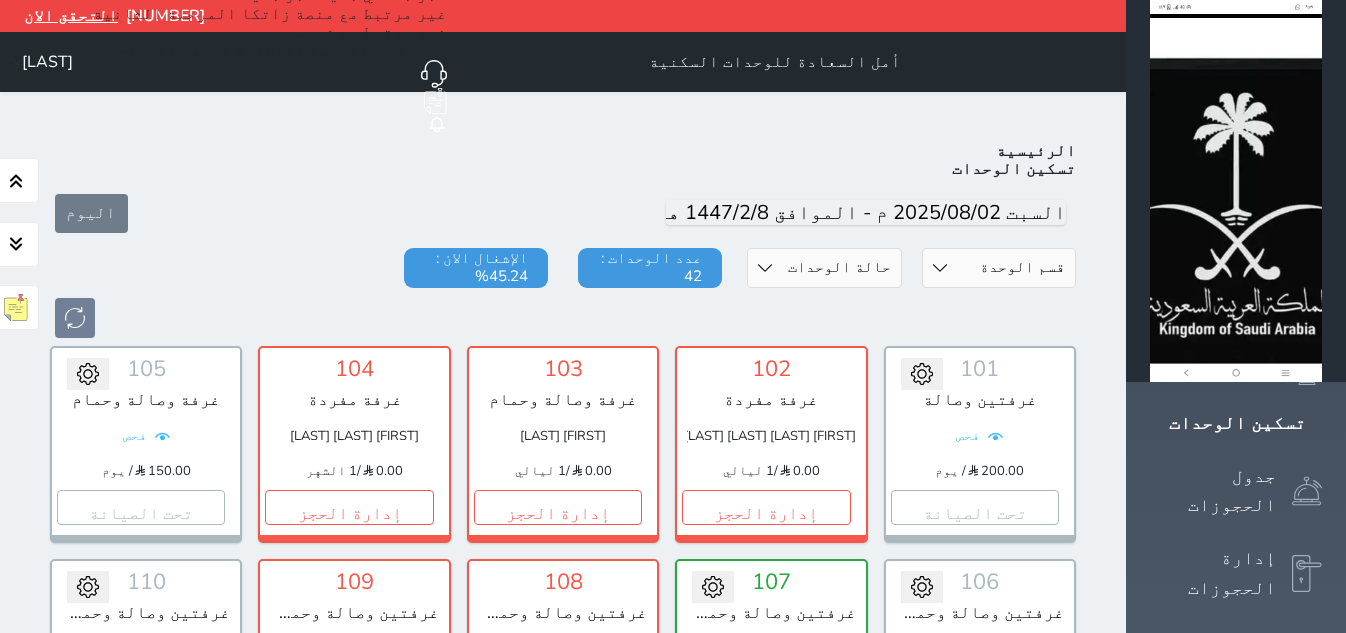 scroll, scrollTop: 110, scrollLeft: 0, axis: vertical 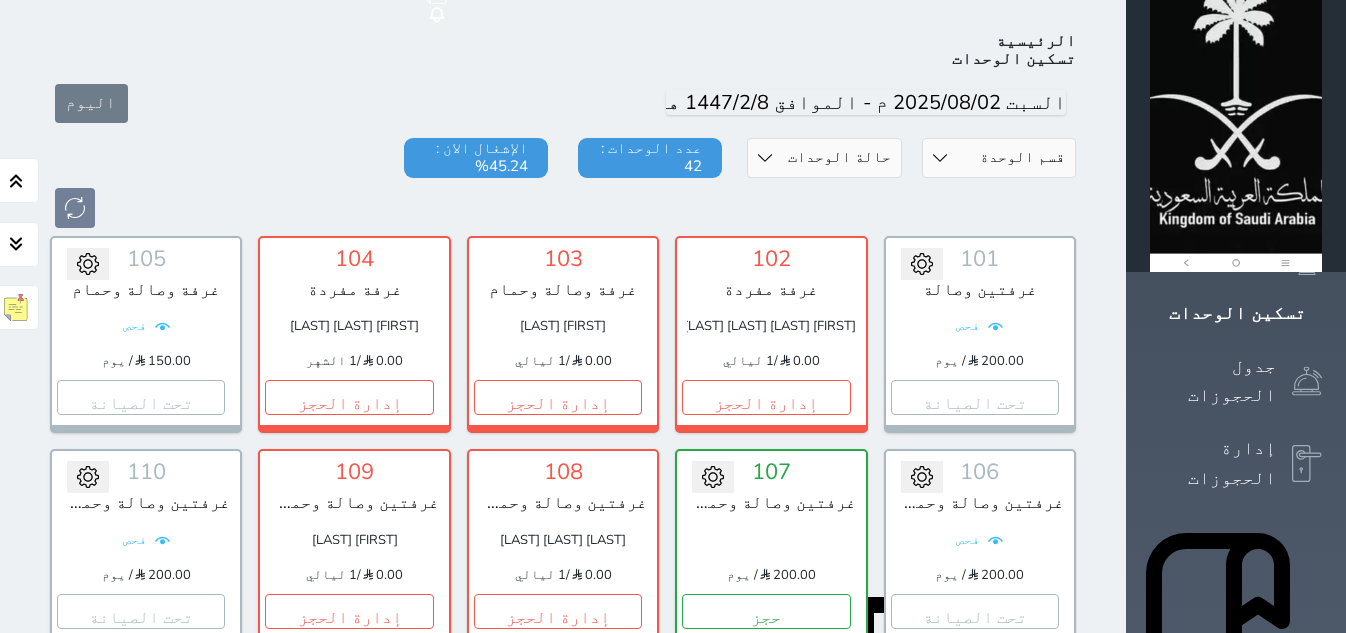 click on "غرفة مفردة" at bounding box center (771, 290) 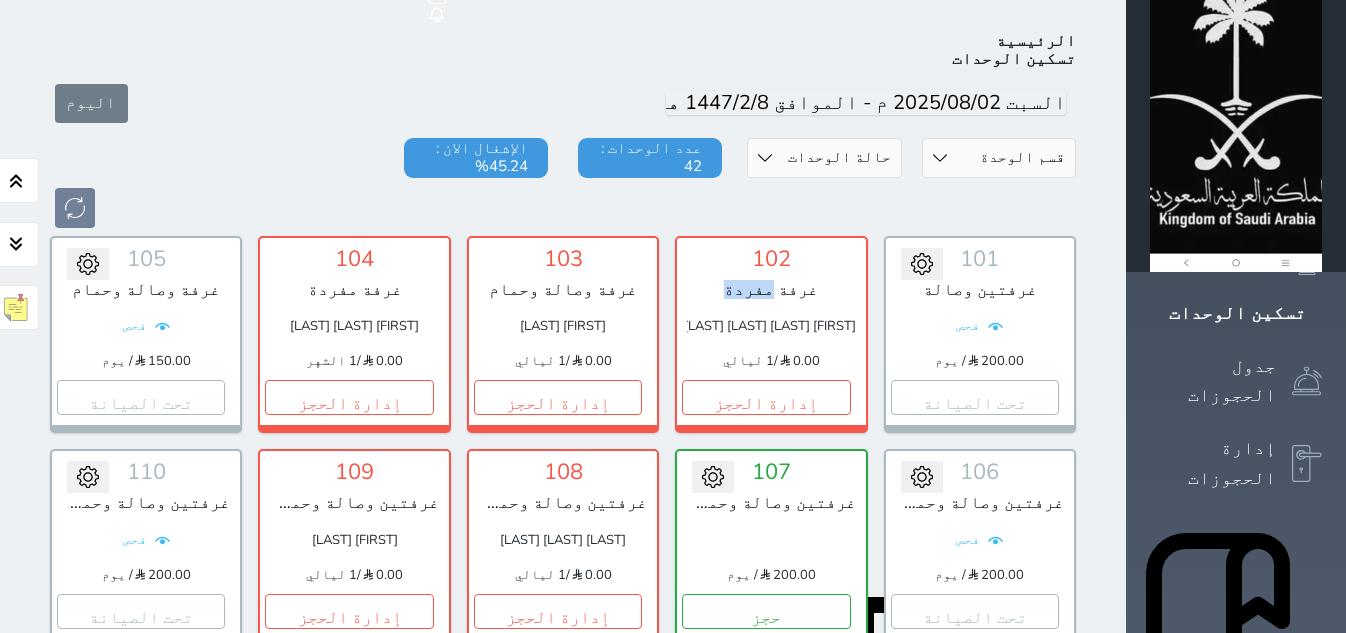 click on "غرفة مفردة" at bounding box center (771, 290) 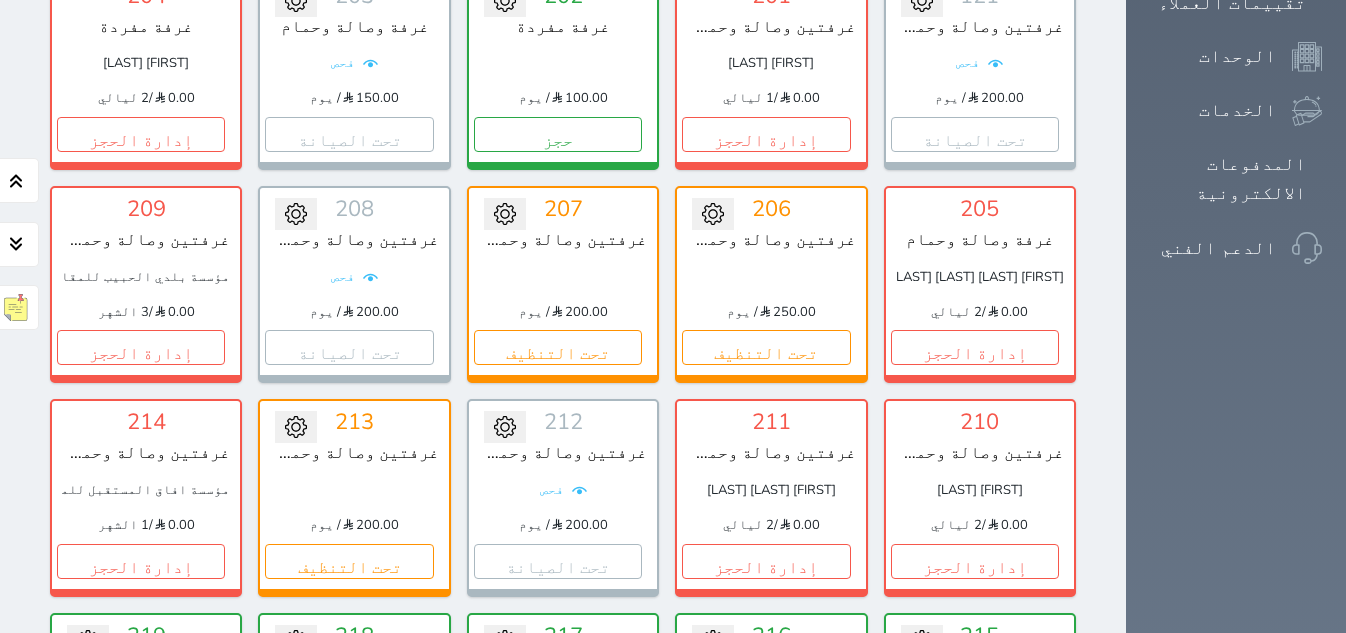 scroll, scrollTop: 1235, scrollLeft: 0, axis: vertical 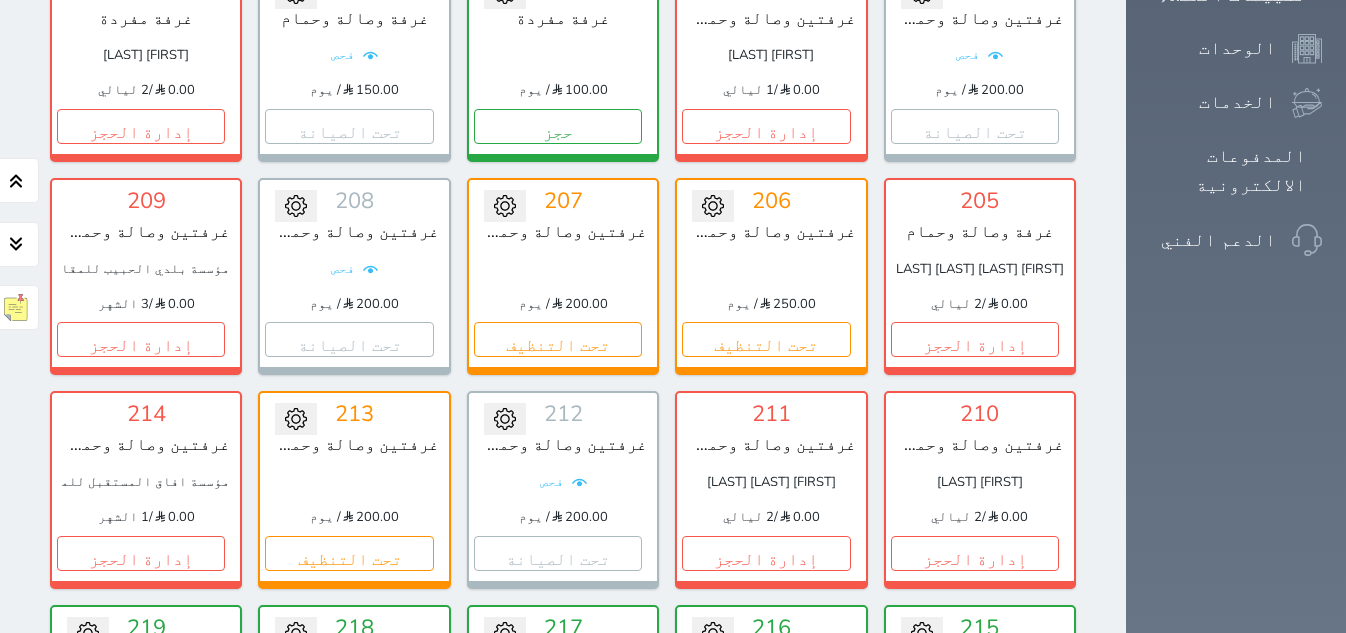click on "حجز" at bounding box center [558, 766] 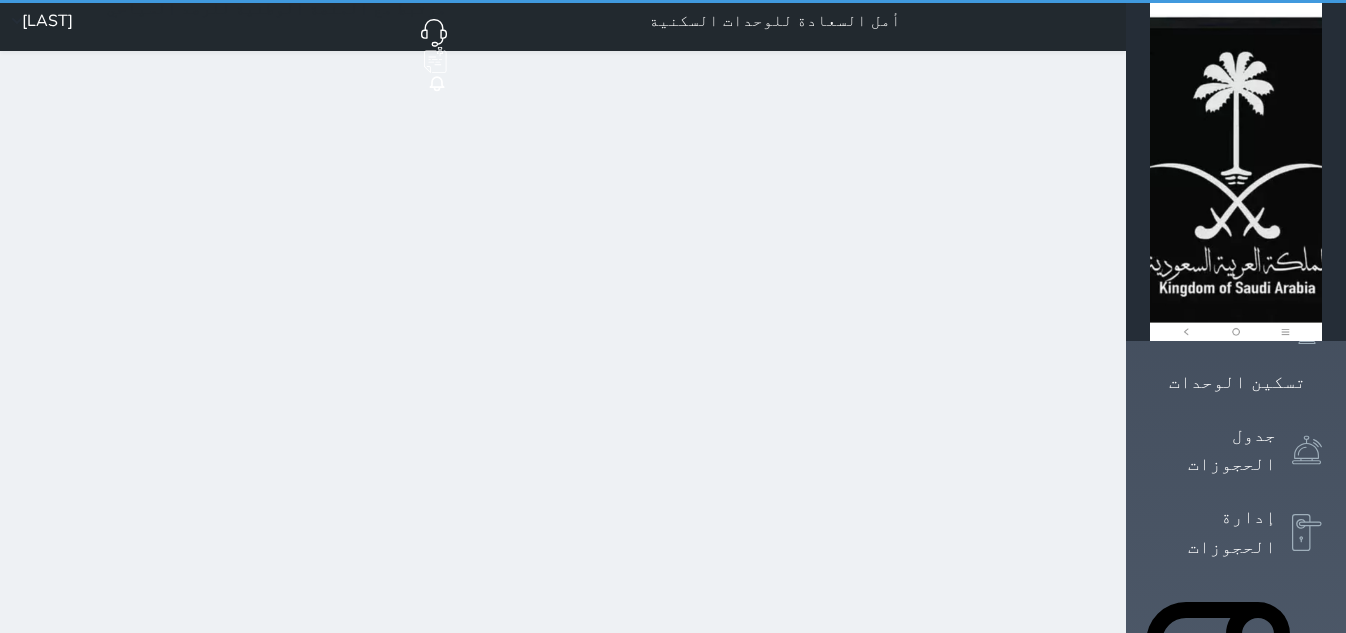 select on "1" 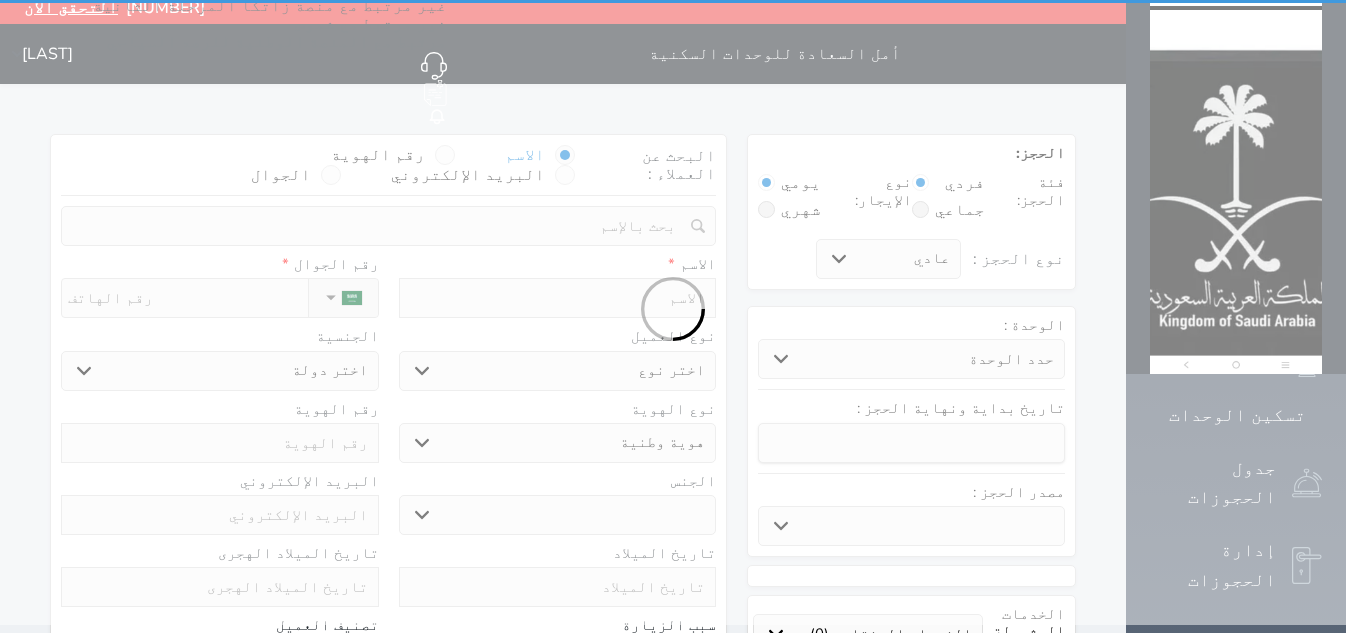 scroll, scrollTop: 0, scrollLeft: 0, axis: both 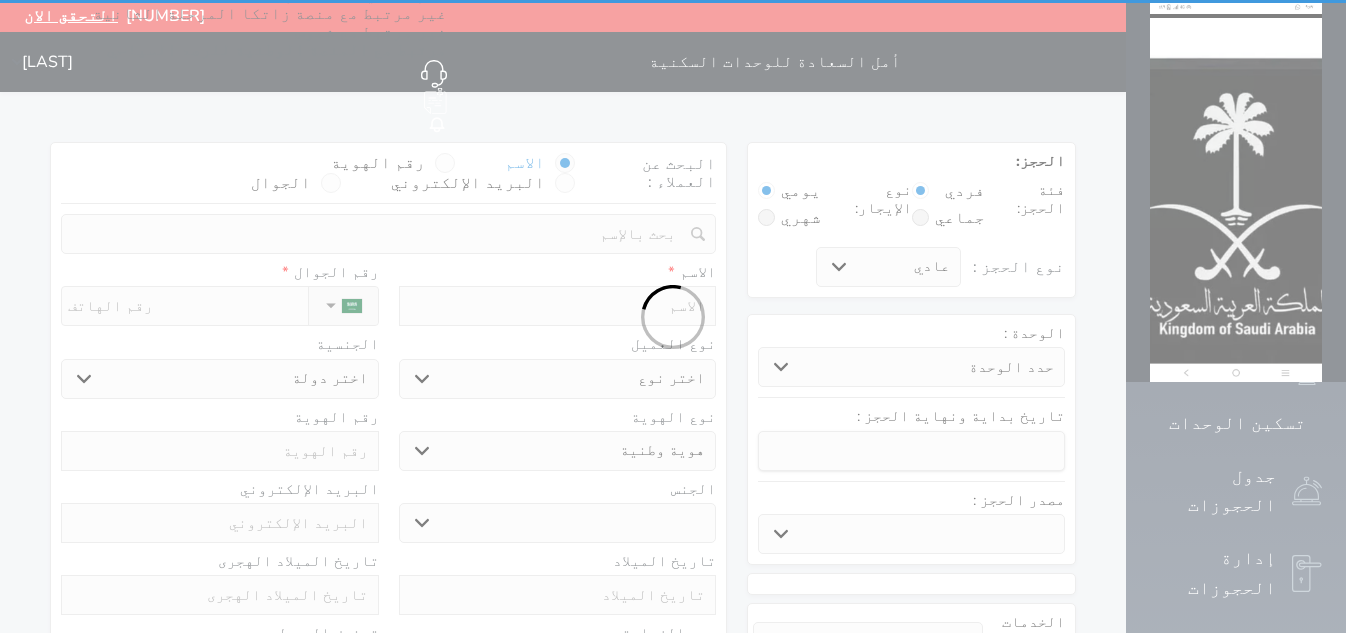 select 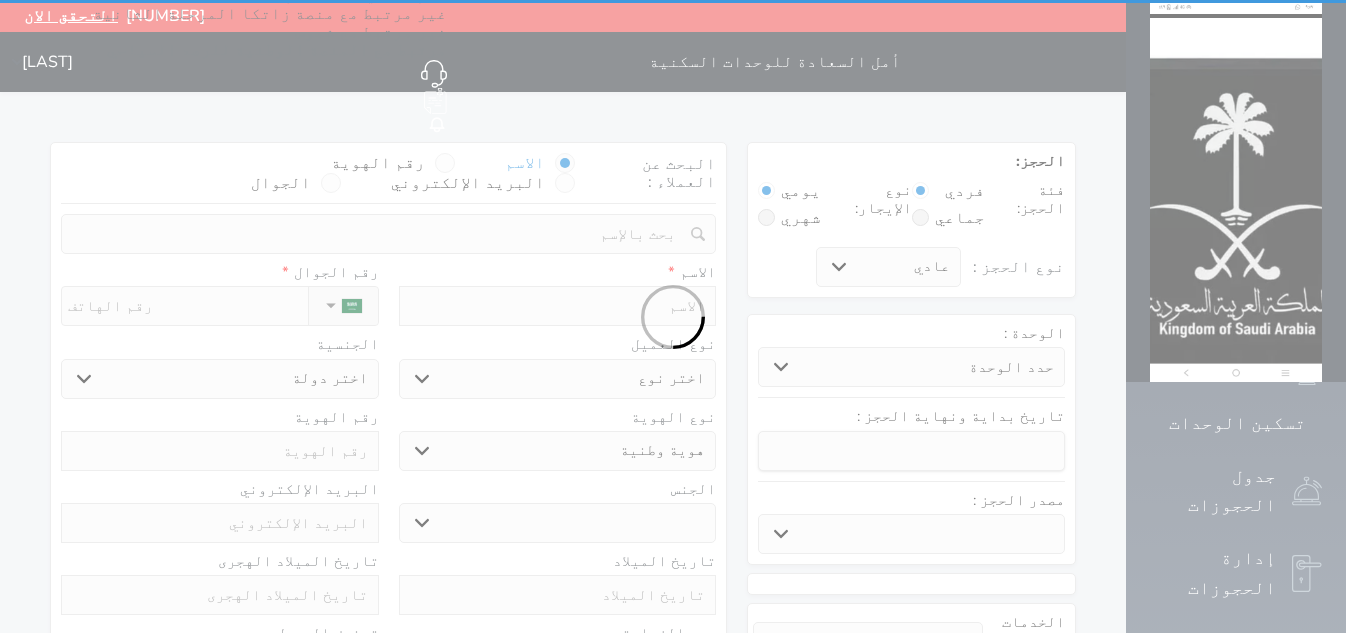 select 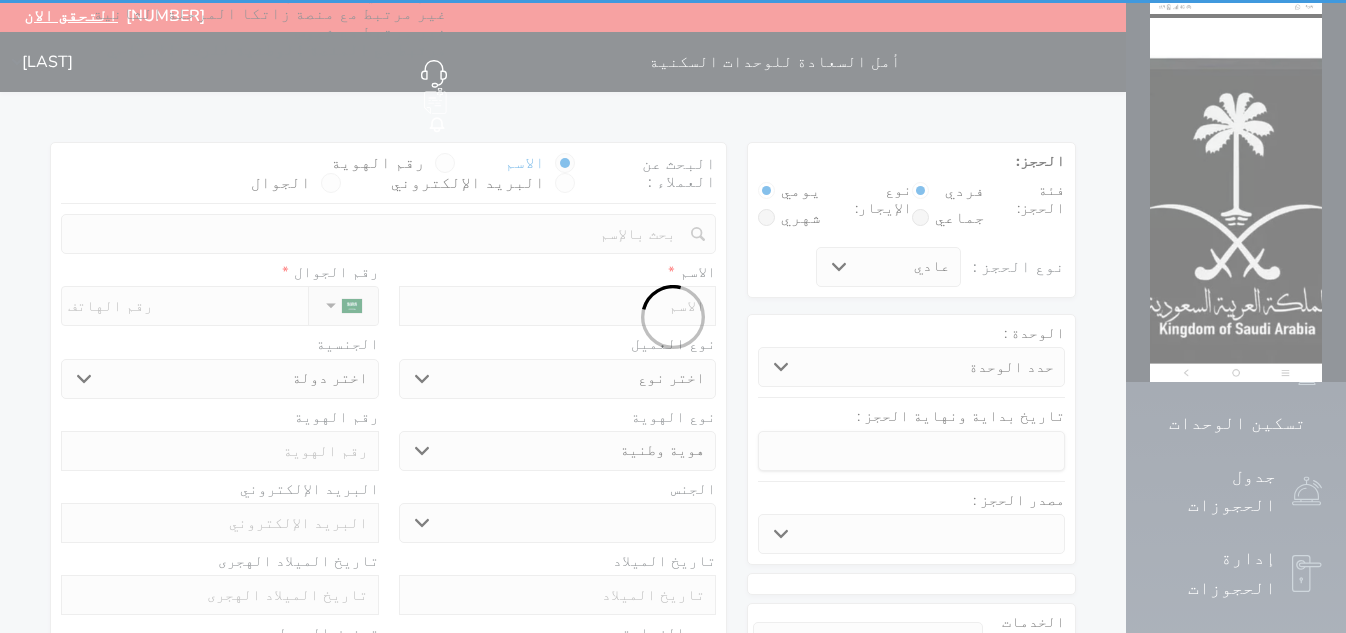 select 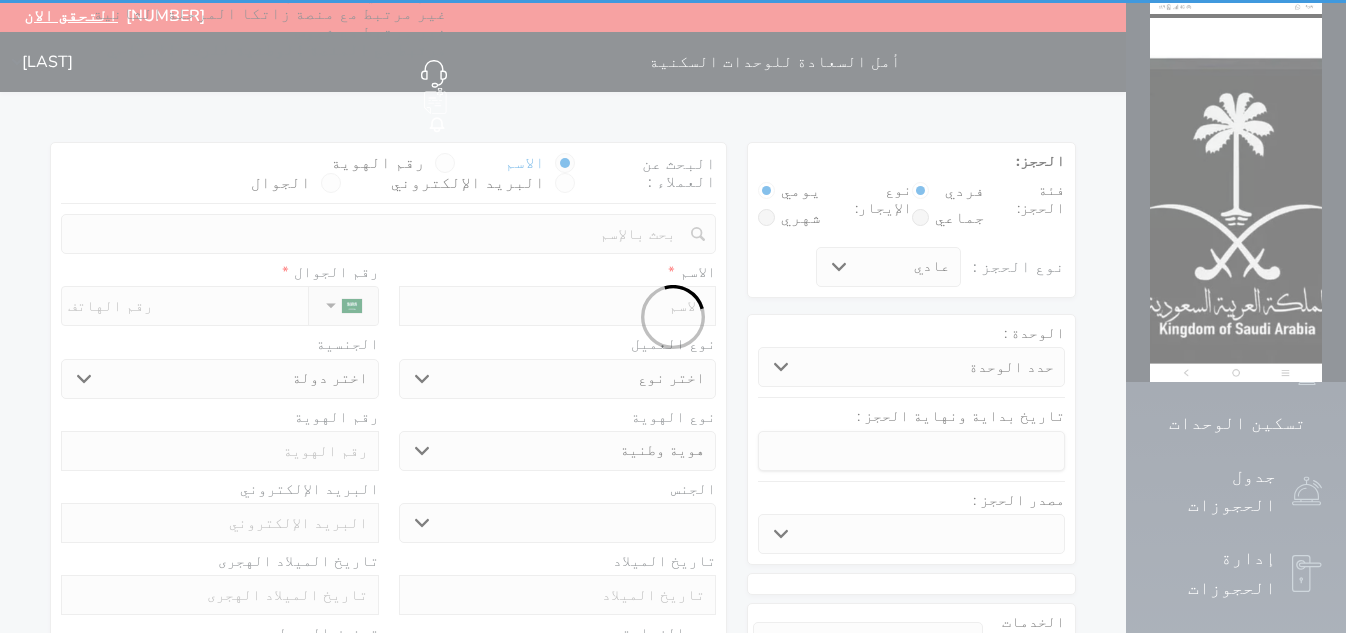 select 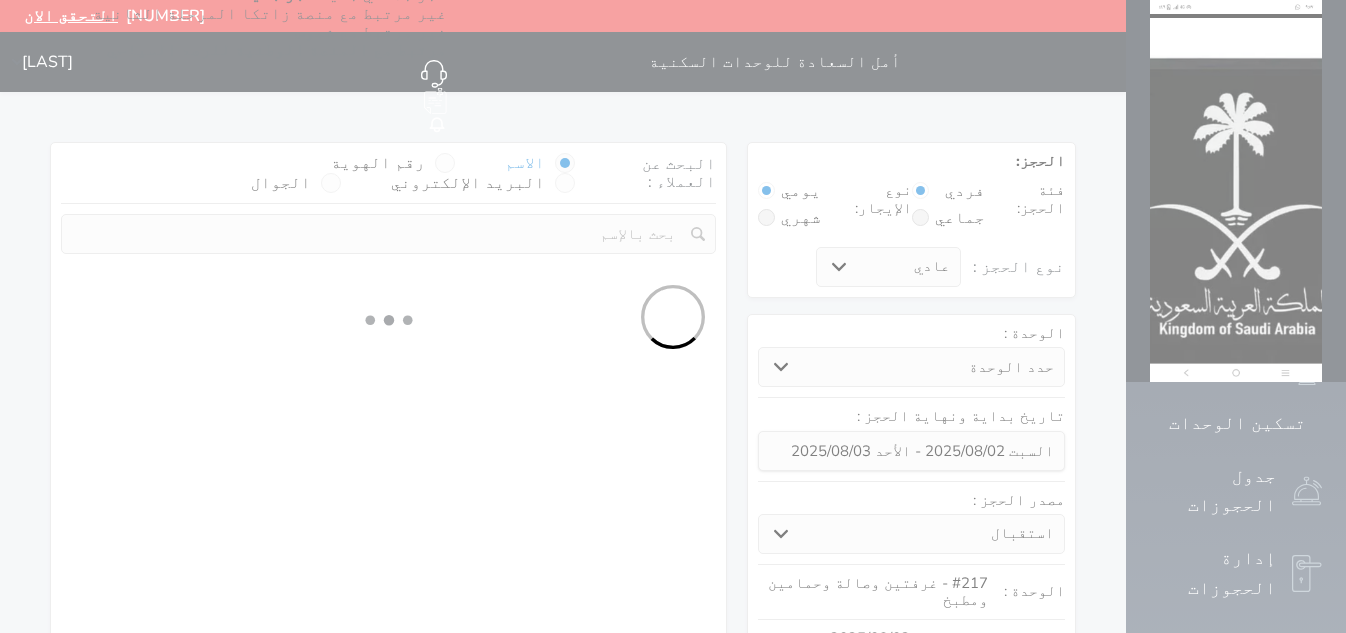 select 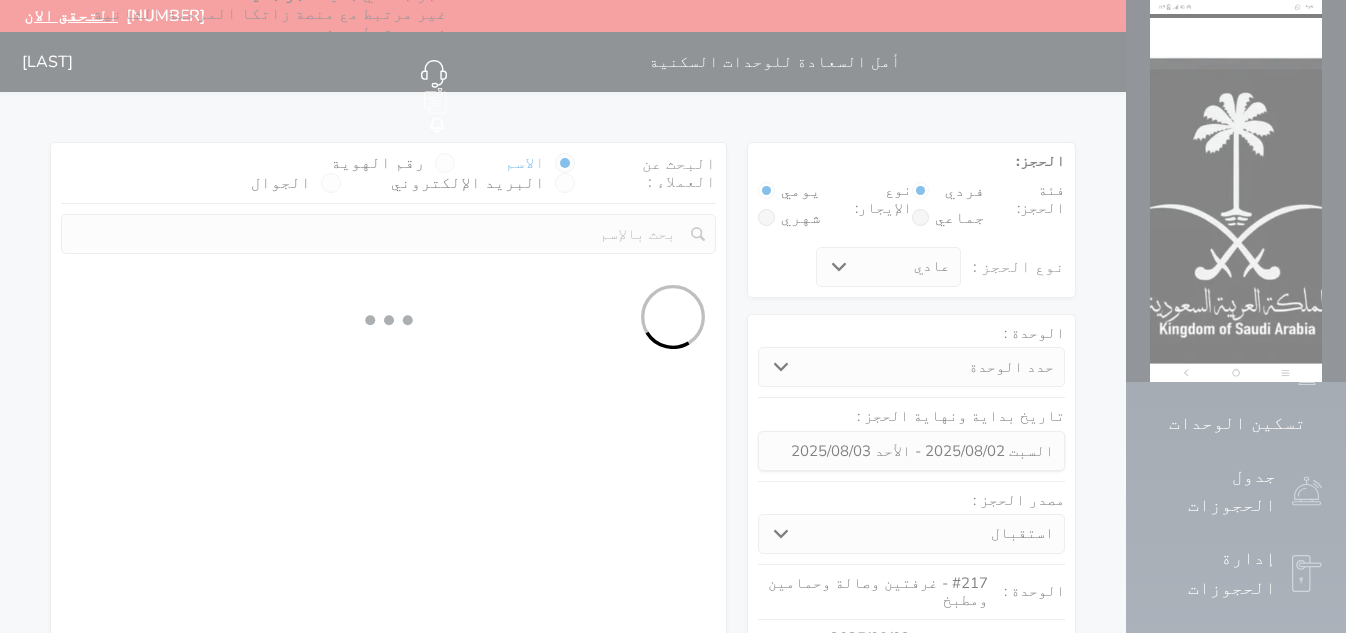 select on "113" 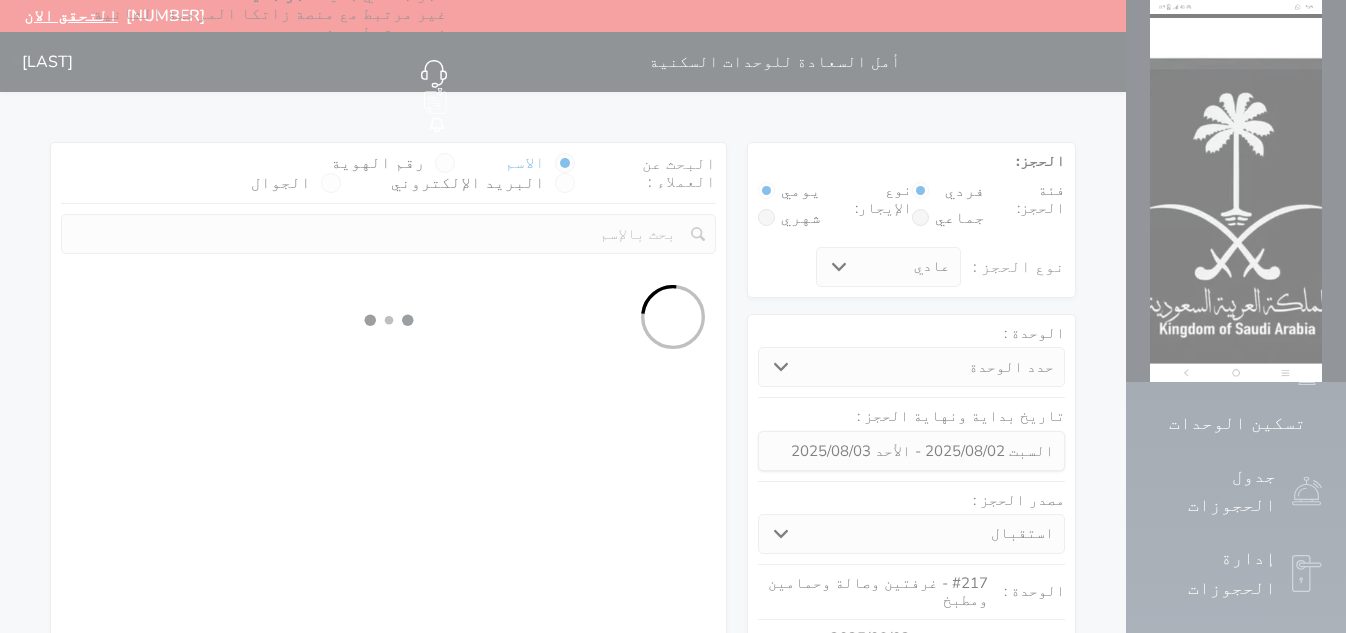 select on "1" 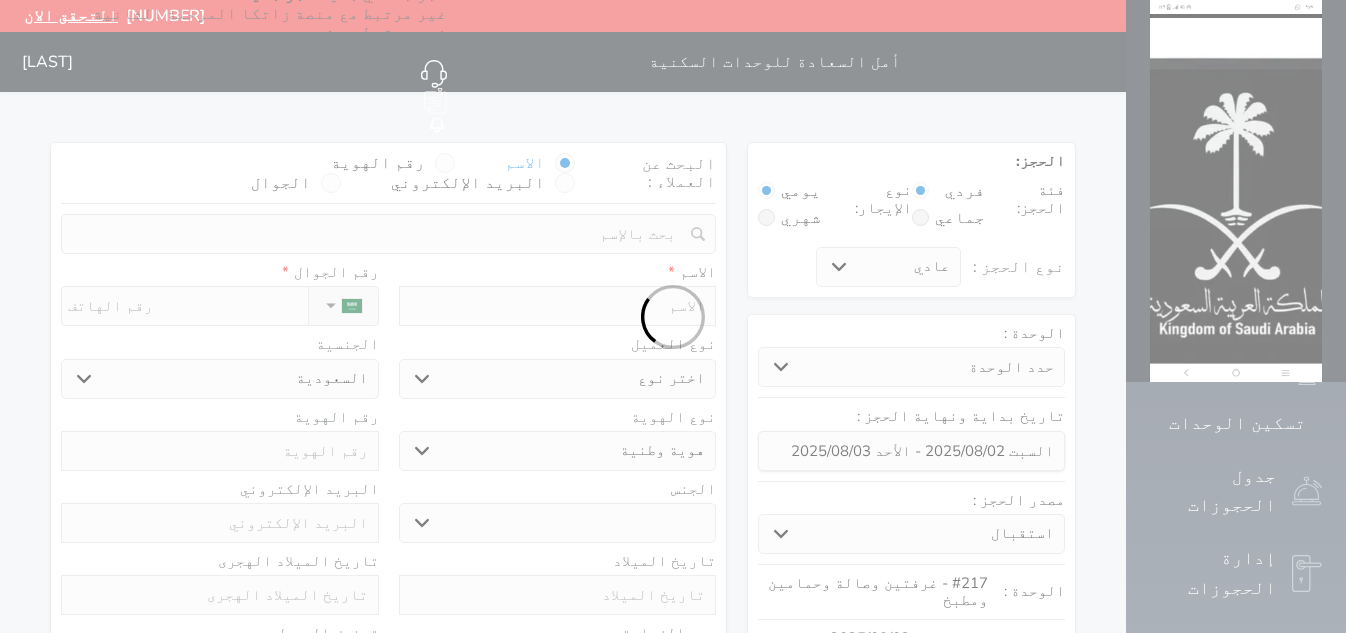 select 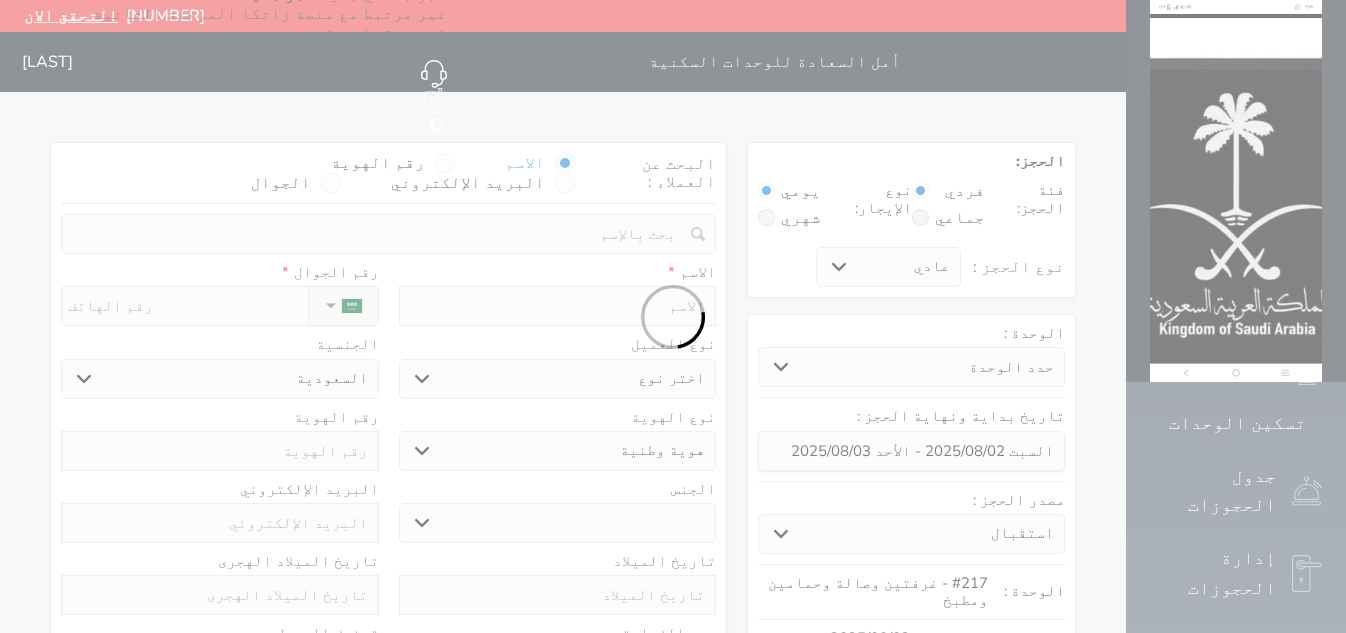 select on "1" 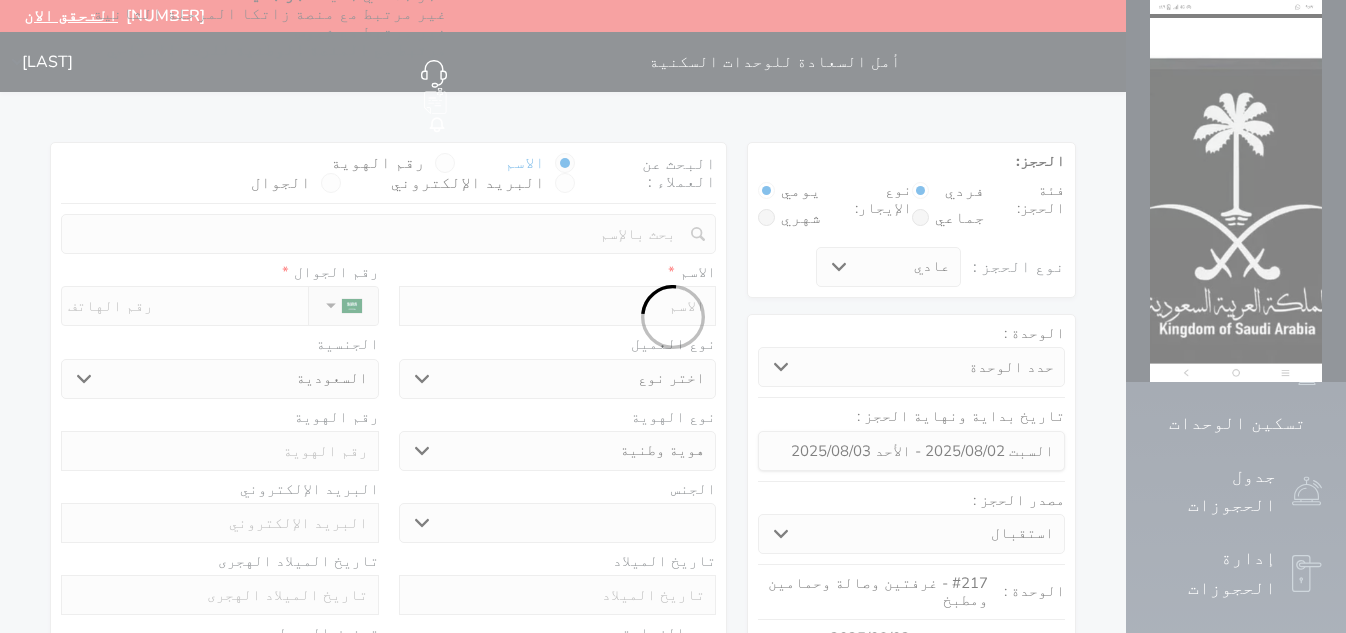 select on "7" 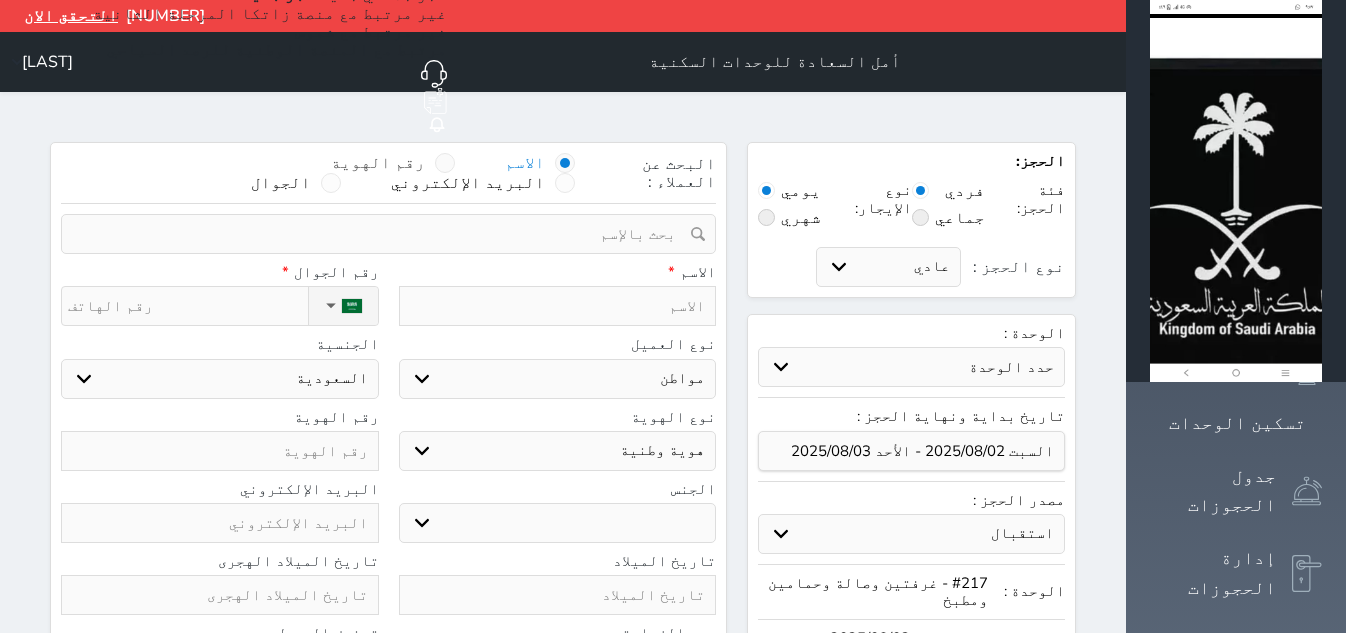 click at bounding box center (445, 163) 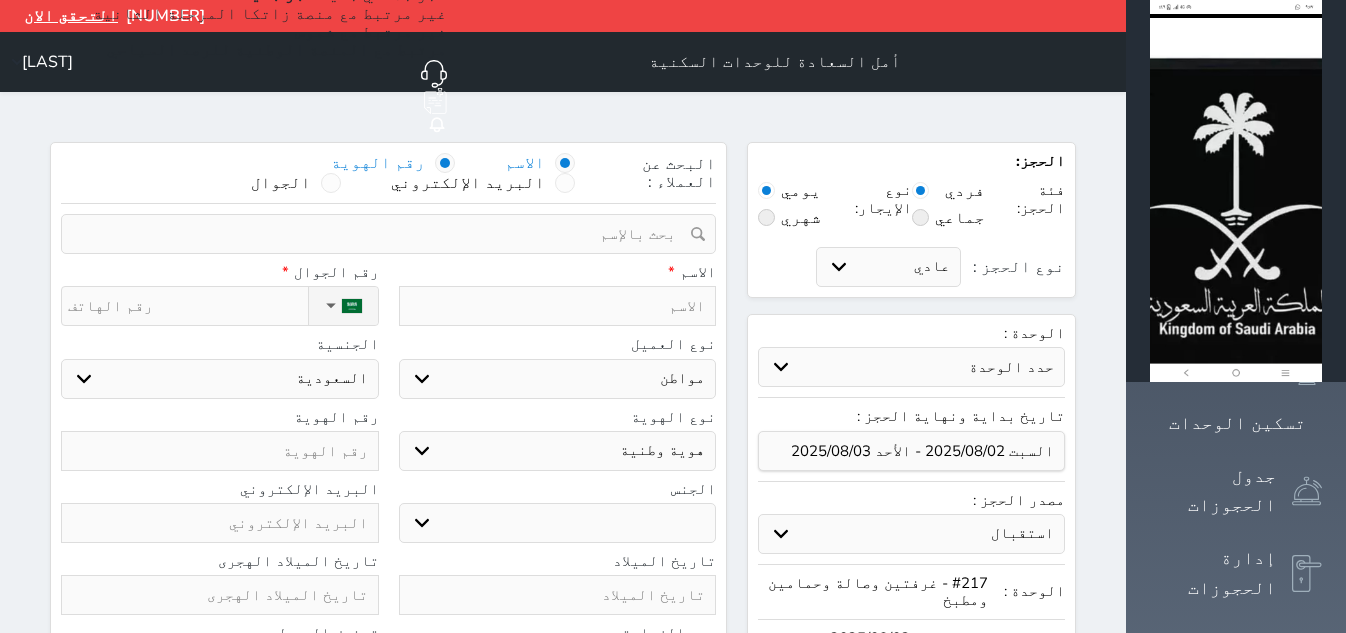 select 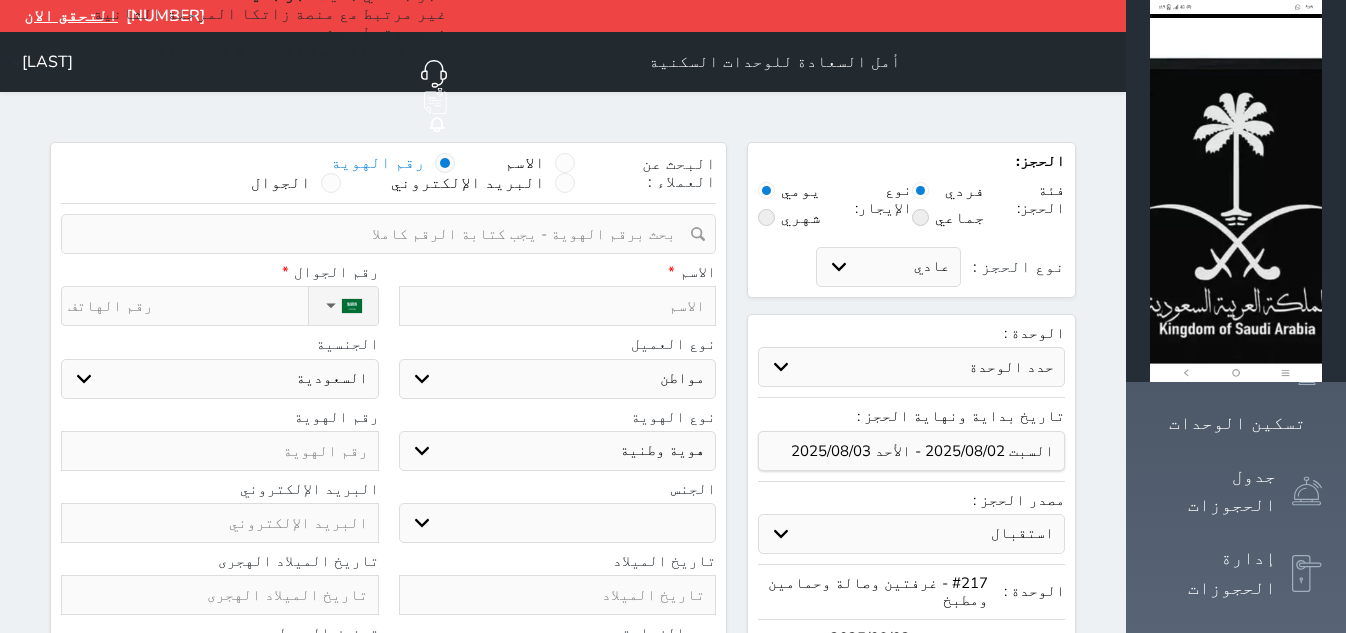 click at bounding box center (381, 234) 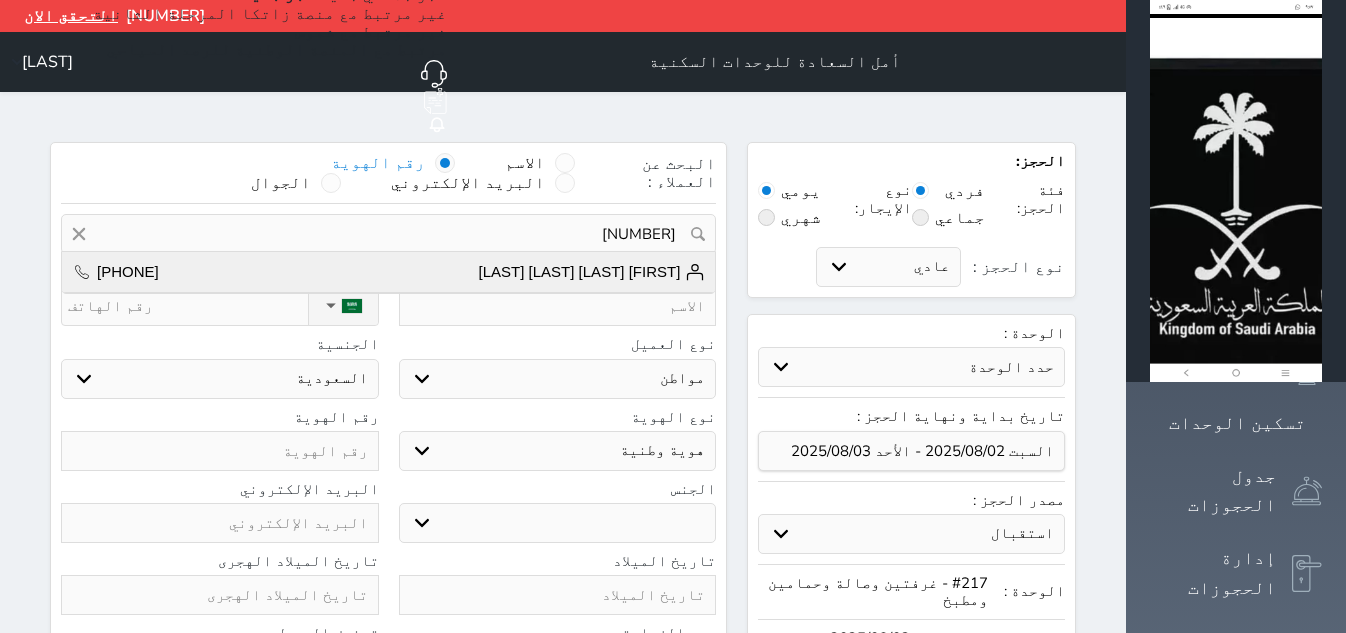 click on "[FIRST] [LAST] [LAST]" at bounding box center [592, 272] 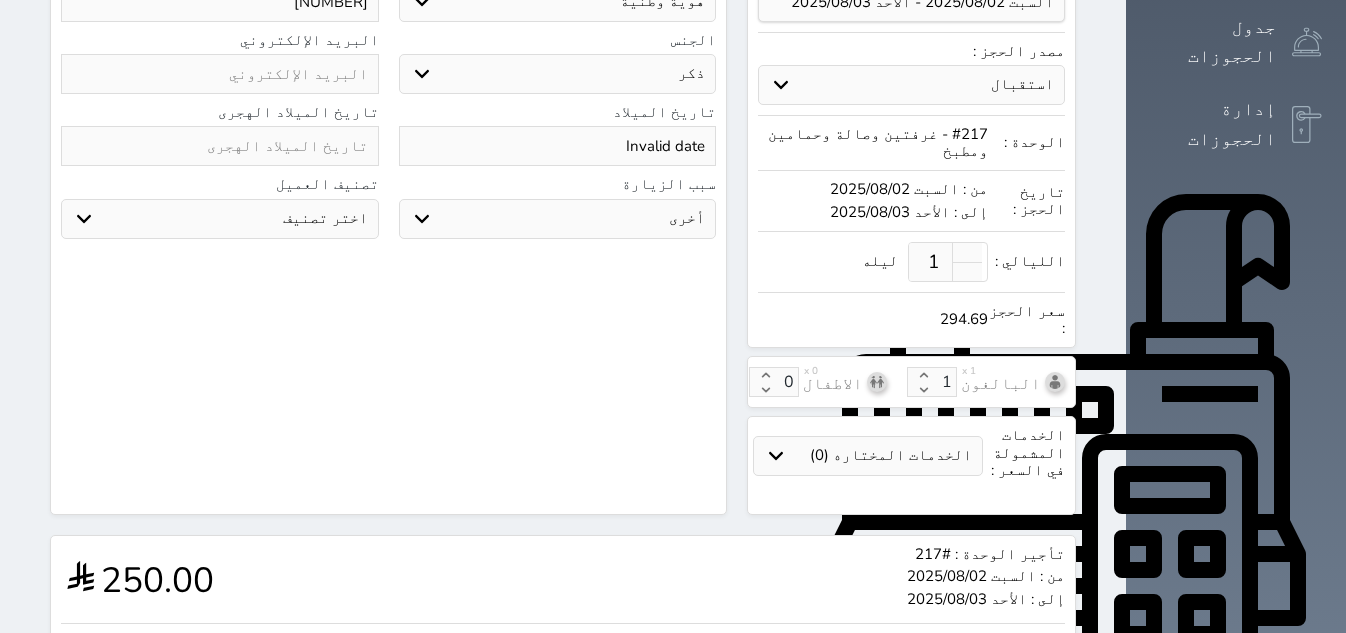 scroll, scrollTop: 626, scrollLeft: 0, axis: vertical 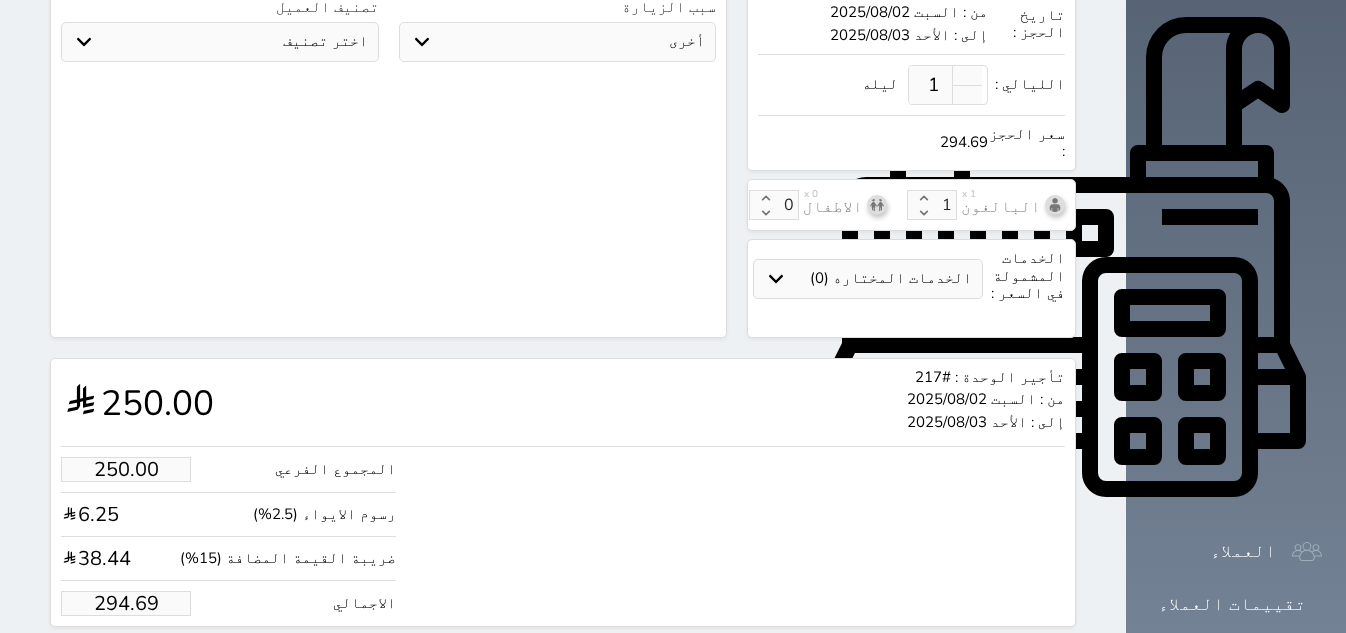 click on "294.69" at bounding box center [126, 603] 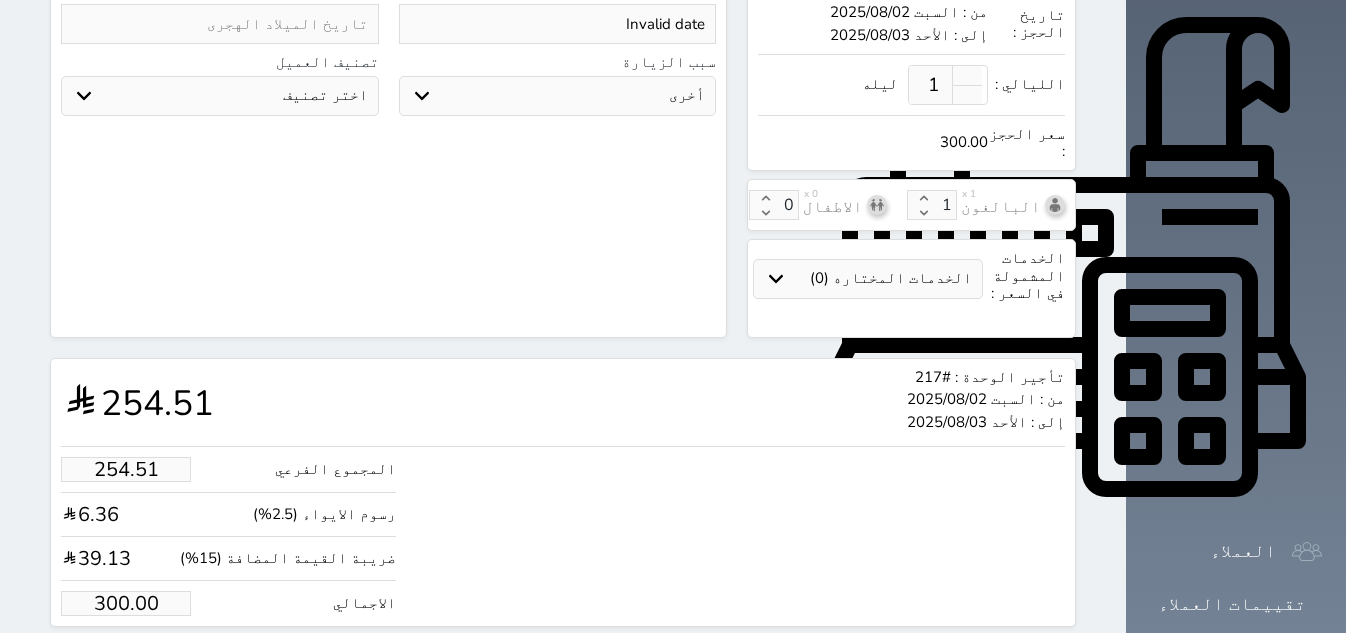 click on "حجز" at bounding box center [149, 664] 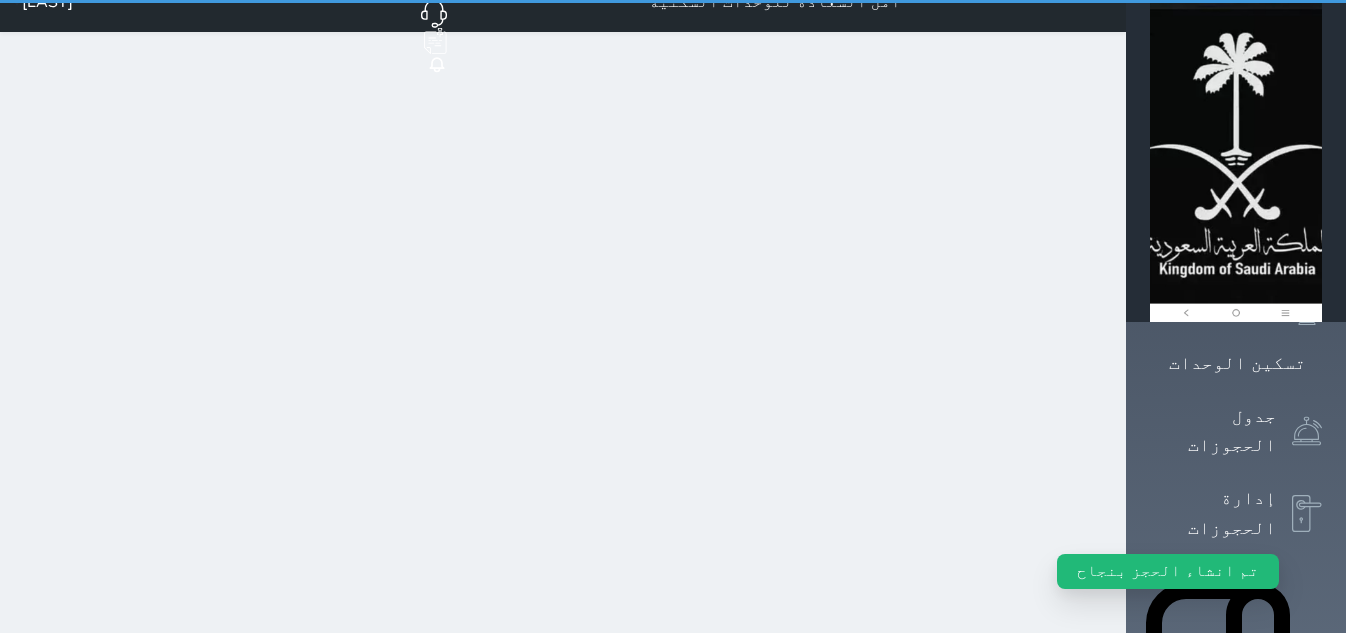 scroll, scrollTop: 0, scrollLeft: 0, axis: both 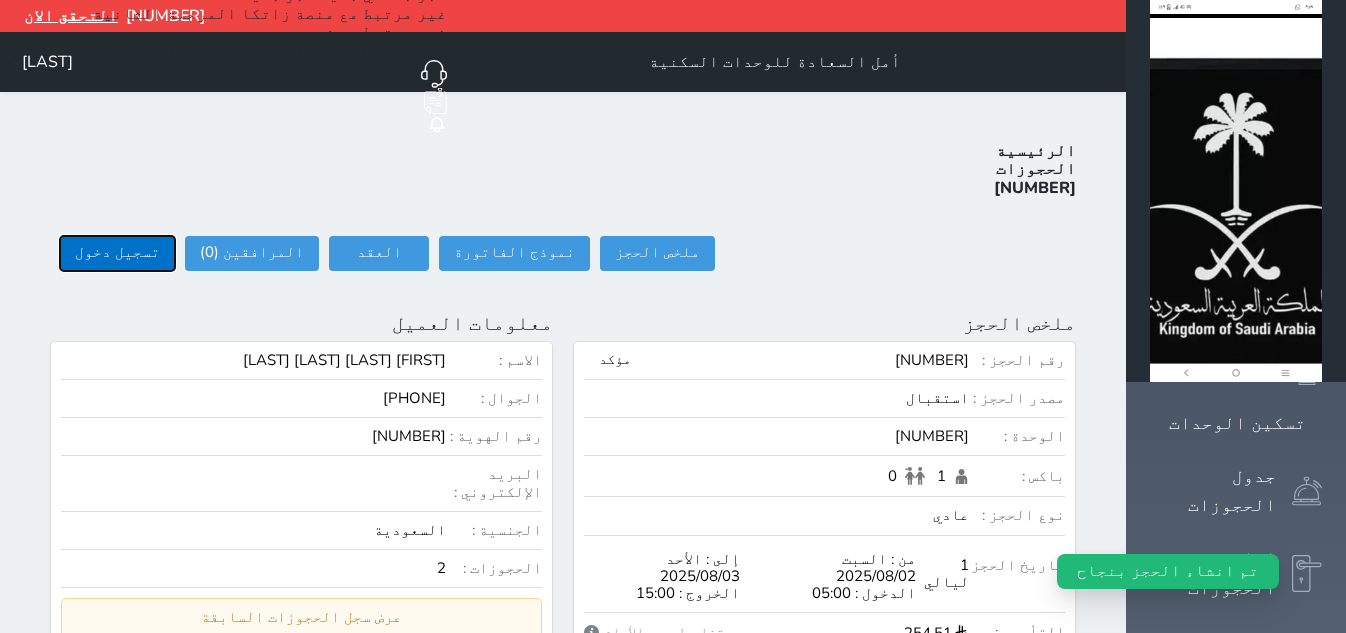 click on "تسجيل دخول" at bounding box center (117, 253) 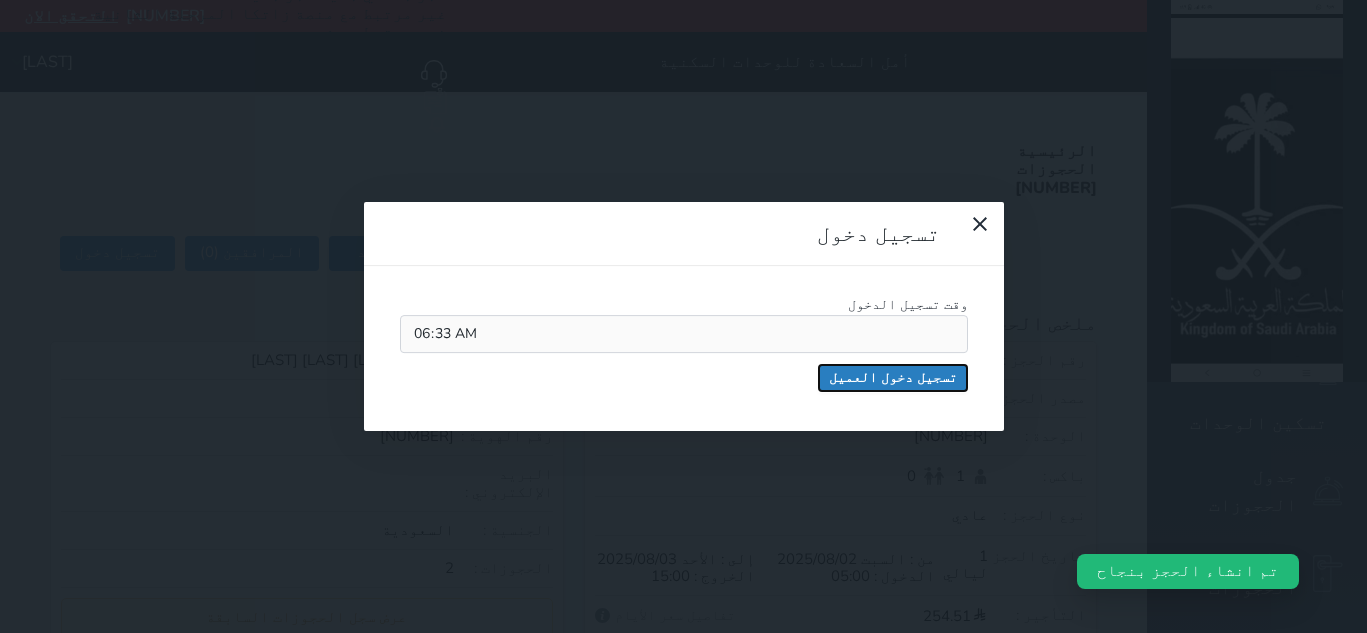 click on "تسجيل دخول العميل" at bounding box center [893, 378] 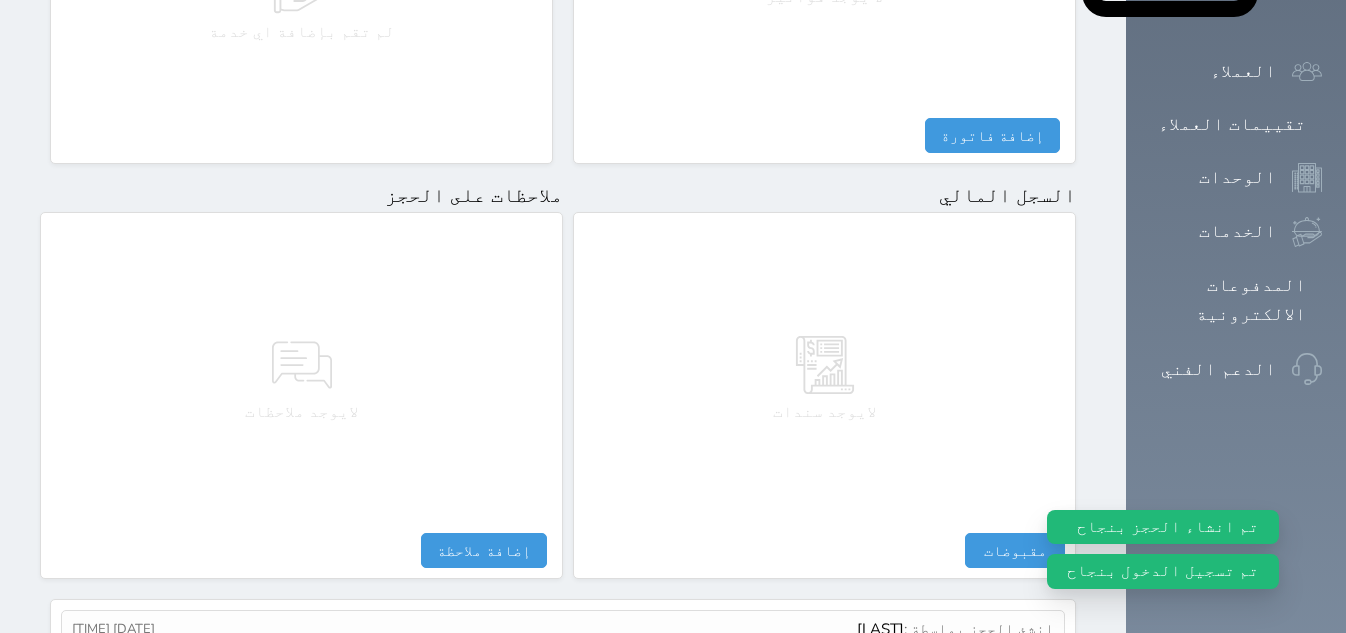 scroll, scrollTop: 1124, scrollLeft: 0, axis: vertical 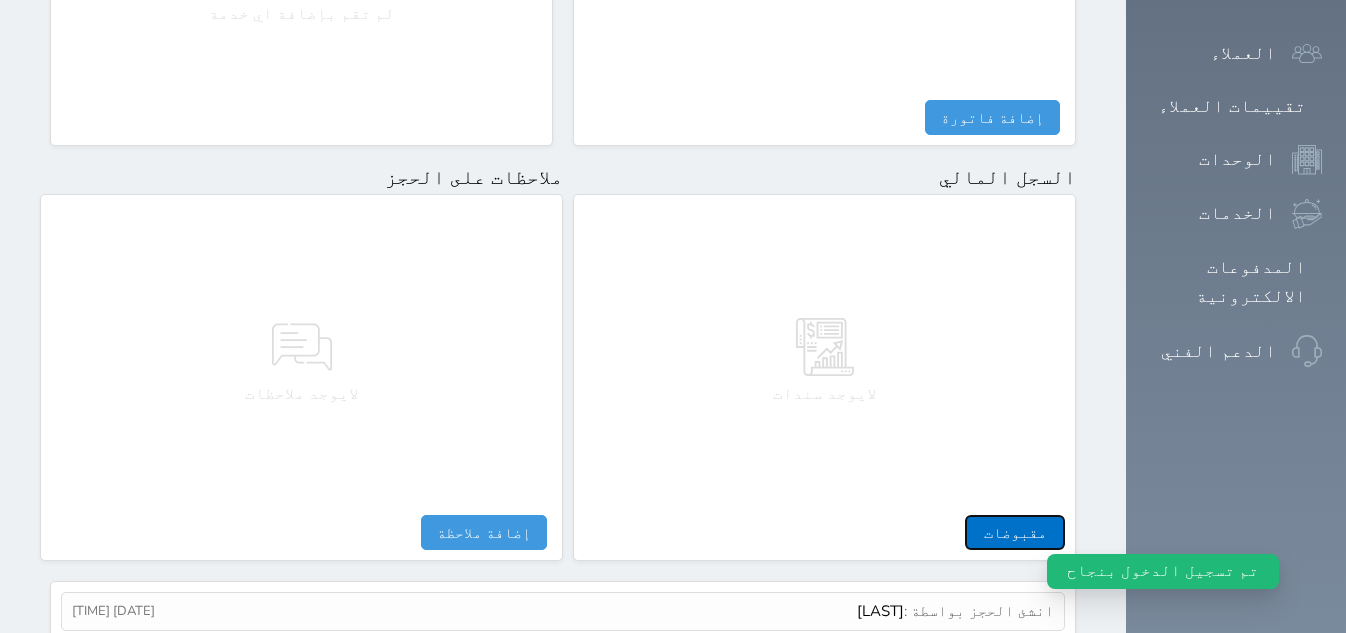 click on "مقبوضات" at bounding box center (1015, 532) 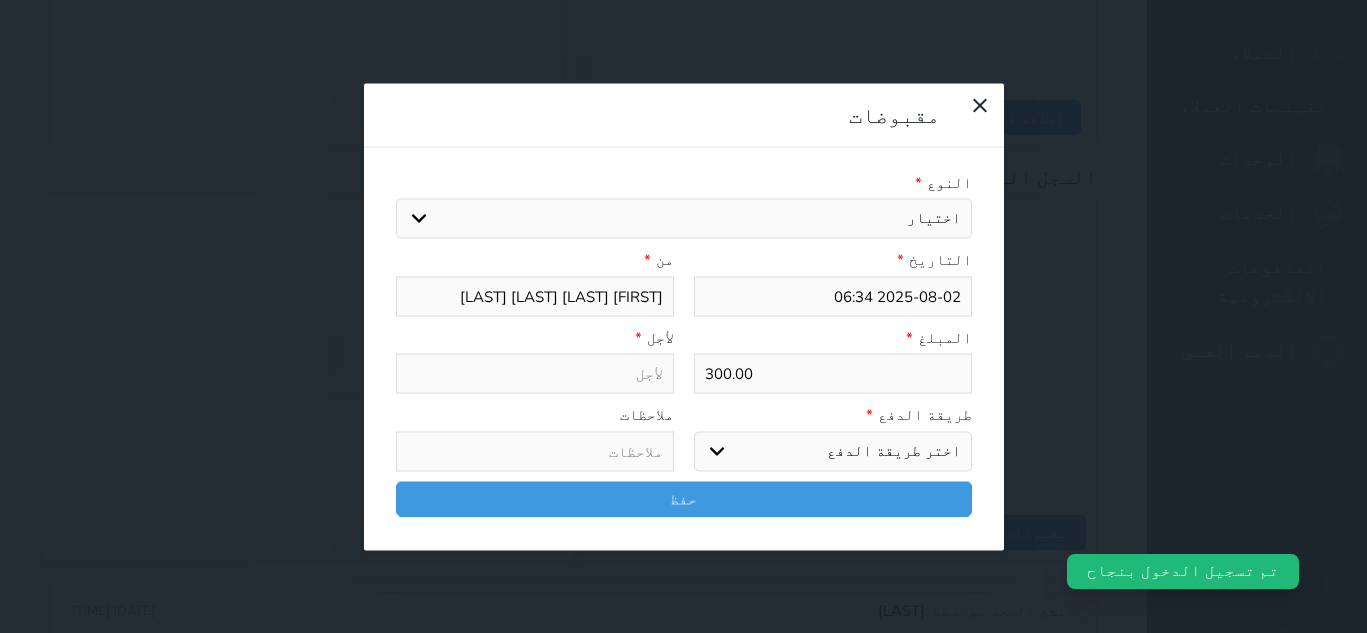 click on "اختيار   مقبوضات عامة قيمة إيجار فواتير تامين عربون لا ينطبق آخر مغسلة واي فاي - الإنترنت مواقف السيارات طعام الأغذية والمشروبات مشروبات المشروبات الباردة المشروبات الساخنة الإفطار غداء عشاء مخبز و كعك حمام سباحة الصالة الرياضية سبا و خدمات الجمال اختيار وإسقاط (خدمات النقل) ميني بار كابل - تلفزيون سرير إضافي تصفيف الشعر رسوم حكومية خدمات الجولات السياحية المنظمة خدمات الدليل السياحي" at bounding box center [684, 219] 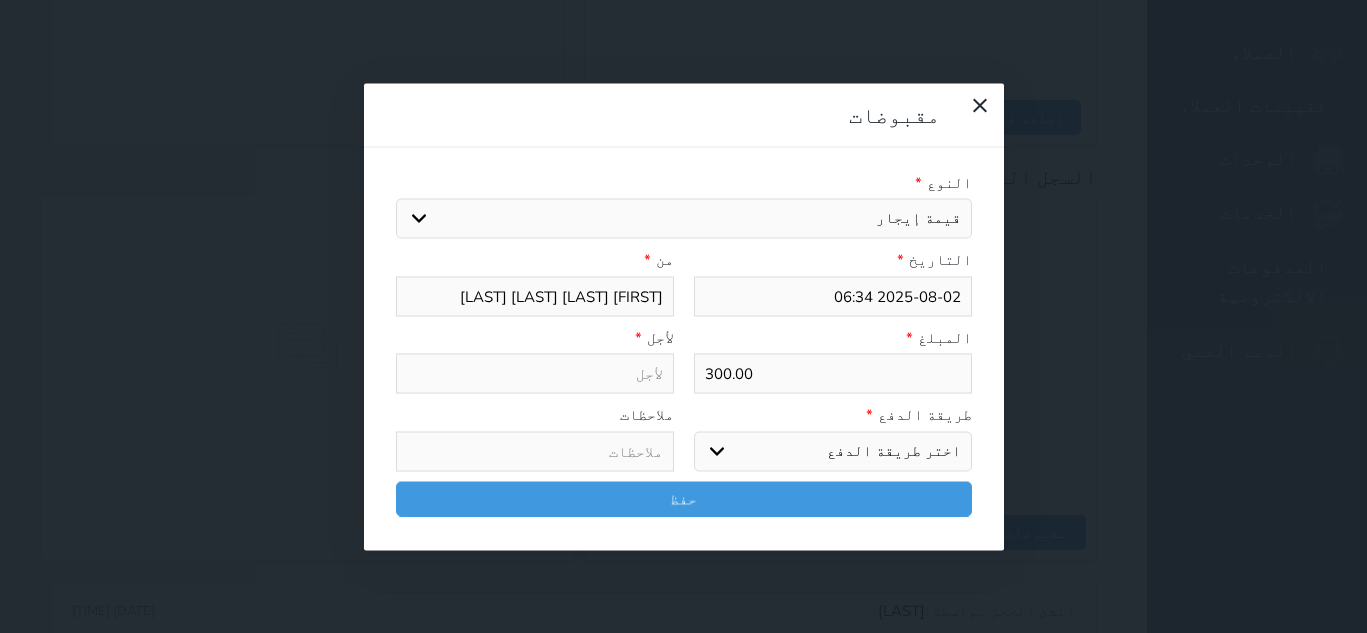click on "اختيار   مقبوضات عامة قيمة إيجار فواتير تامين عربون لا ينطبق آخر مغسلة واي فاي - الإنترنت مواقف السيارات طعام الأغذية والمشروبات مشروبات المشروبات الباردة المشروبات الساخنة الإفطار غداء عشاء مخبز و كعك حمام سباحة الصالة الرياضية سبا و خدمات الجمال اختيار وإسقاط (خدمات النقل) ميني بار كابل - تلفزيون سرير إضافي تصفيف الشعر رسوم حكومية خدمات الجولات السياحية المنظمة خدمات الدليل السياحي" at bounding box center [684, 219] 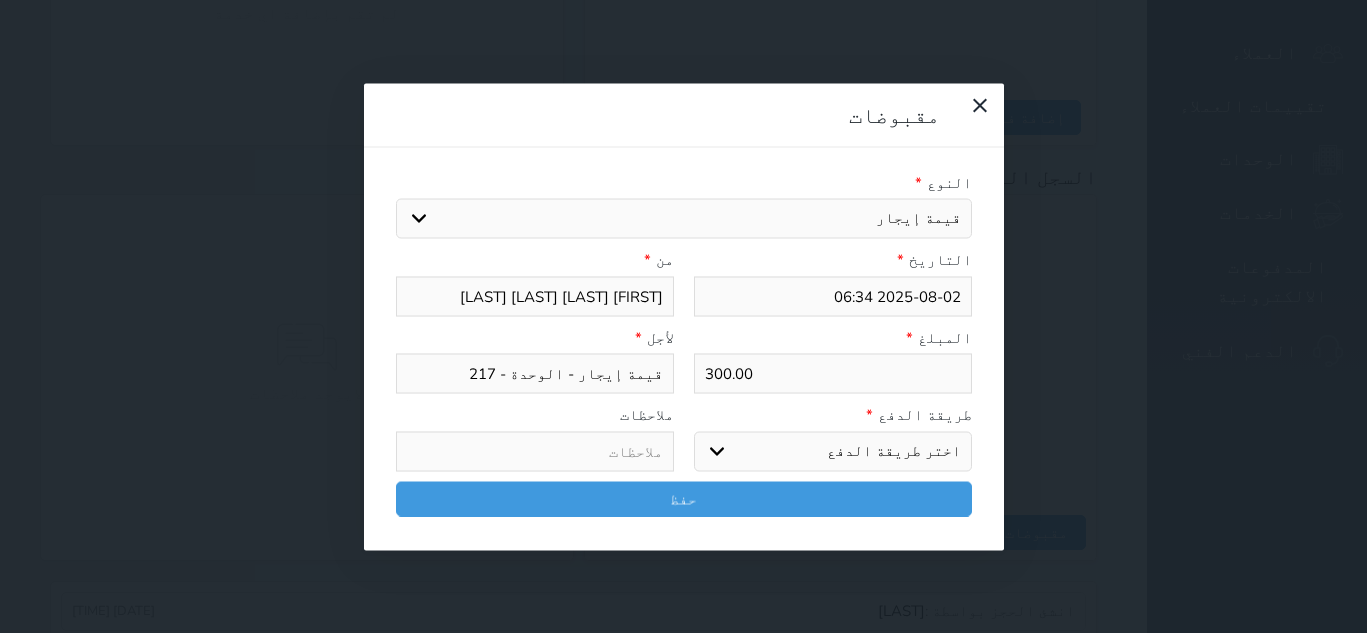 click on "اختر طريقة الدفع   دفع نقدى   تحويل بنكى   مدى   بطاقة ائتمان   آجل" at bounding box center (833, 451) 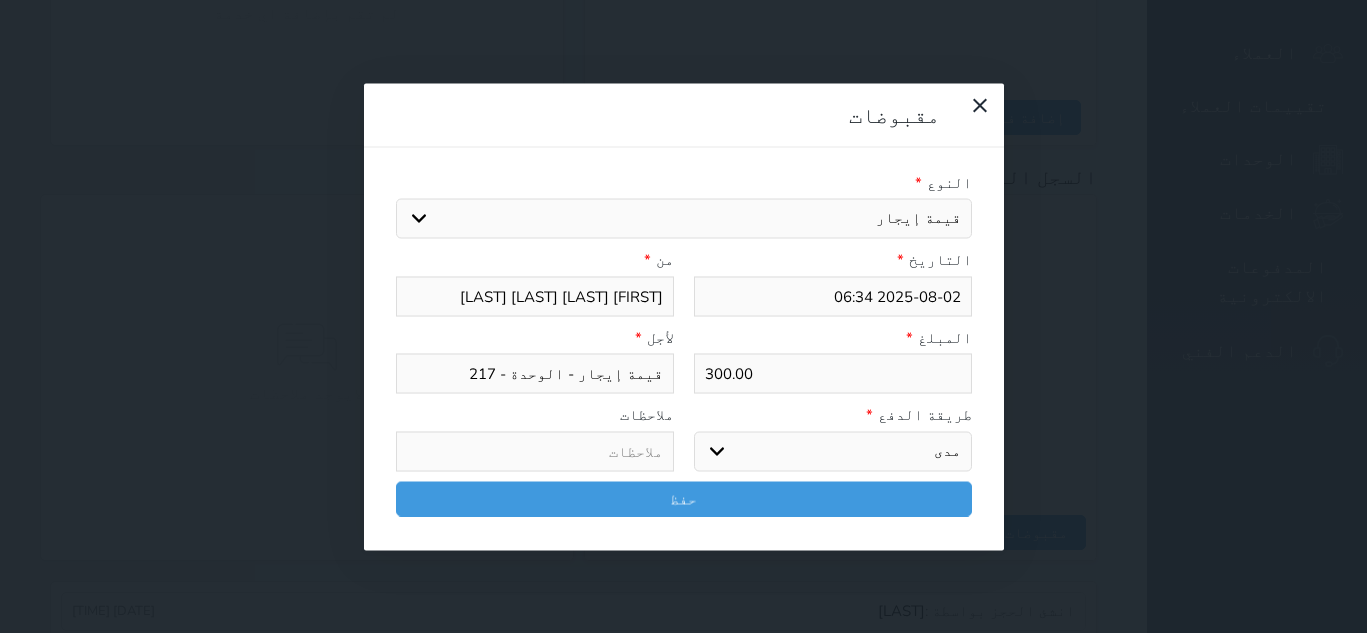 click on "اختر طريقة الدفع   دفع نقدى   تحويل بنكى   مدى   بطاقة ائتمان   آجل" at bounding box center [833, 451] 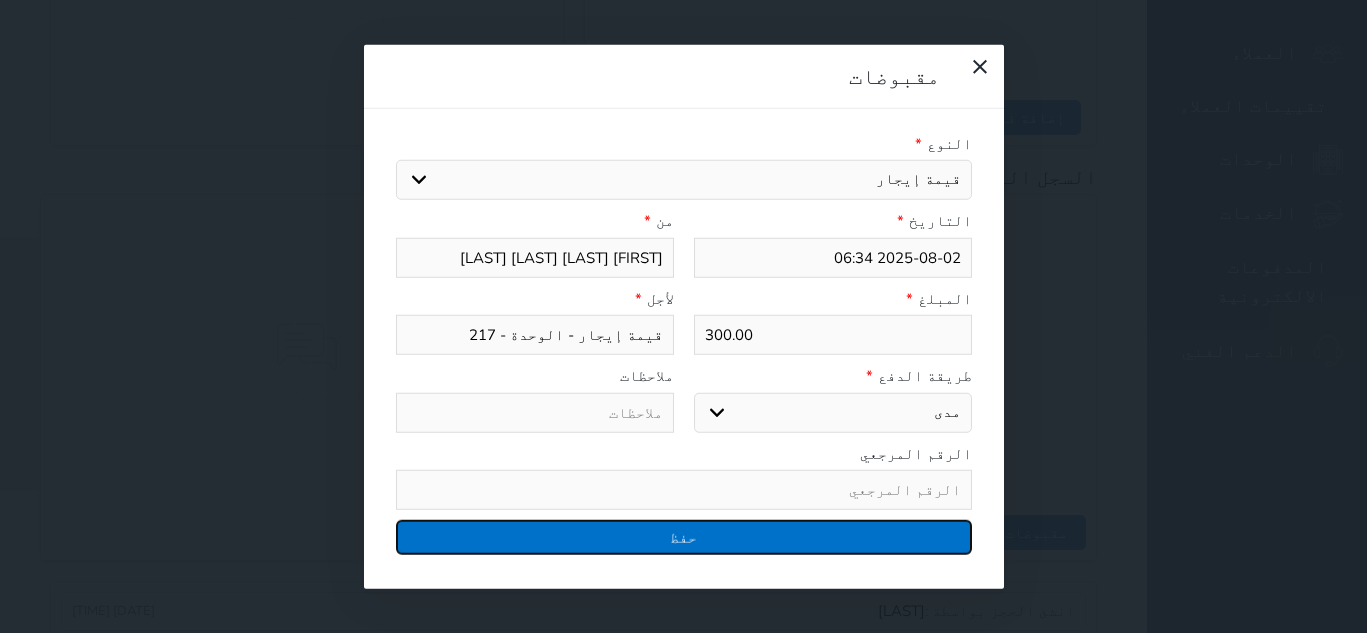 click on "حفظ" at bounding box center [684, 537] 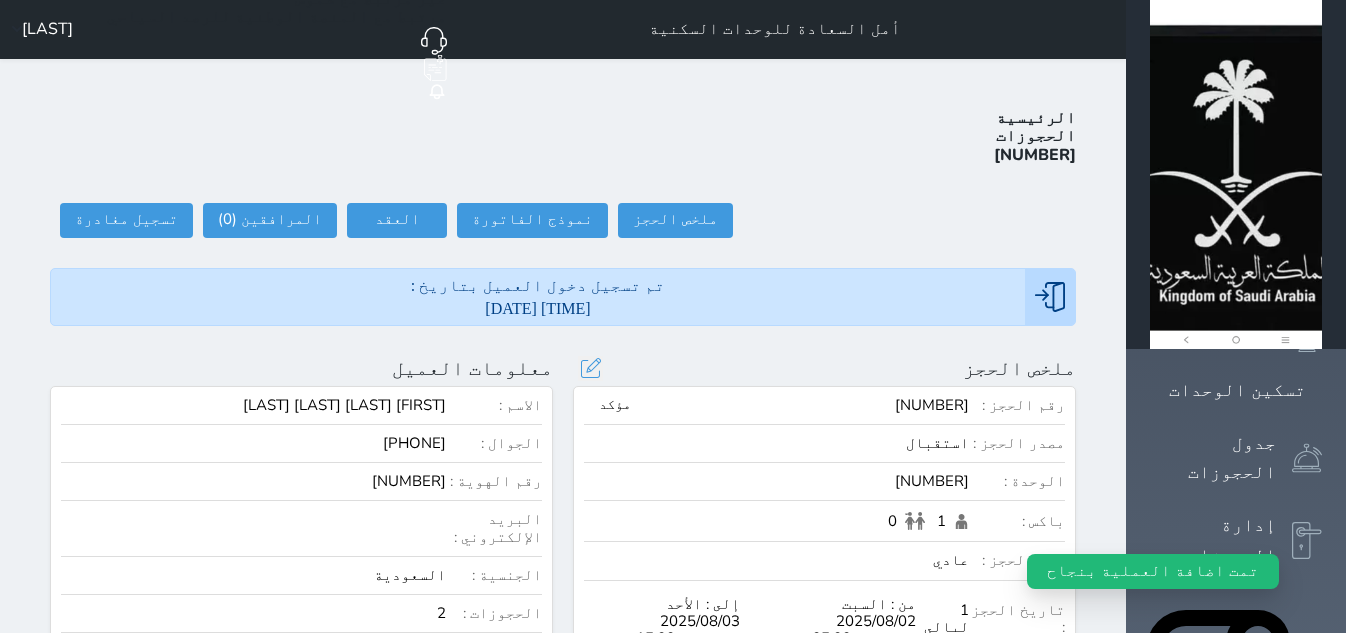 scroll, scrollTop: 0, scrollLeft: 0, axis: both 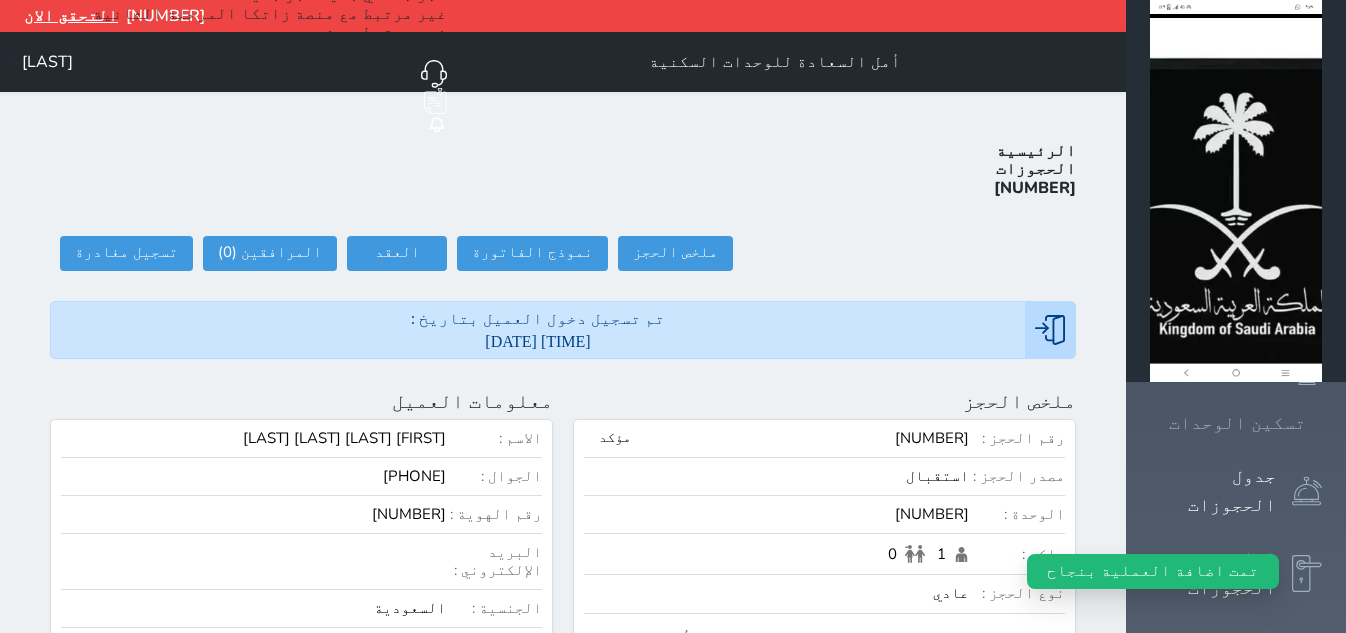 click 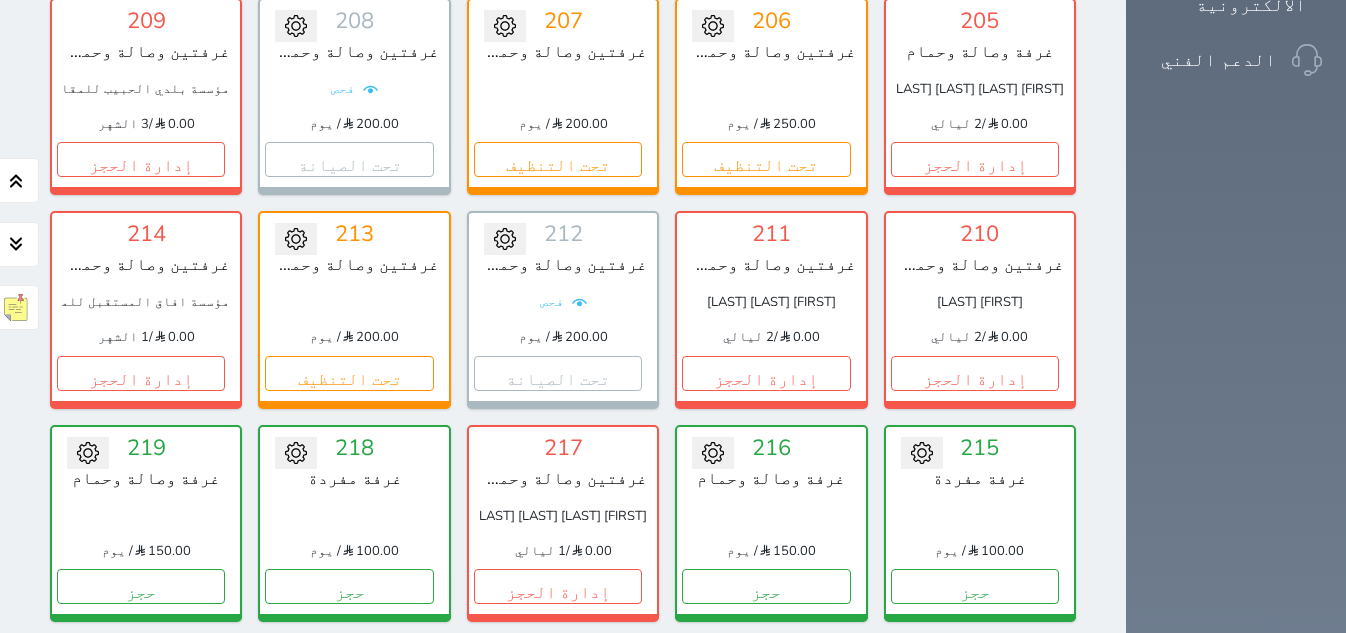 scroll, scrollTop: 1599, scrollLeft: 0, axis: vertical 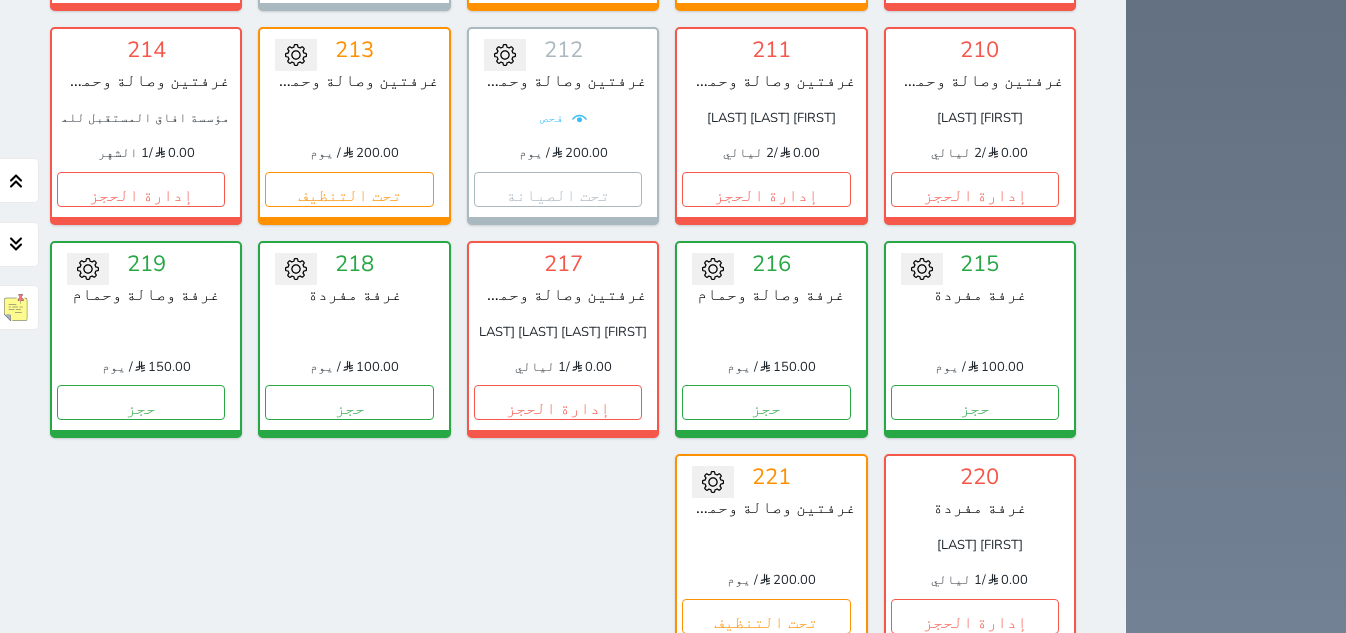 click on "عرض الوافدين" at bounding box center (825, 993) 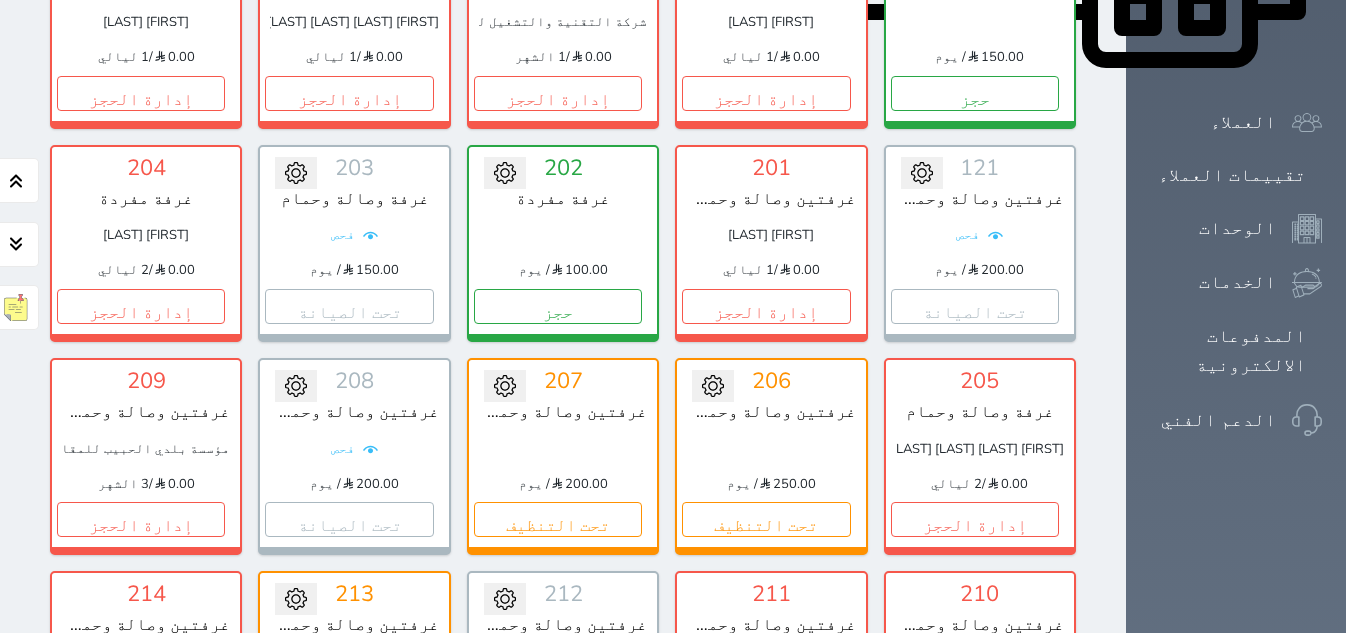 scroll, scrollTop: 912, scrollLeft: 0, axis: vertical 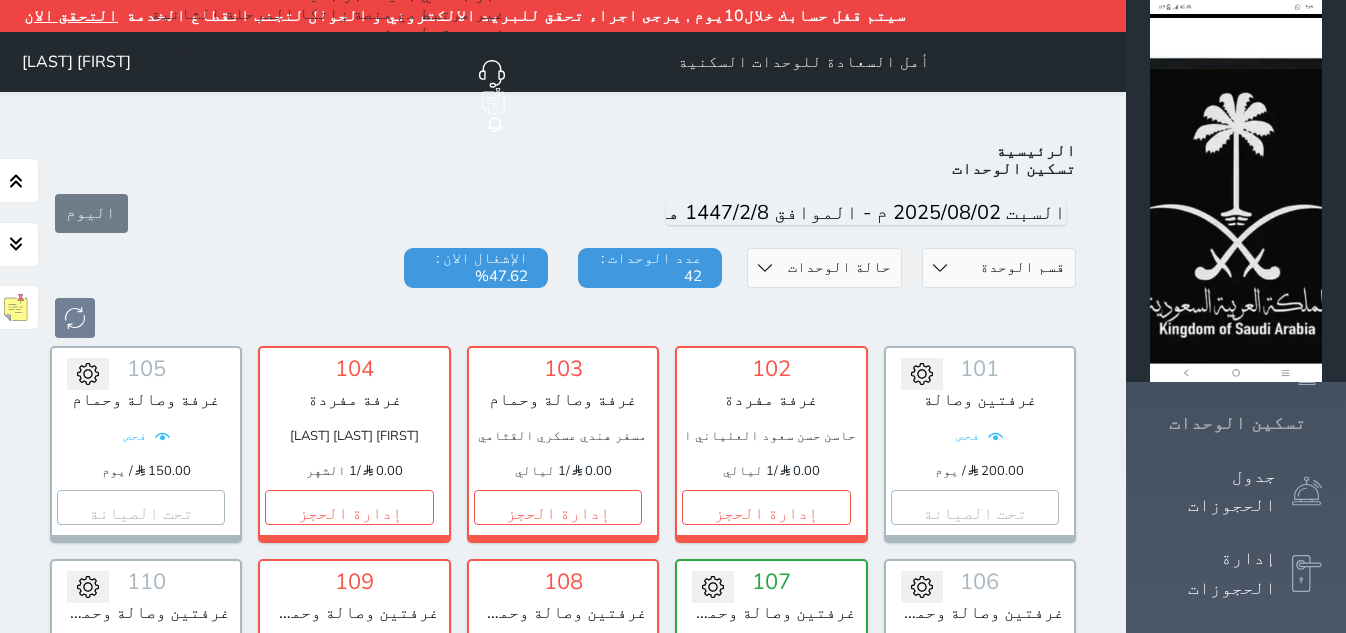 click at bounding box center [1322, 423] 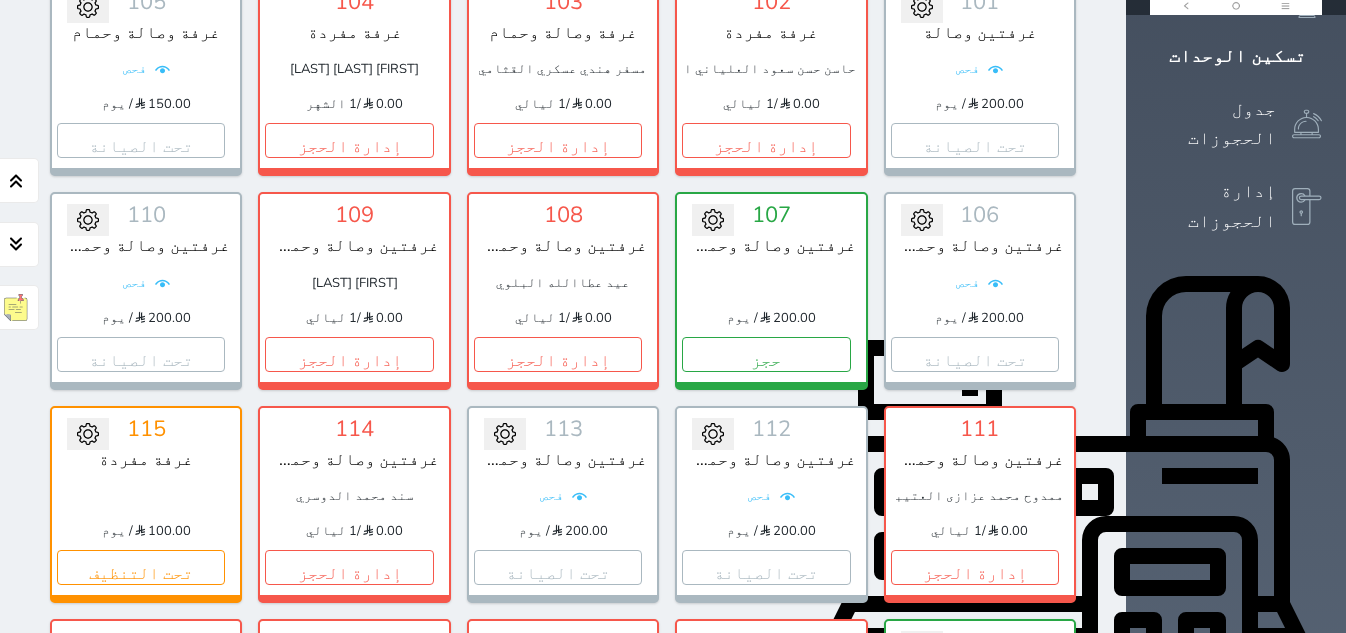 scroll, scrollTop: 375, scrollLeft: 0, axis: vertical 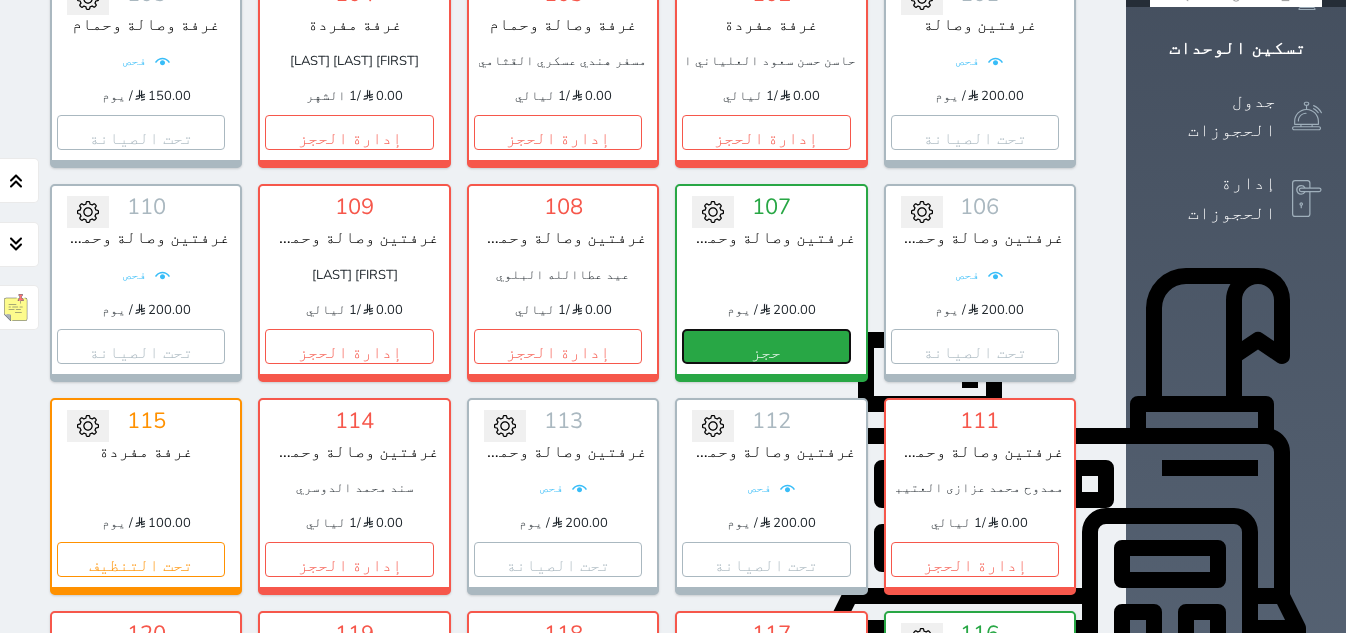 click on "حجز" at bounding box center [766, 346] 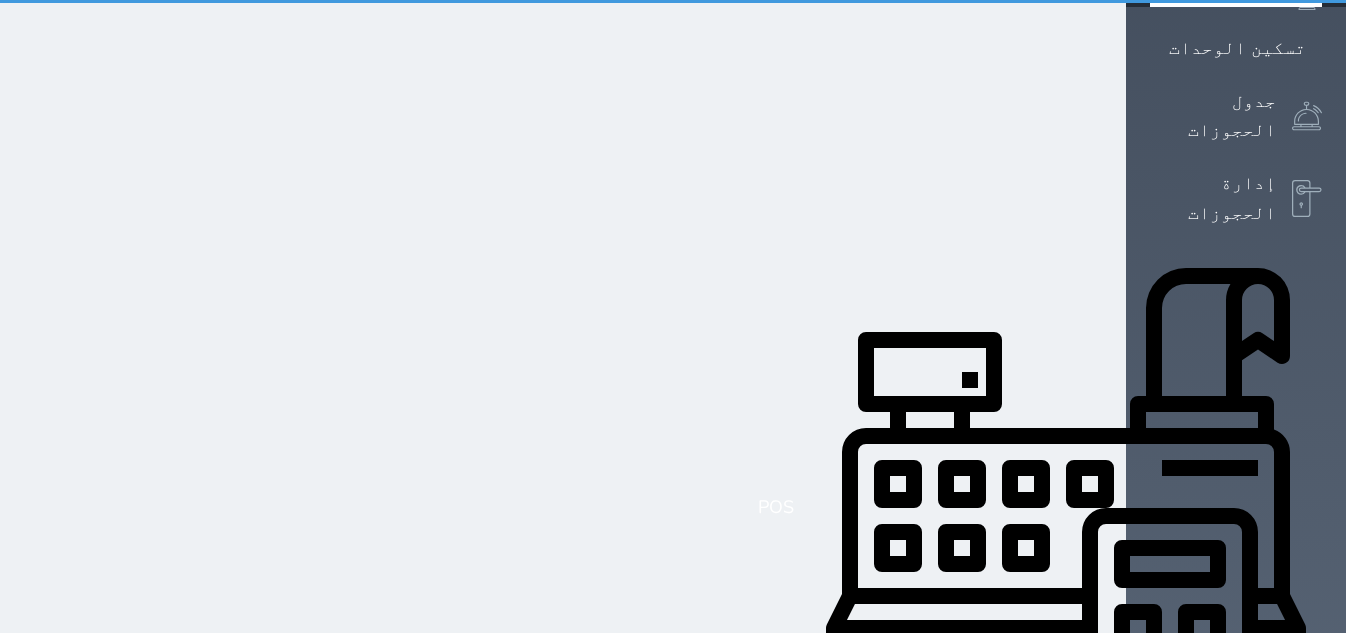 scroll, scrollTop: 0, scrollLeft: 0, axis: both 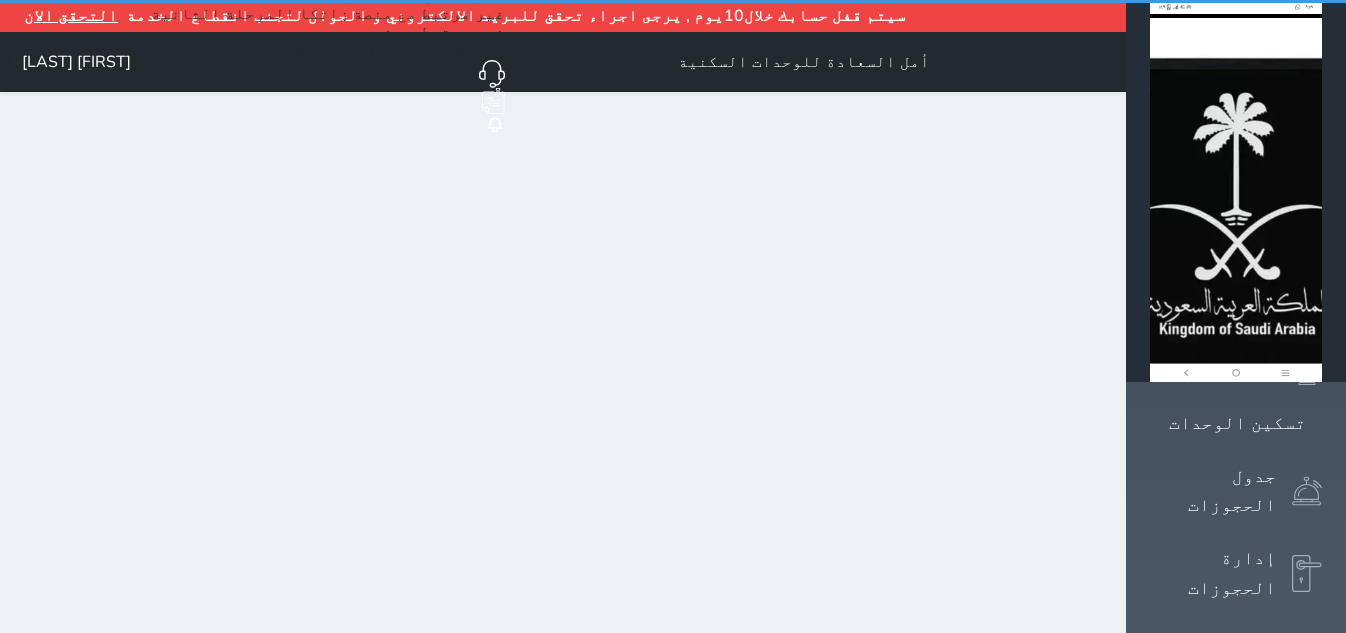 select on "1" 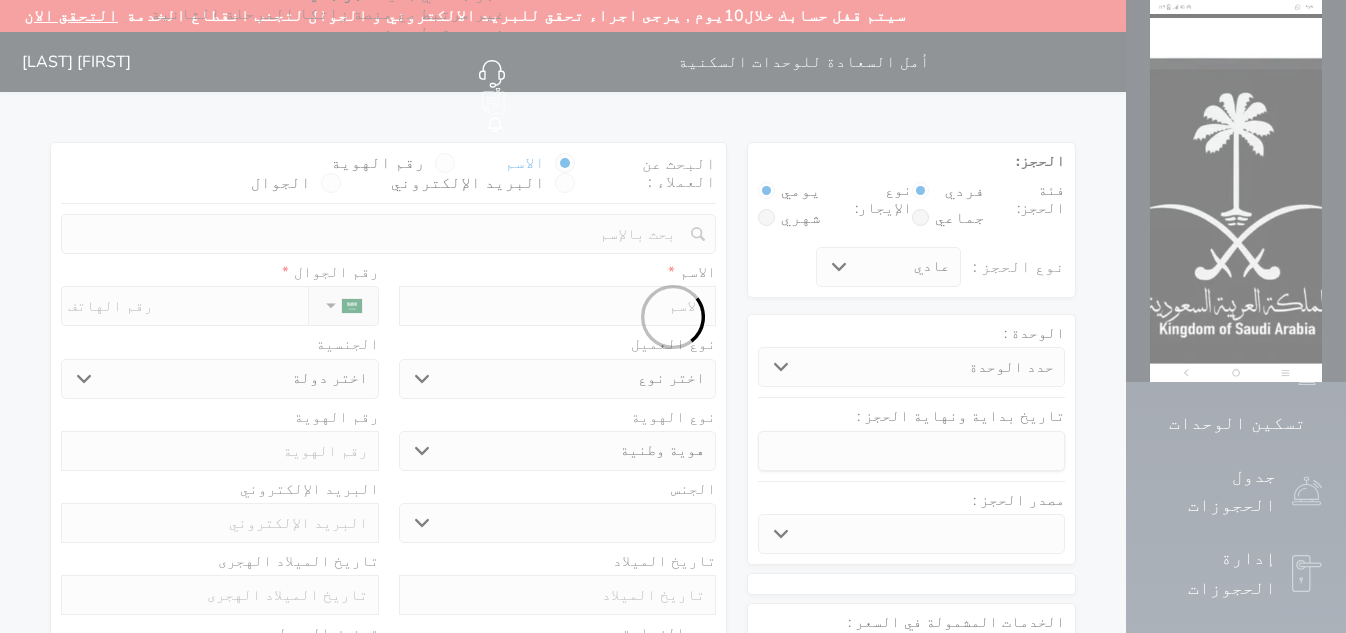 select 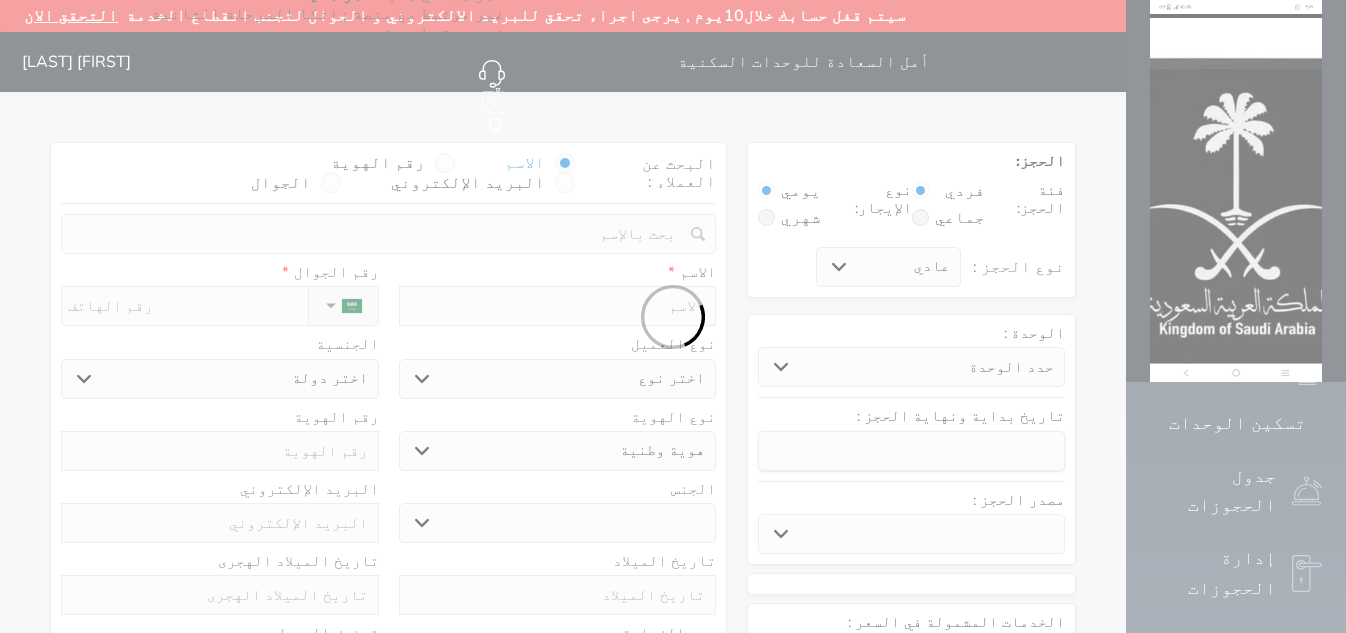 select 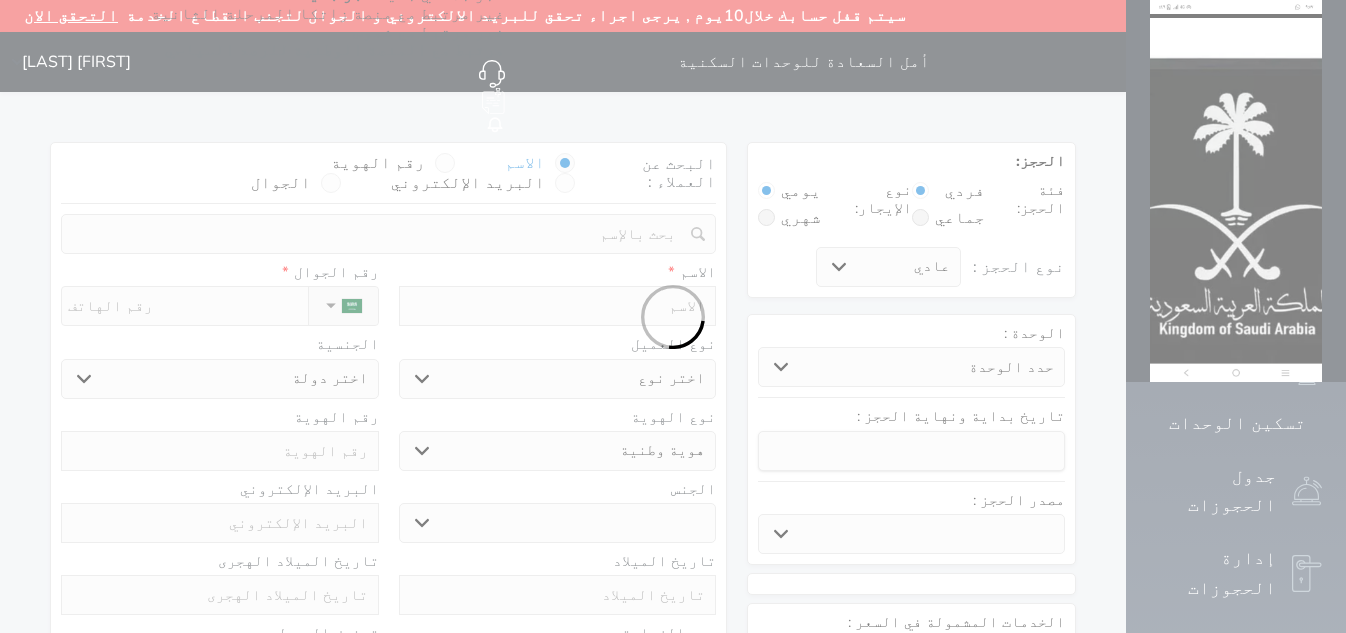 select 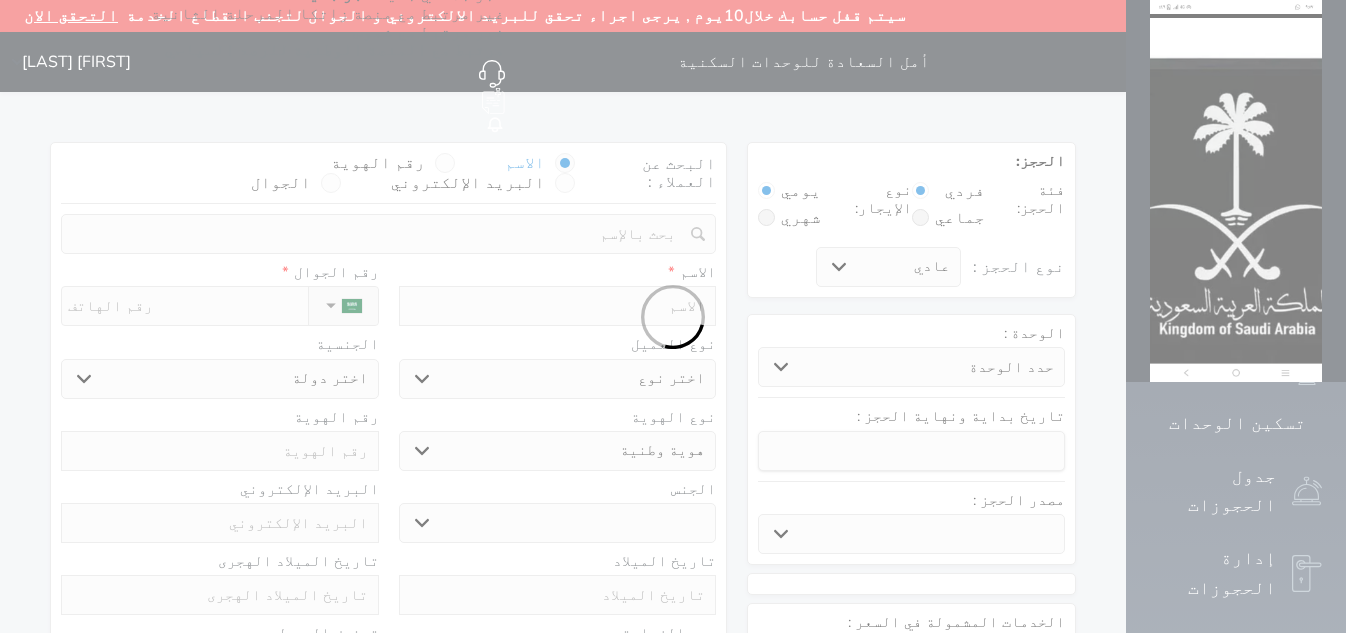 select 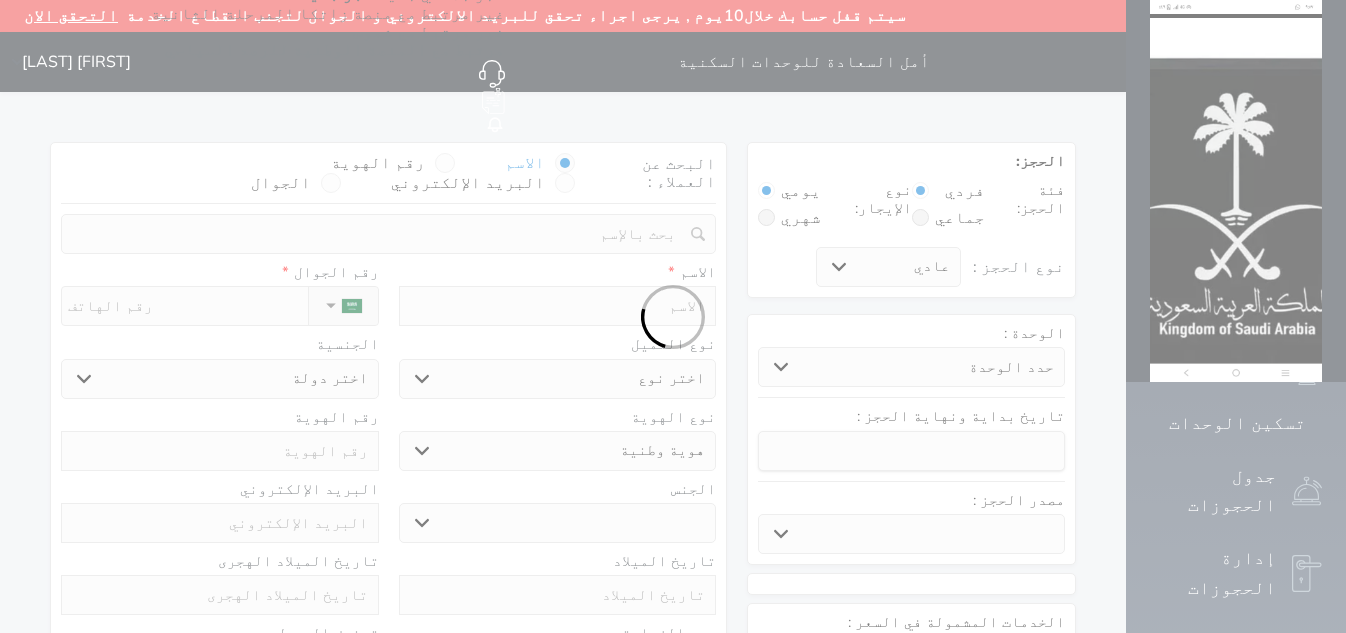 select 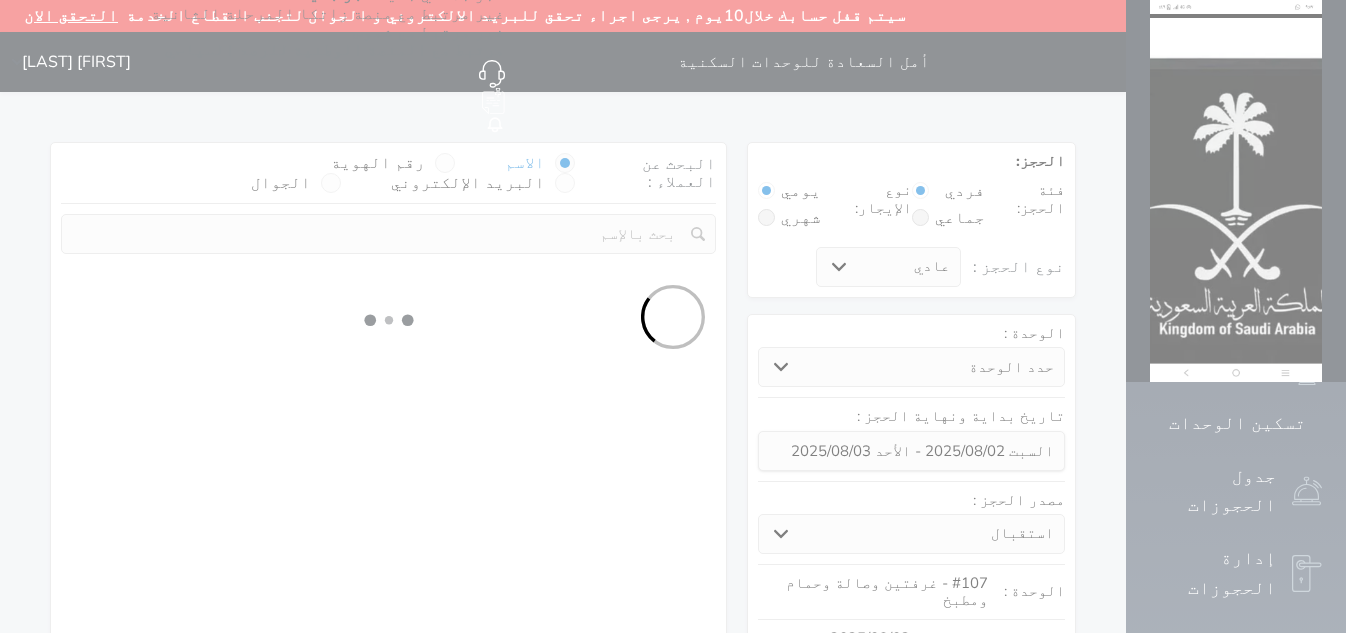 select 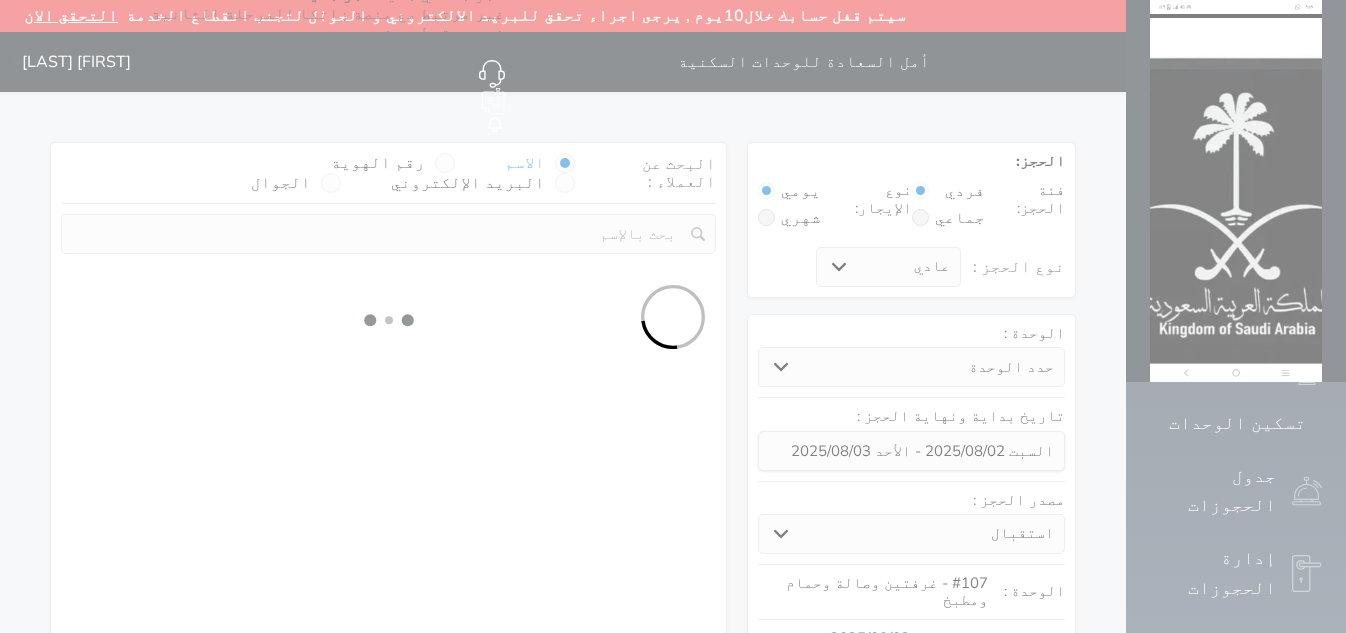 select on "113" 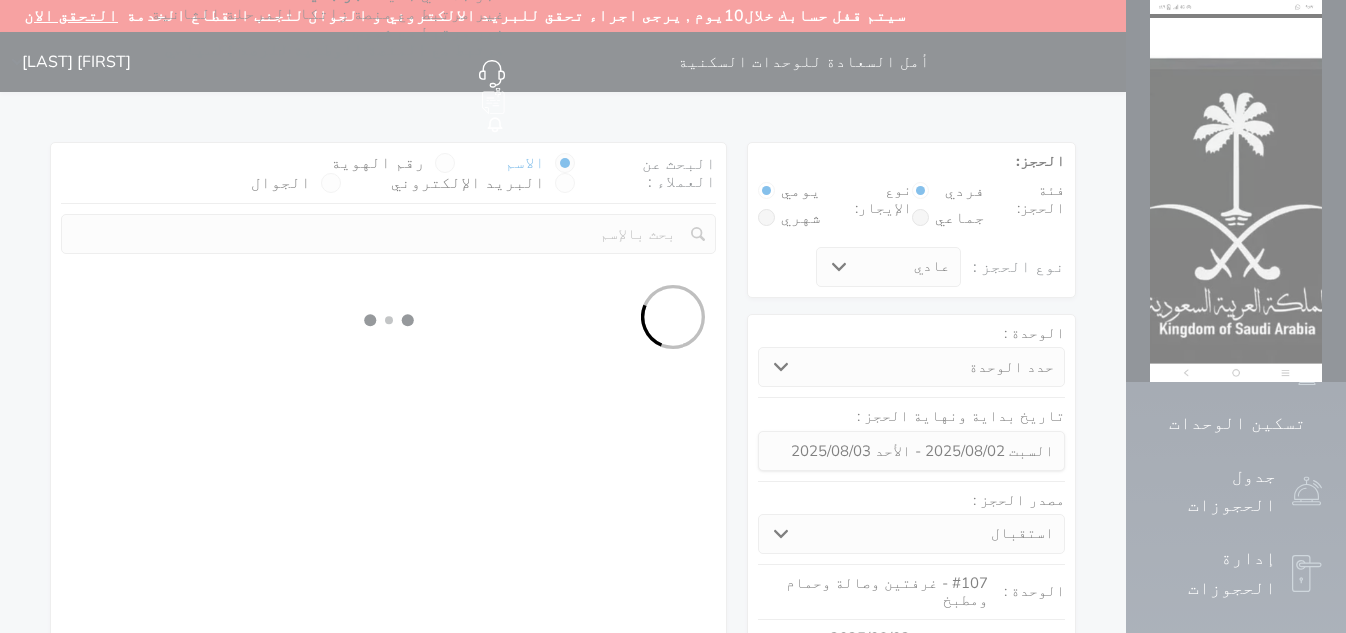 select on "1" 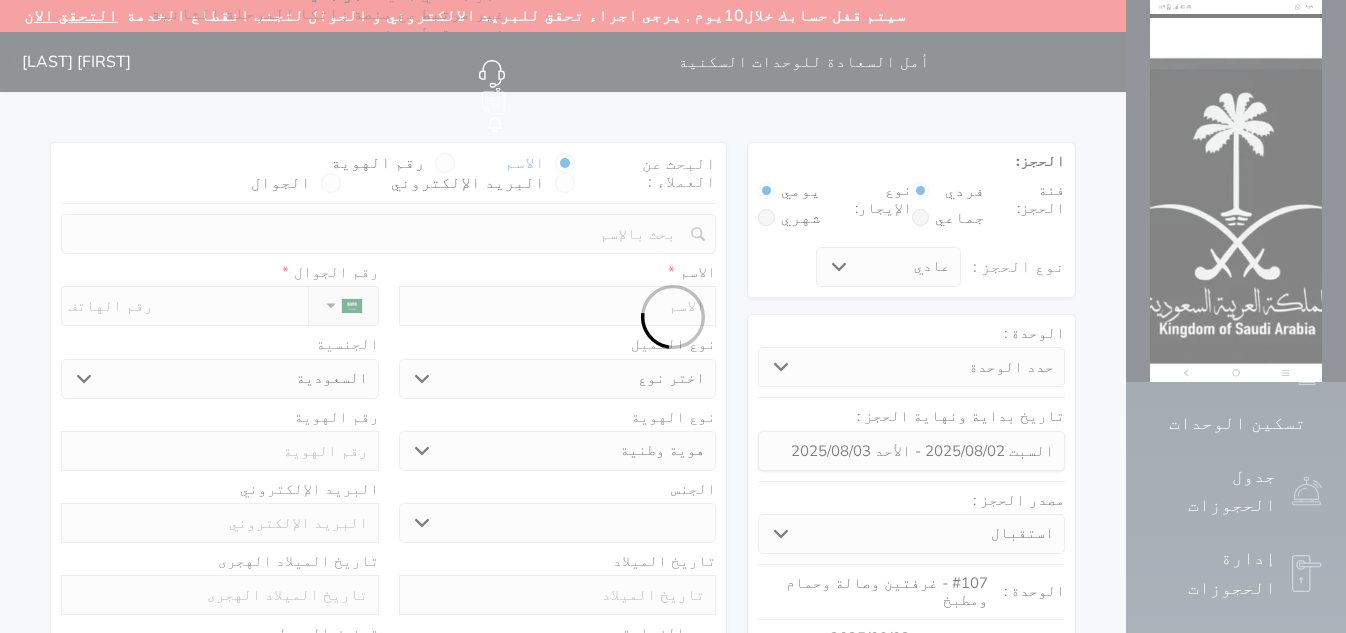 select 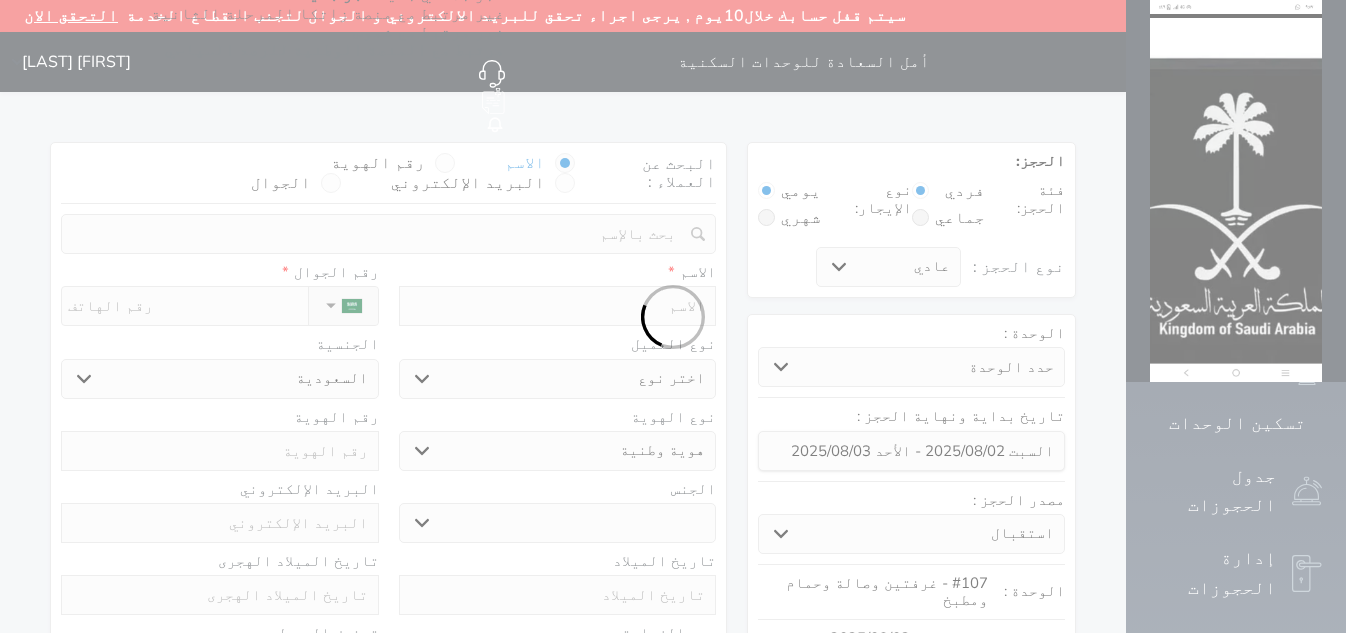 select on "1" 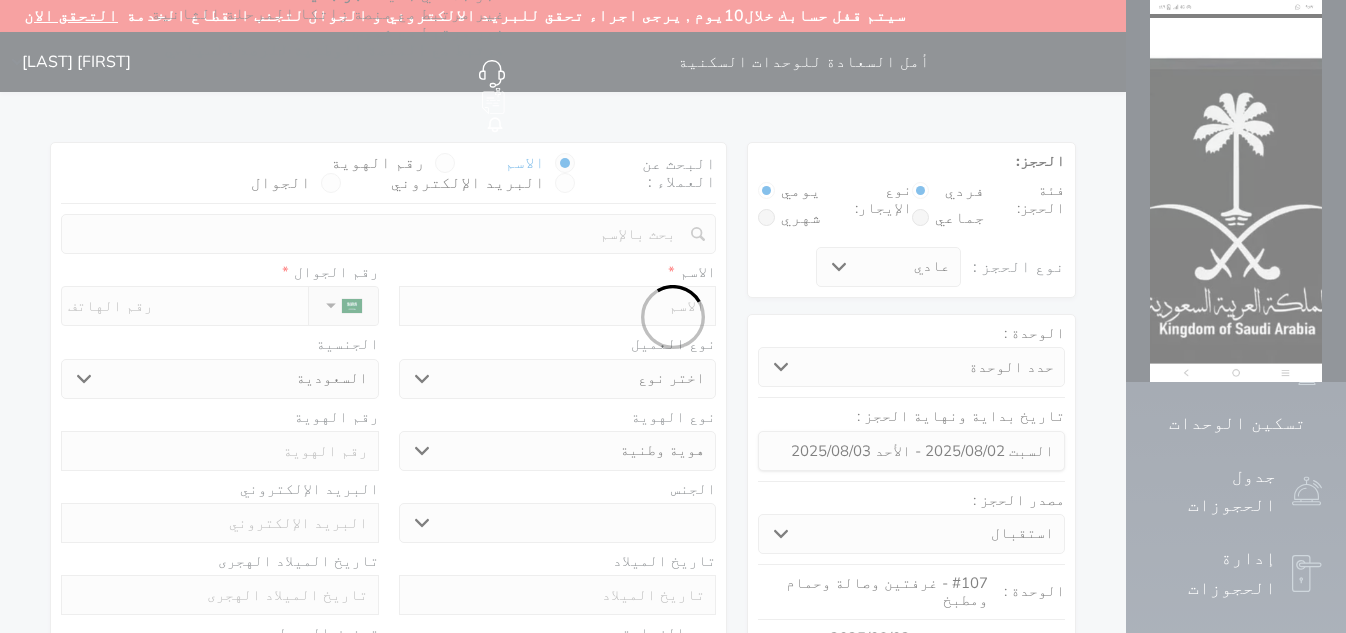 select on "7" 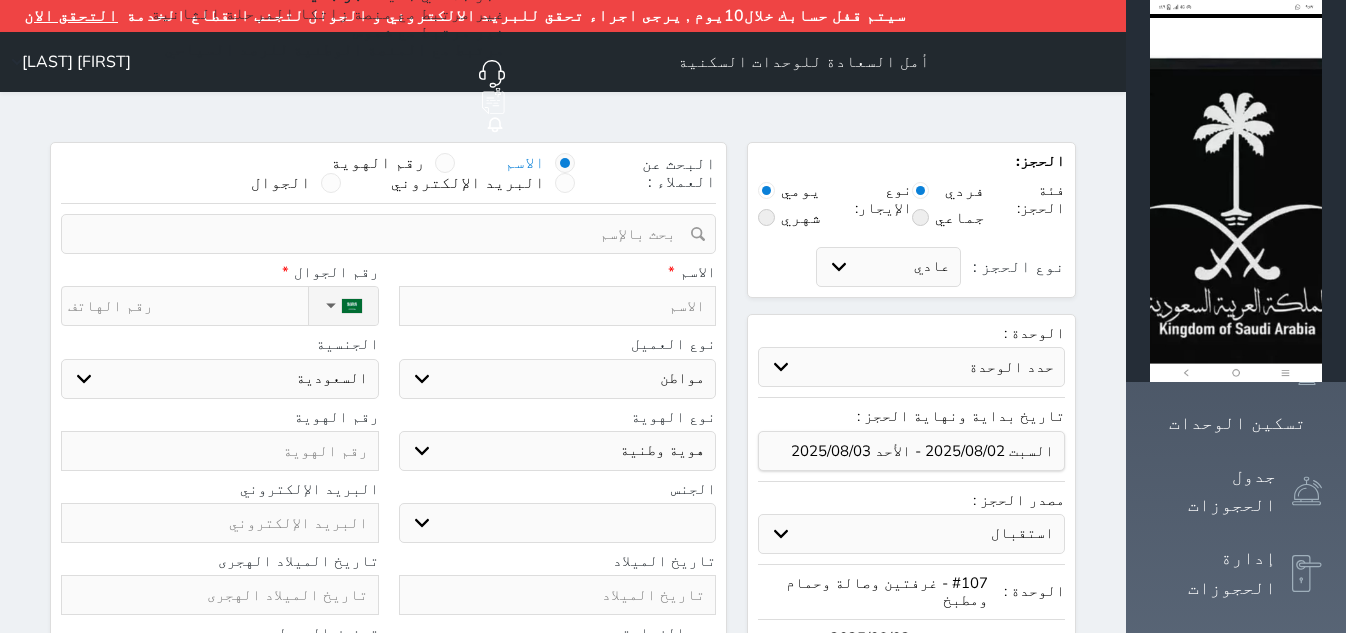 click at bounding box center [445, 163] 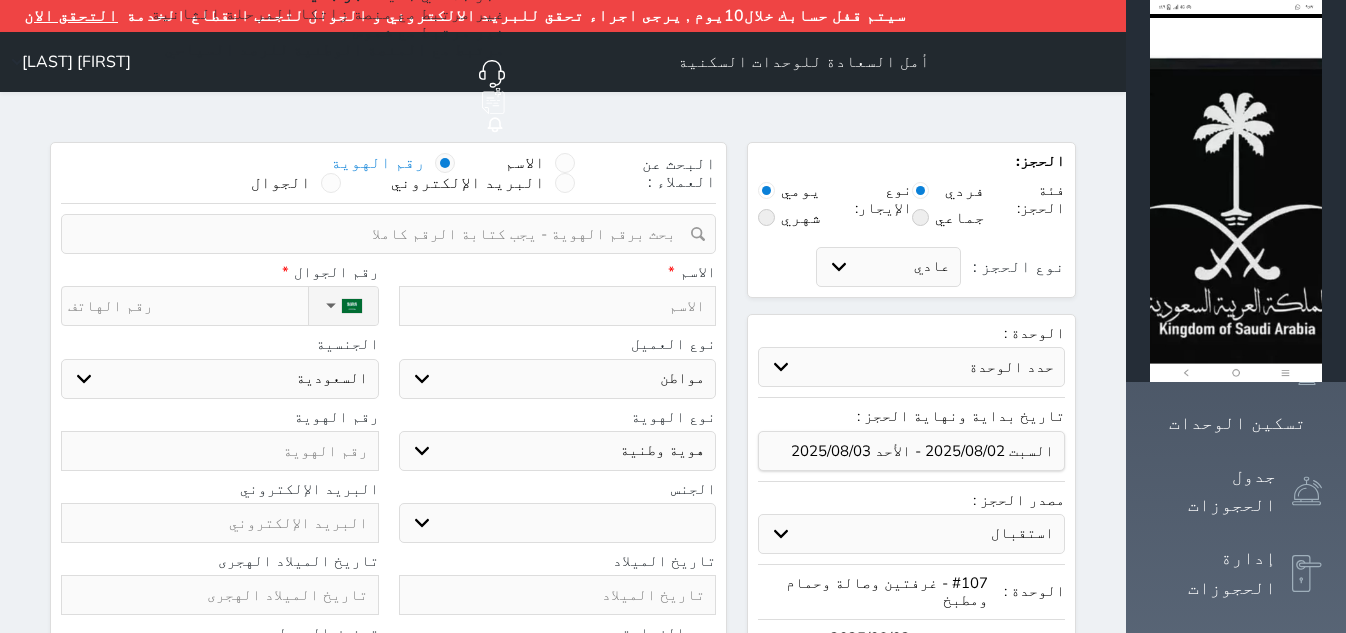 click at bounding box center (381, 234) 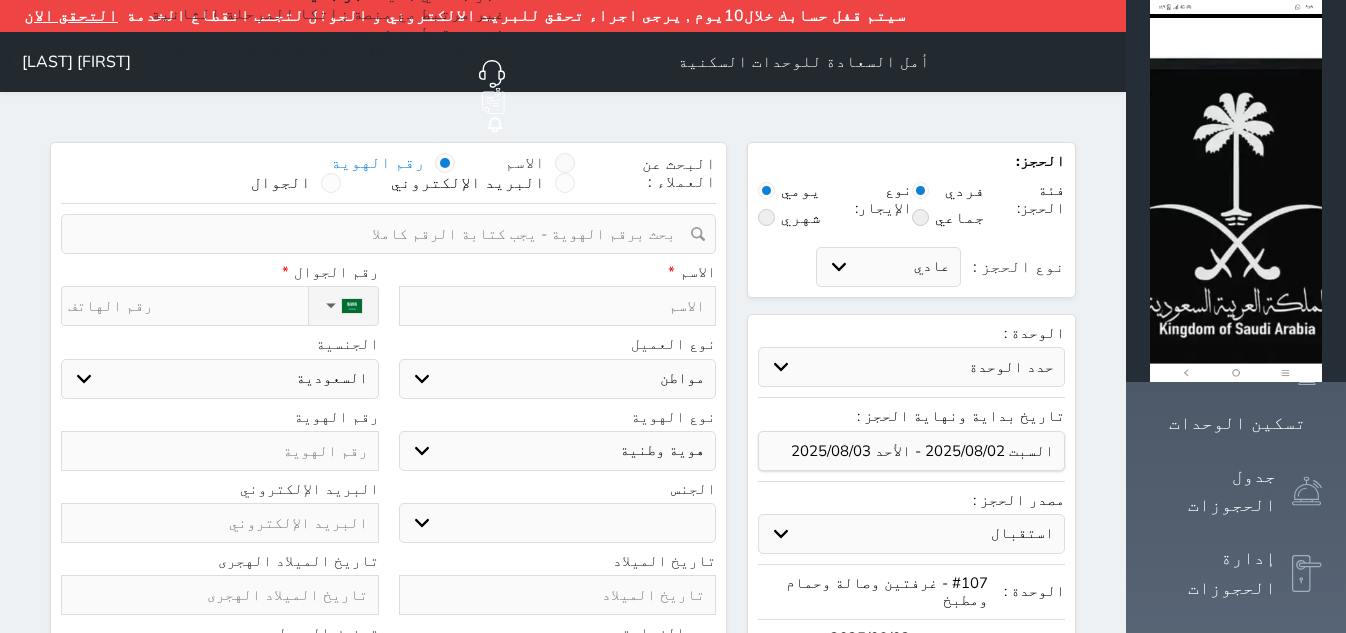 click at bounding box center (565, 163) 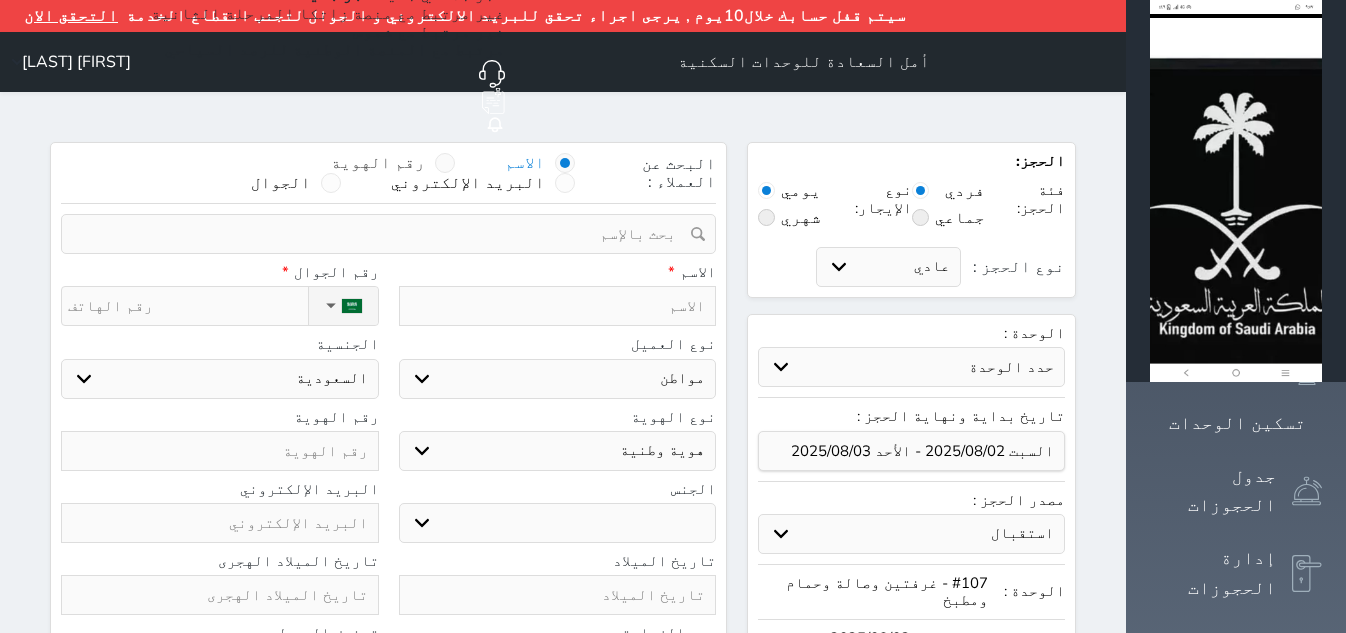 click on "رقم الهوية" at bounding box center (393, 163) 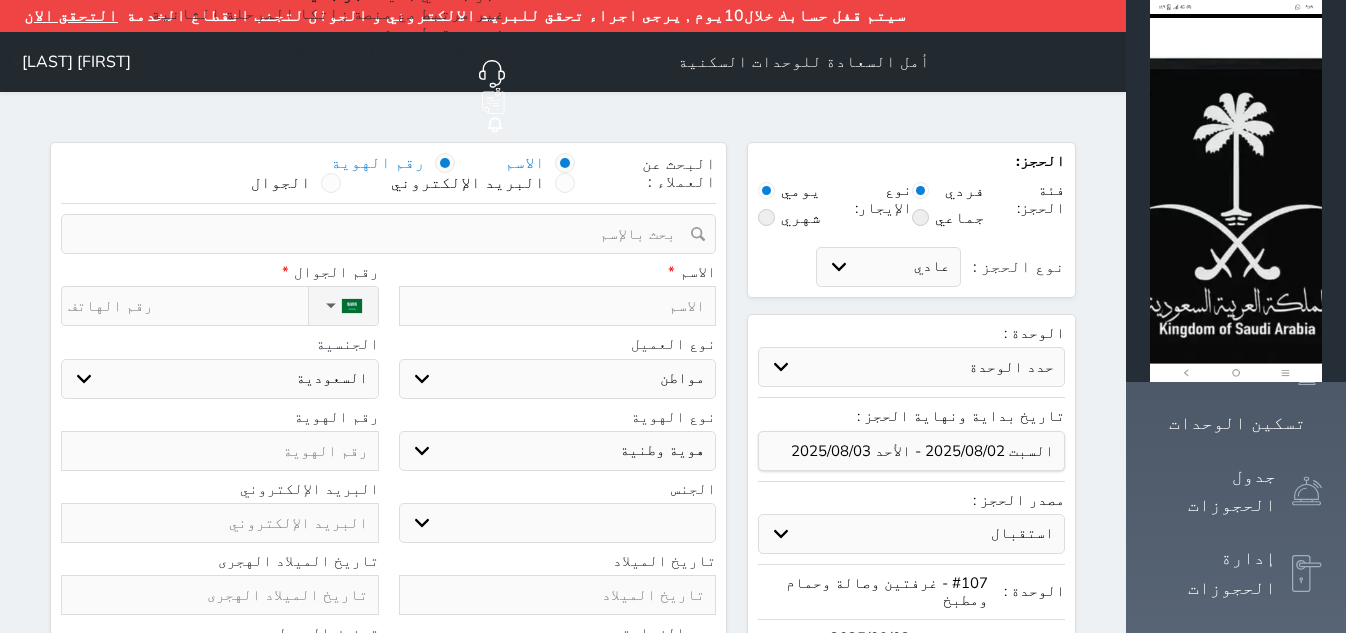 select 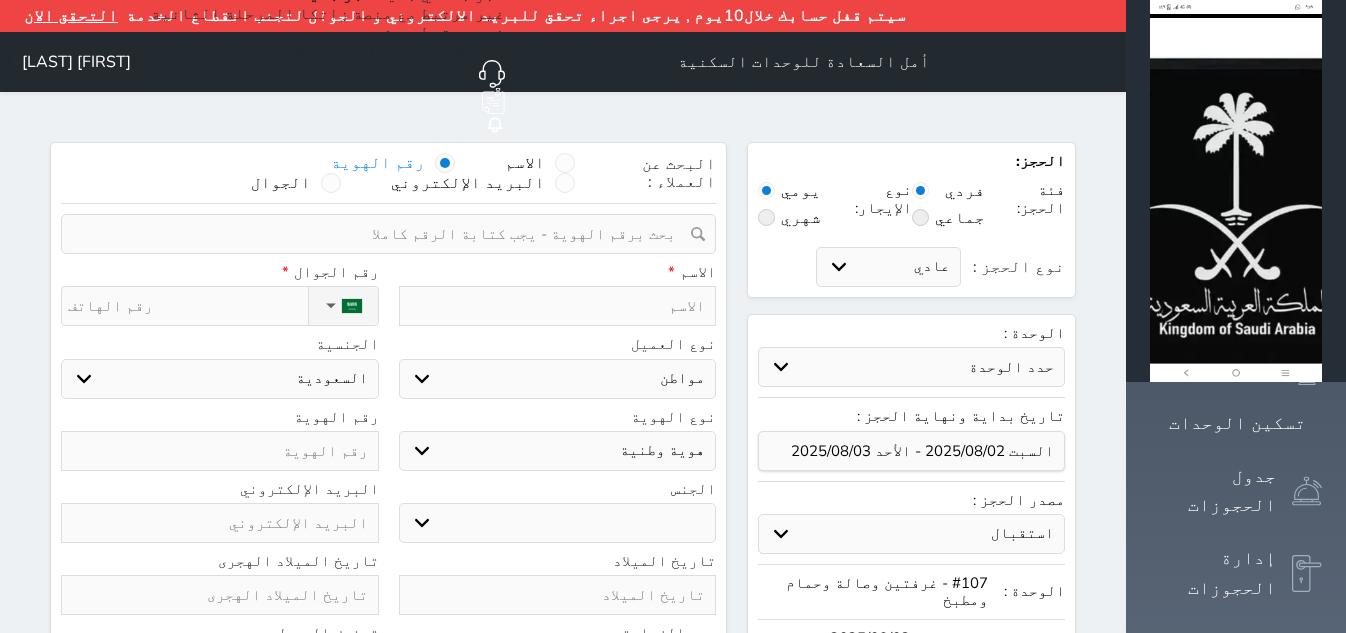 click at bounding box center (381, 234) 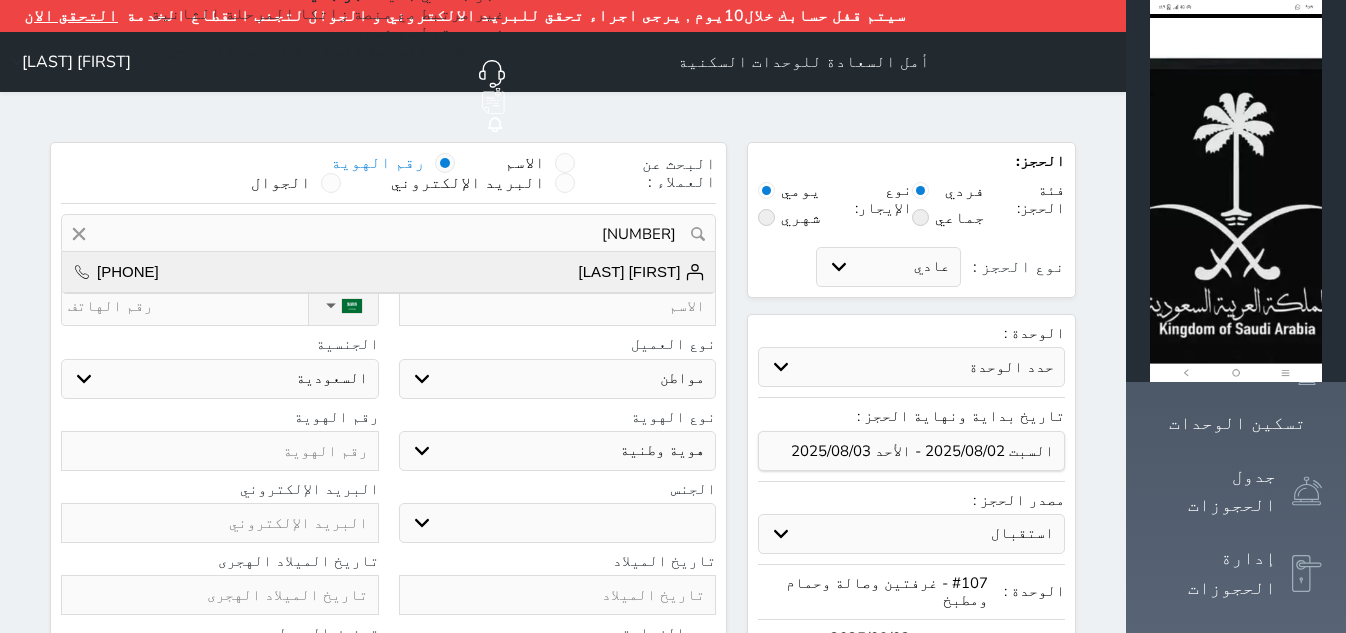 click on "[FIRST] [LAST]   [PHONE]" at bounding box center (388, 272) 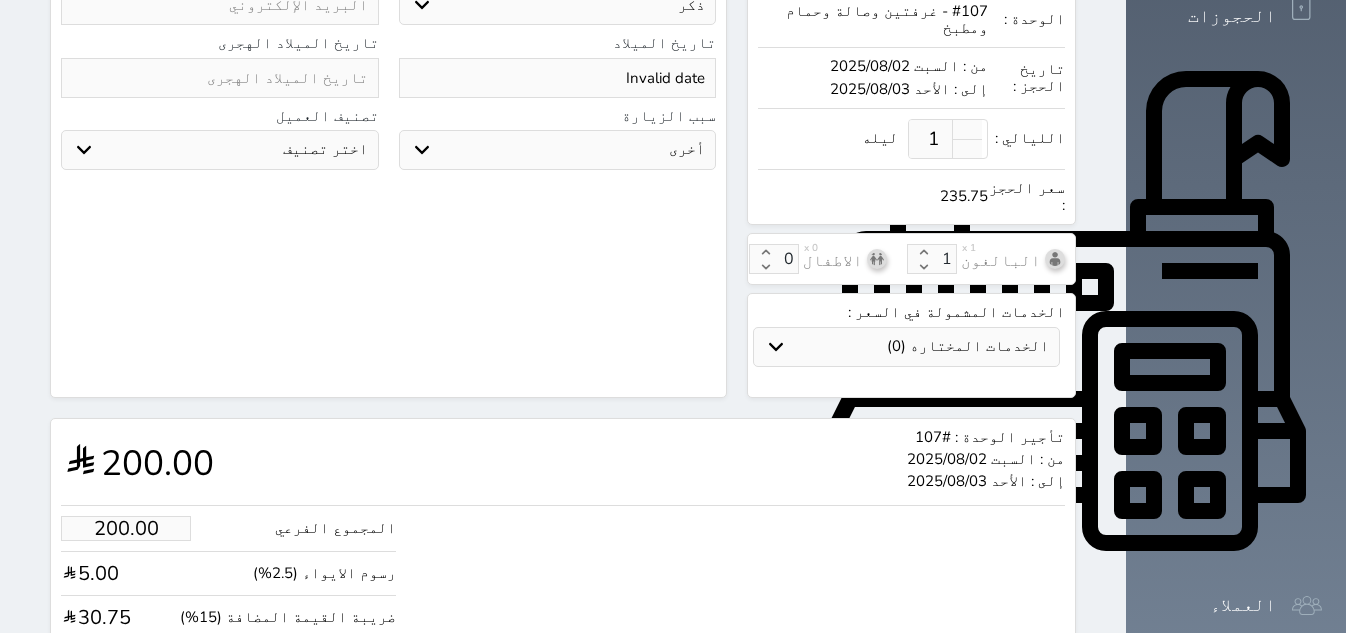 scroll, scrollTop: 632, scrollLeft: 0, axis: vertical 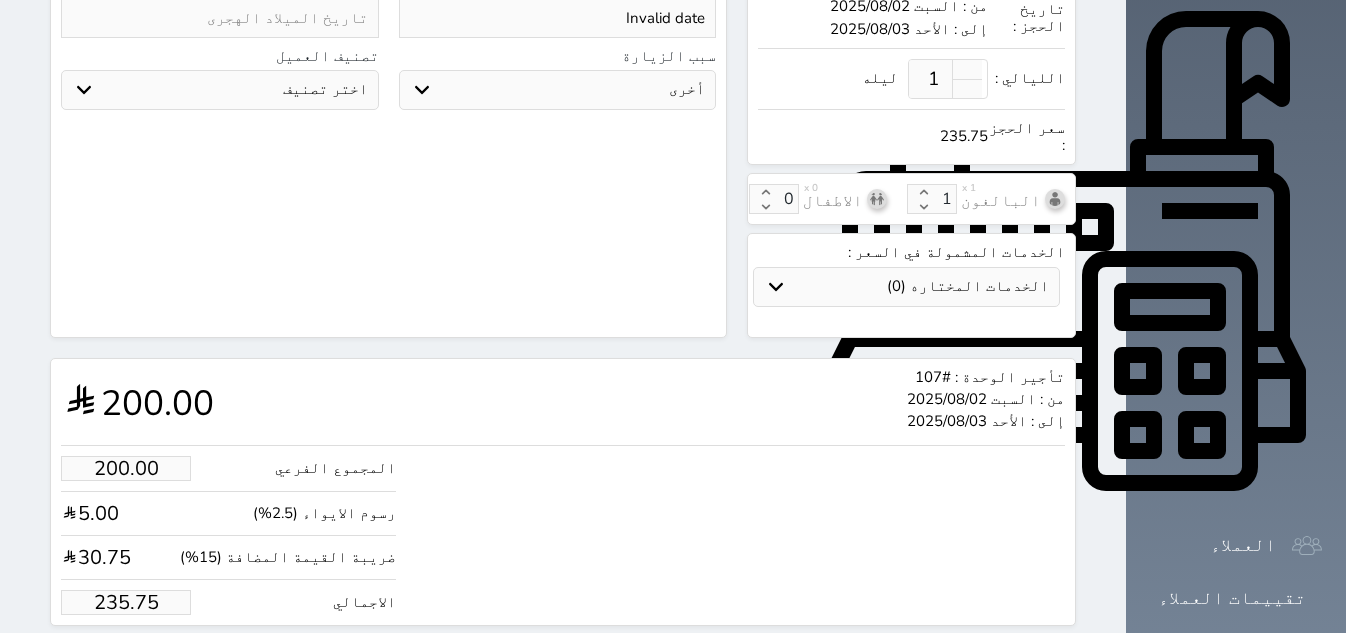 click on "235.75" at bounding box center (126, 602) 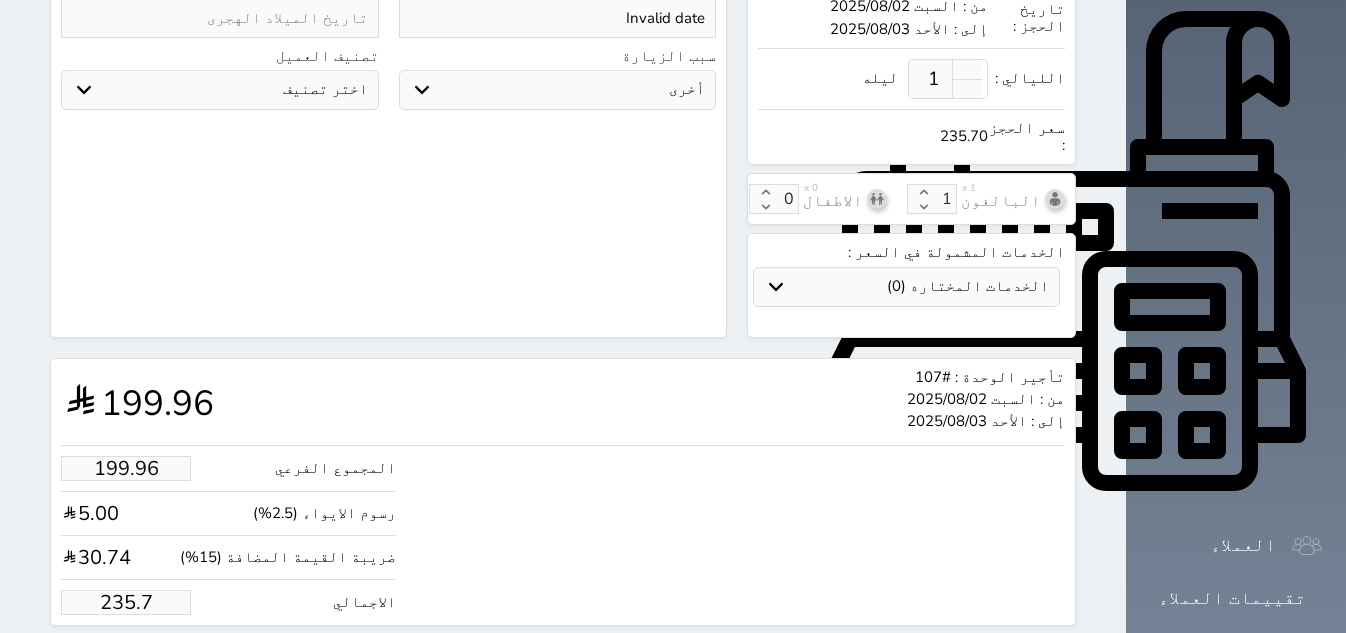type on "199.36" 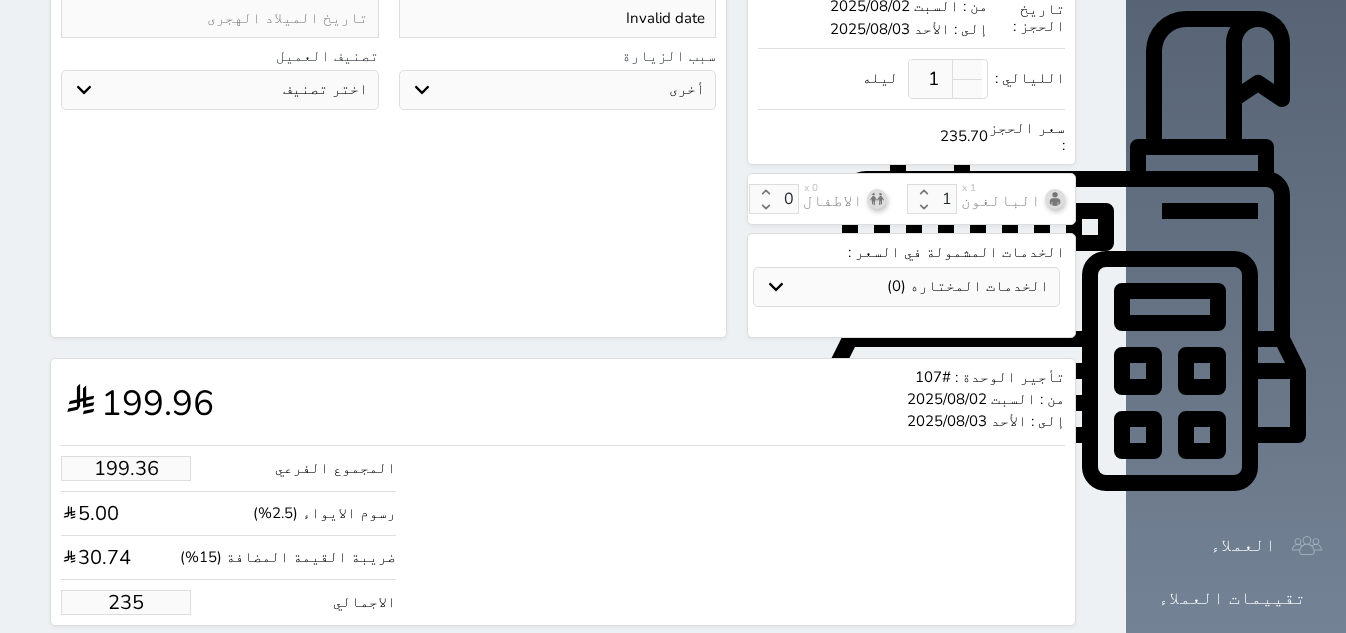type on "19.51" 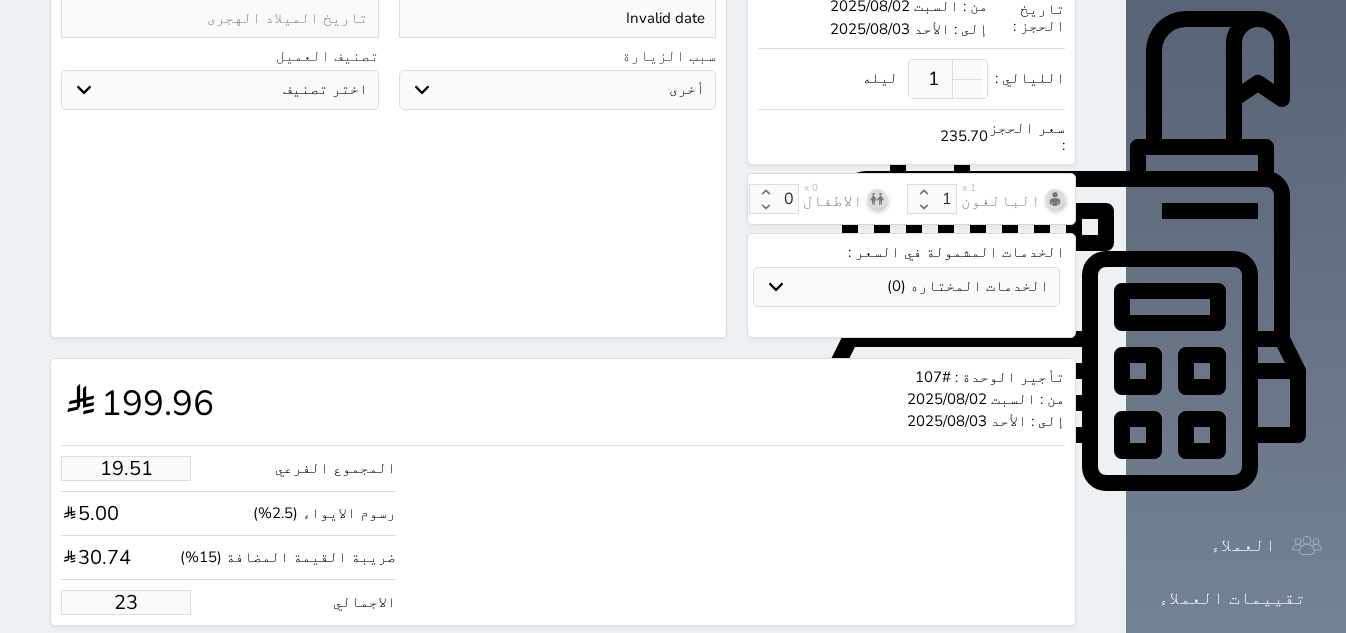 type on "1.70" 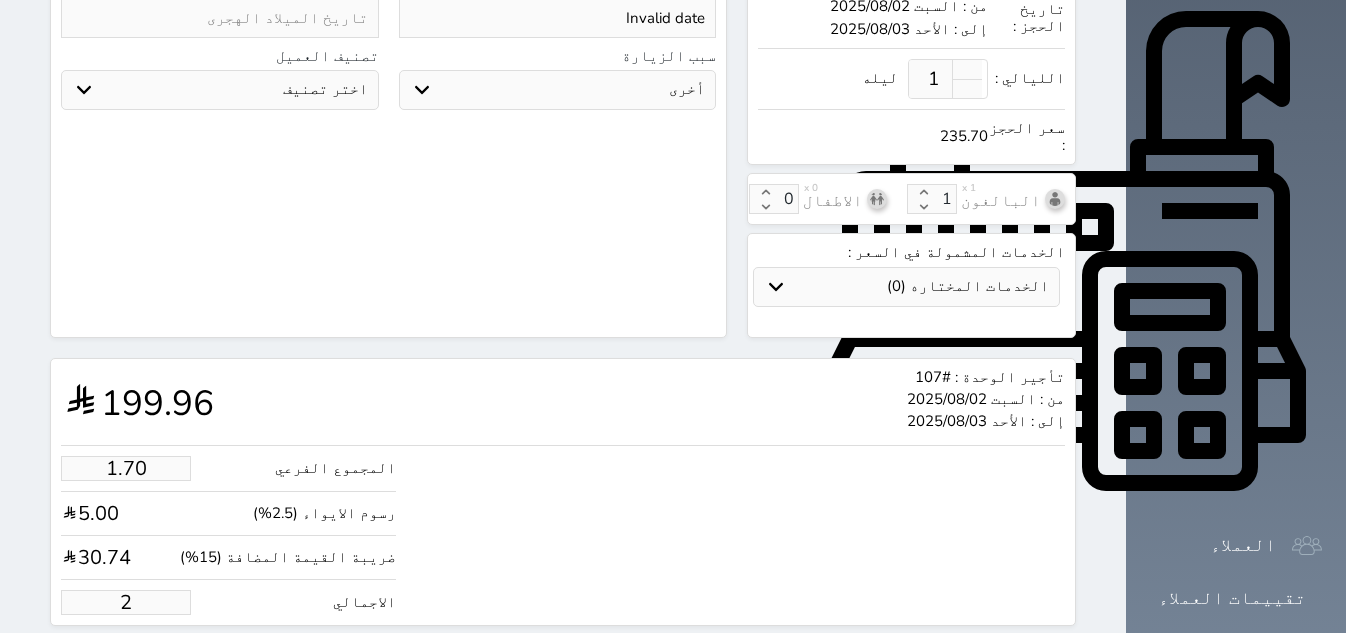 type on "1.00" 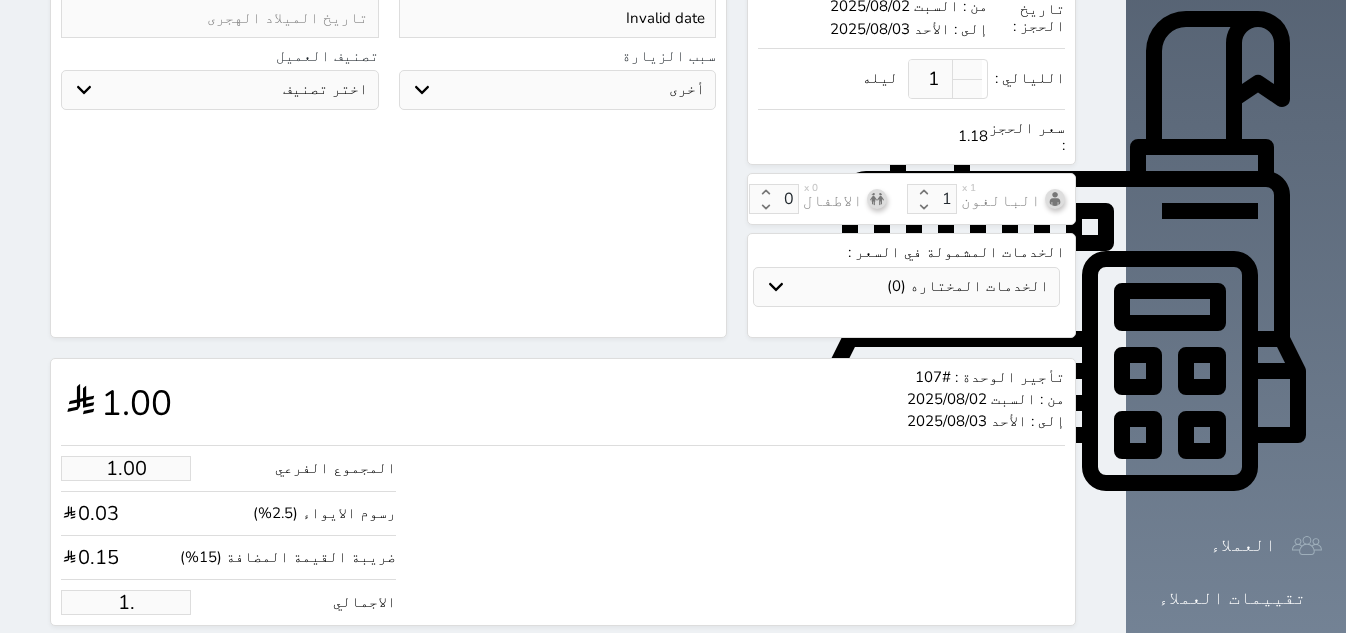 type on "1" 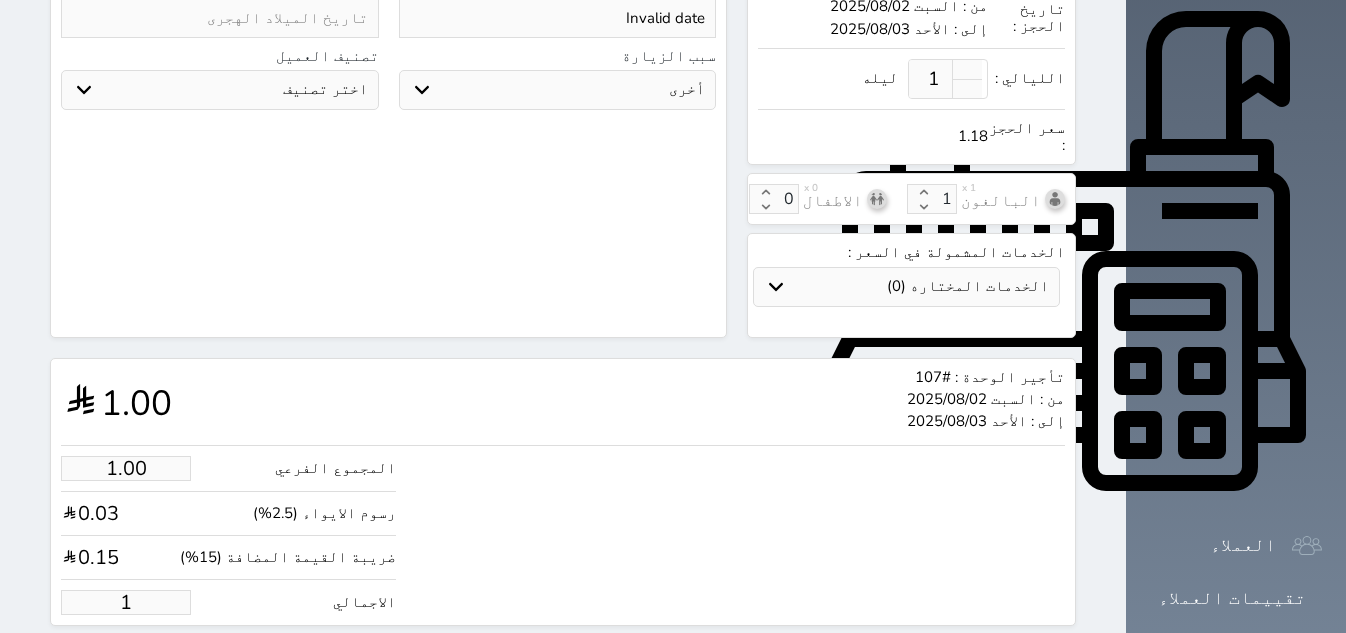 type 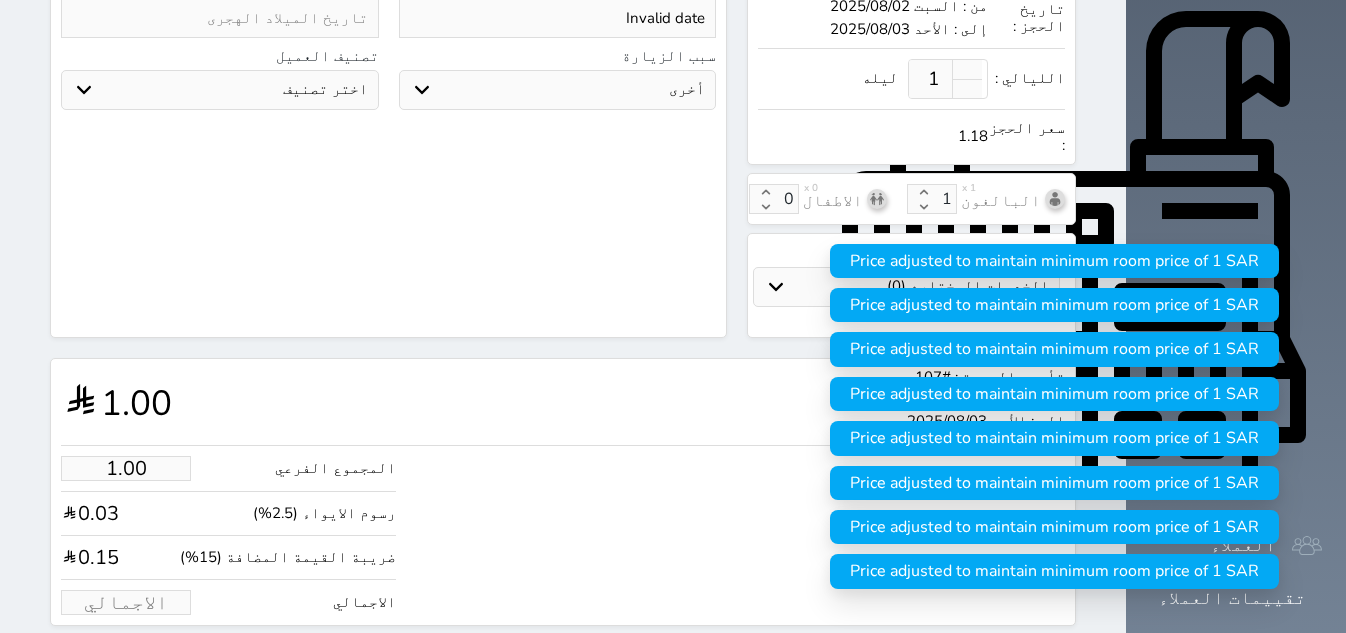 type on "2.55" 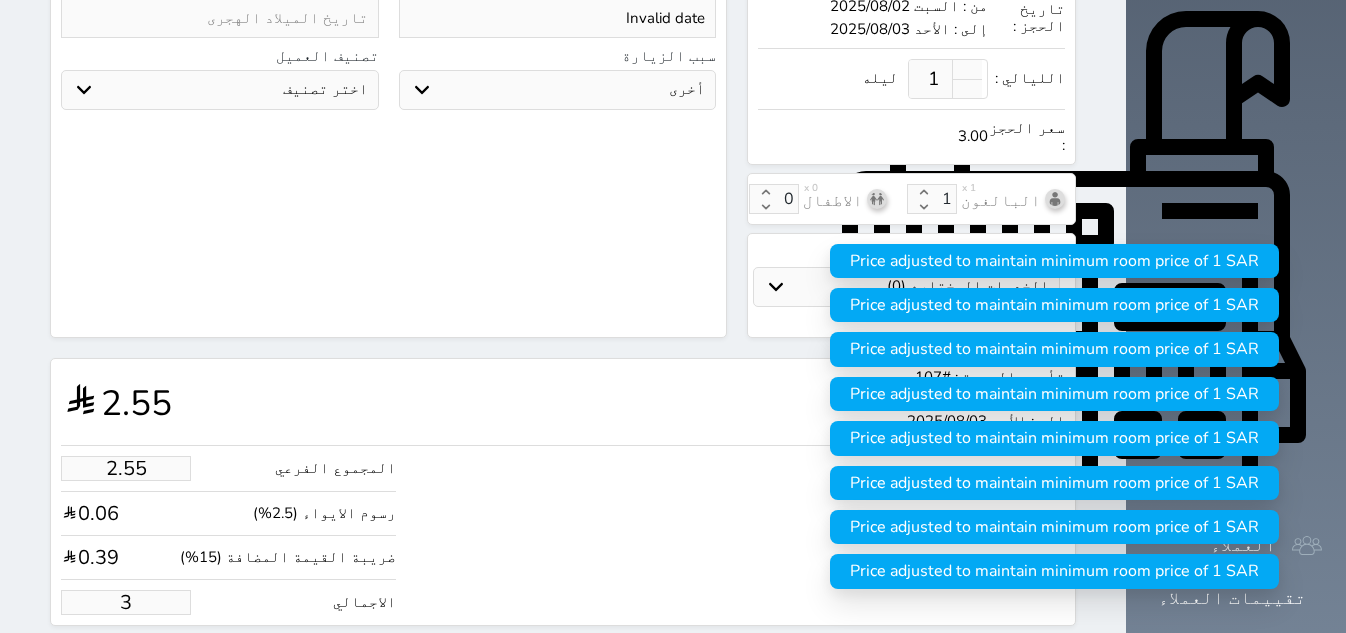 type on "25.45" 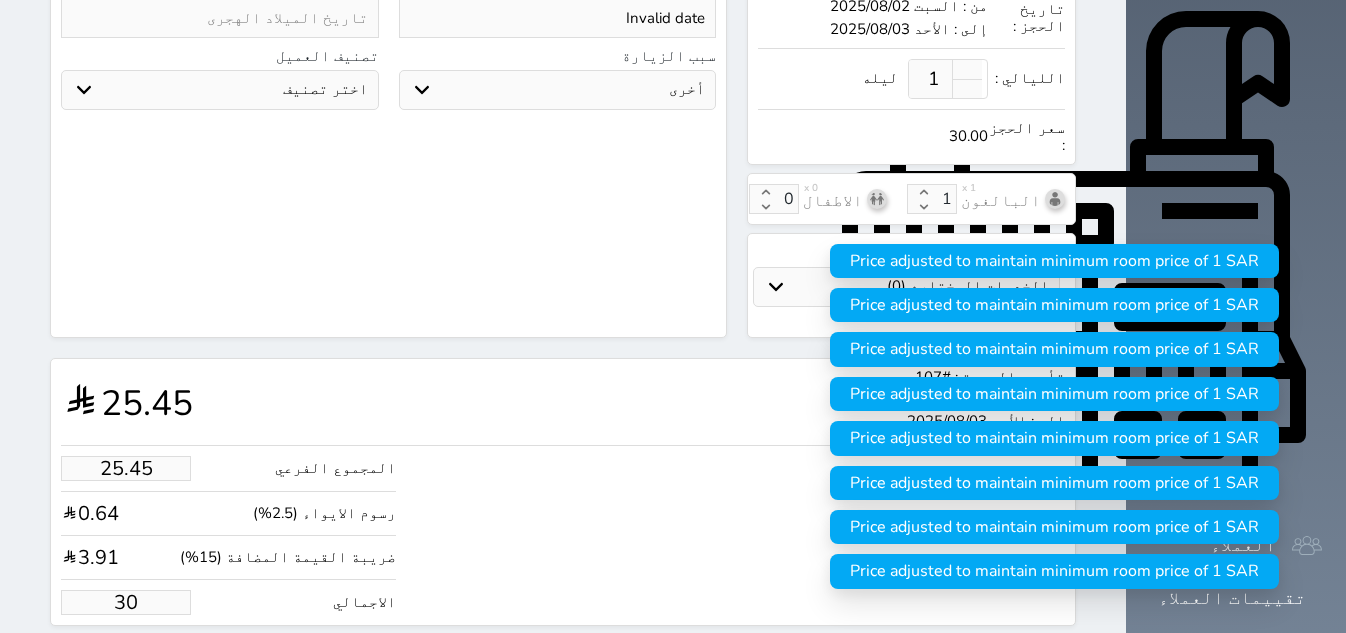 type on "254.51" 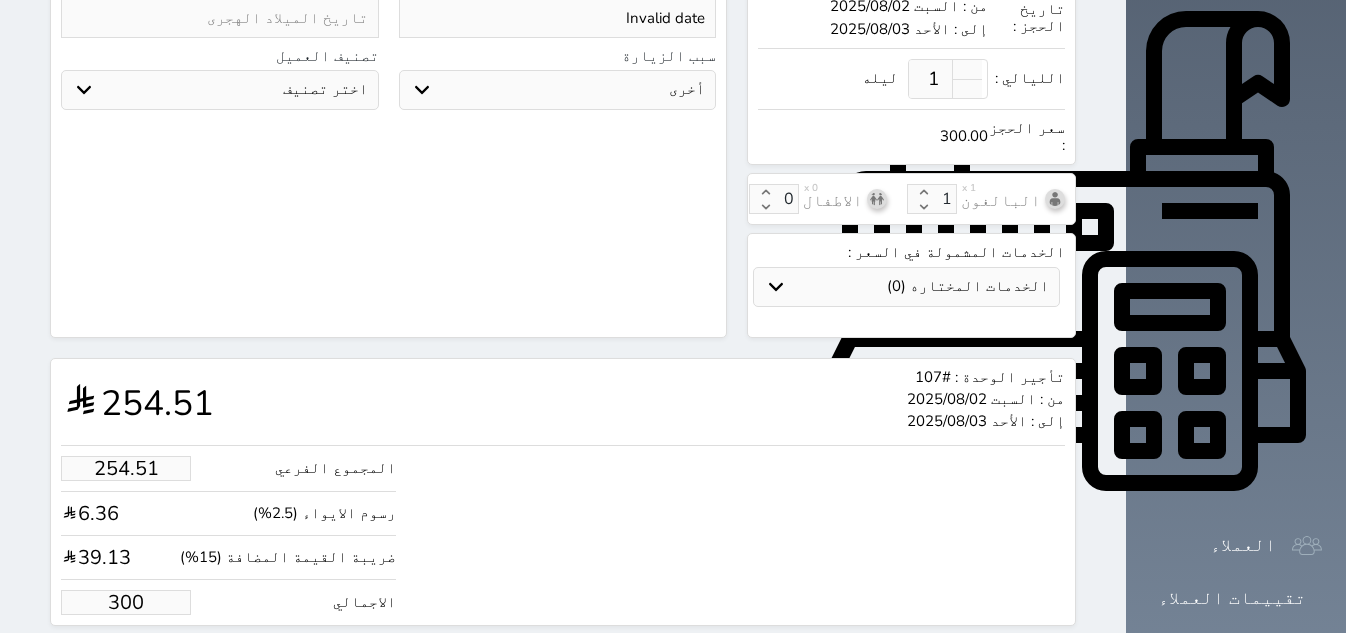 type on "300.00" 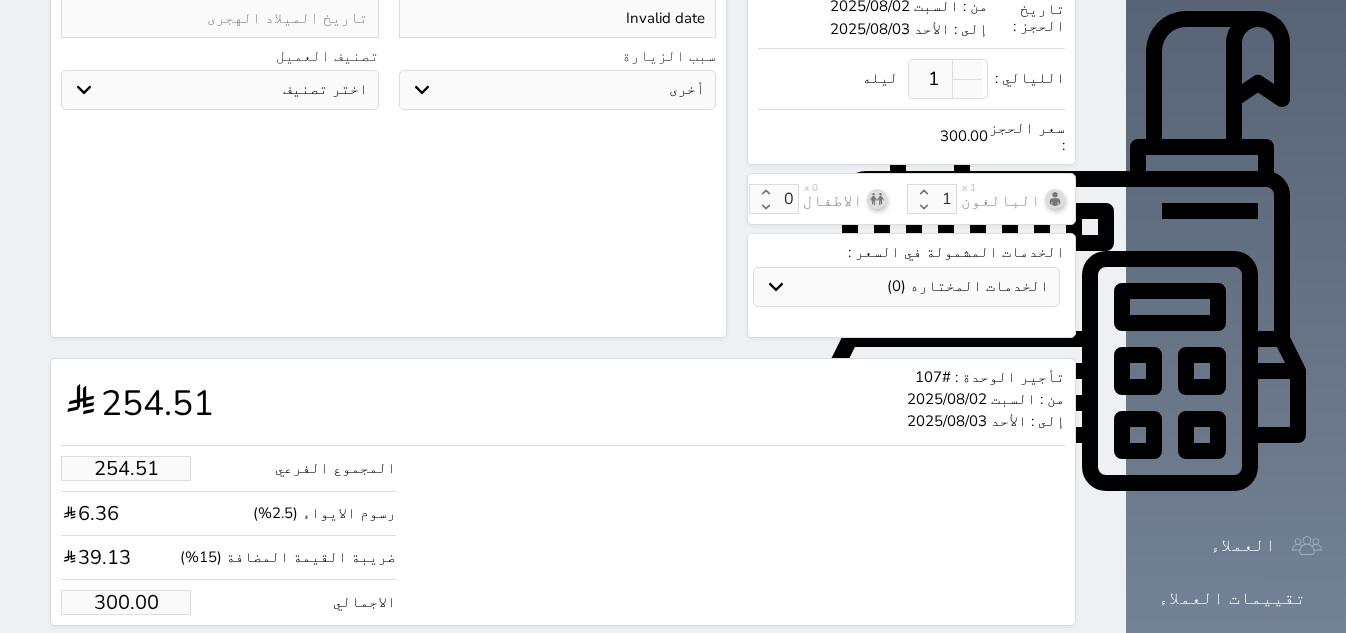 click on "حجز" at bounding box center (149, 663) 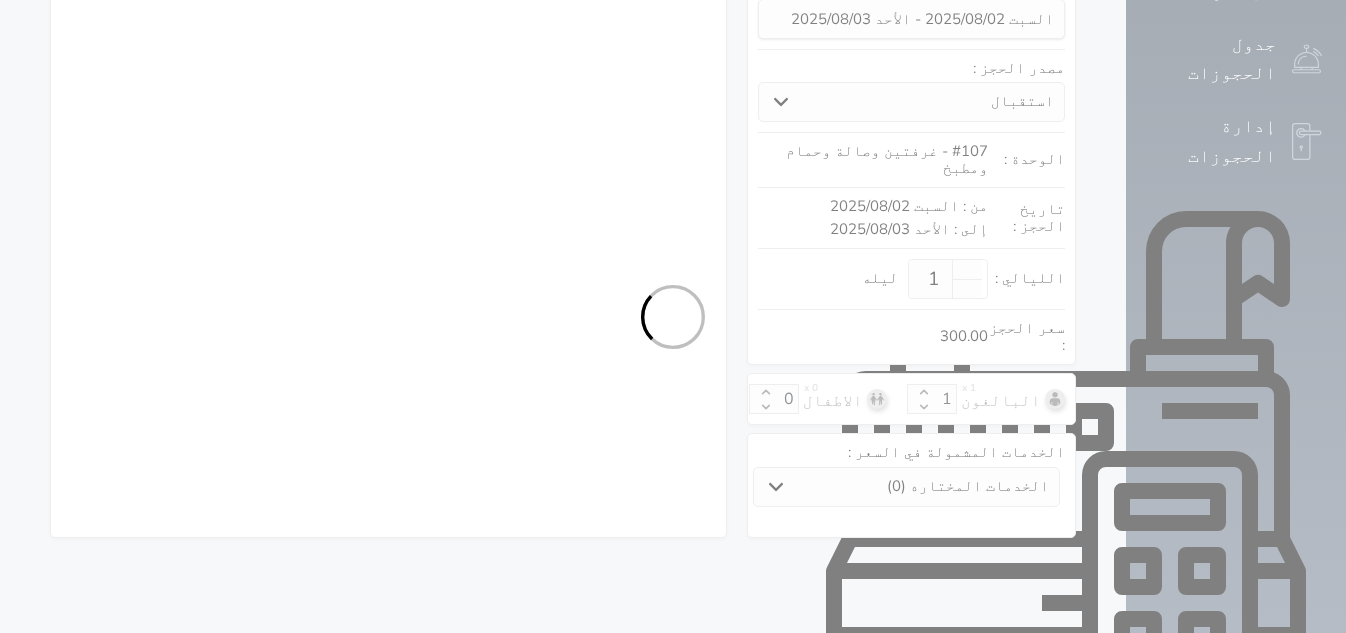 select on "1" 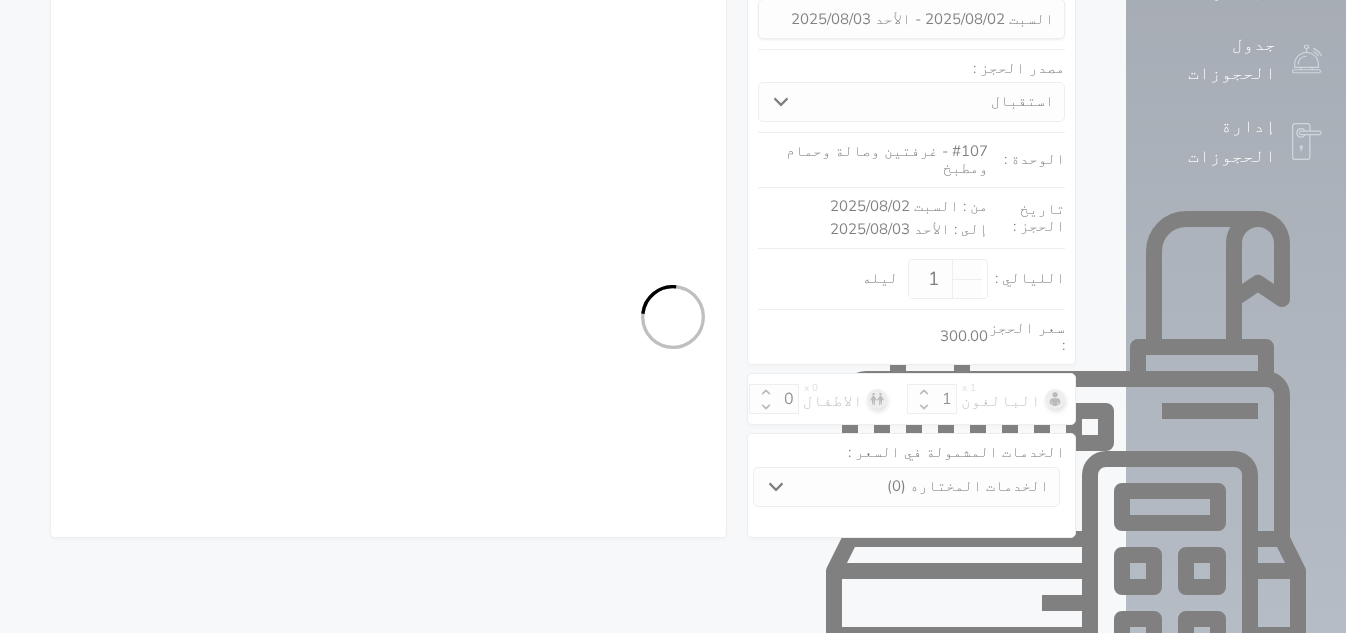 select on "113" 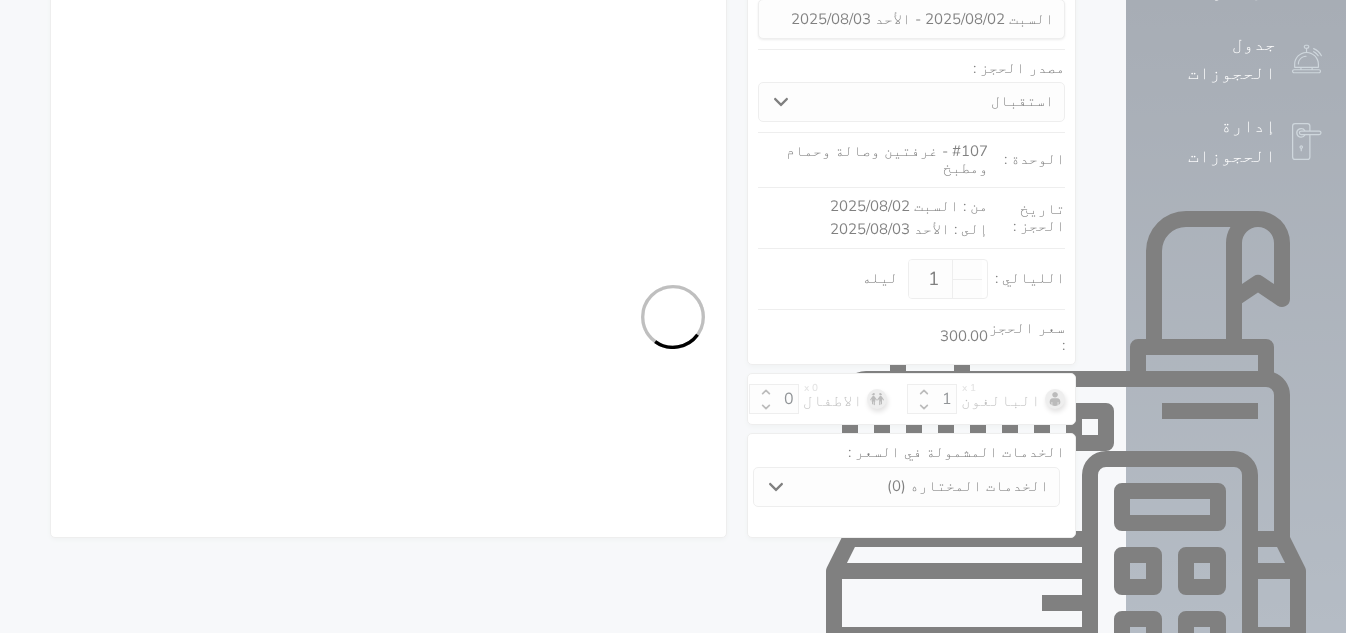select on "1" 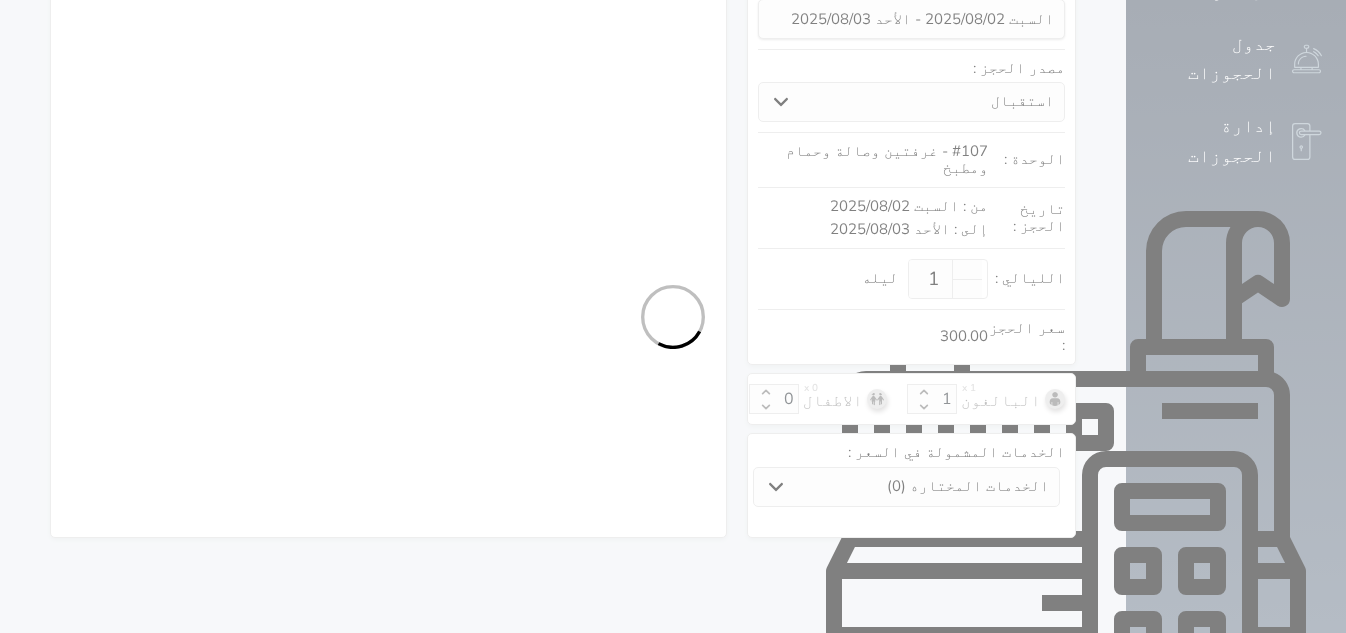 select on "7" 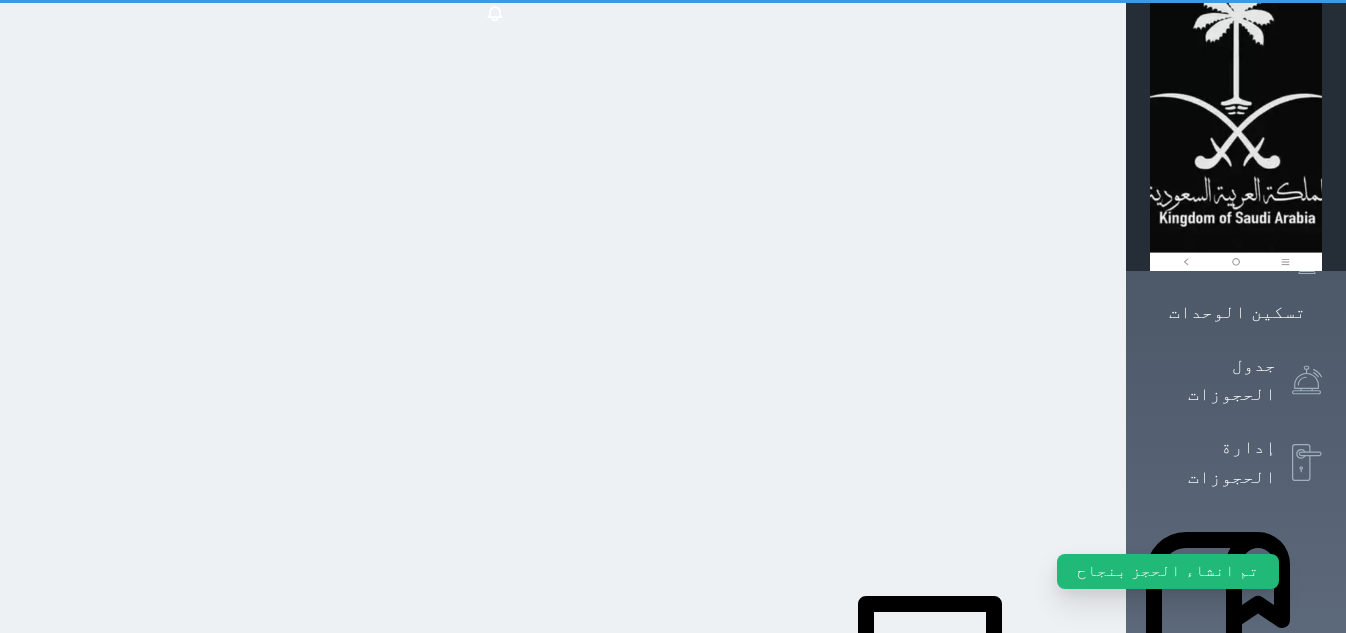 scroll, scrollTop: 0, scrollLeft: 0, axis: both 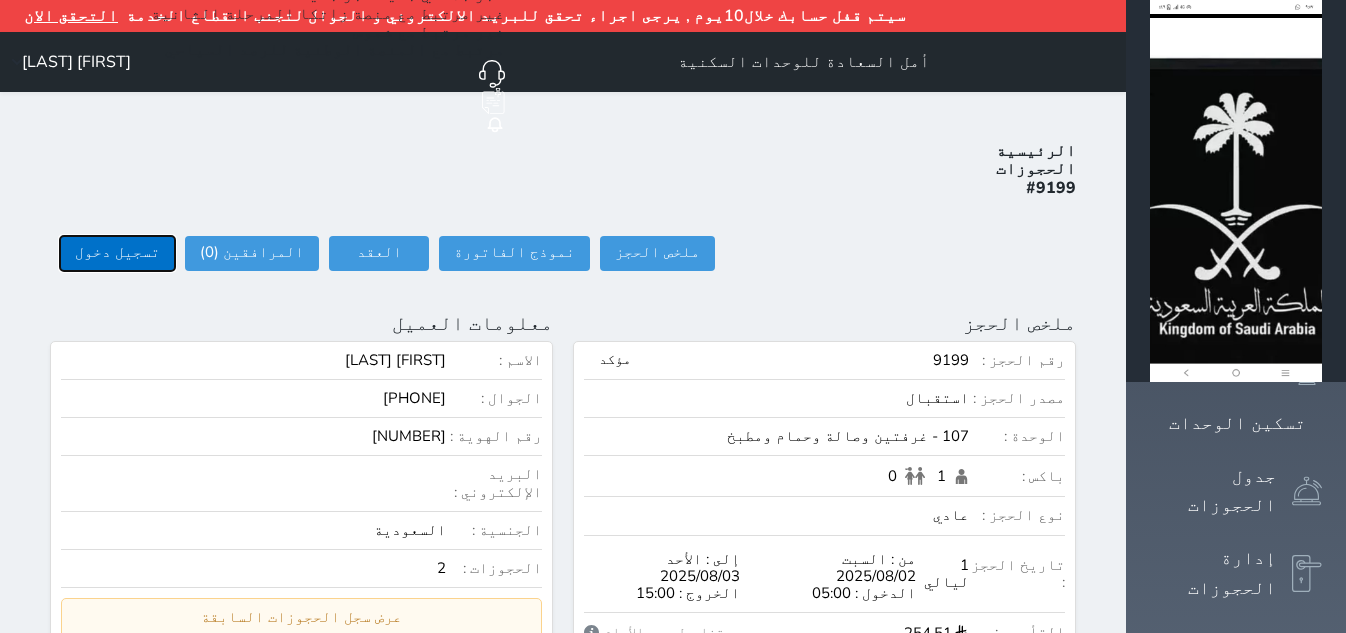 click on "تسجيل دخول" at bounding box center [117, 253] 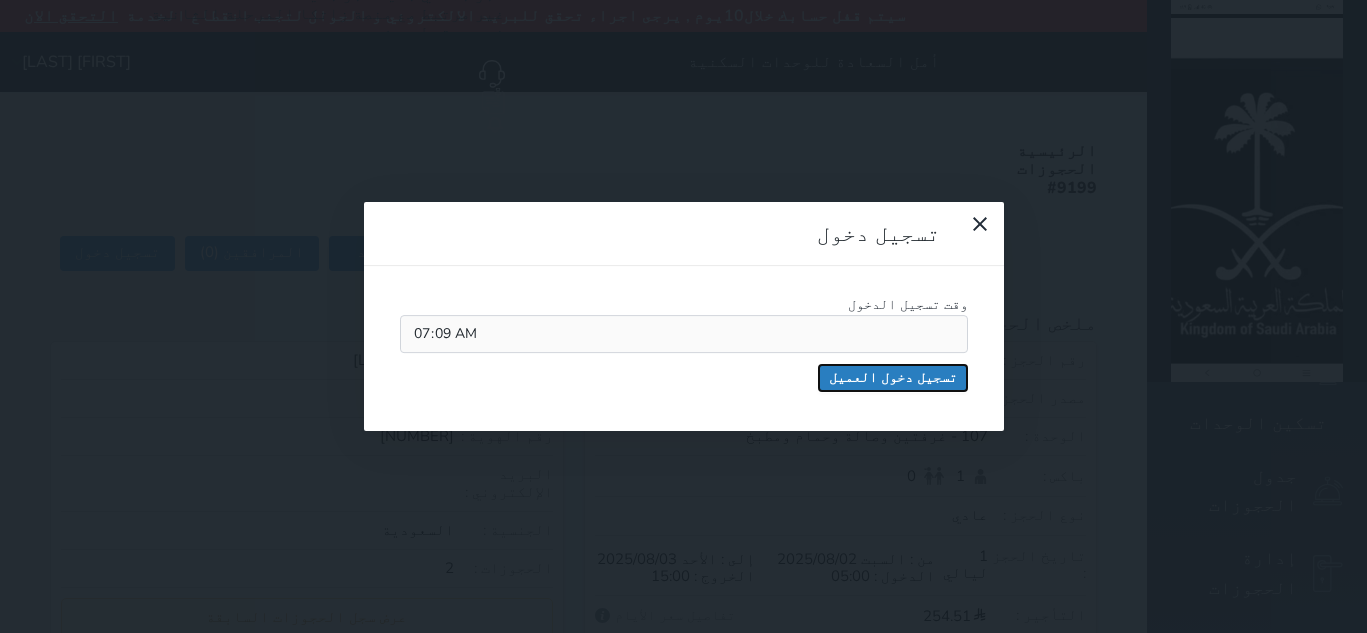 click on "تسجيل دخول العميل" at bounding box center [893, 378] 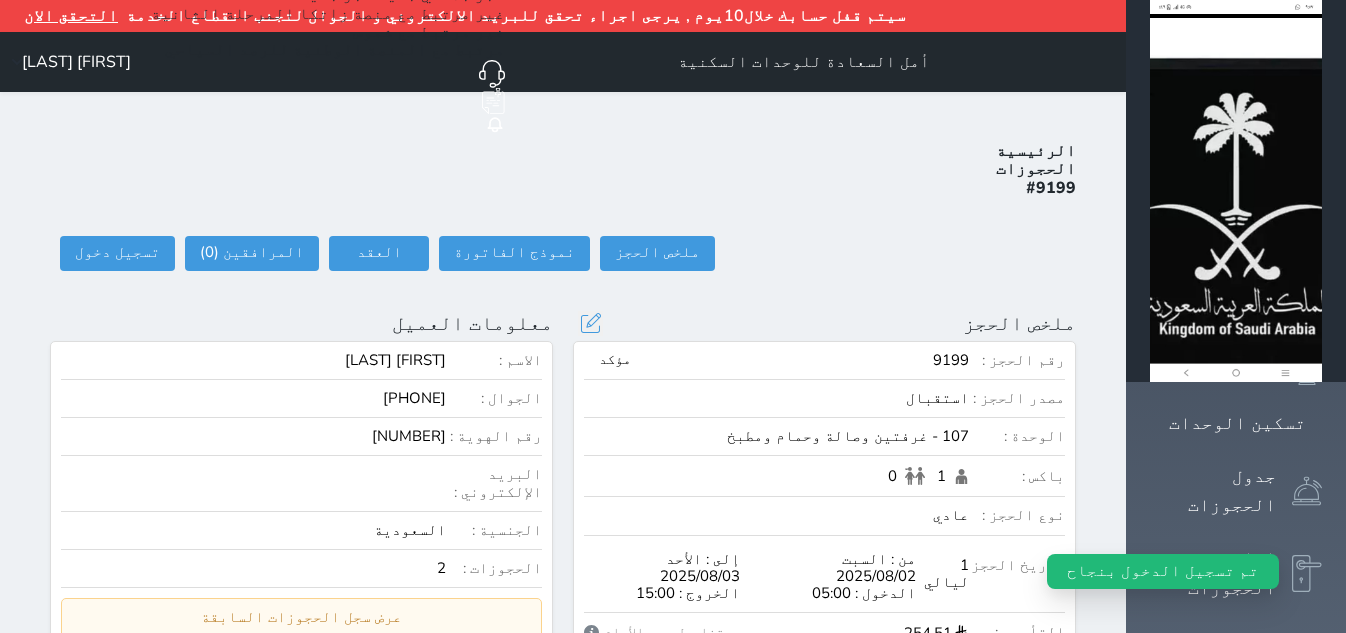 select 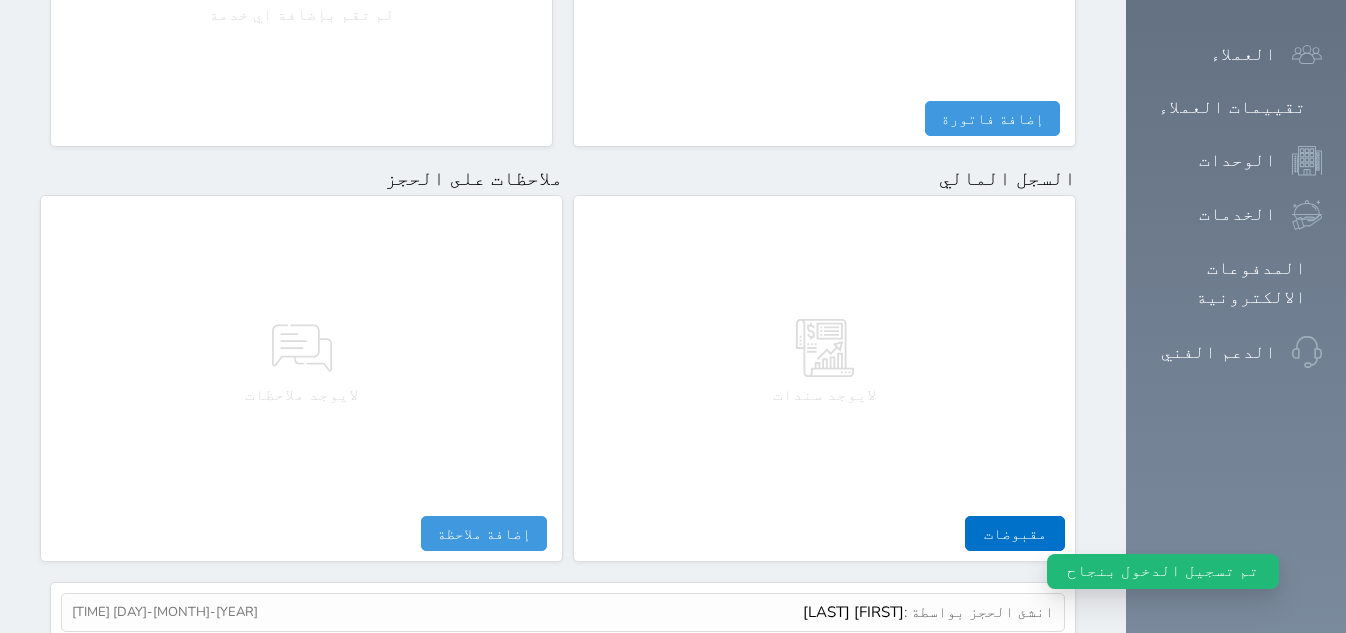 scroll, scrollTop: 1124, scrollLeft: 0, axis: vertical 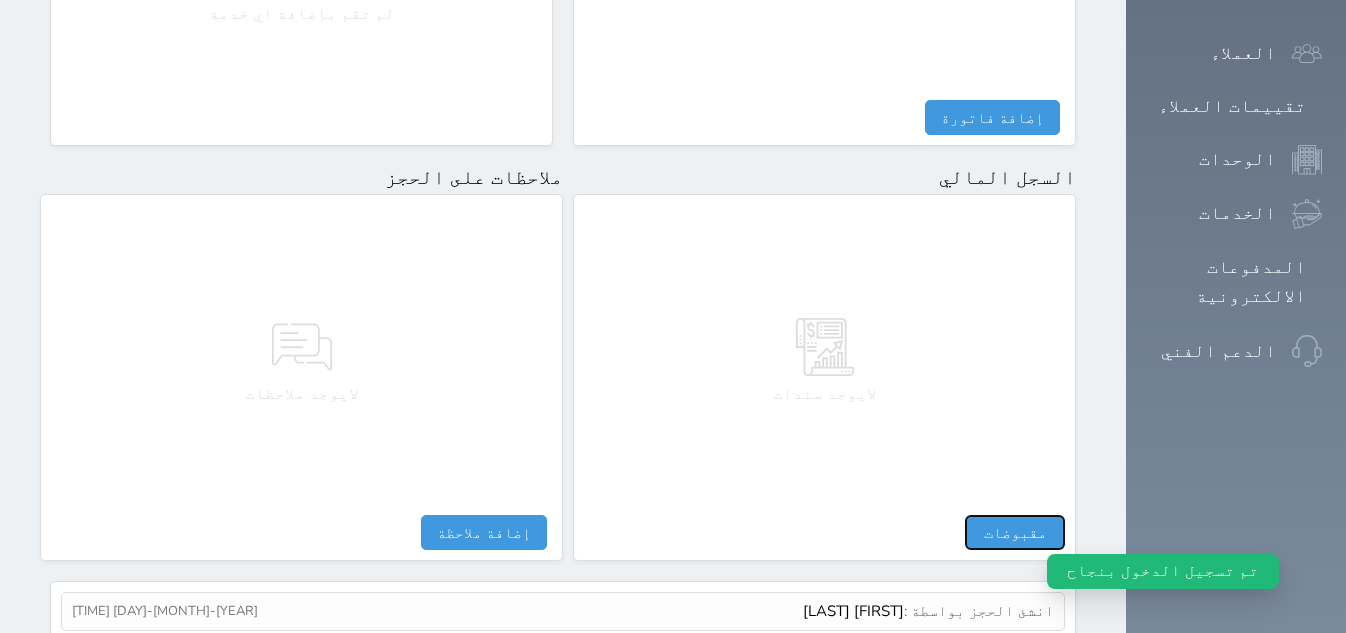 click on "مقبوضات" at bounding box center [1015, 532] 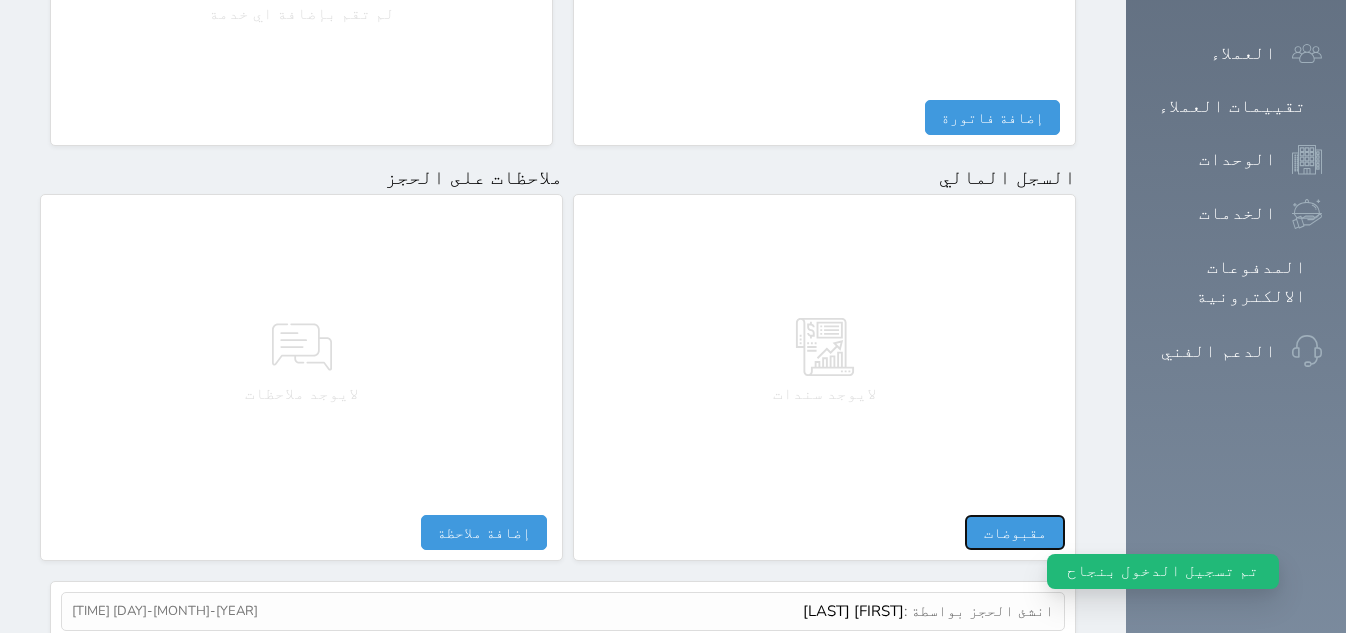 select 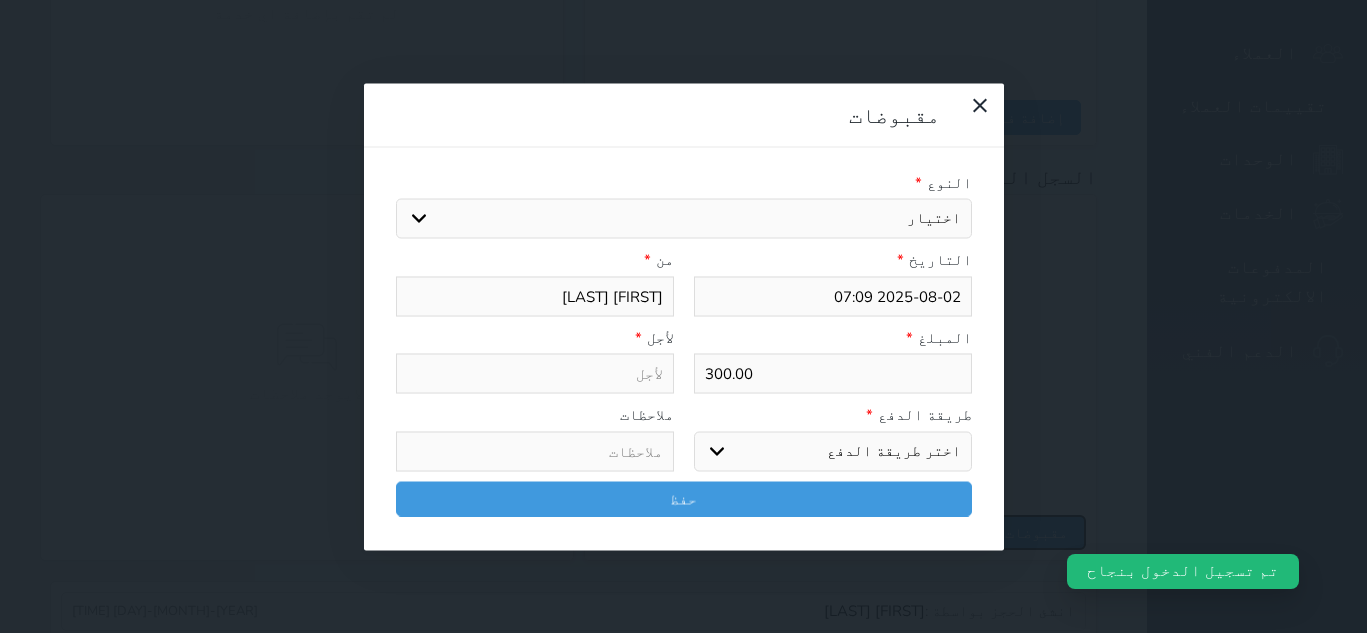 select 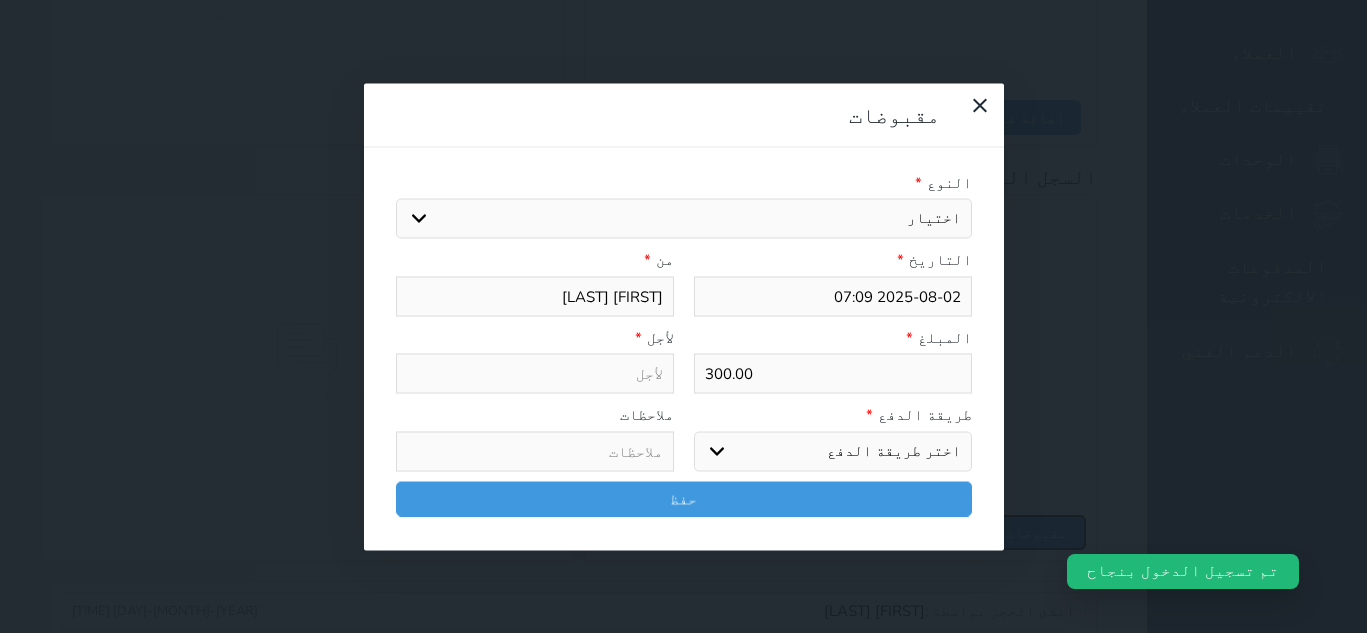 select 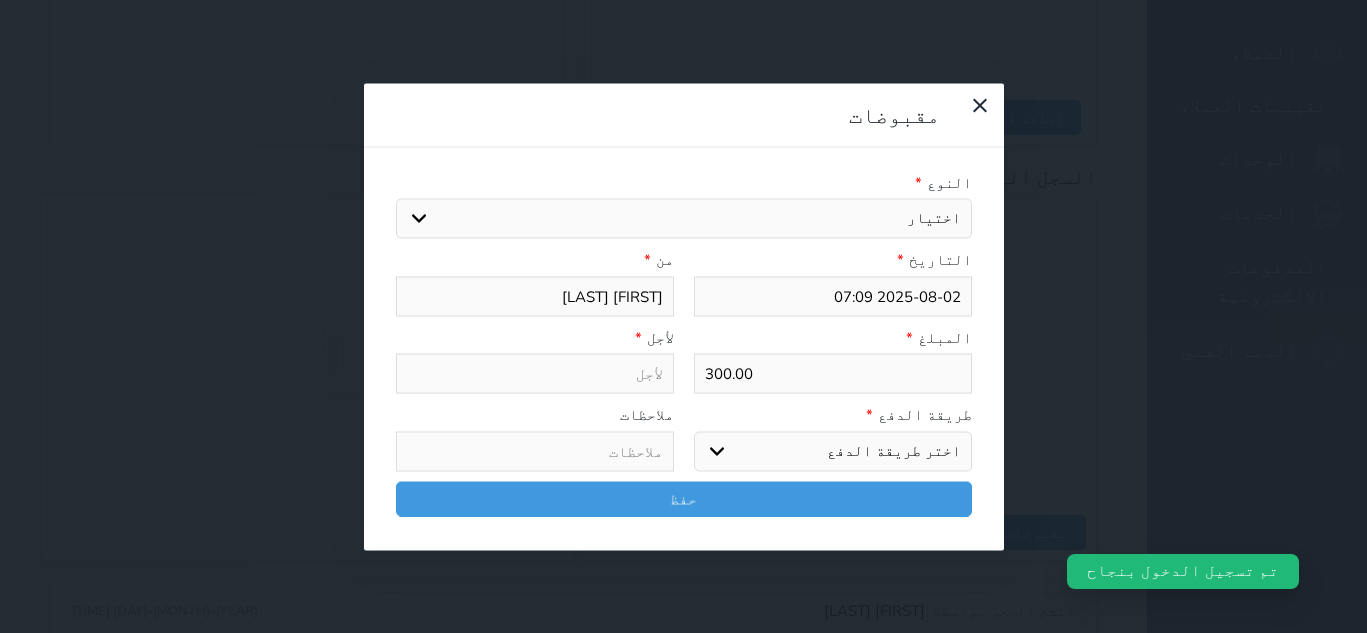click on "اختيار   مقبوضات عامة قيمة إيجار فواتير تامين عربون لا ينطبق آخر مغسلة واي فاي - الإنترنت مواقف السيارات طعام الأغذية والمشروبات مشروبات المشروبات الباردة المشروبات الساخنة الإفطار غداء عشاء مخبز و كعك حمام سباحة الصالة الرياضية سبا و خدمات الجمال اختيار وإسقاط (خدمات النقل) ميني بار كابل - تلفزيون سرير إضافي تصفيف الشعر رسوم حكومية خدمات الجولات السياحية المنظمة خدمات الدليل السياحي" at bounding box center [684, 219] 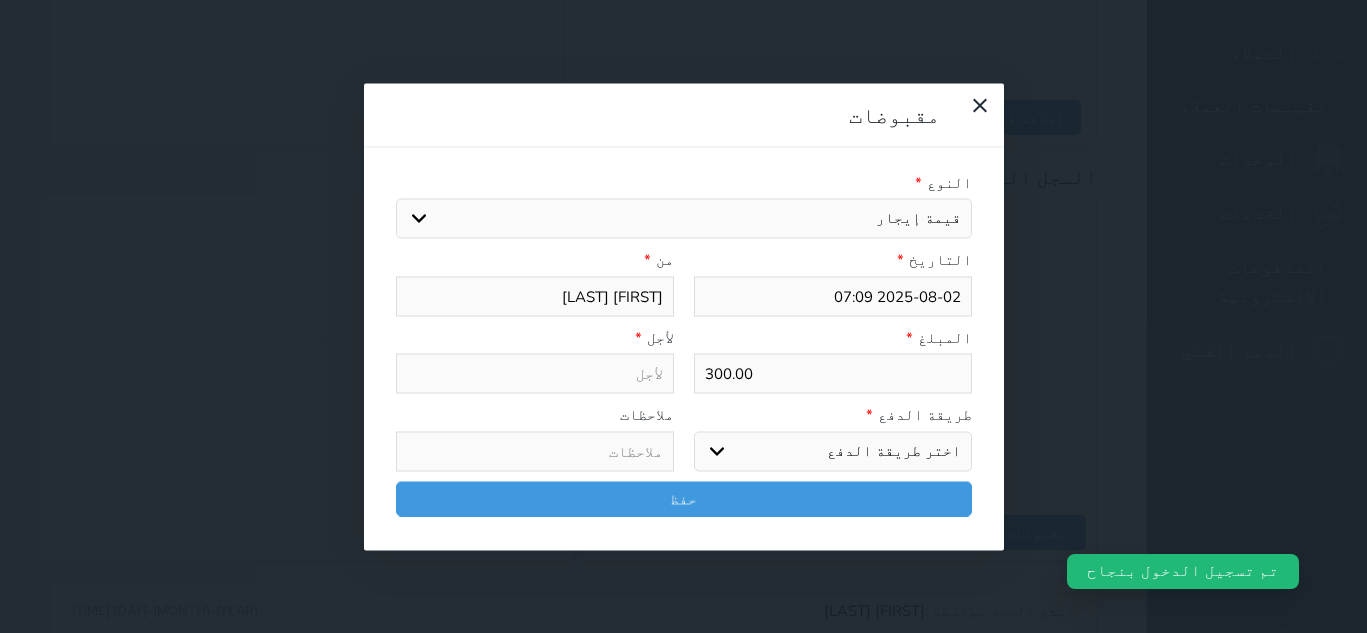 click on "اختيار   مقبوضات عامة قيمة إيجار فواتير تامين عربون لا ينطبق آخر مغسلة واي فاي - الإنترنت مواقف السيارات طعام الأغذية والمشروبات مشروبات المشروبات الباردة المشروبات الساخنة الإفطار غداء عشاء مخبز و كعك حمام سباحة الصالة الرياضية سبا و خدمات الجمال اختيار وإسقاط (خدمات النقل) ميني بار كابل - تلفزيون سرير إضافي تصفيف الشعر رسوم حكومية خدمات الجولات السياحية المنظمة خدمات الدليل السياحي" at bounding box center [684, 219] 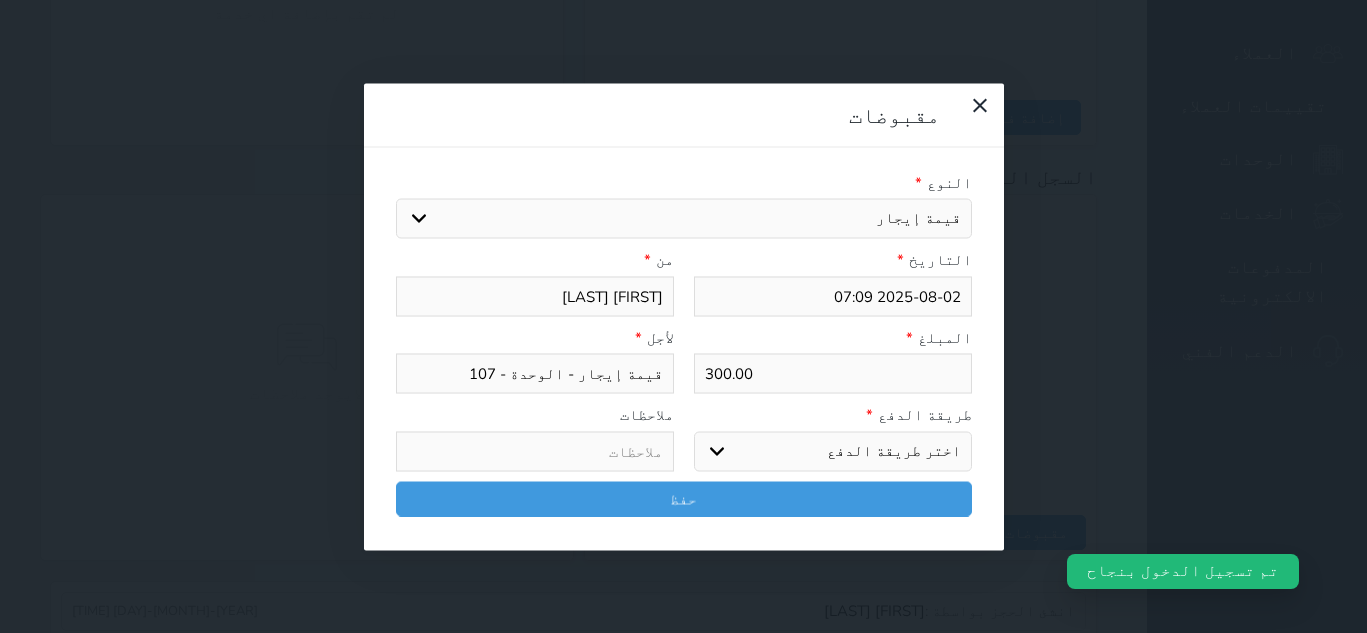 click on "اختر طريقة الدفع   دفع نقدى   تحويل بنكى   مدى   بطاقة ائتمان   آجل" at bounding box center [833, 451] 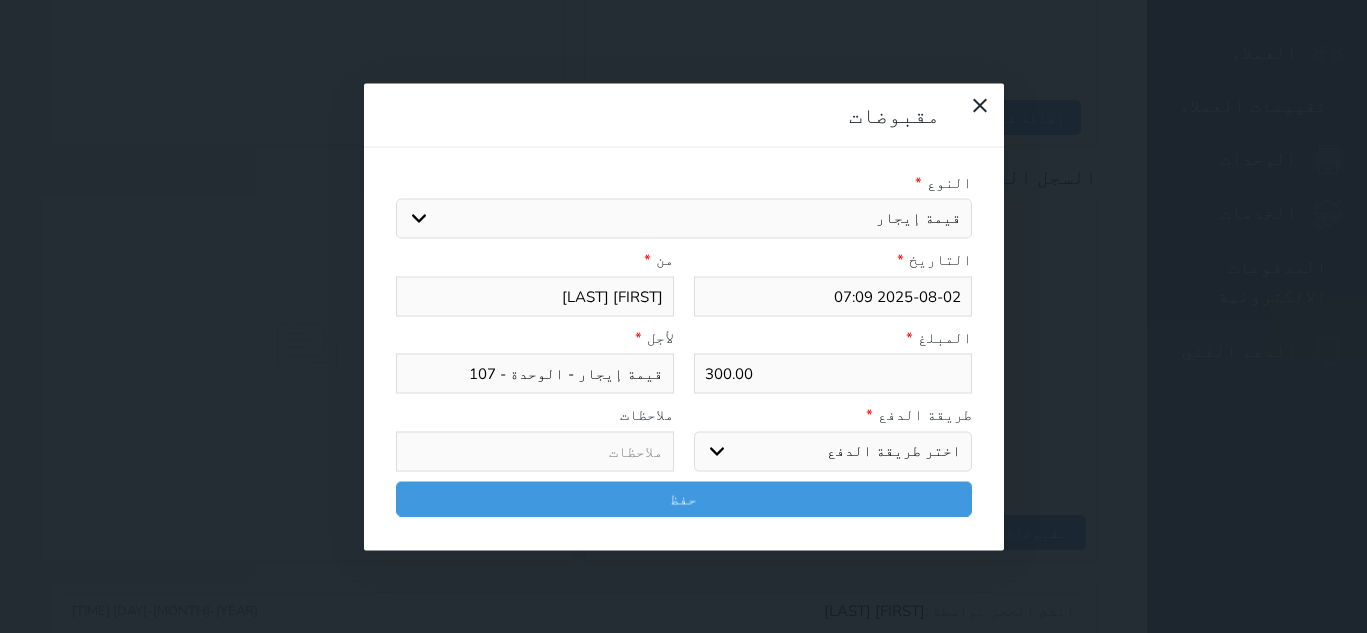 select on "mada" 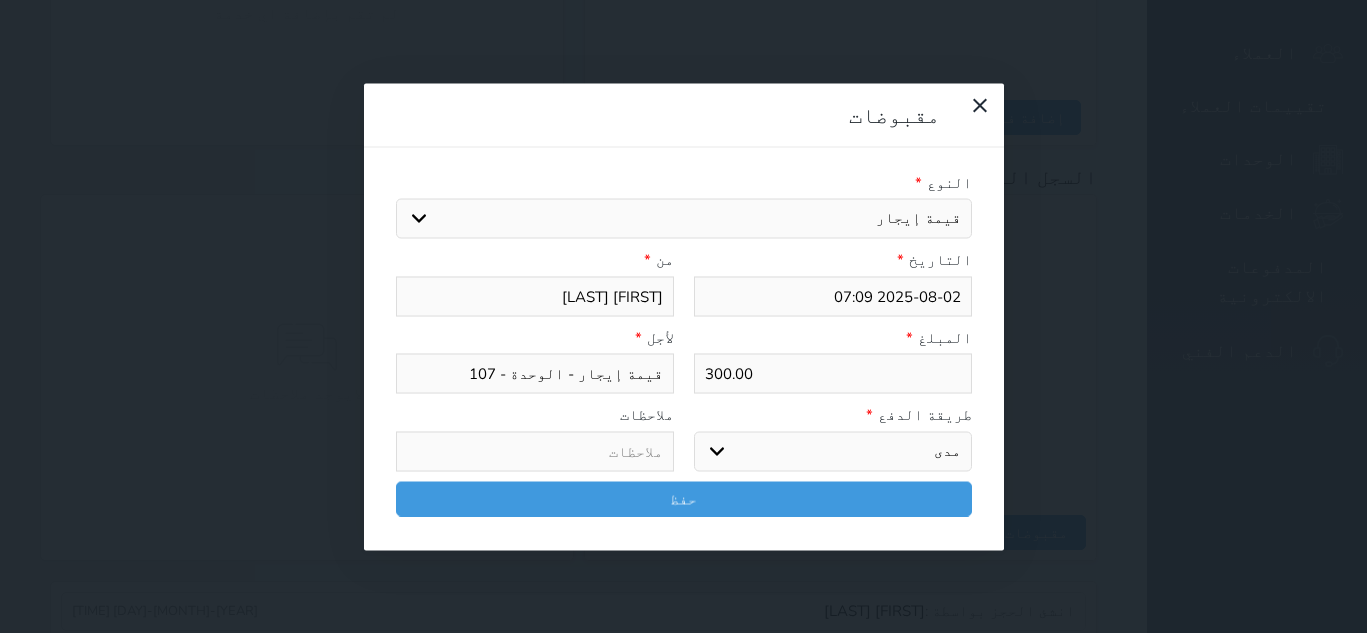 click on "اختر طريقة الدفع   دفع نقدى   تحويل بنكى   مدى   بطاقة ائتمان   آجل" at bounding box center [833, 451] 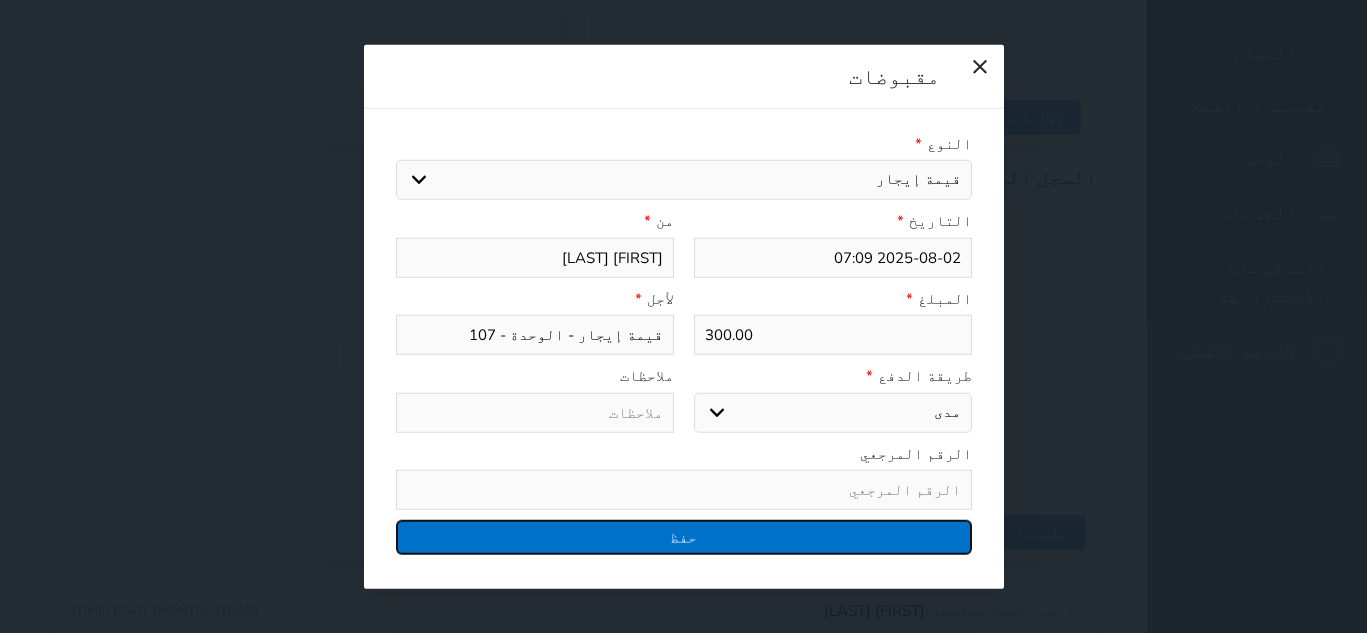 click on "حفظ" at bounding box center [684, 537] 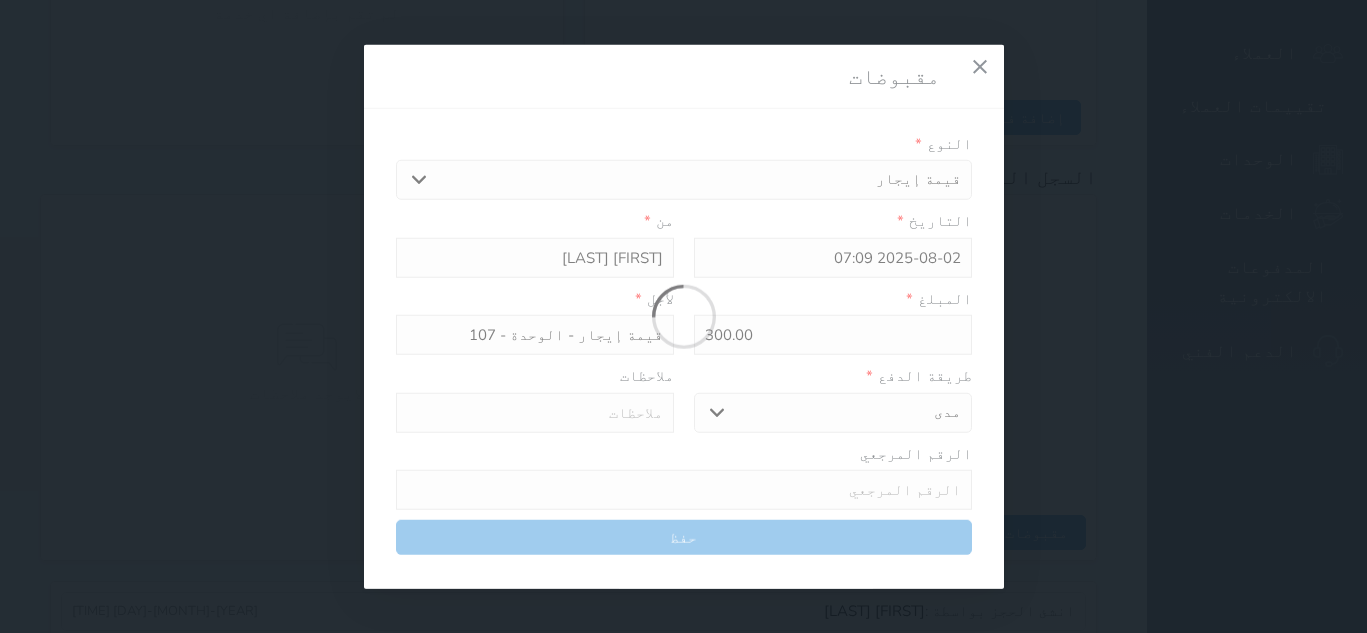 select 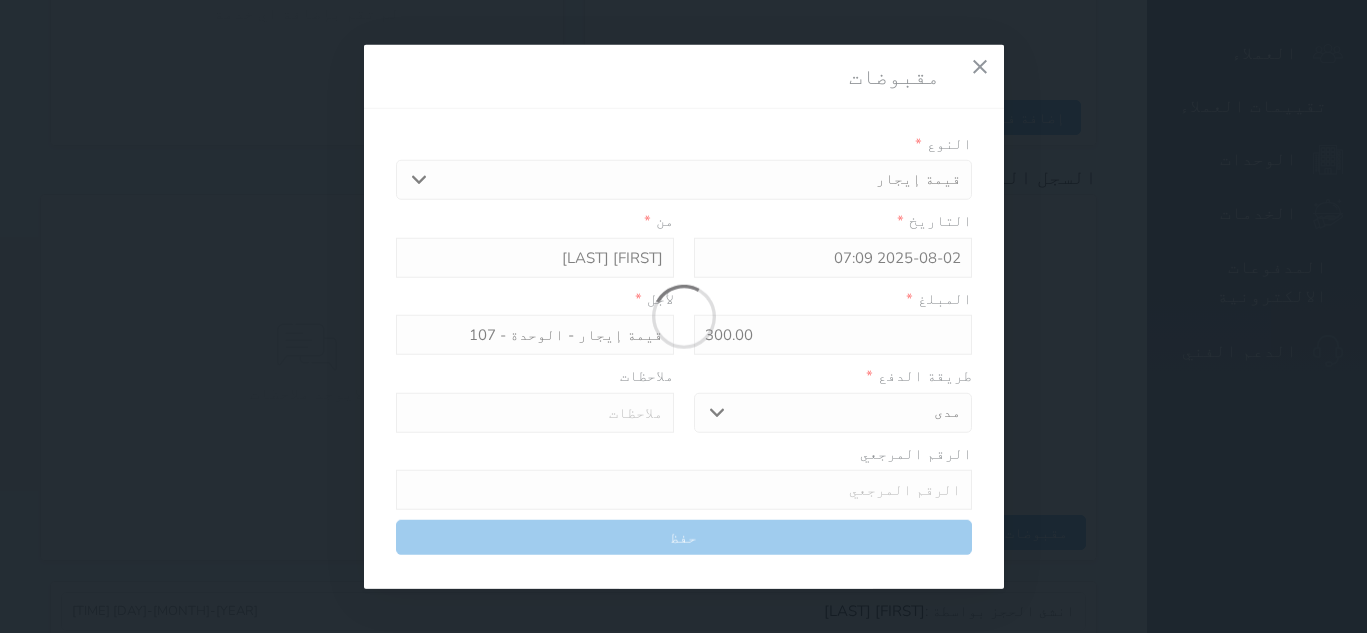 type 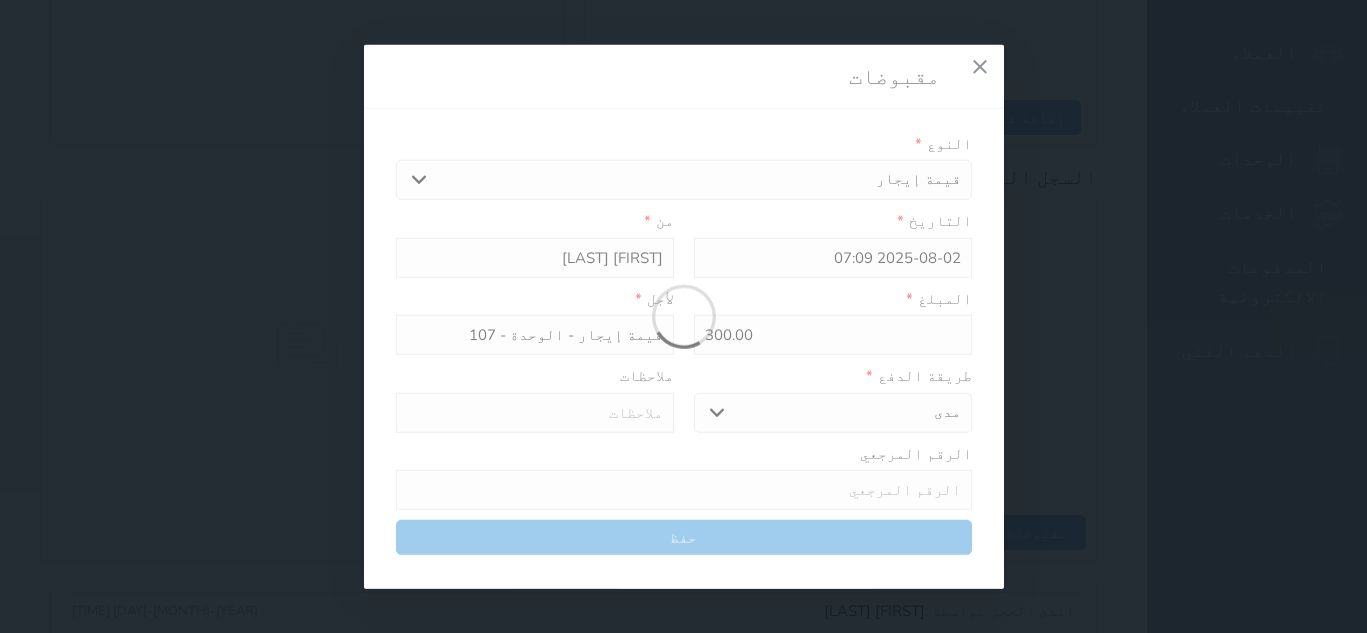 type on "0" 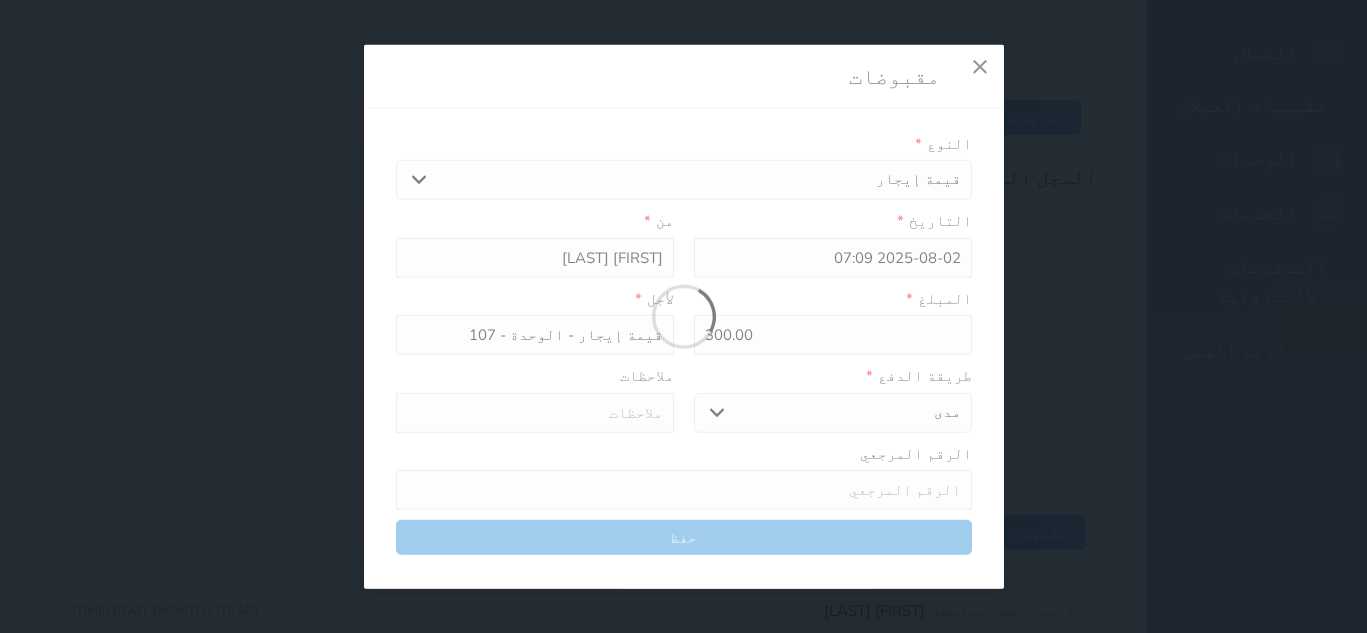select 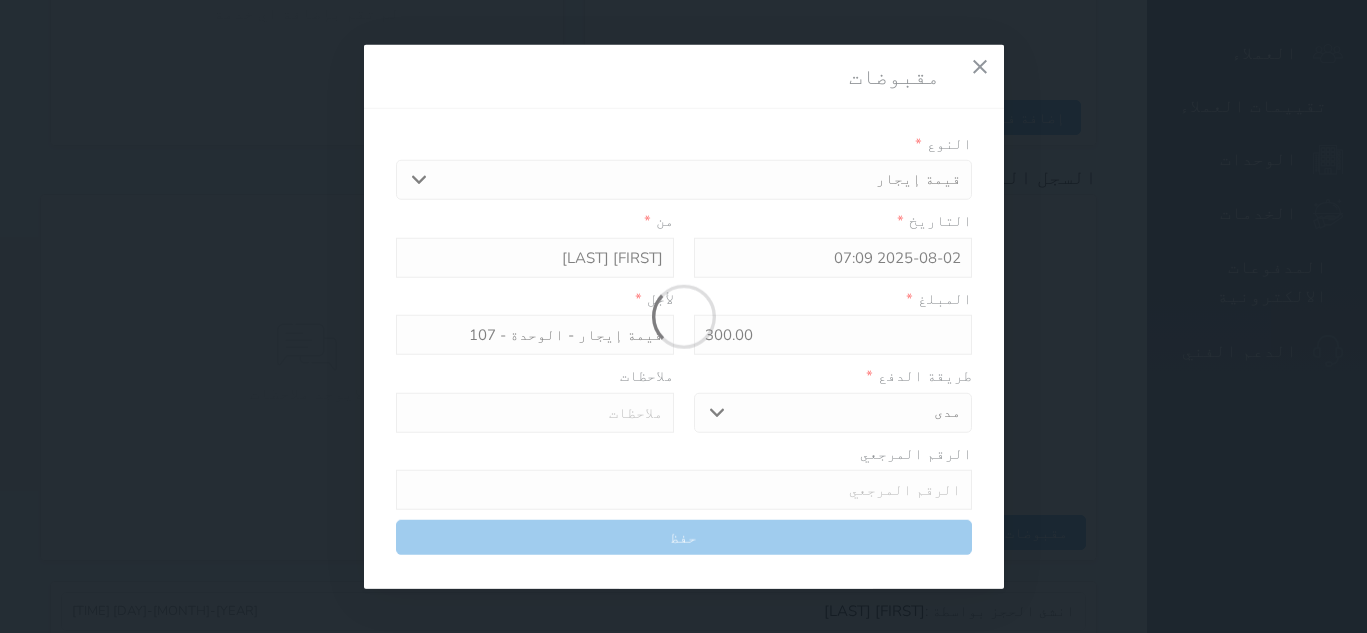 type on "0" 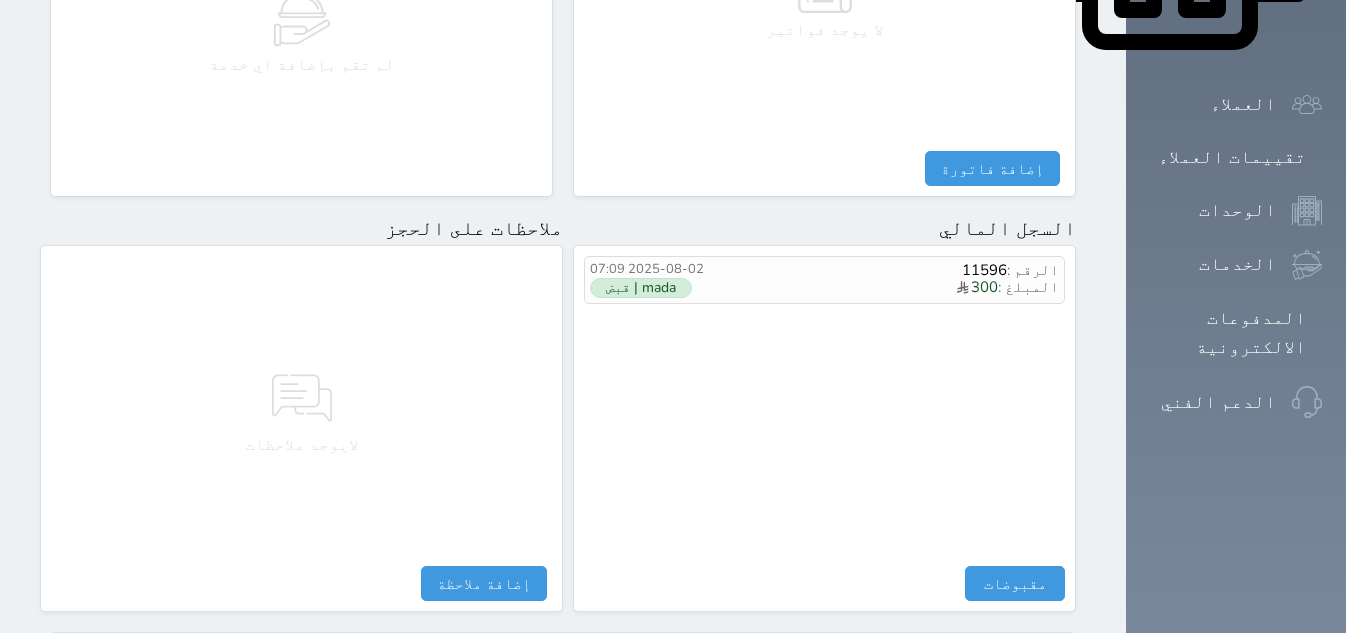 scroll, scrollTop: 1124, scrollLeft: 0, axis: vertical 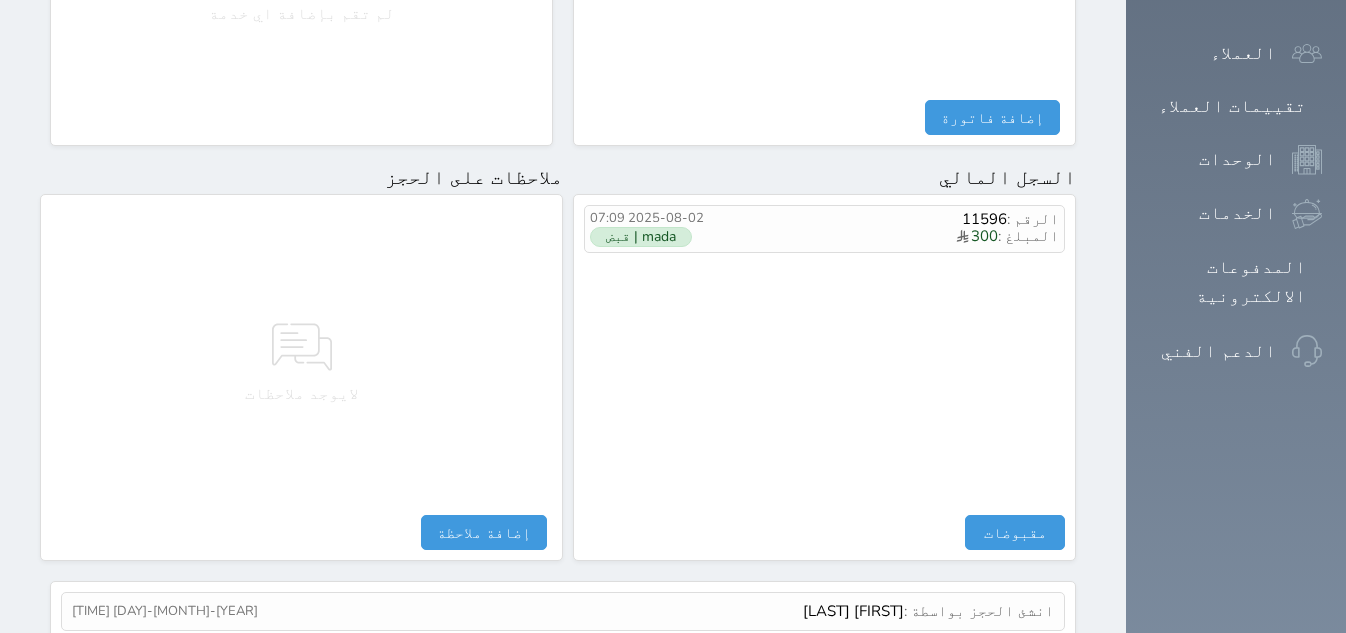 click on "الرقم :  11596   المبلغ :  300    [DATE] [TIME]
mada | قبض" at bounding box center [824, 360] 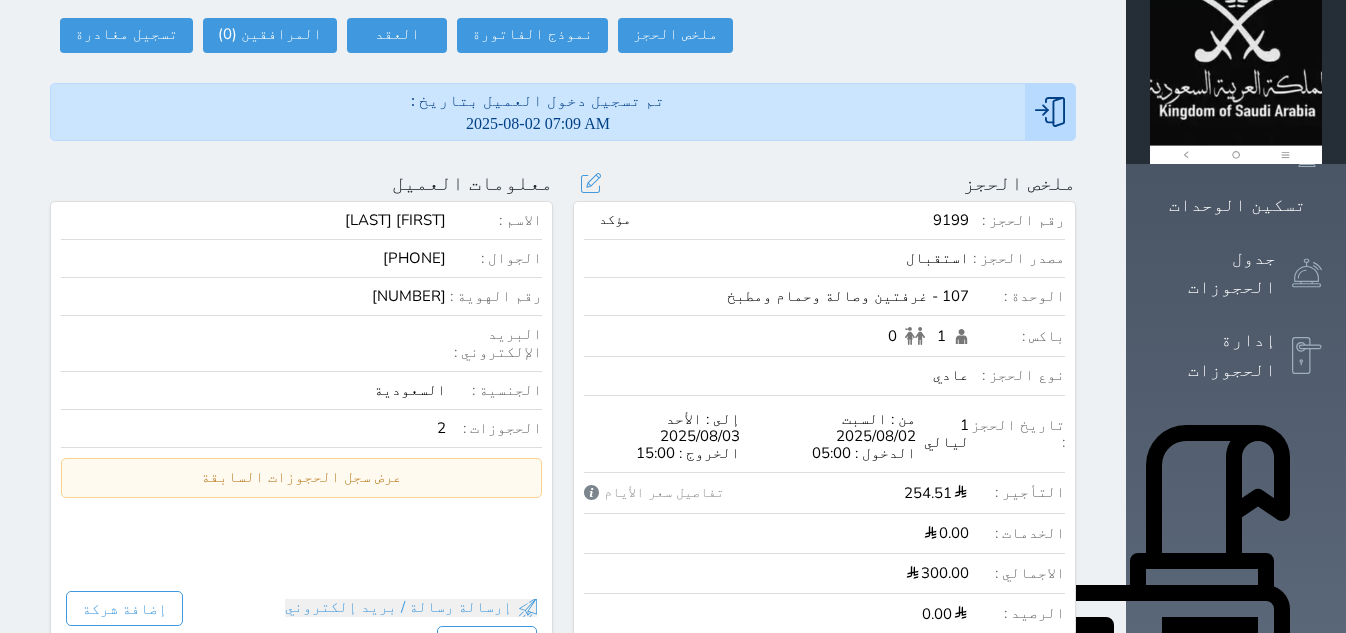 scroll, scrollTop: 124, scrollLeft: 0, axis: vertical 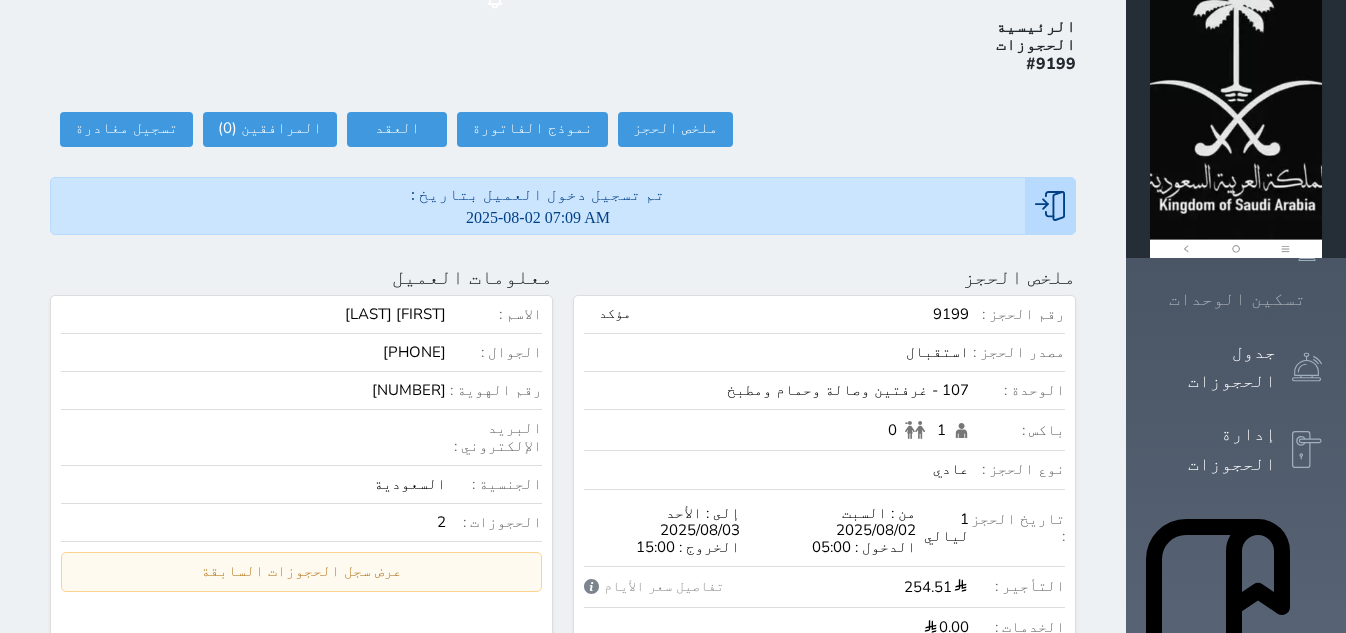 click on "تسكين الوحدات" at bounding box center (1236, 299) 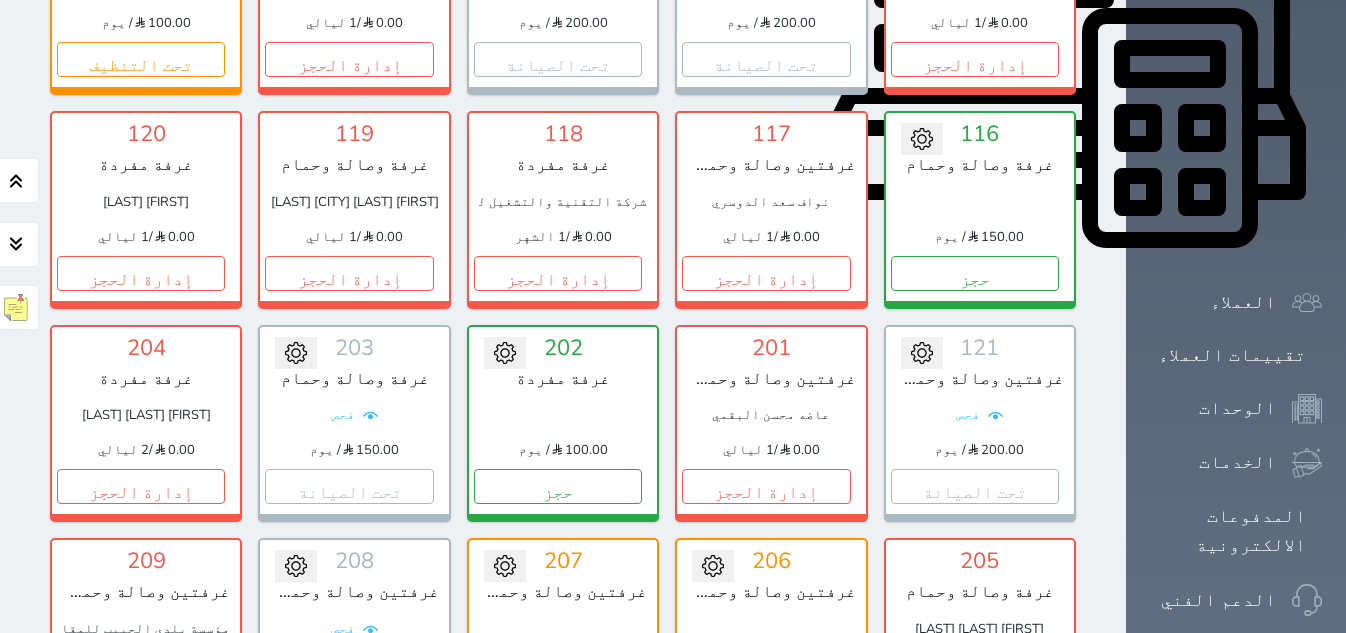 scroll, scrollTop: 1599, scrollLeft: 0, axis: vertical 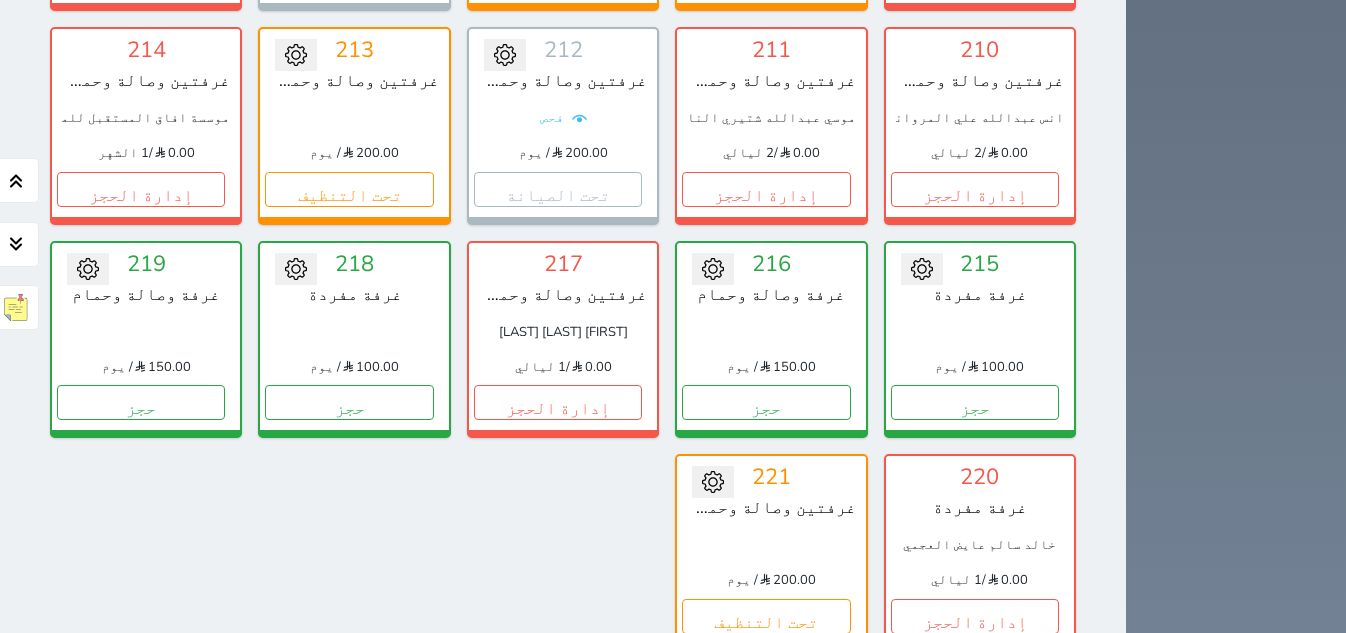 click on "عرض الوافدين" at bounding box center [825, 993] 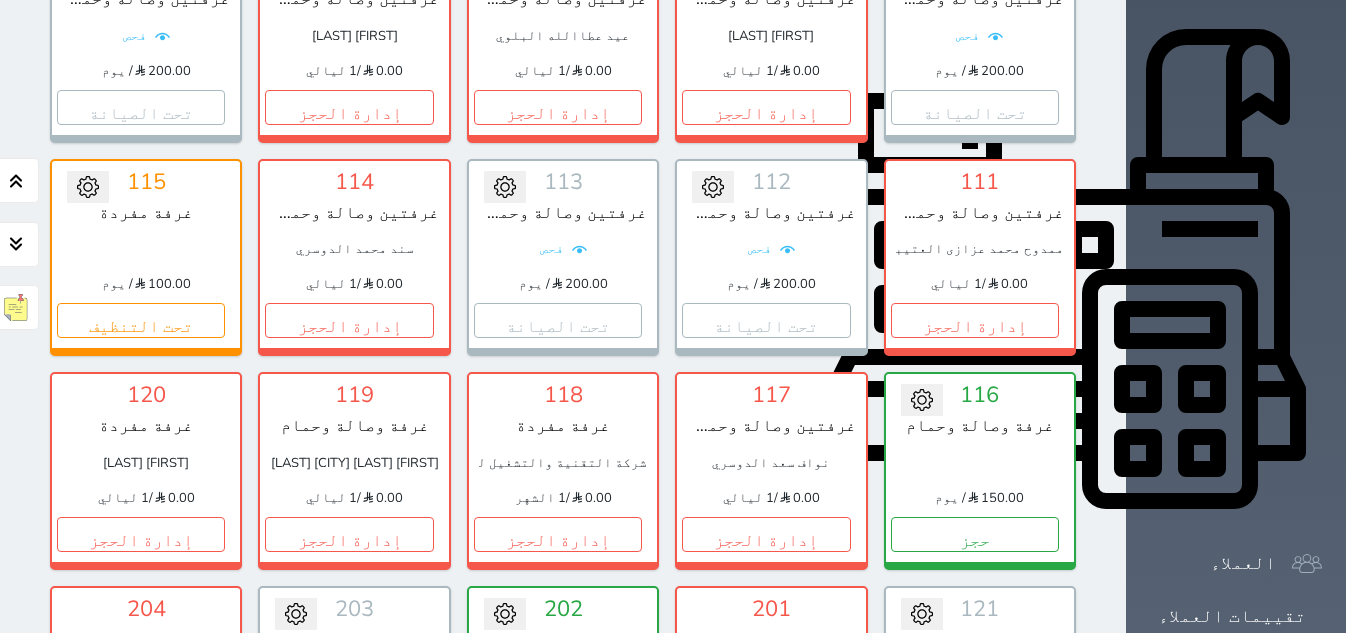 scroll, scrollTop: 489, scrollLeft: 0, axis: vertical 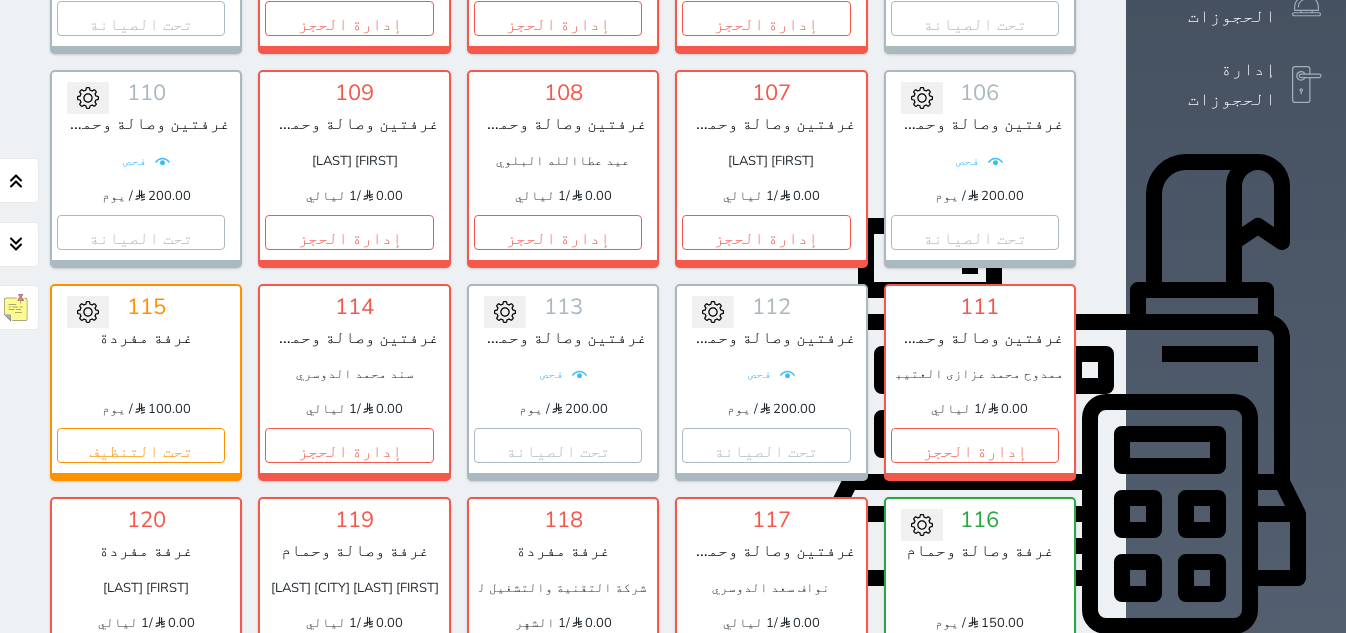 click on "حجز" at bounding box center (975, 659) 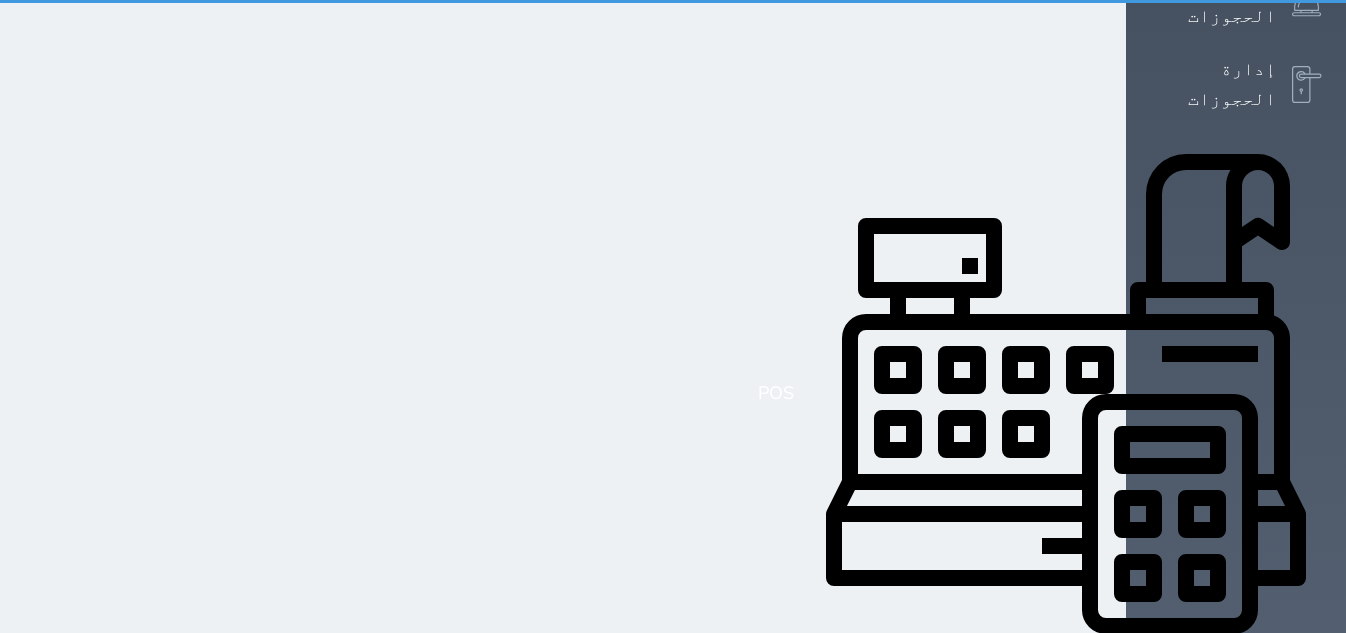 scroll, scrollTop: 42, scrollLeft: 0, axis: vertical 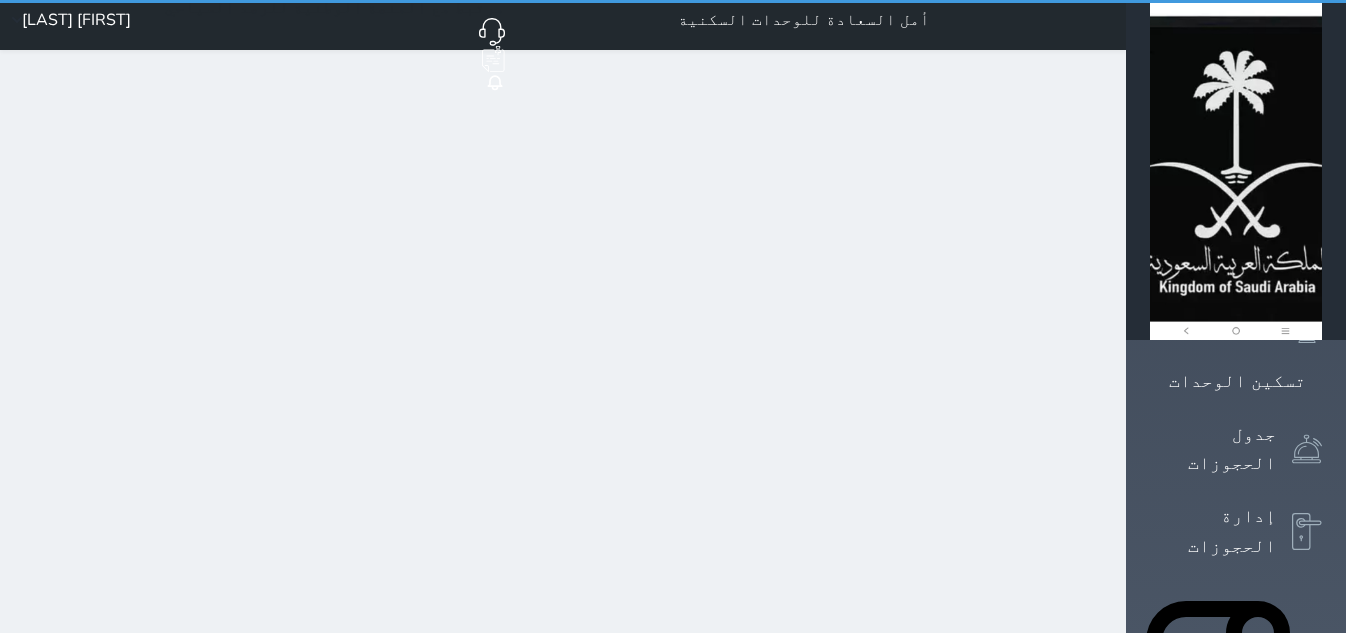 select on "1" 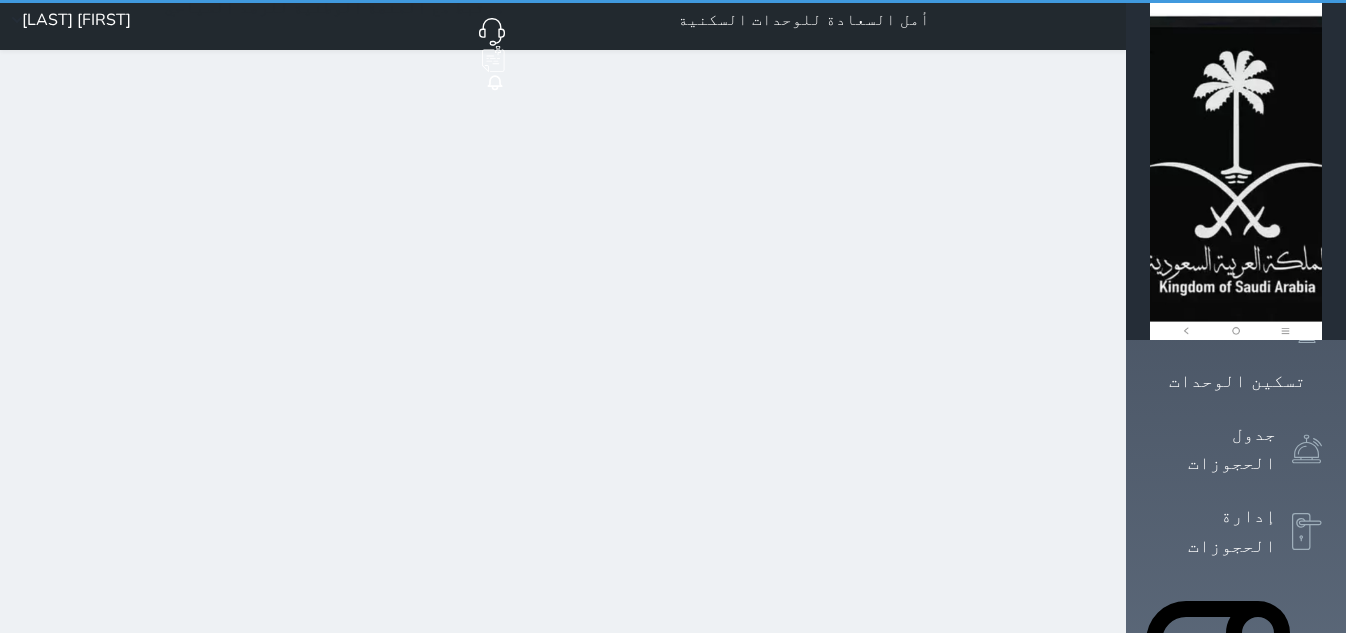 scroll, scrollTop: 0, scrollLeft: 0, axis: both 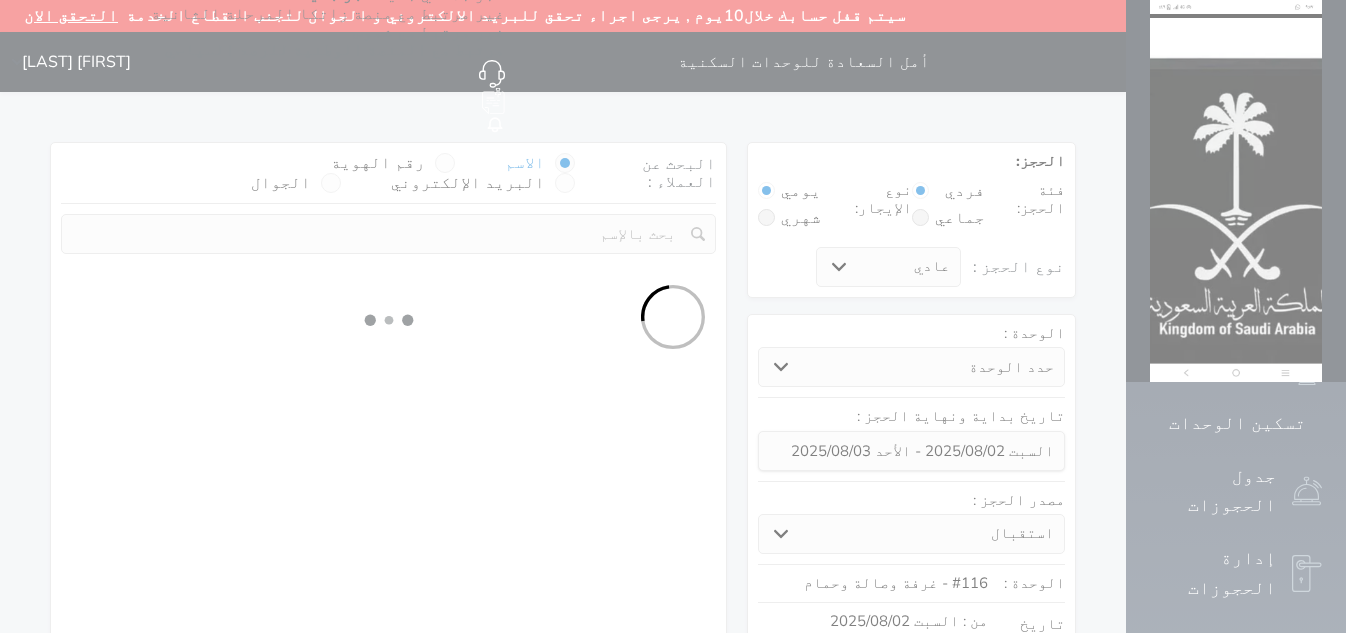 select 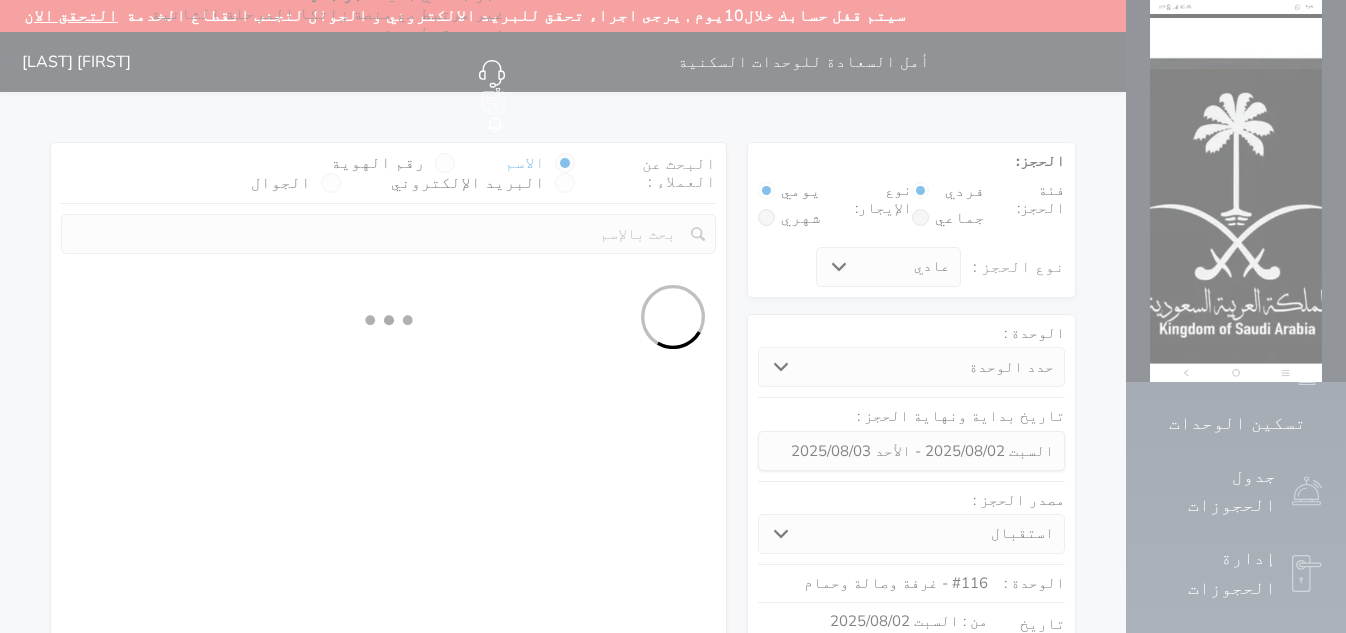 select on "1" 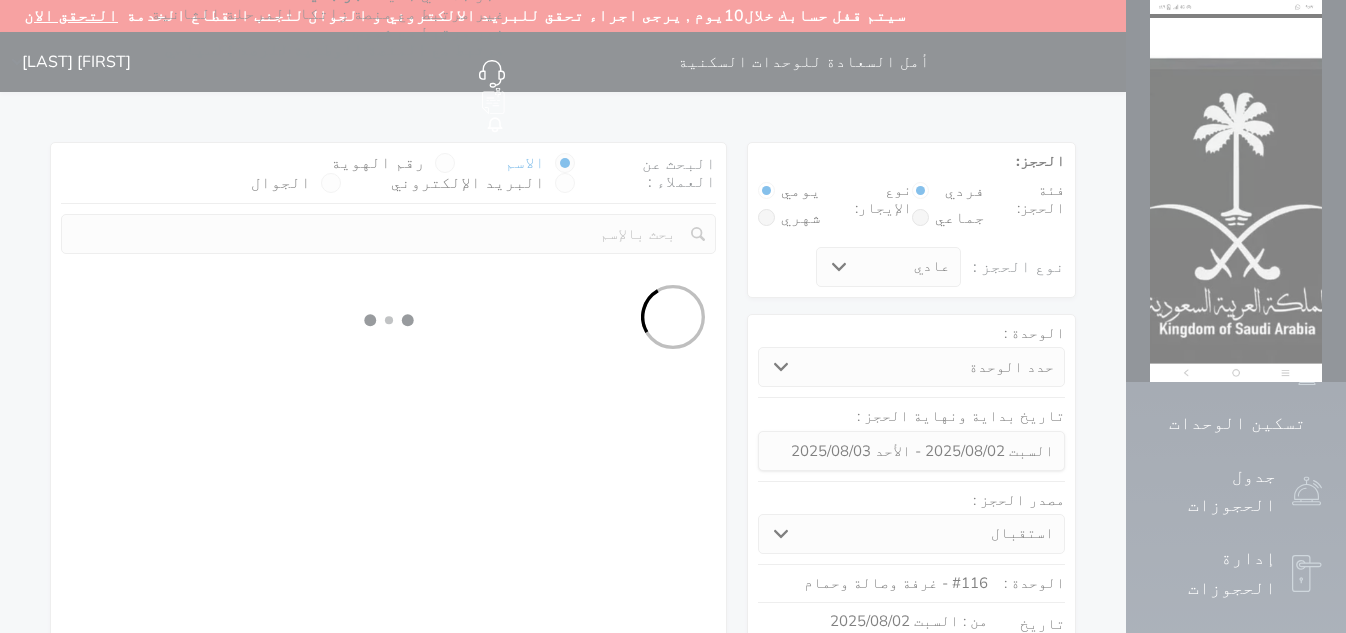 select on "113" 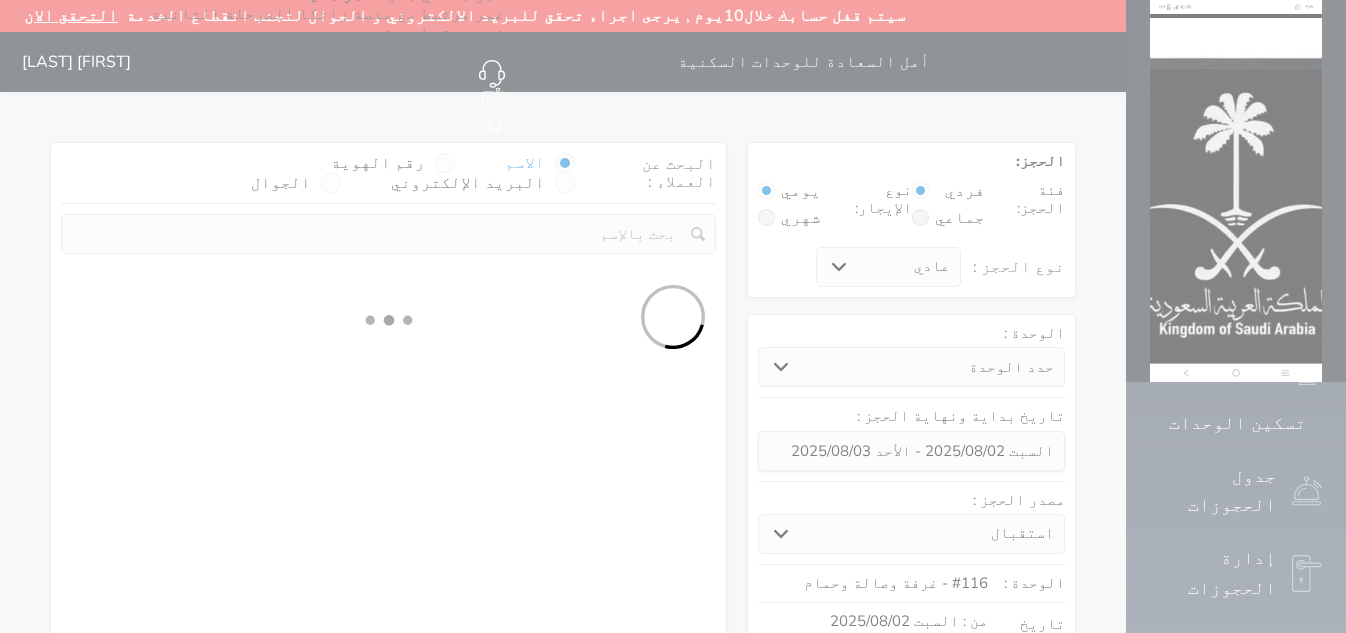 select on "1" 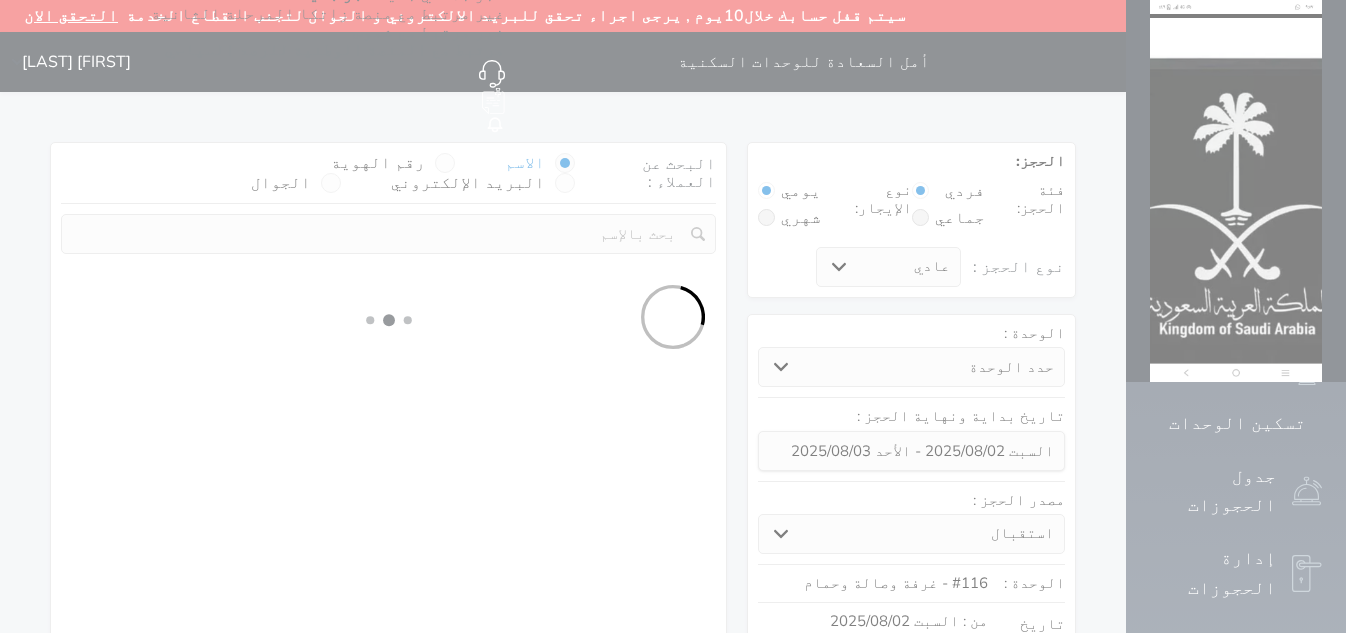 select 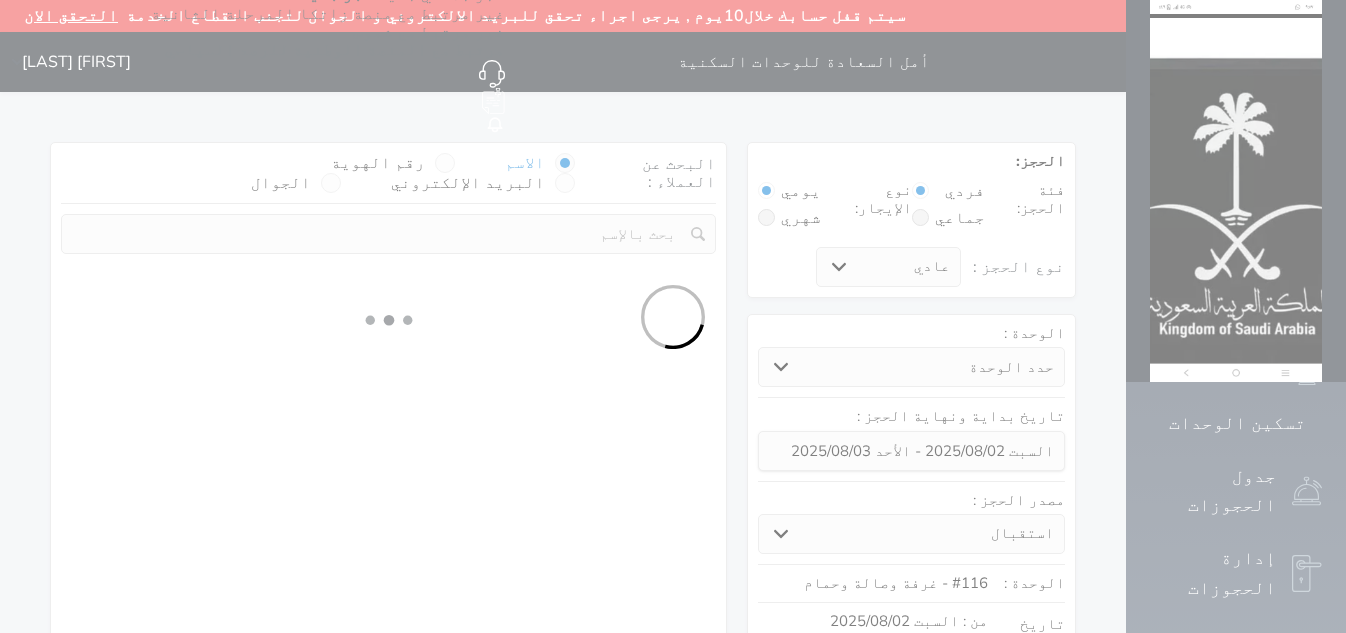 select on "7" 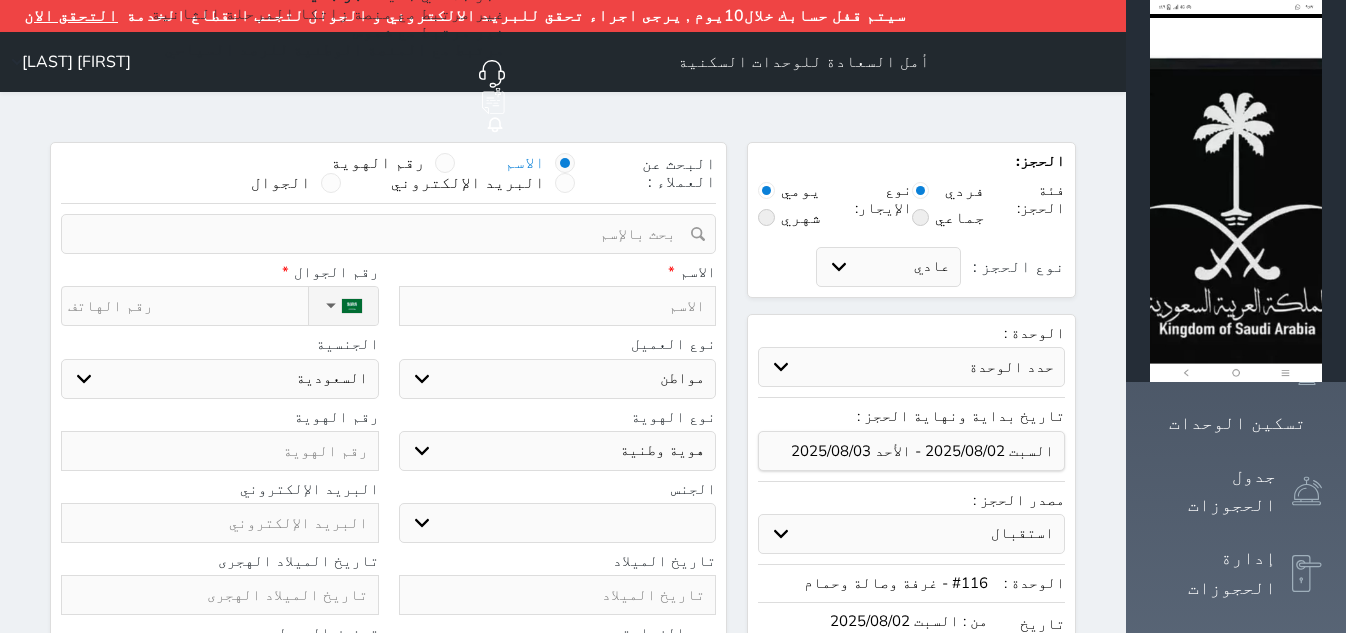 select 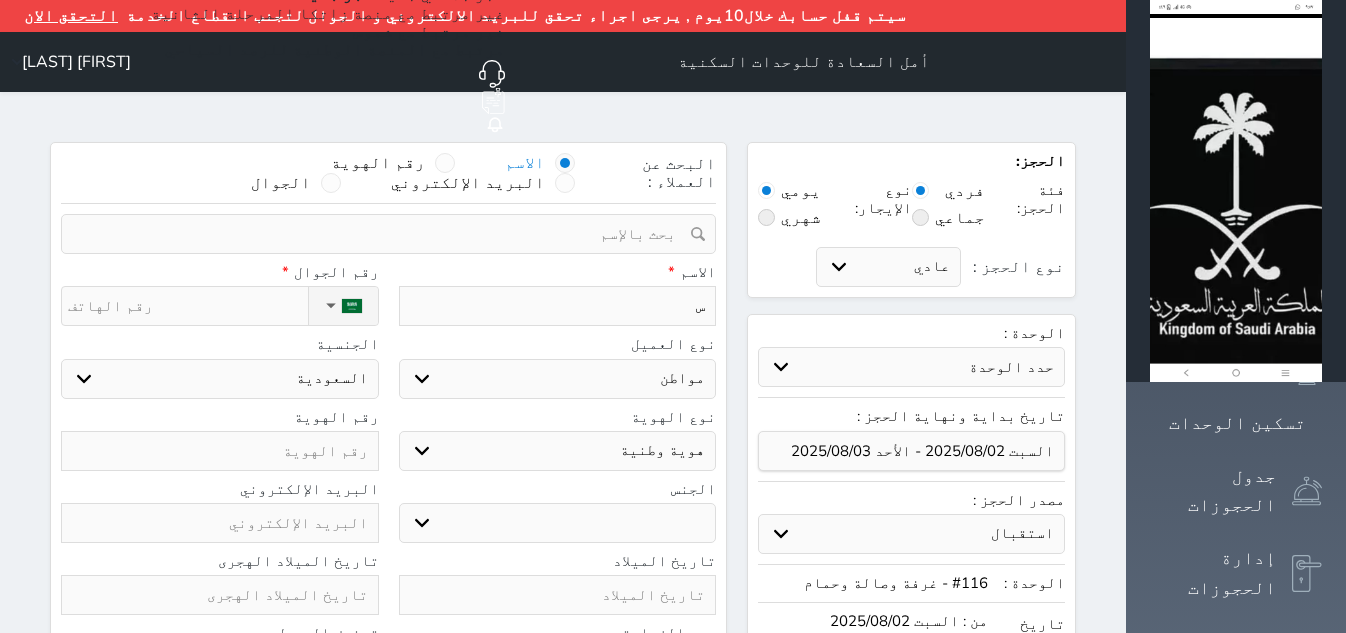 type on "سا" 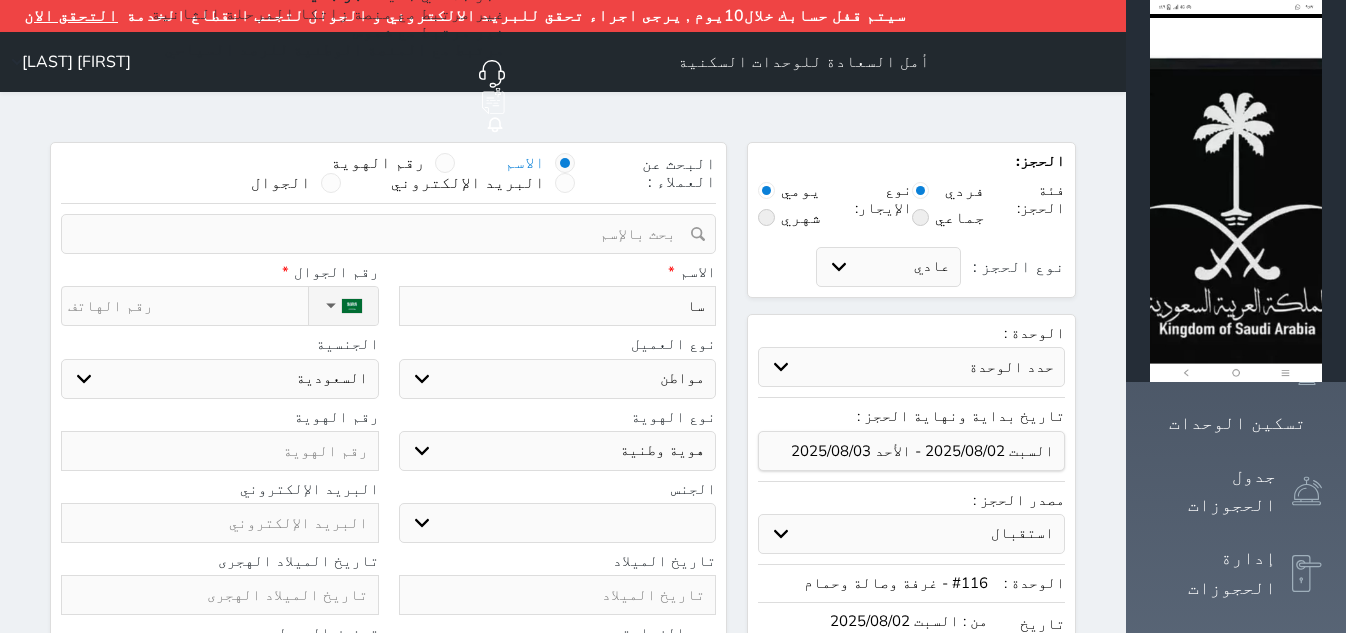 type on "سام" 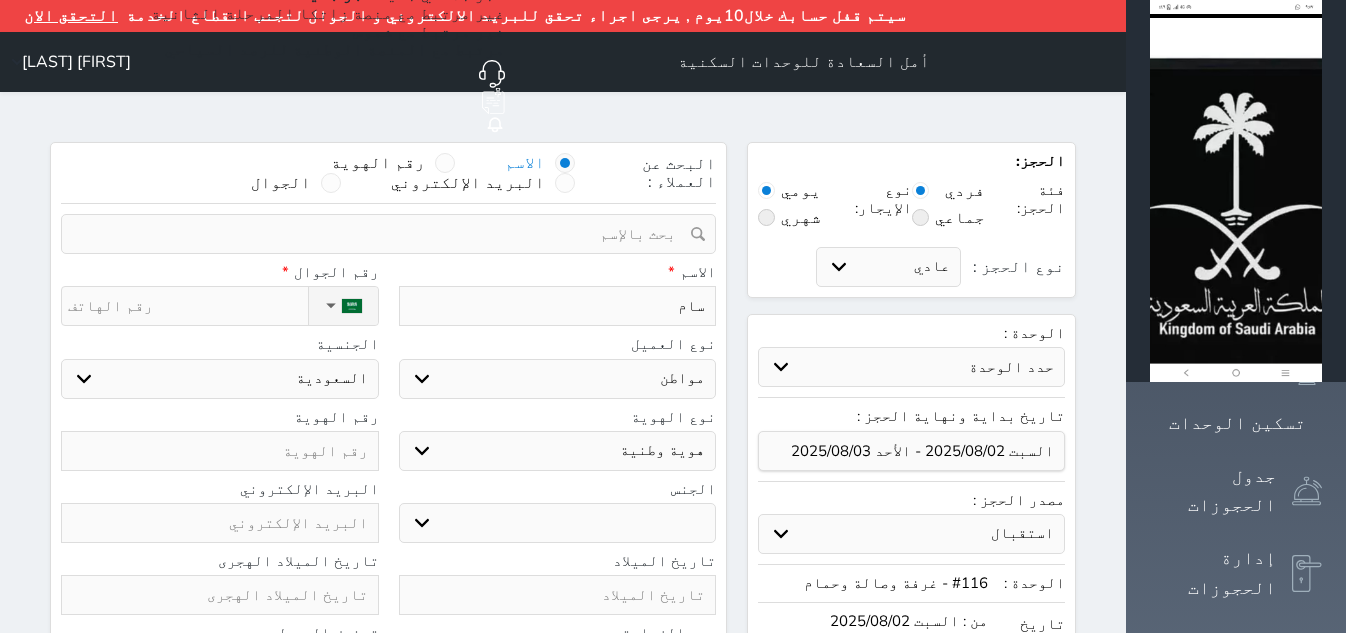 type on "سامي" 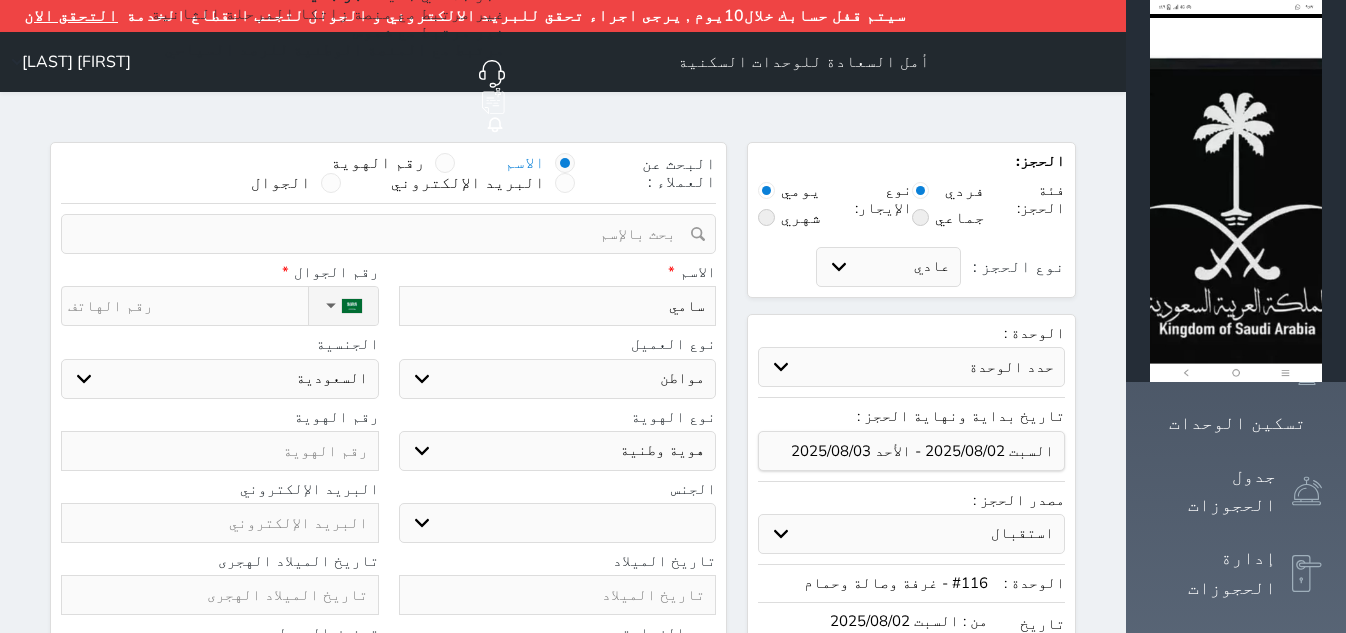 type on "سامي" 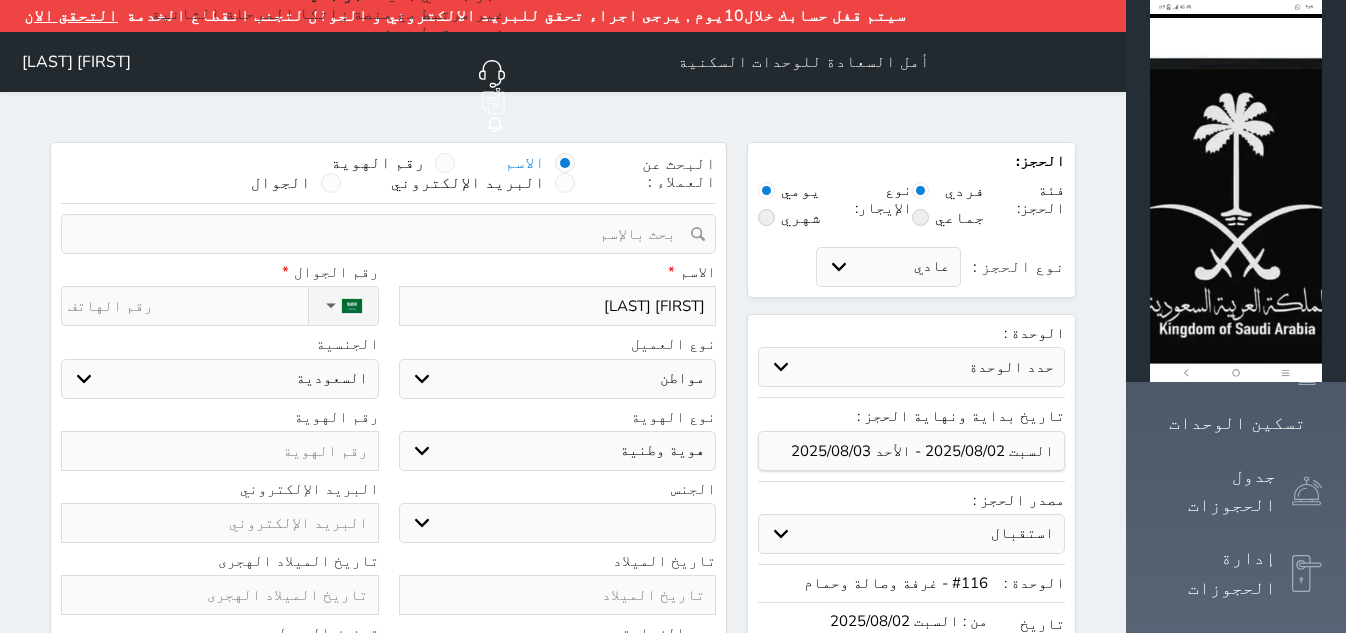 type on "سامي سع" 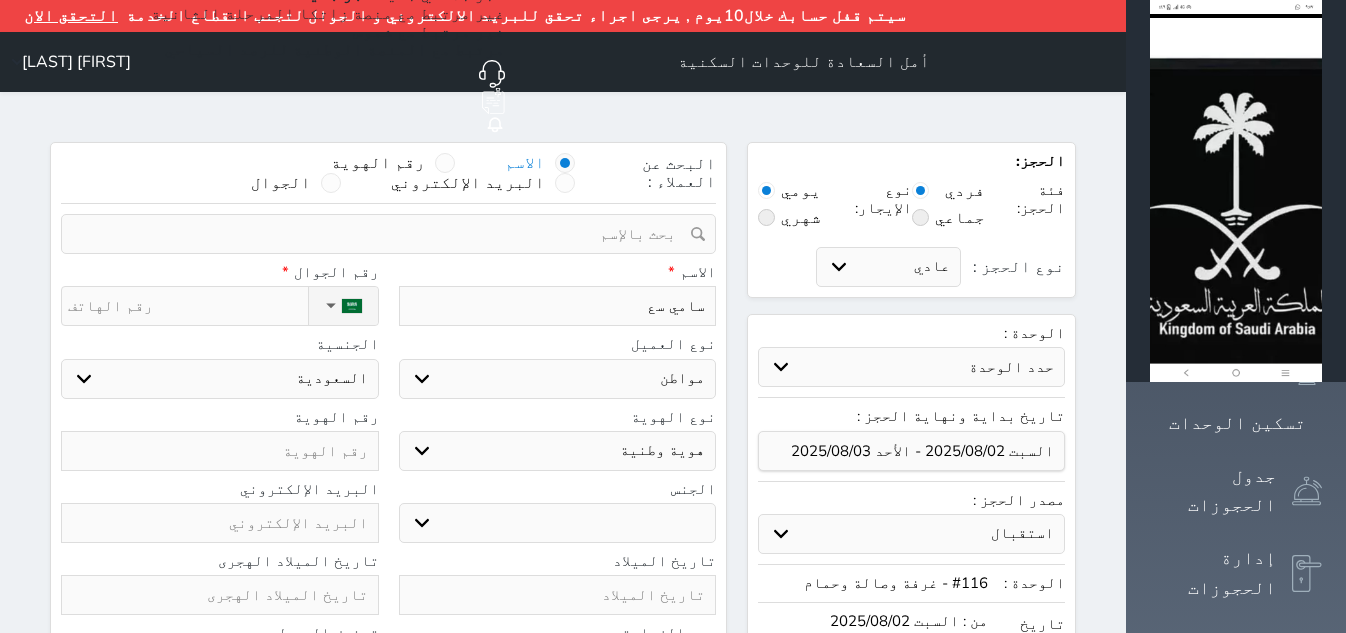 type on "سامي سعي" 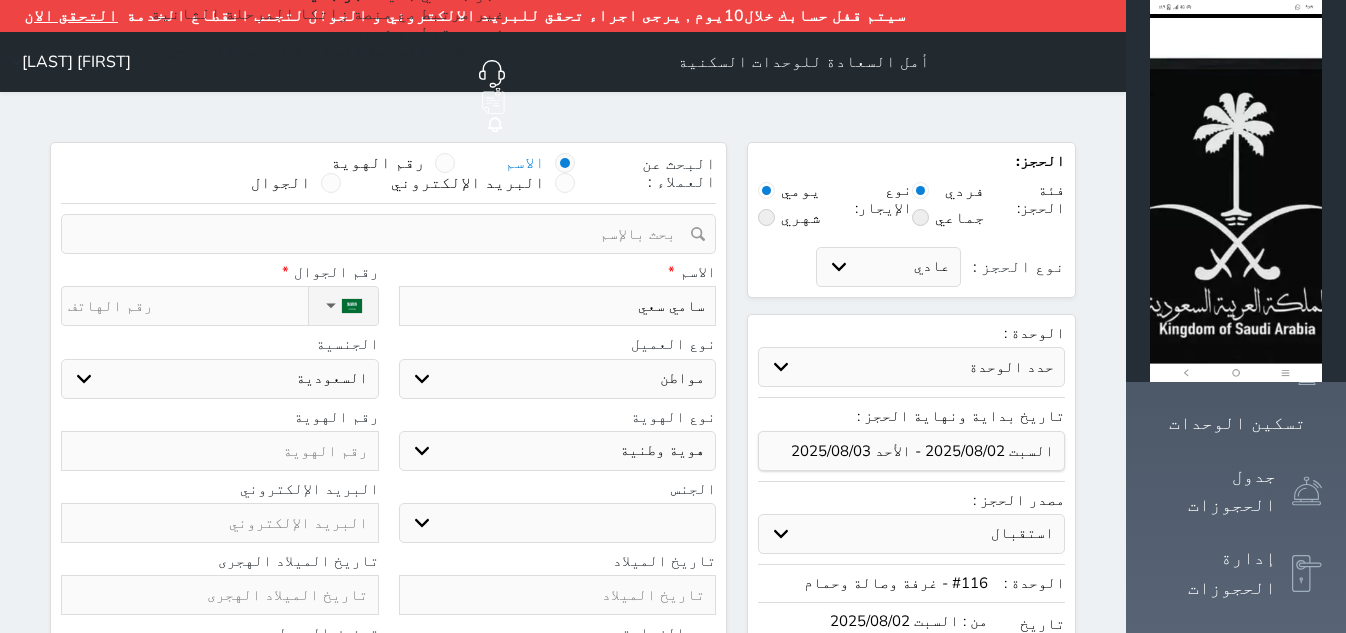 type on "سامي سعيد" 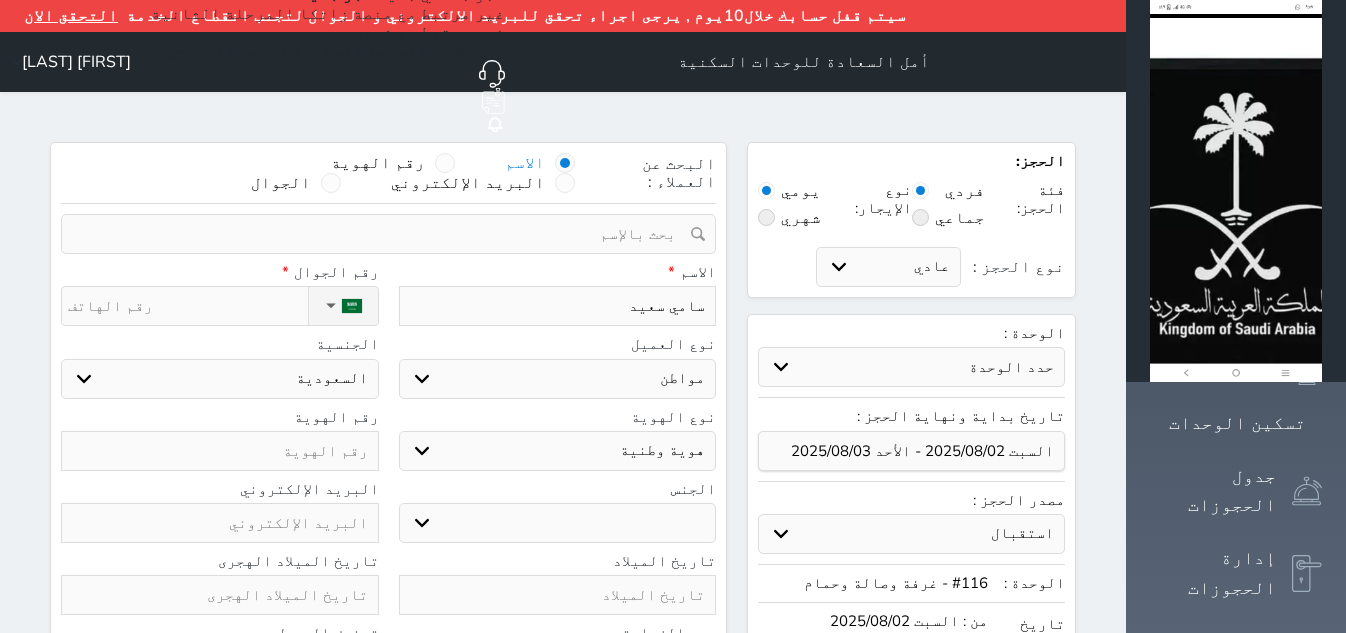 type on "سامي سعيد" 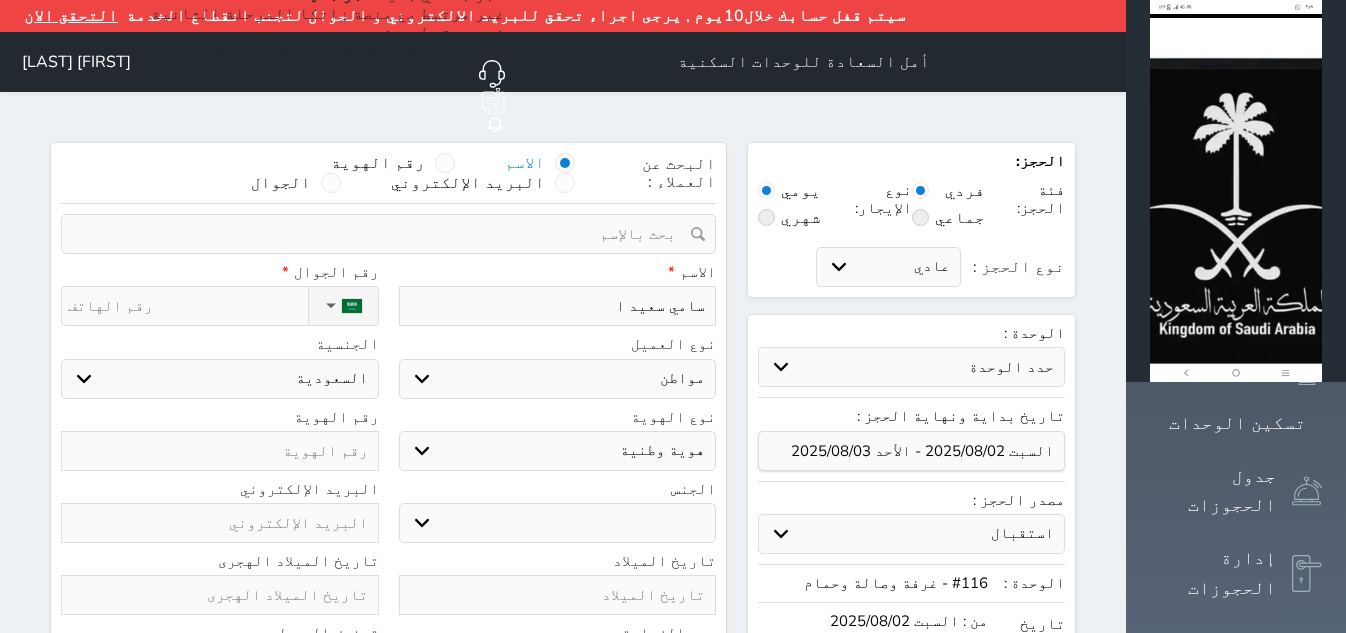 type on "[FIRST] [LAST] [LAST]" 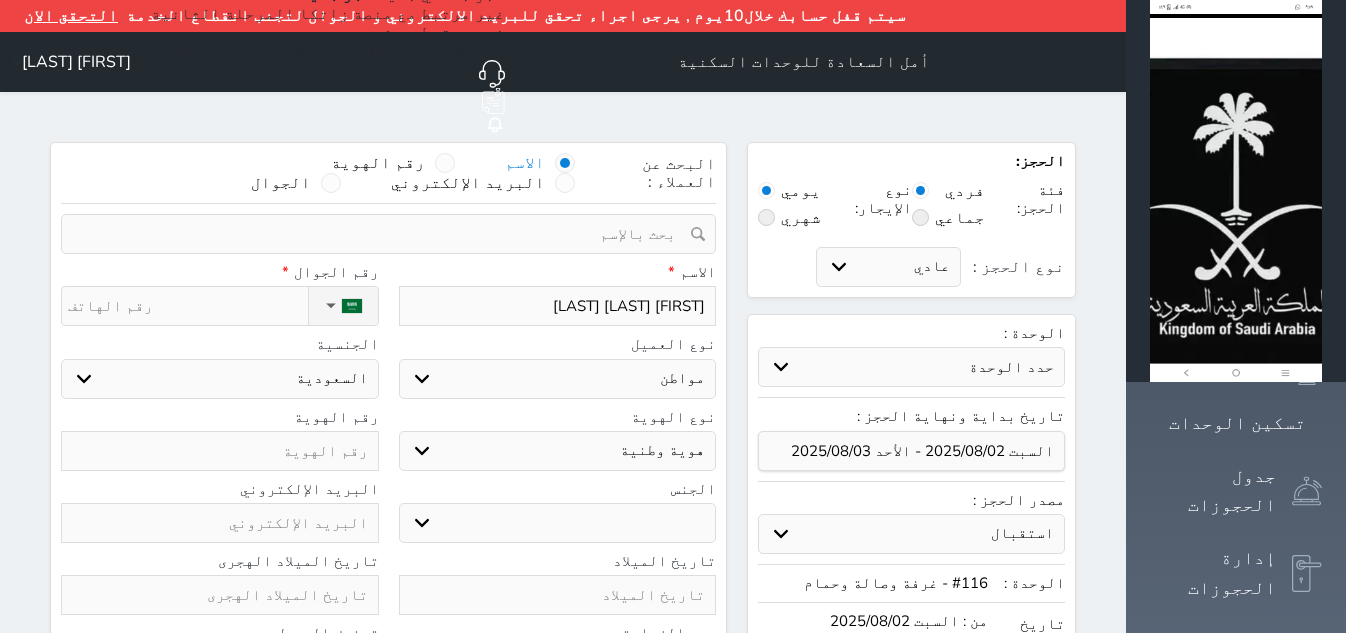 type on "سامي سعيد الث" 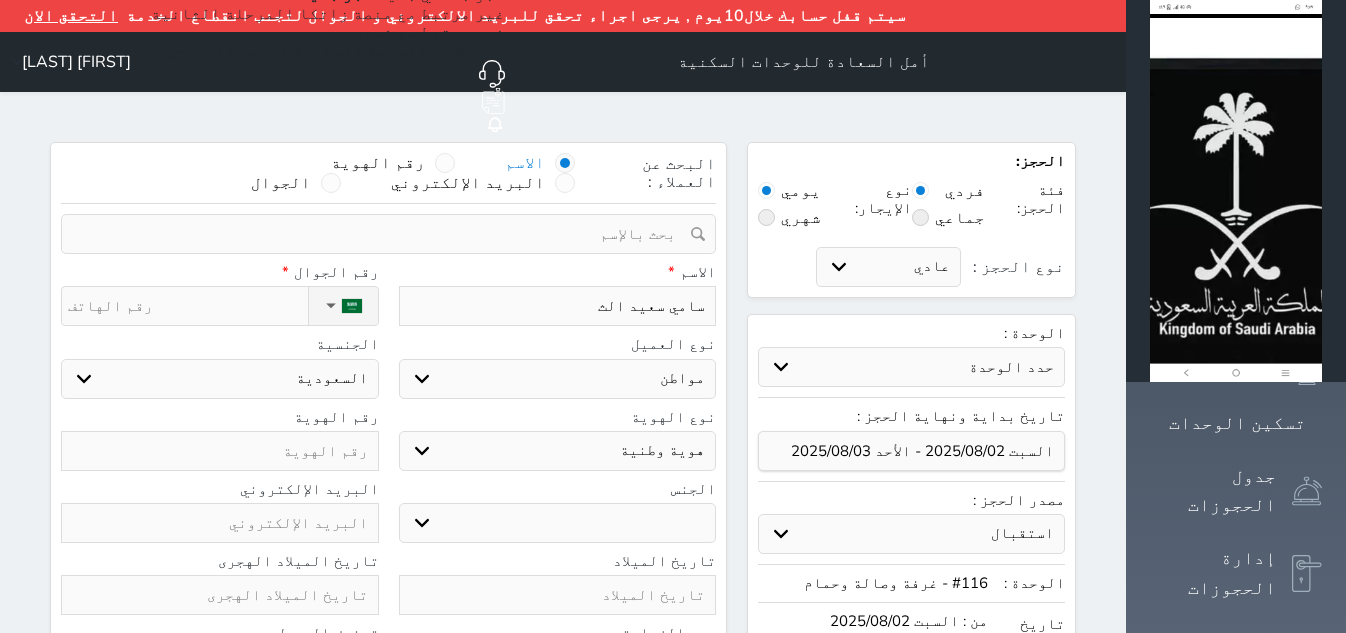 type on "[FIRST] [LAST] [LAST]" 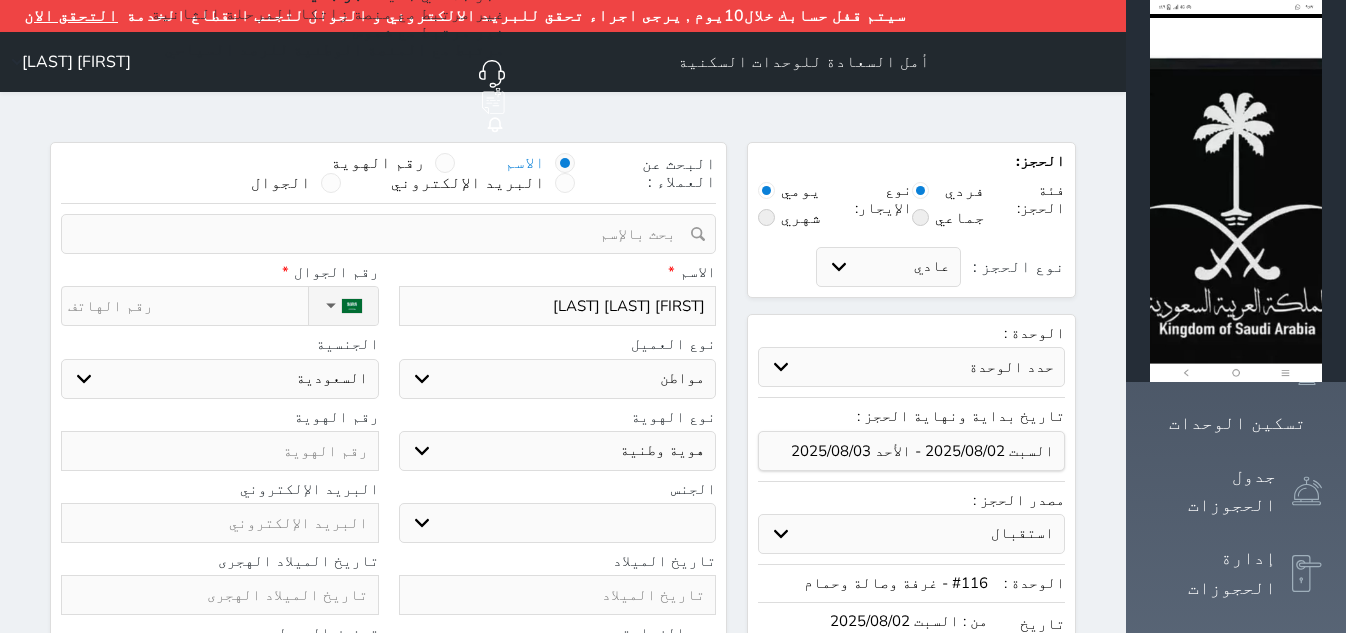 type on "سامي سعيد الثهر" 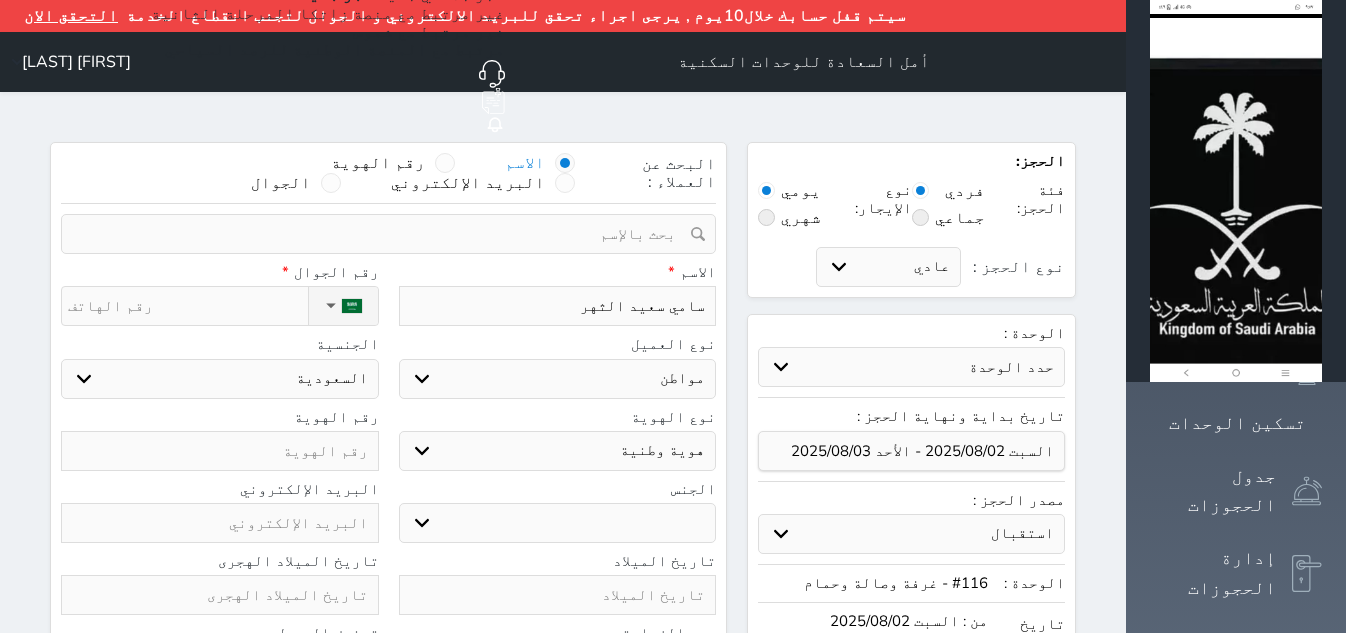 type on "[FIRST] [LAST] [LAST]" 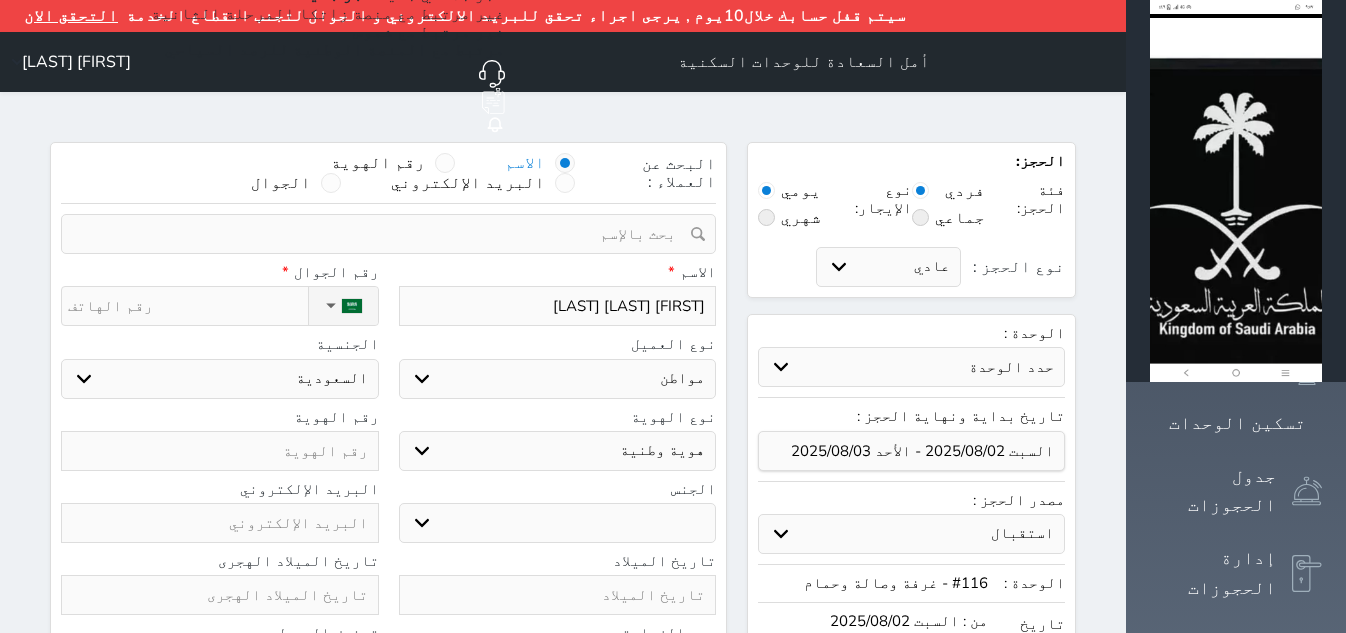 type on "[FIRST] [LAST] [LAST]" 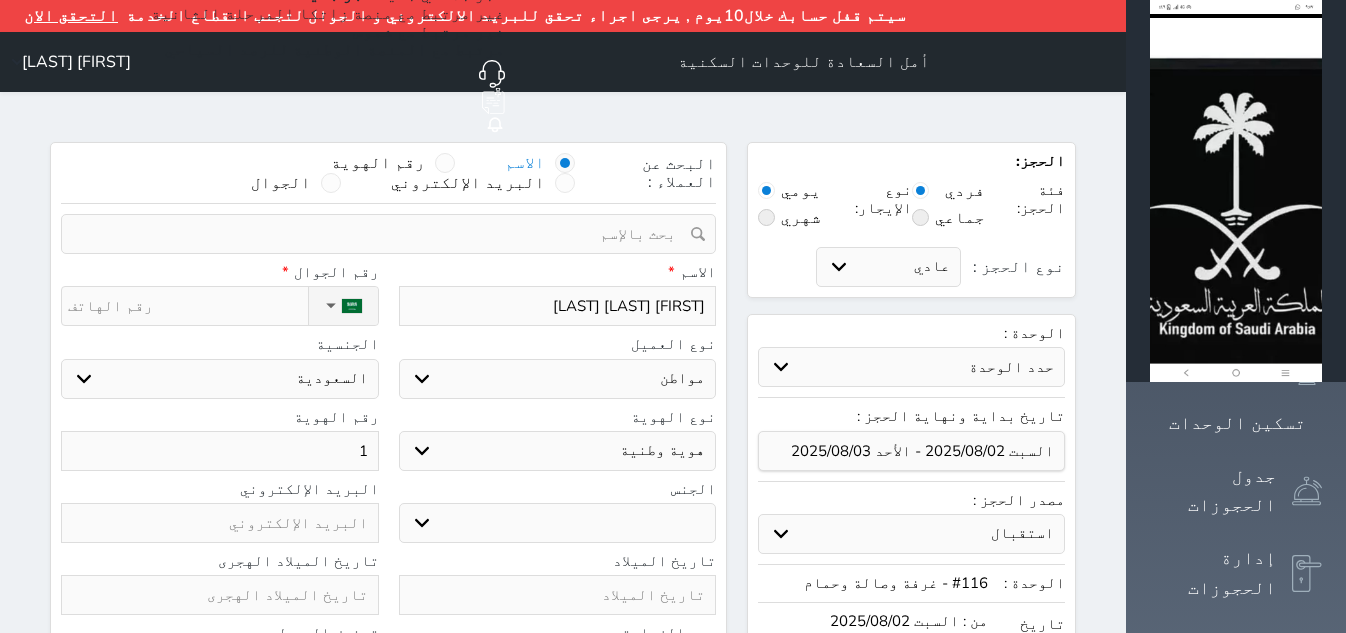 type on "10" 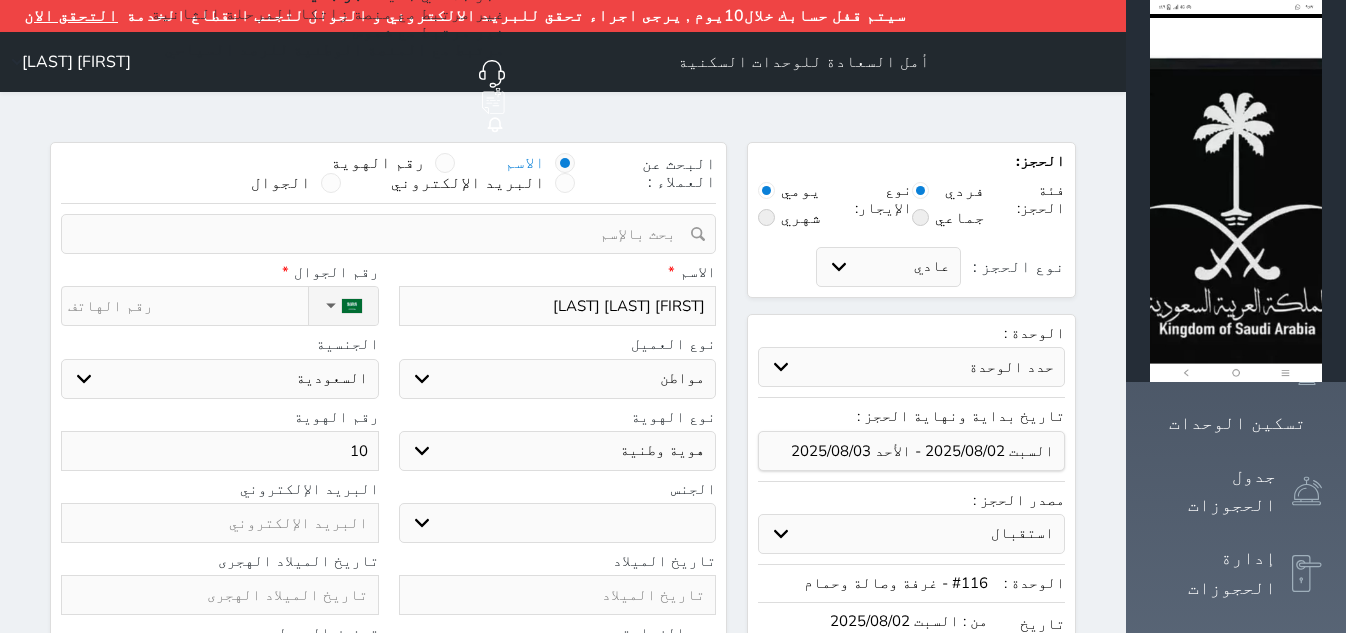 type on "101" 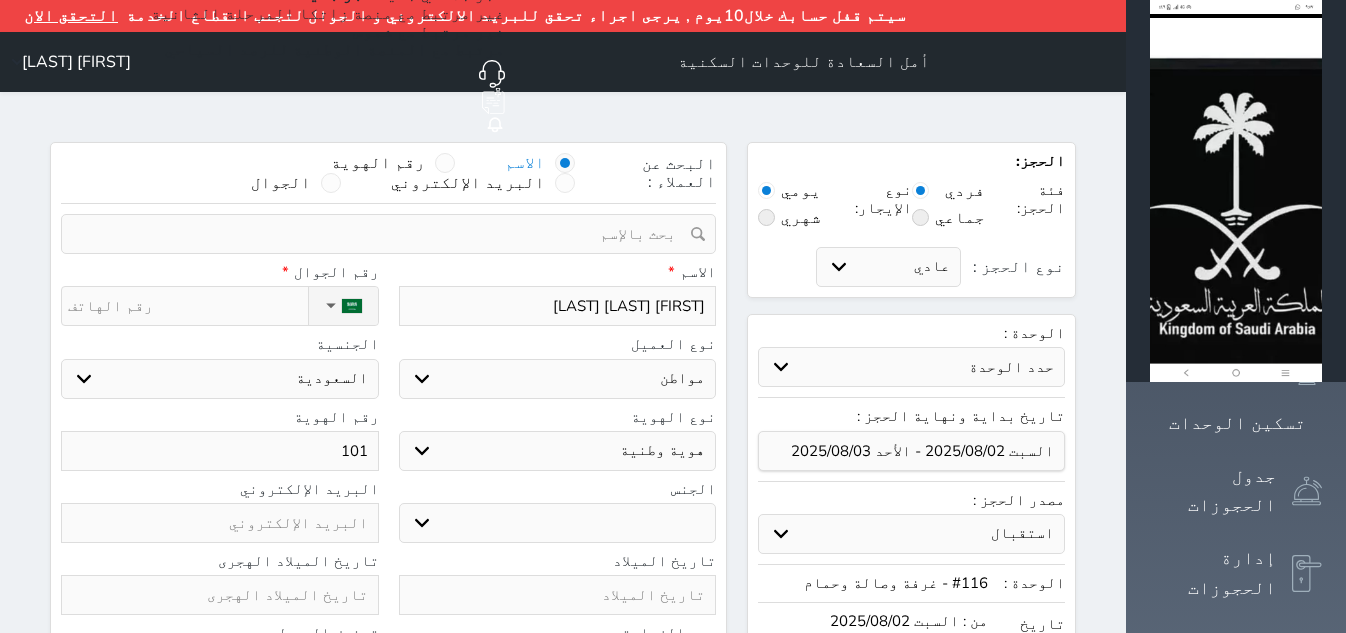type on "1013" 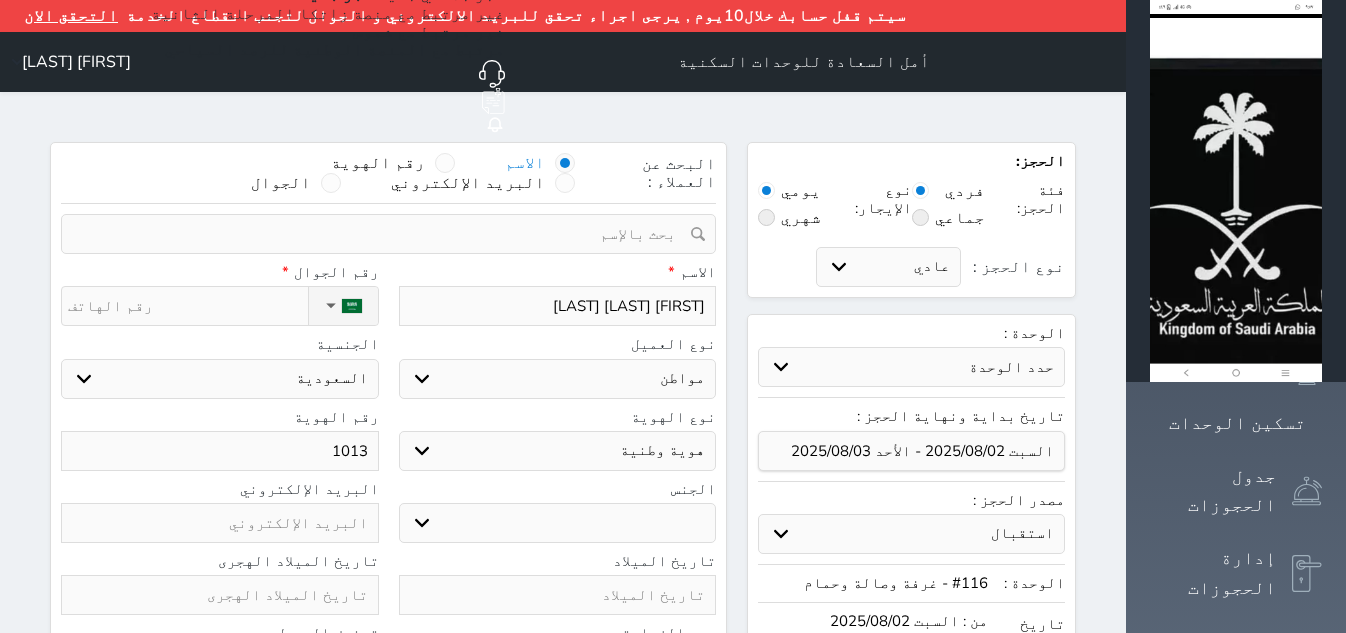 select 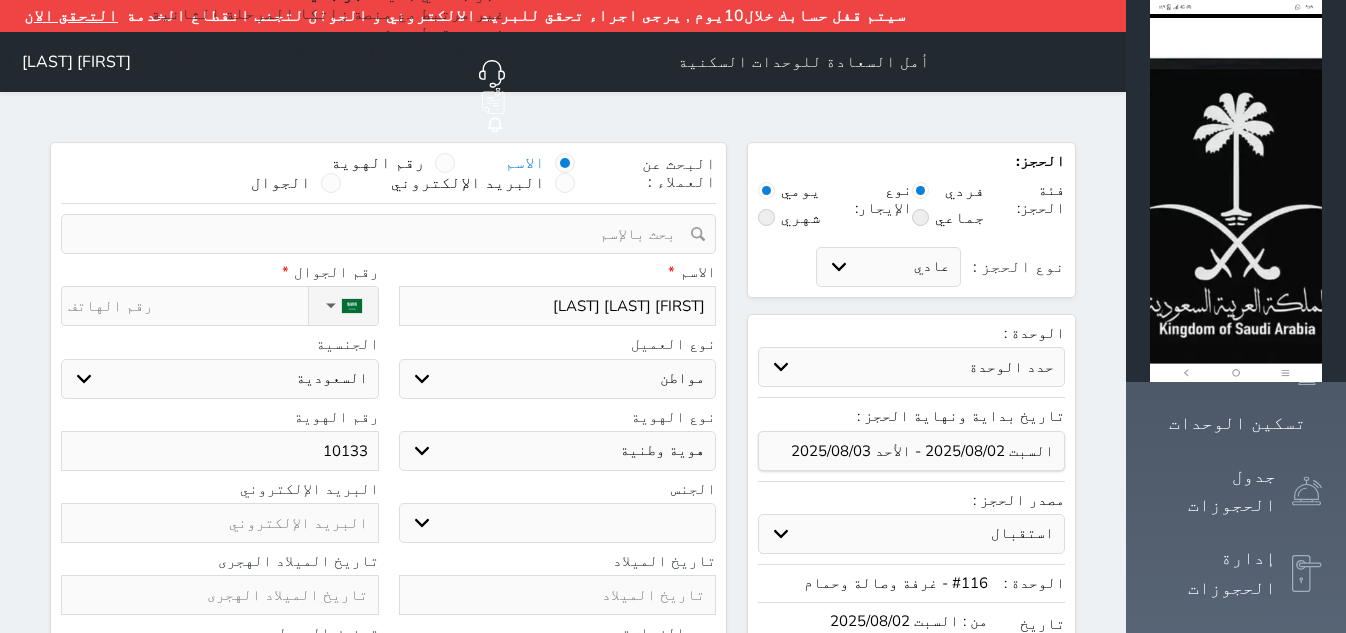 type on "101338" 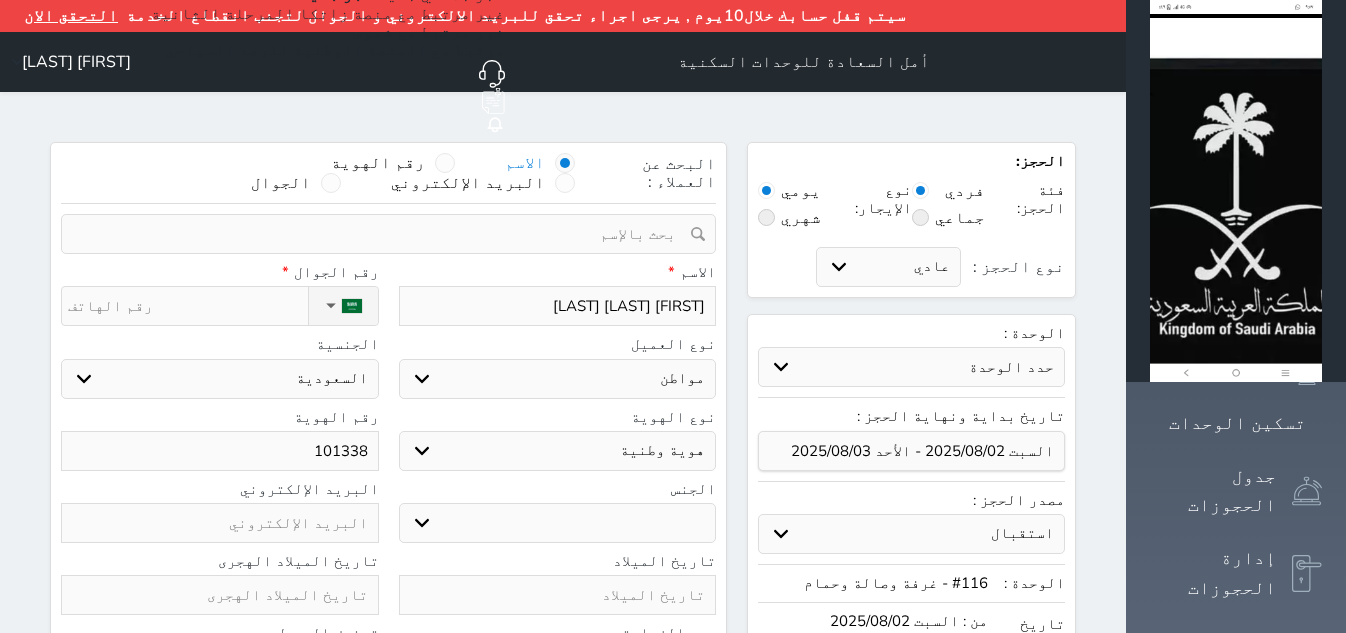 select 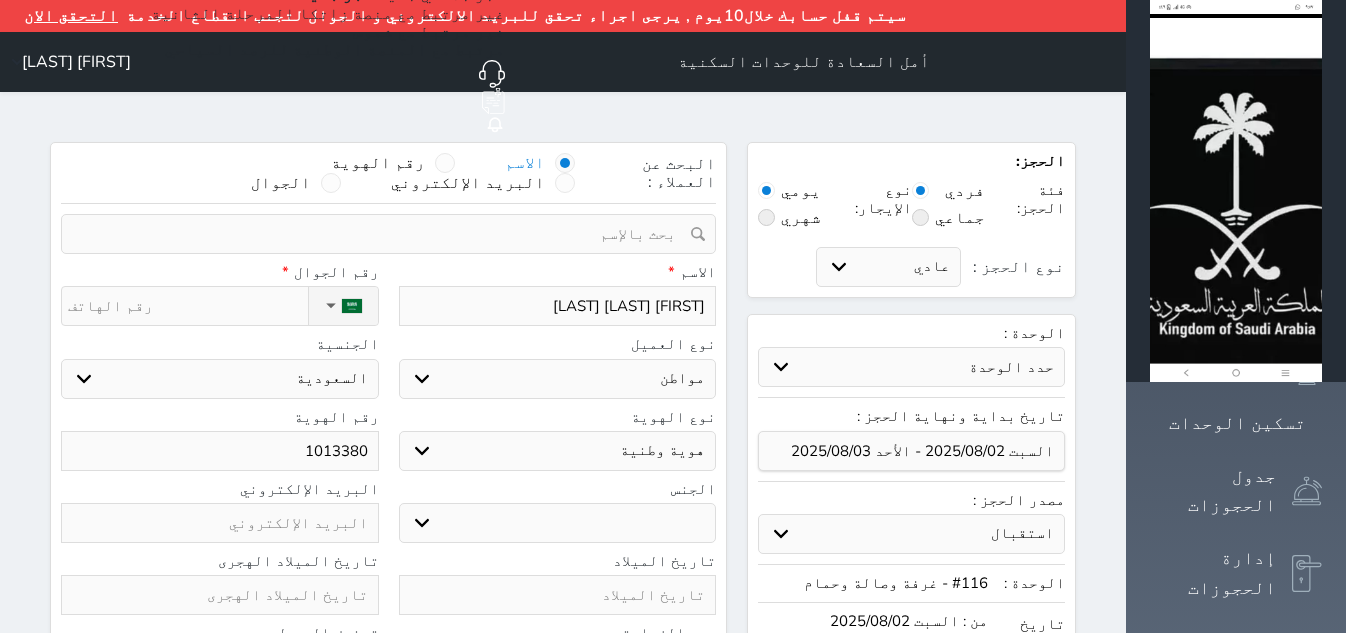 type on "[NUMBER]" 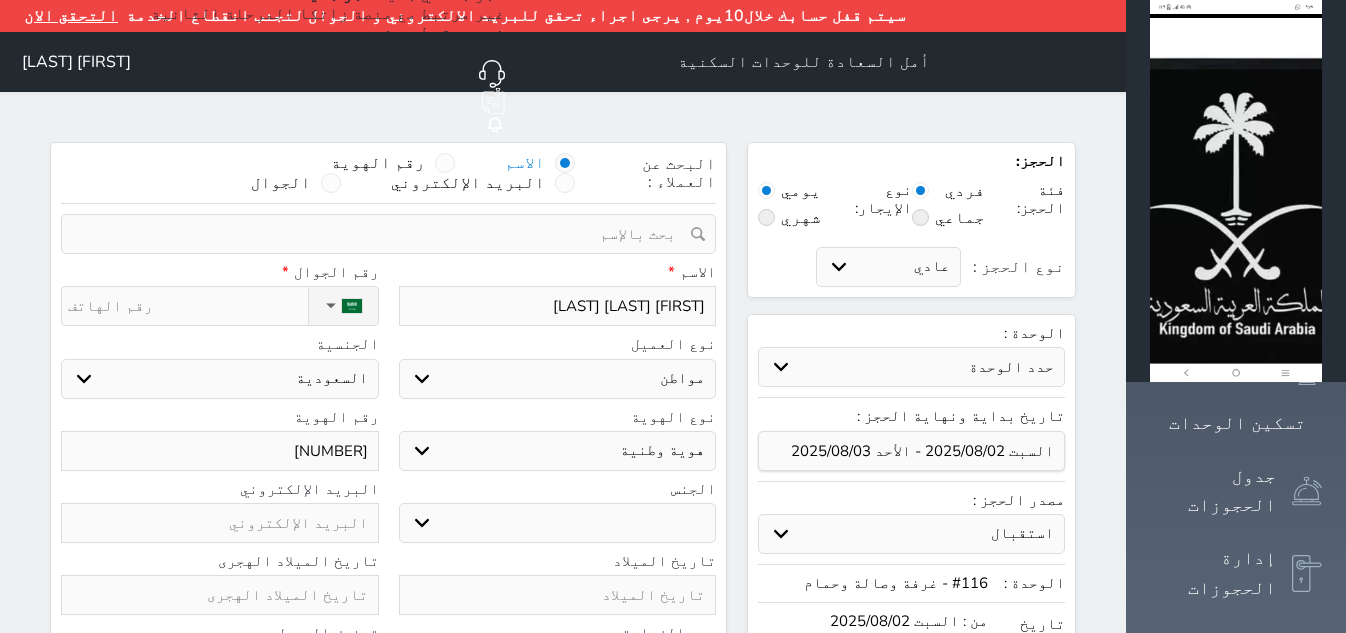 type on "[NUMBER]" 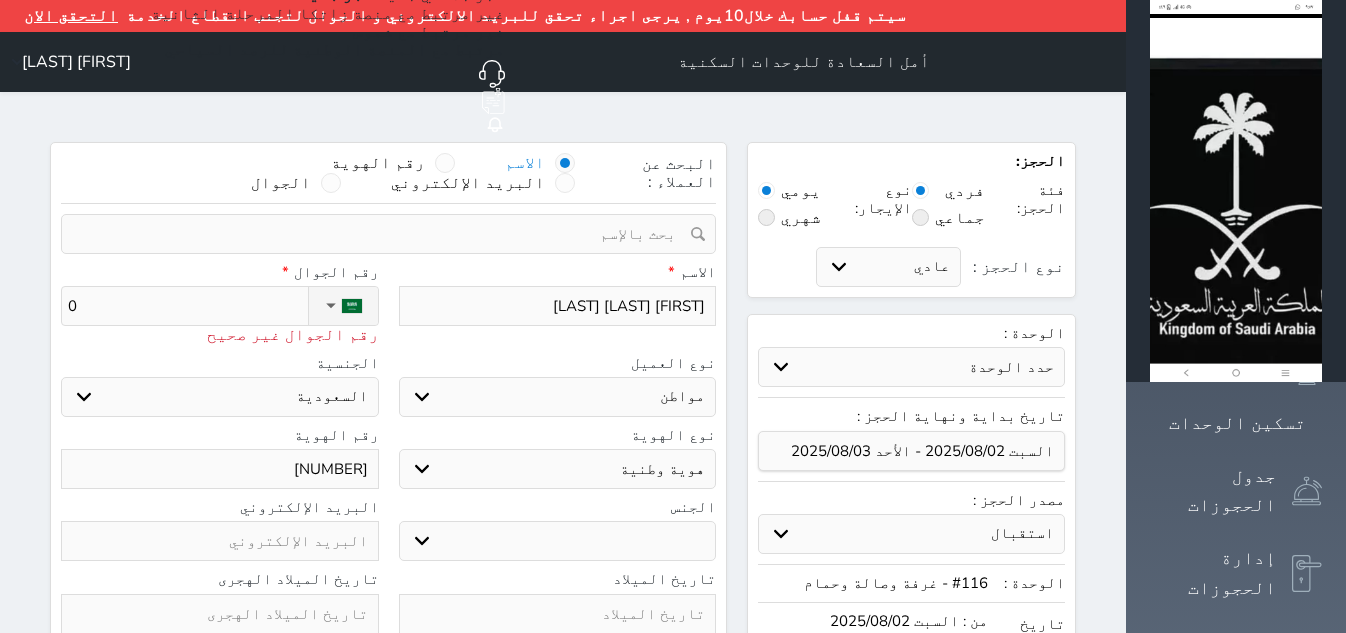 type on "05" 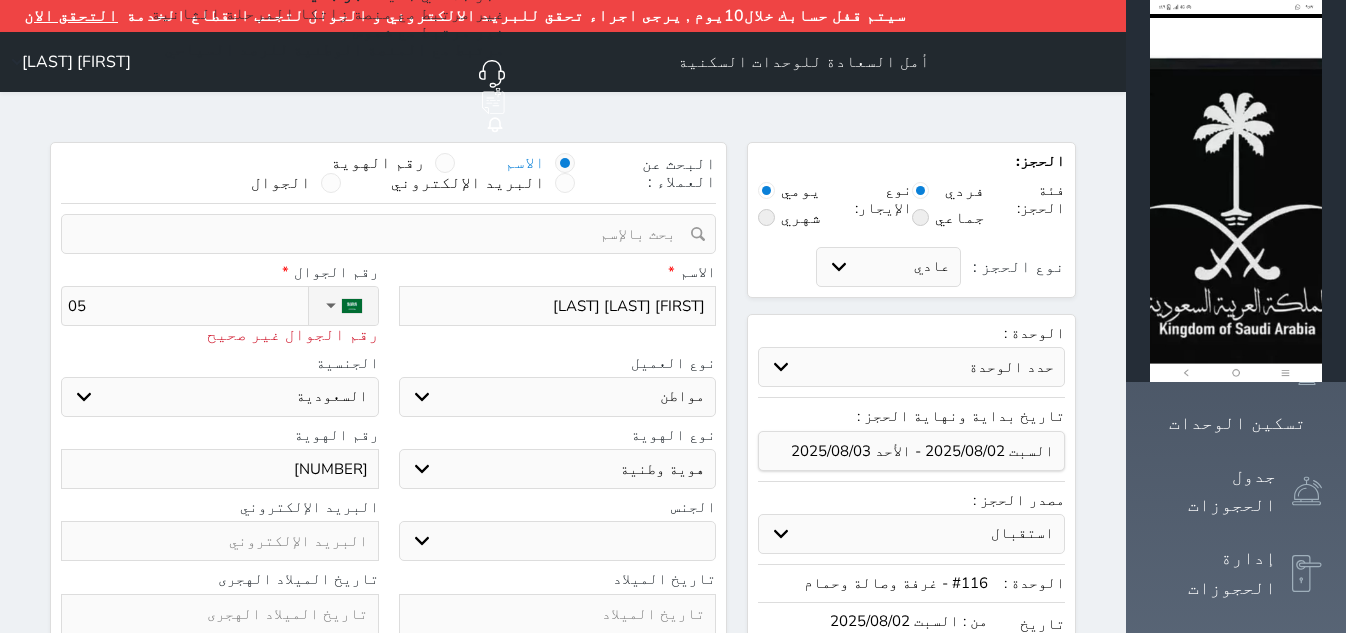 type on "055" 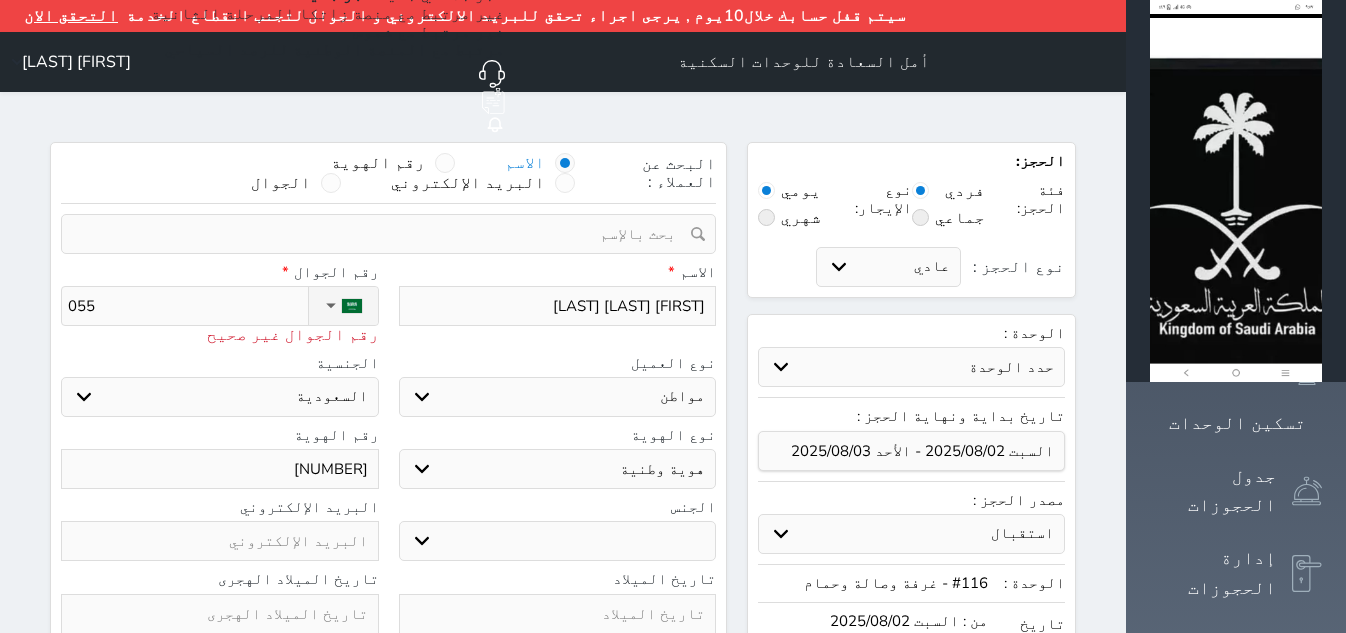 type on "0557" 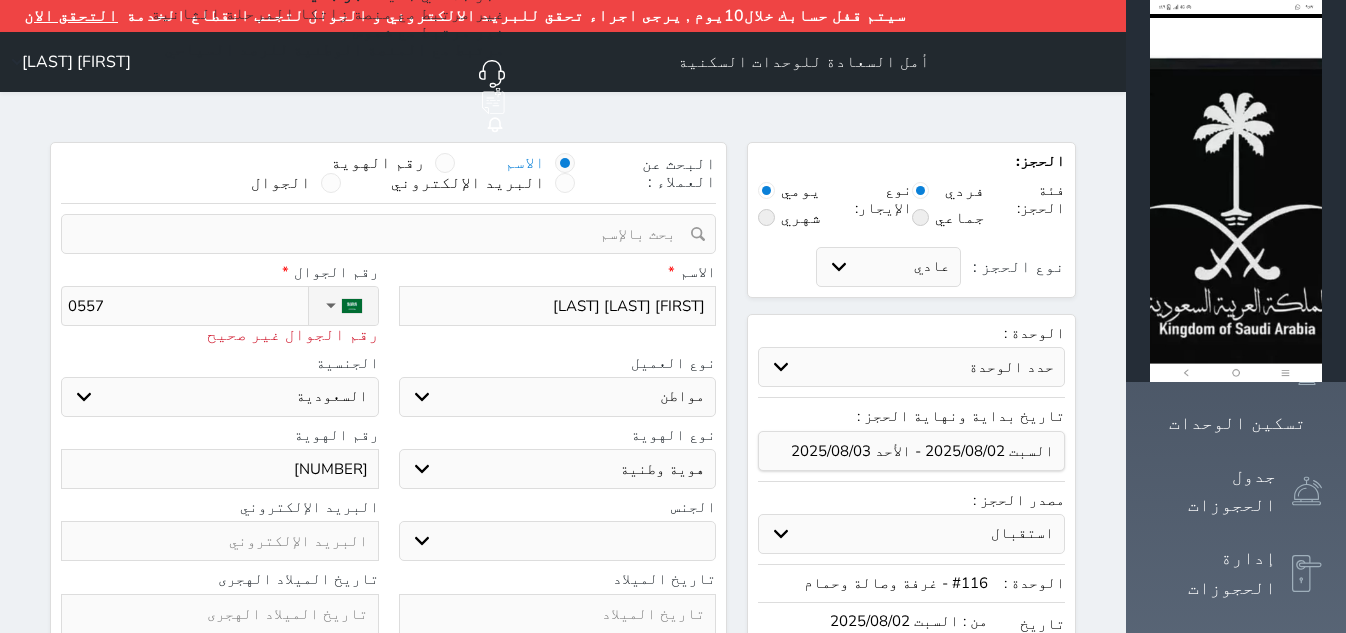 type on "[PHONE]" 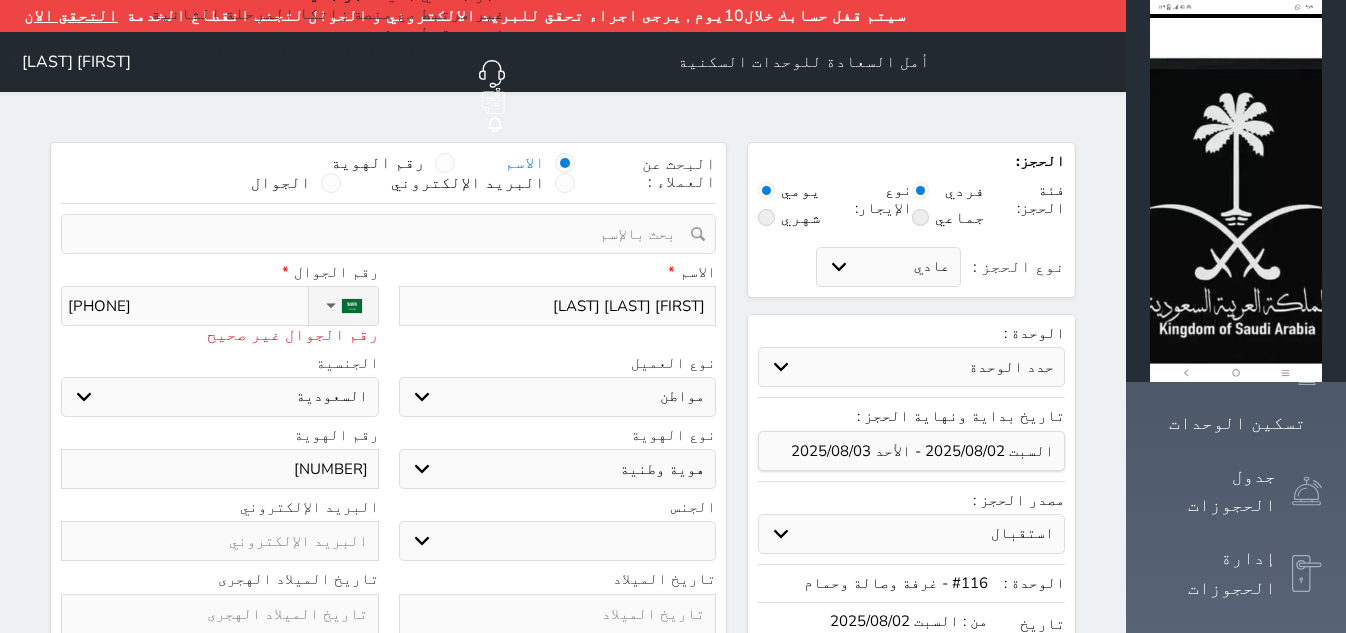 type on "[PHONE]" 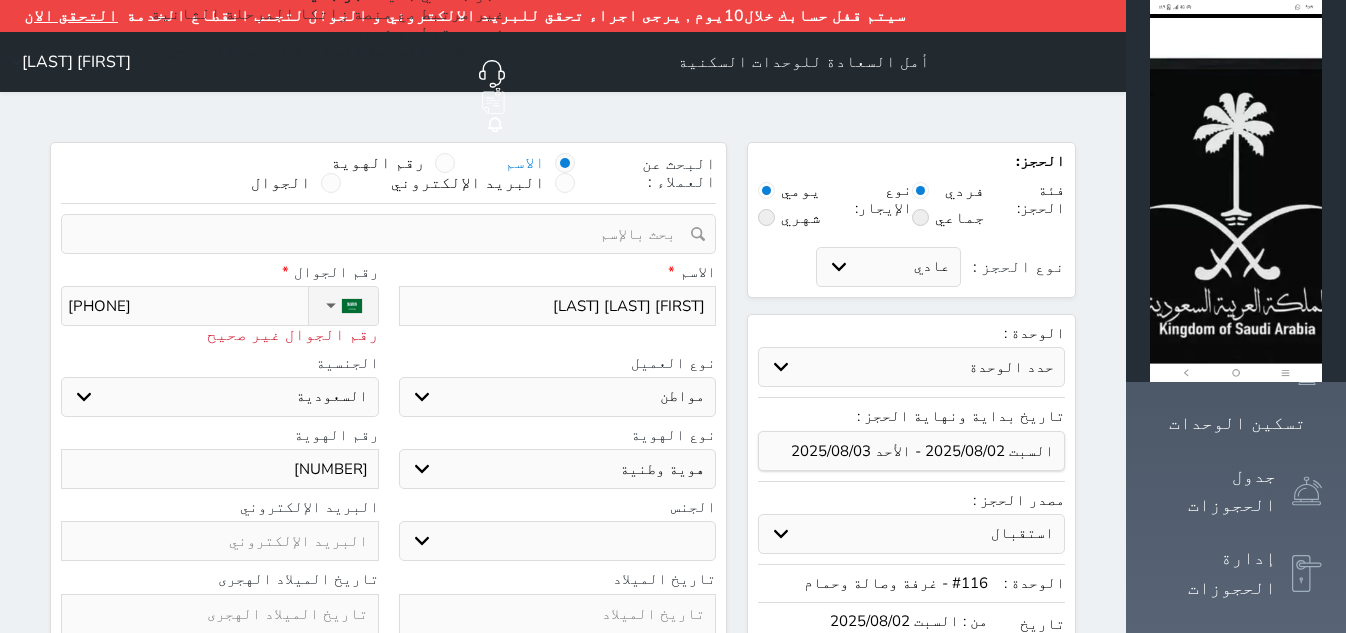 type on "[PHONE]" 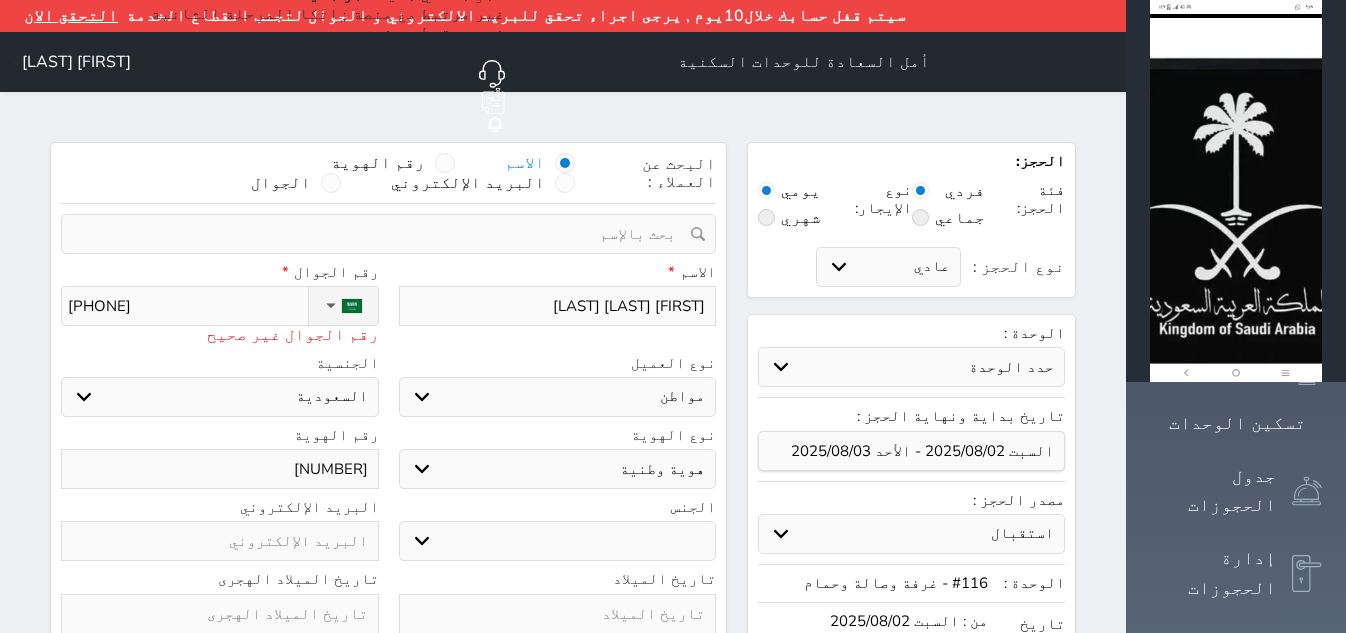 type on "[PHONE]" 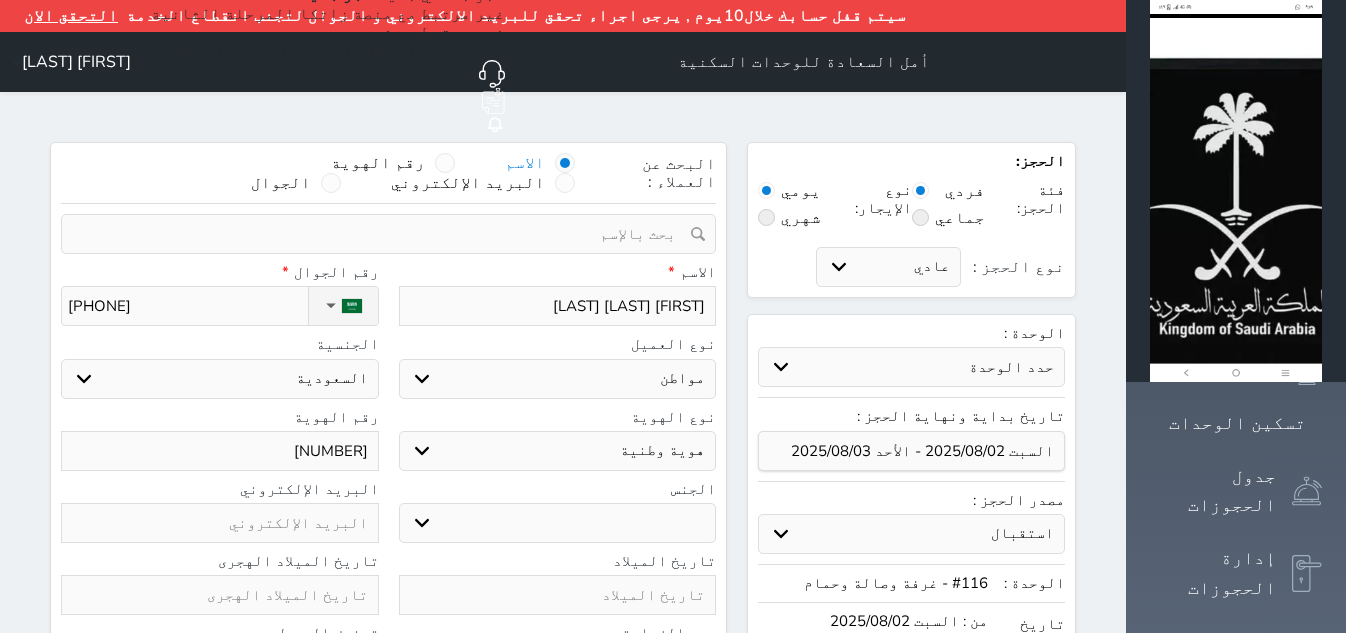 type on "[PHONE]" 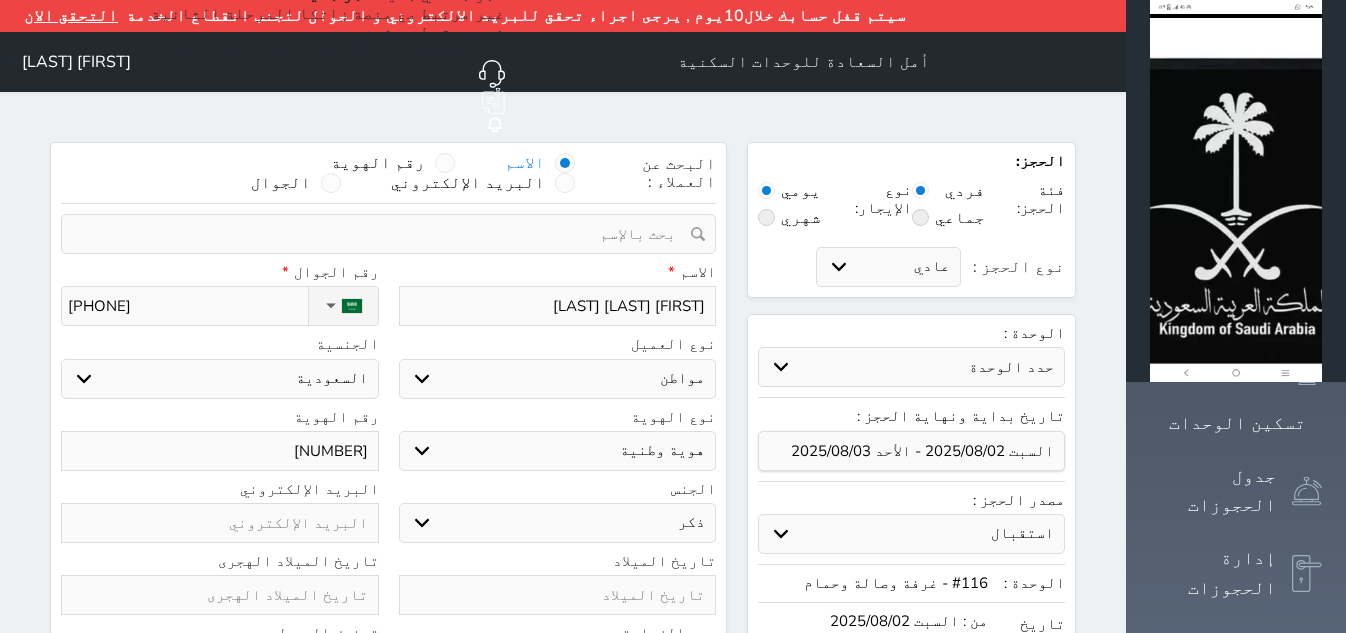 click on "ذكر   انثى" at bounding box center (558, 523) 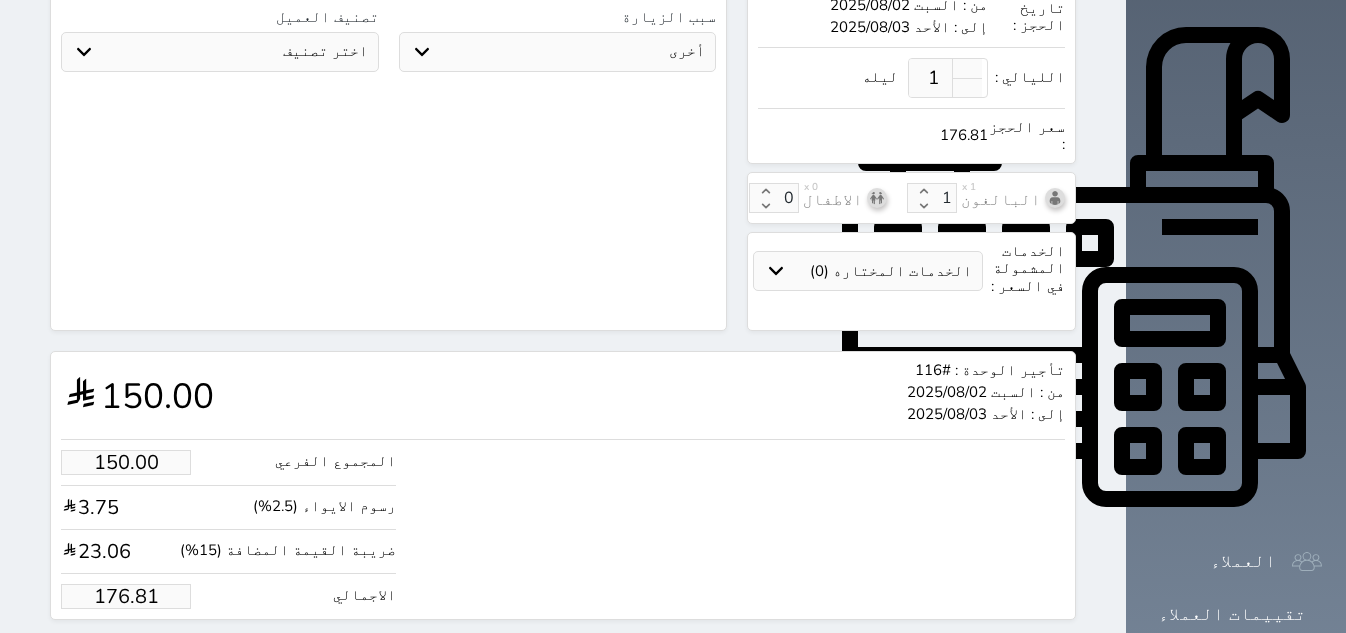 scroll, scrollTop: 625, scrollLeft: 0, axis: vertical 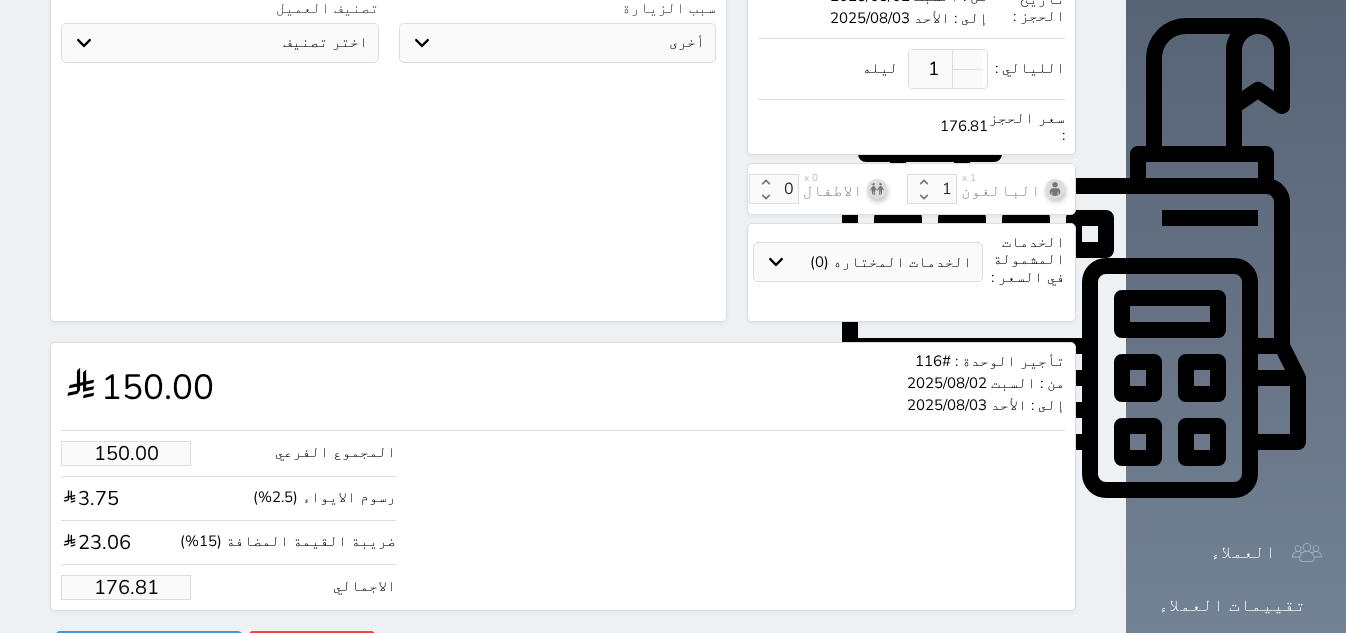 click on "176.81" at bounding box center [126, 587] 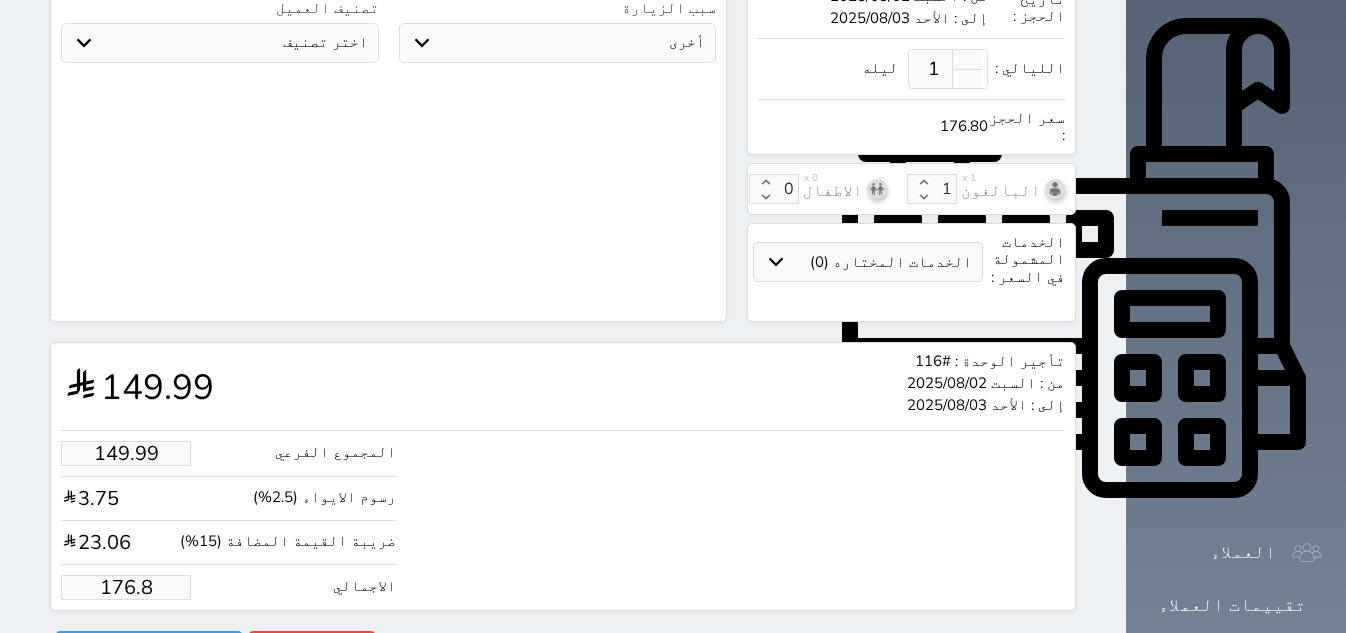 type on "176" 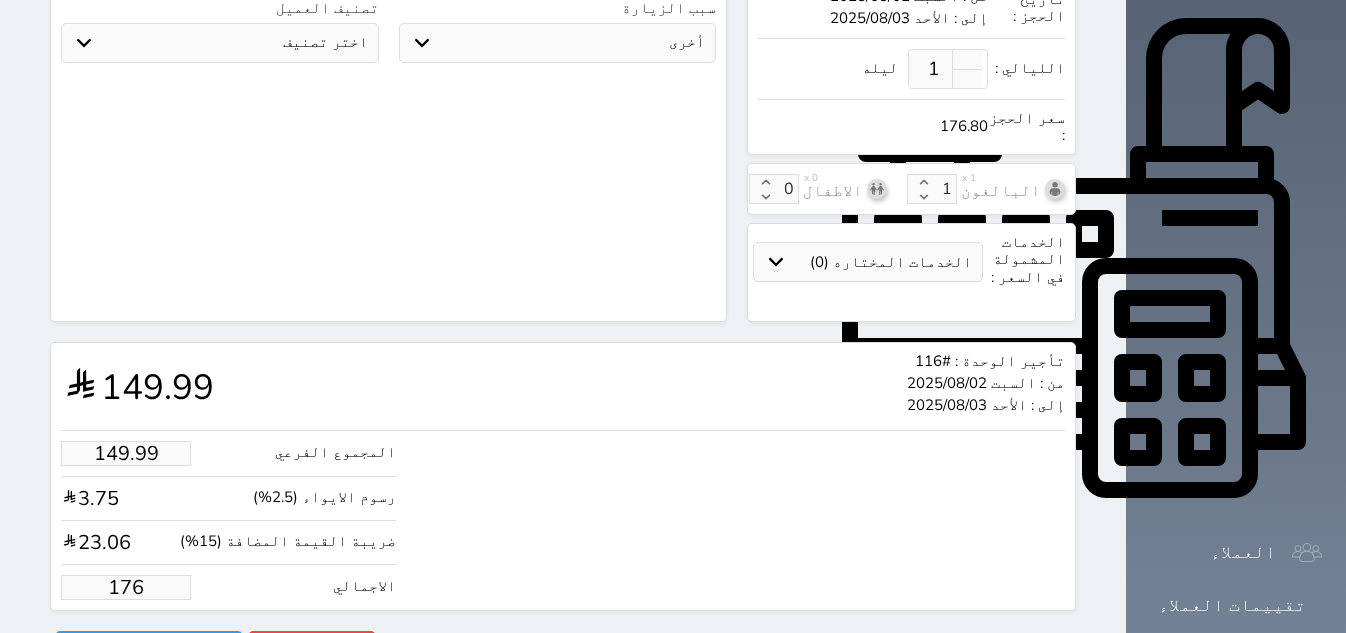 type on "14.42" 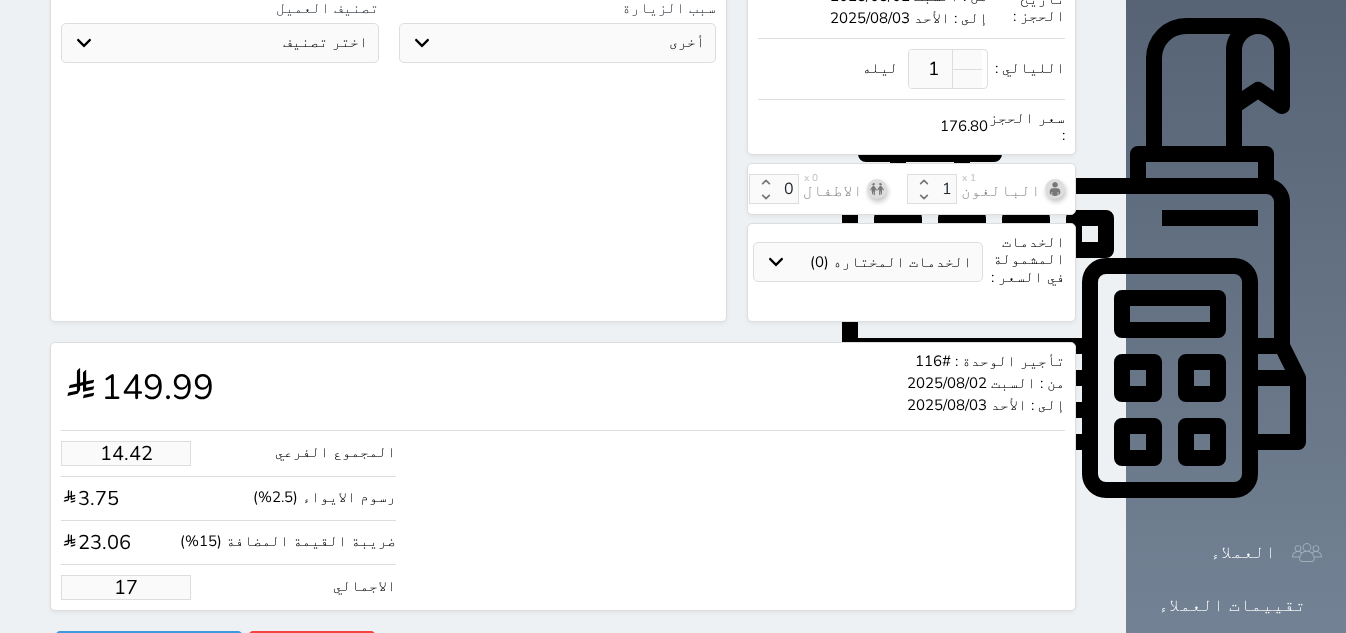 type on "1.17875" 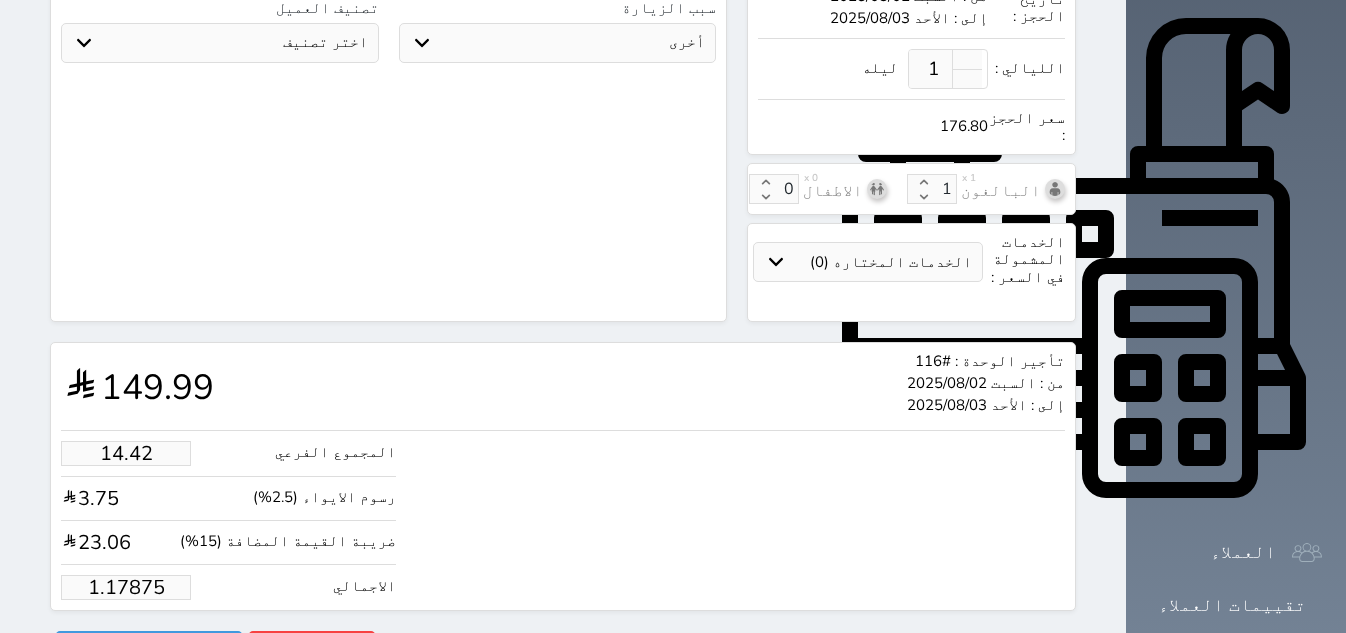 type on "1.00" 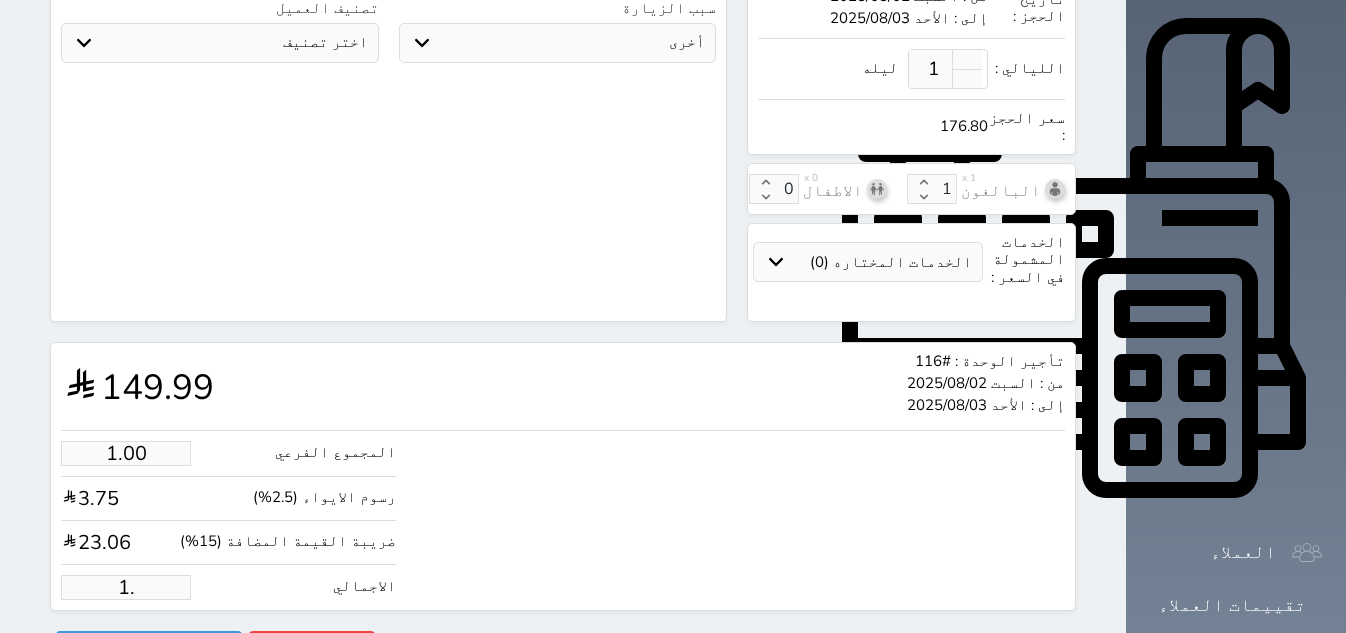 type on "1" 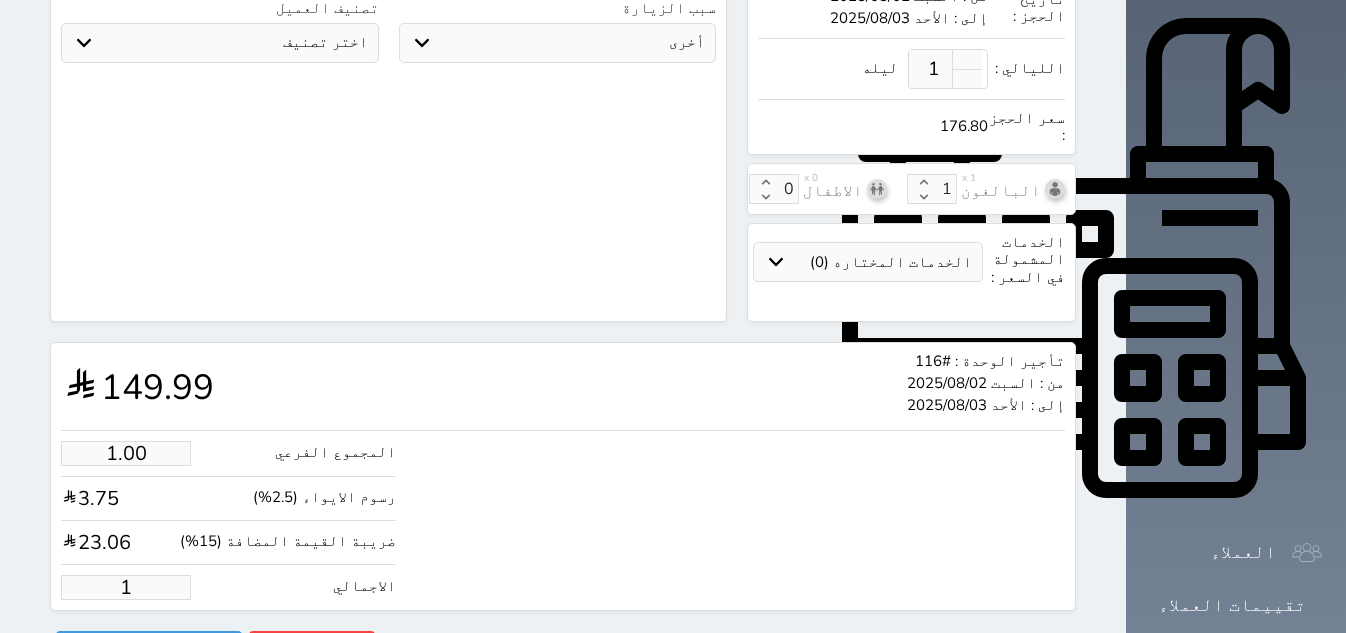 type 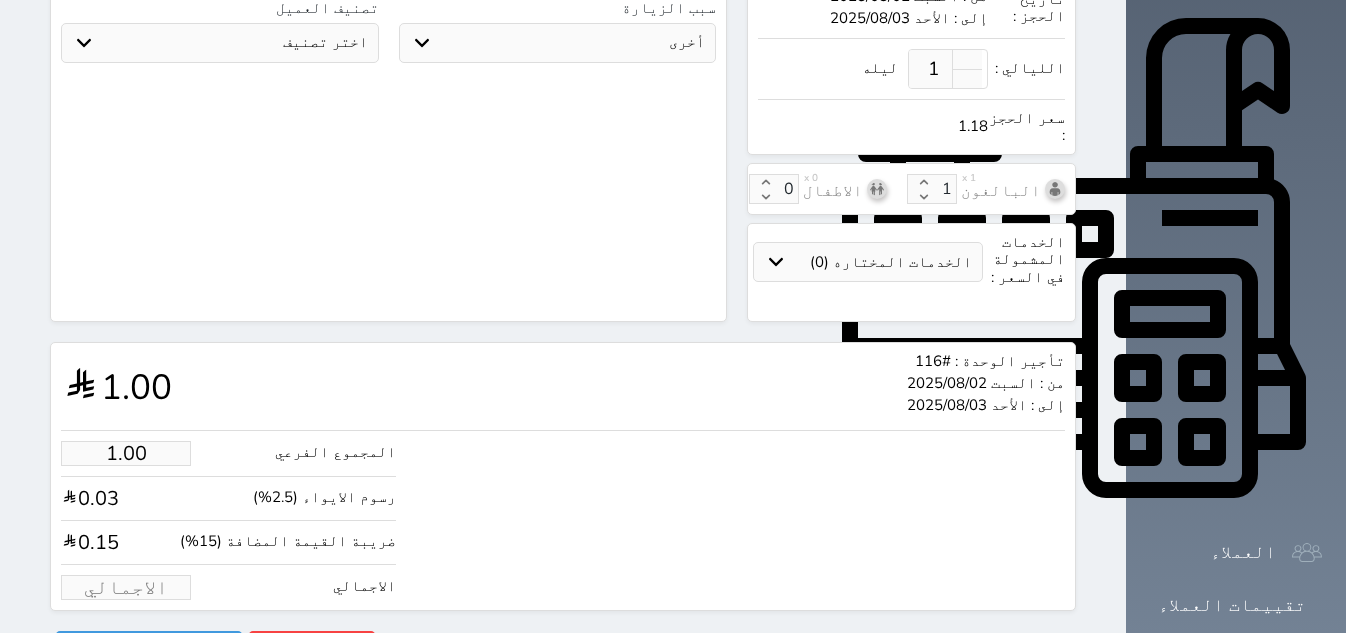 type on "1.70" 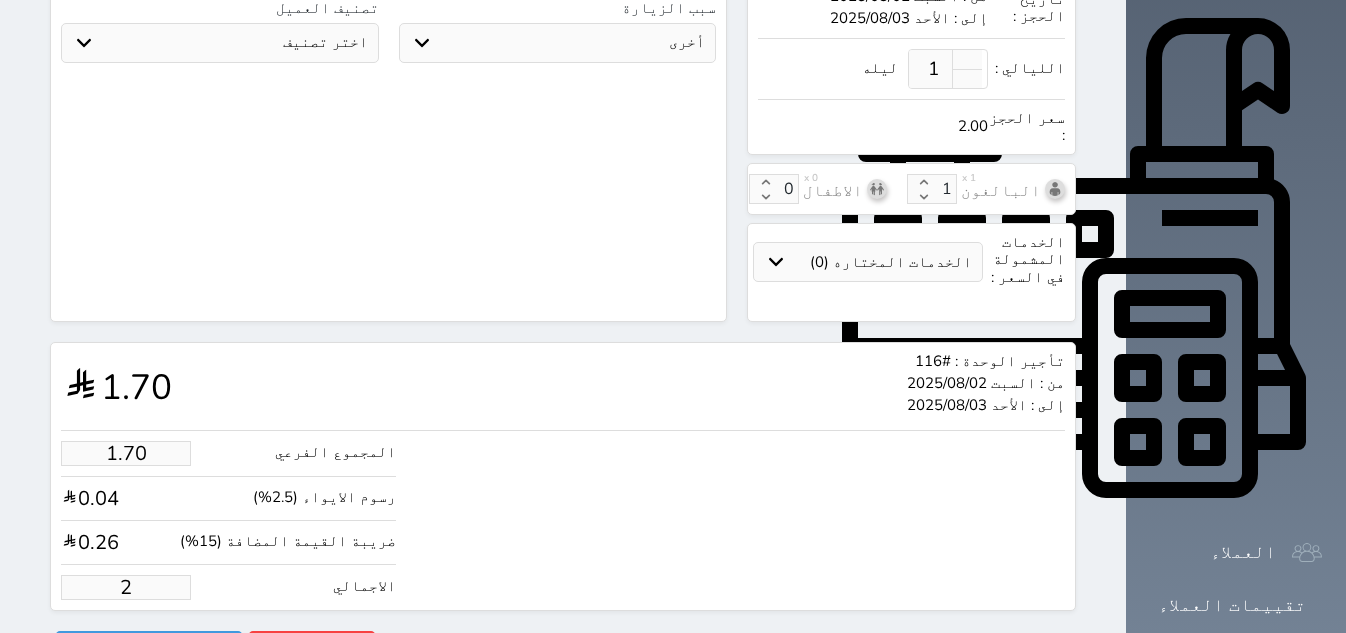 type on "19.51" 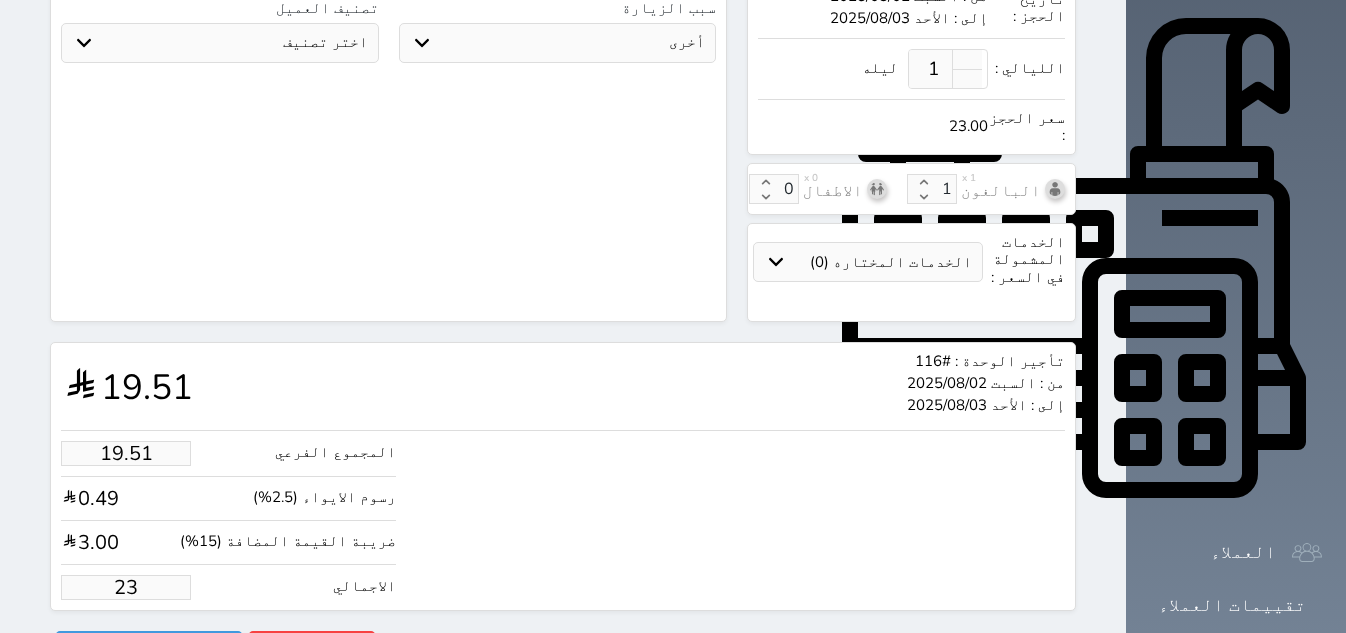 type on "195.12" 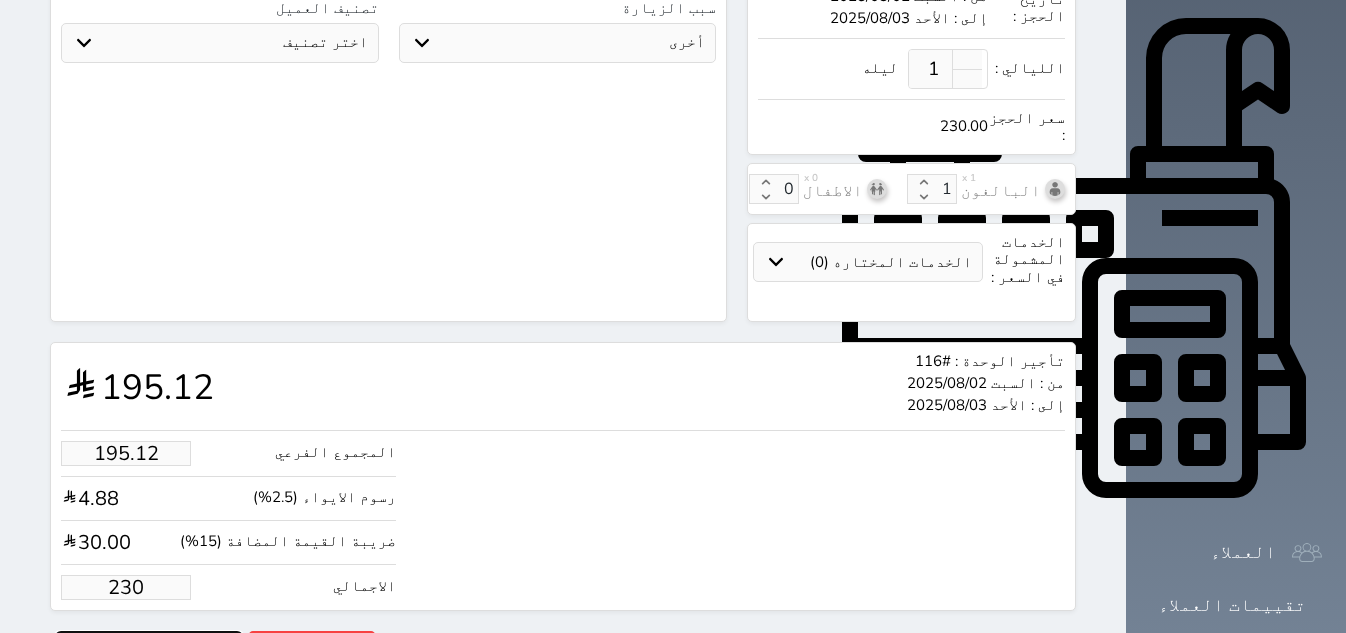 type on "230.00" 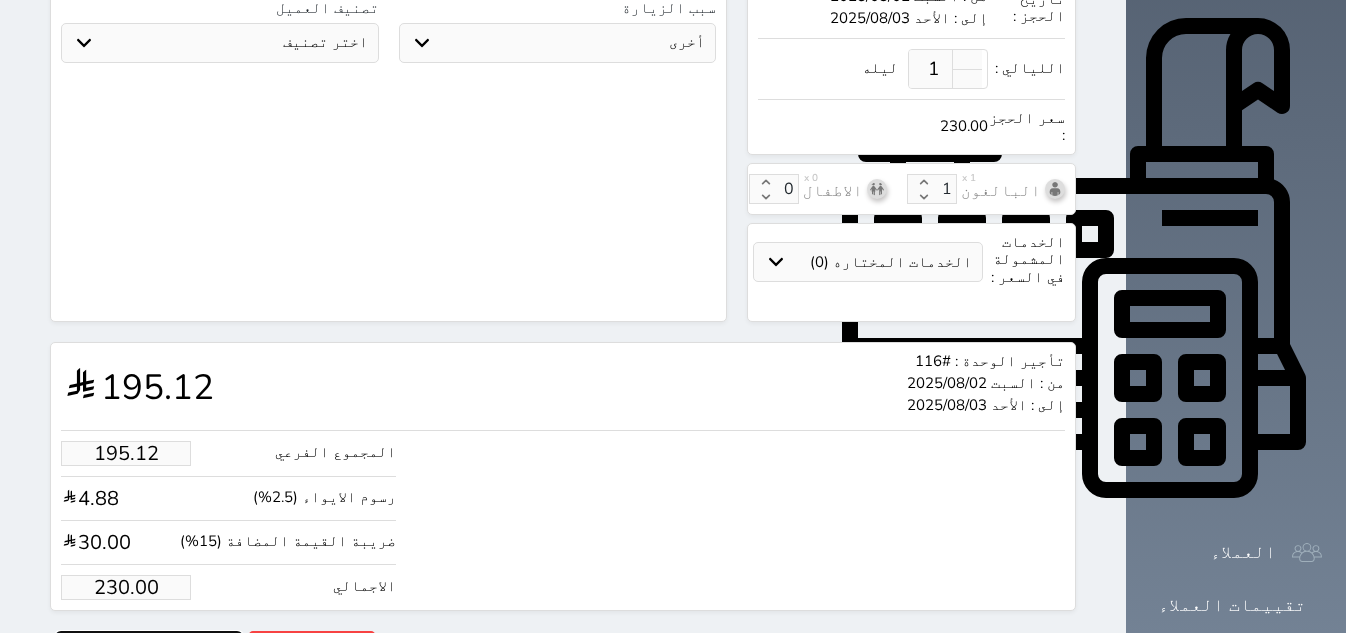 click on "حجز" at bounding box center (149, 648) 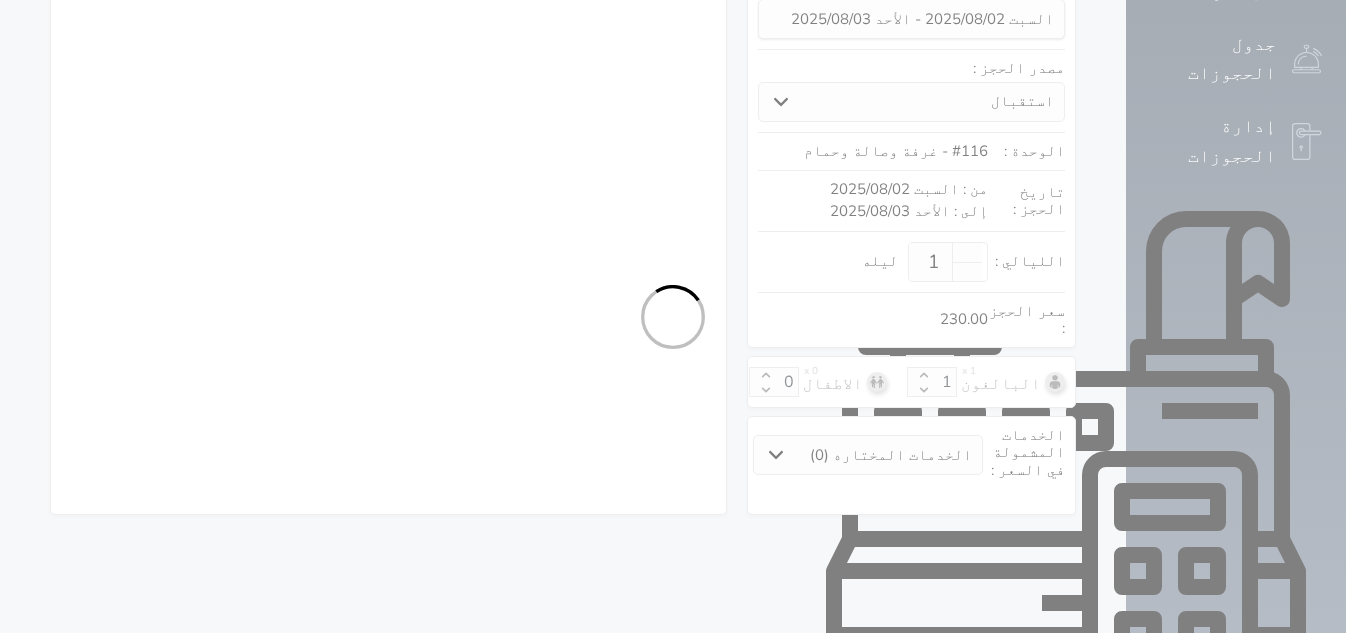 select on "1" 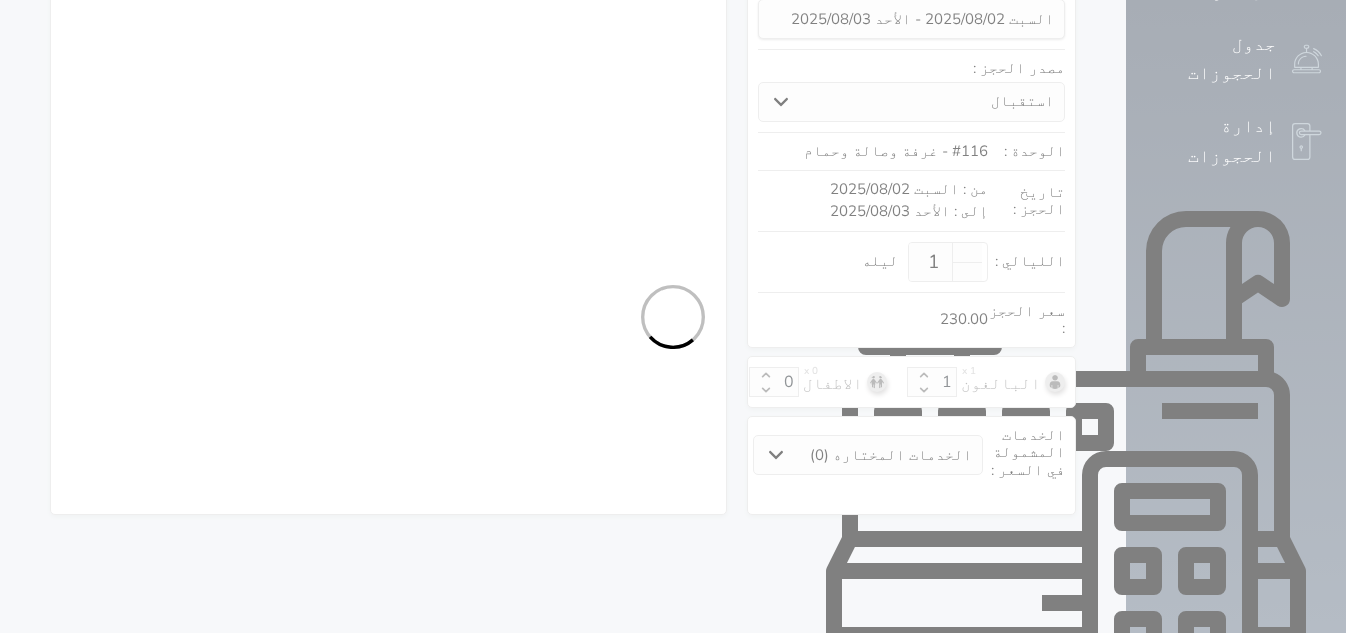 select on "113" 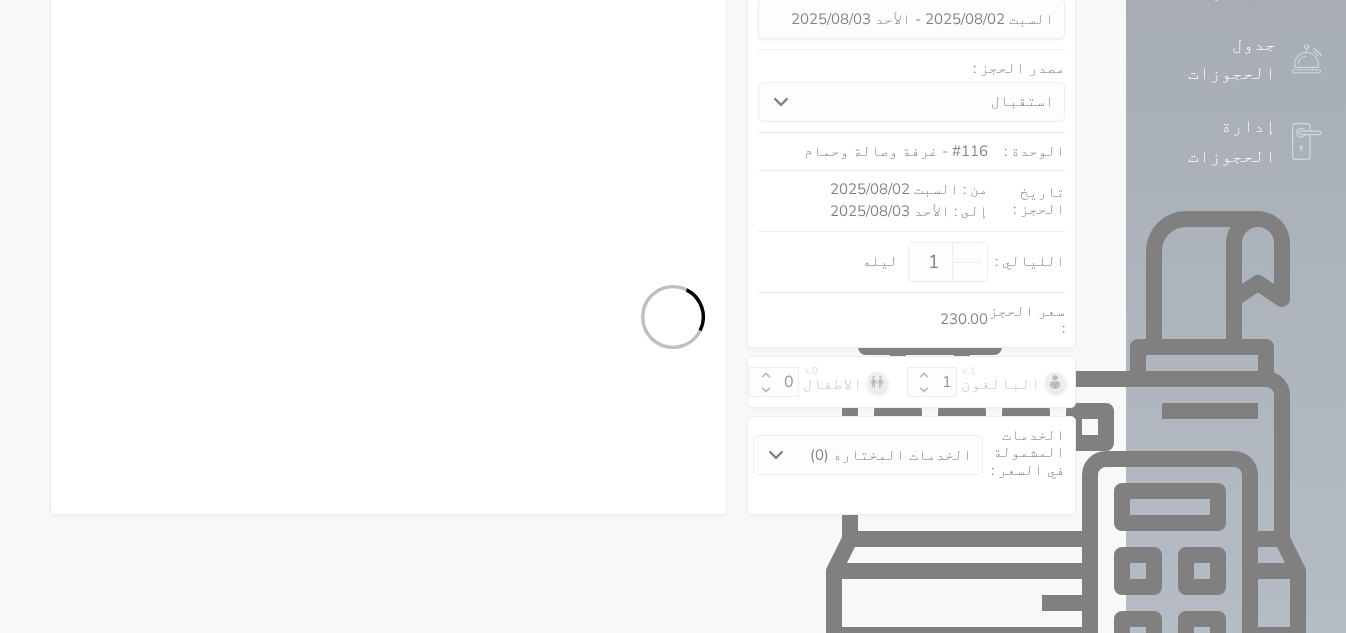 select on "1" 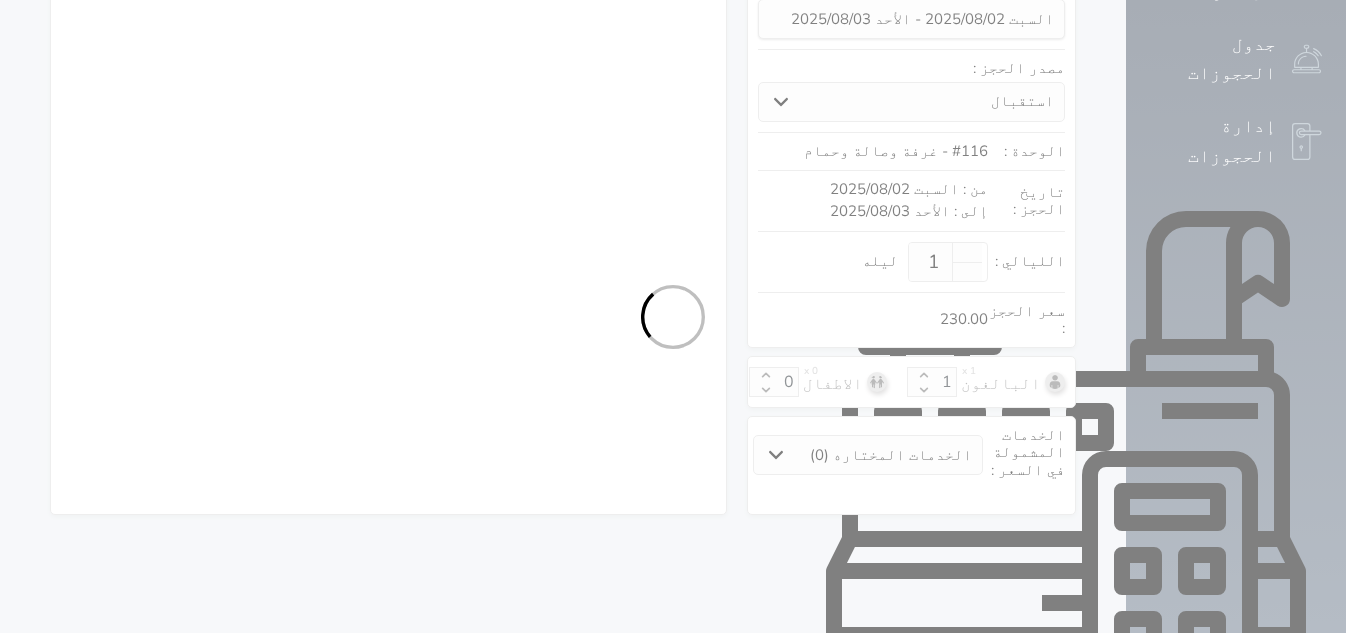 select on "7" 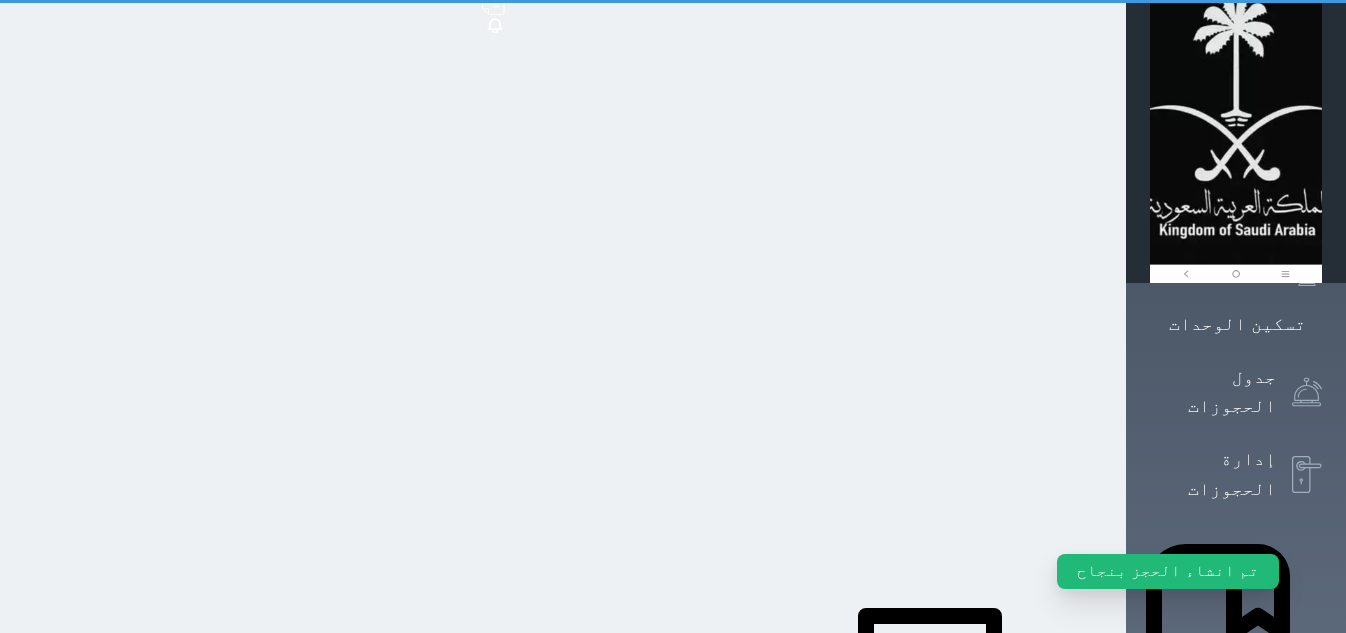 scroll, scrollTop: 0, scrollLeft: 0, axis: both 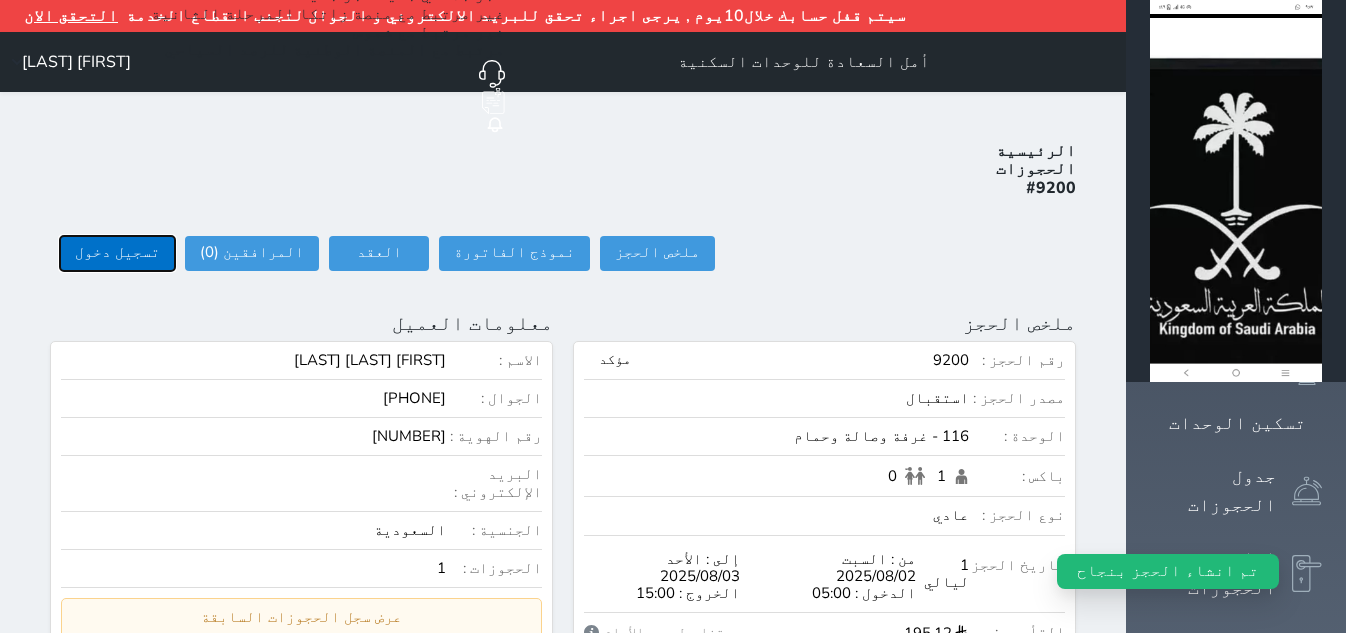 click on "تسجيل دخول" at bounding box center [117, 253] 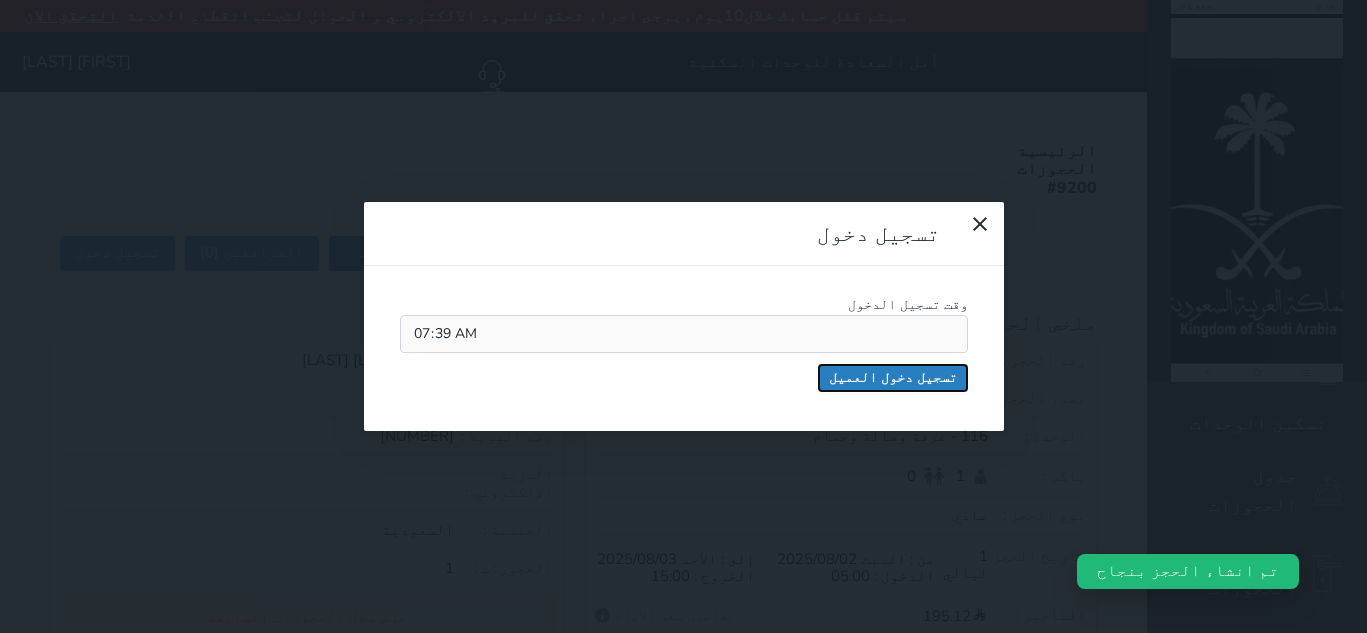 click on "تسجيل دخول العميل" at bounding box center (893, 378) 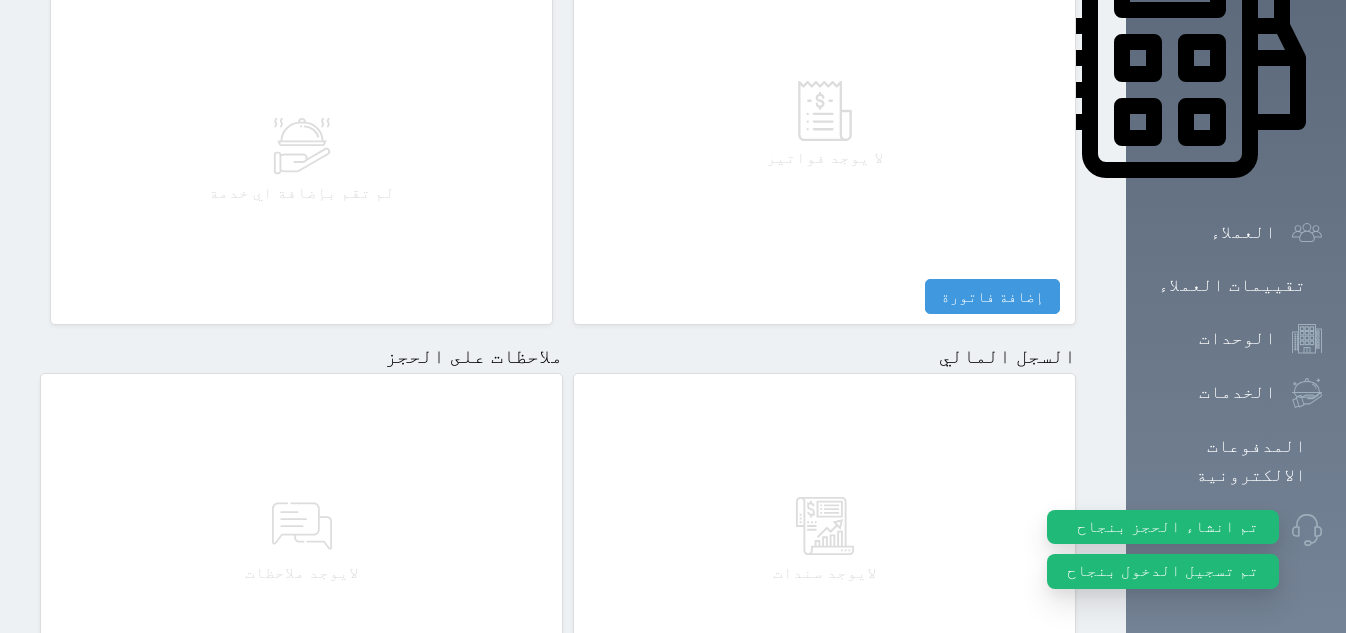 scroll, scrollTop: 1124, scrollLeft: 0, axis: vertical 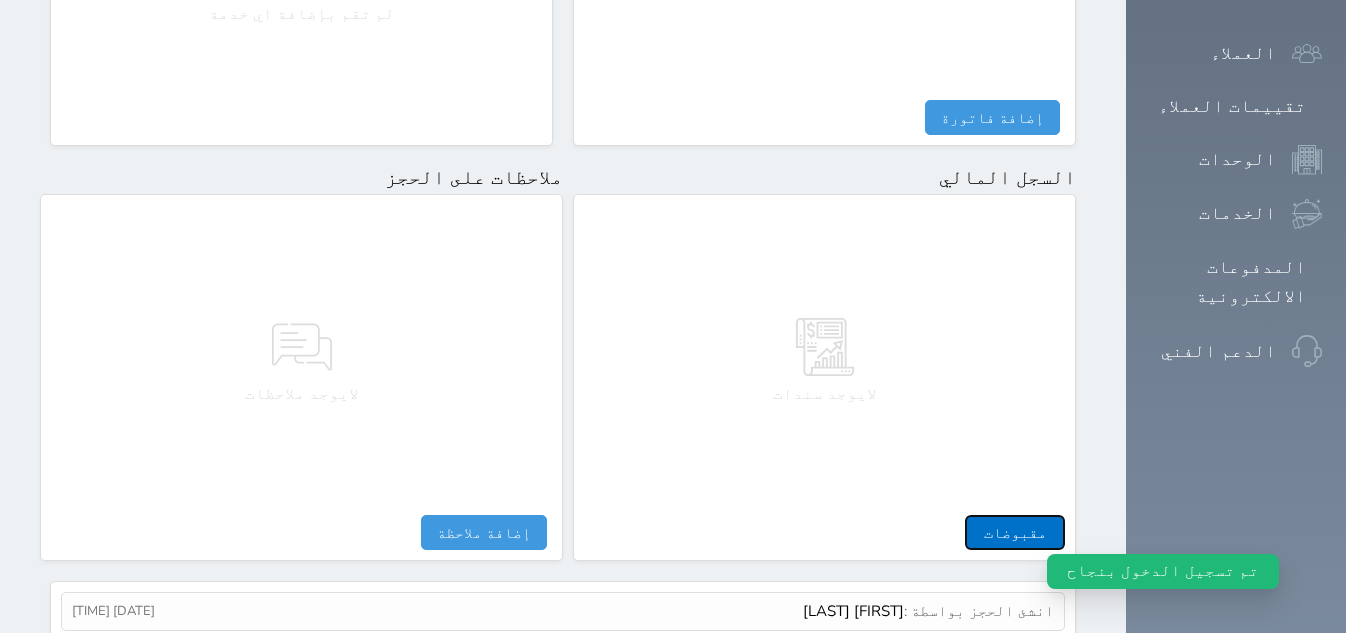 click on "مقبوضات" at bounding box center [1015, 532] 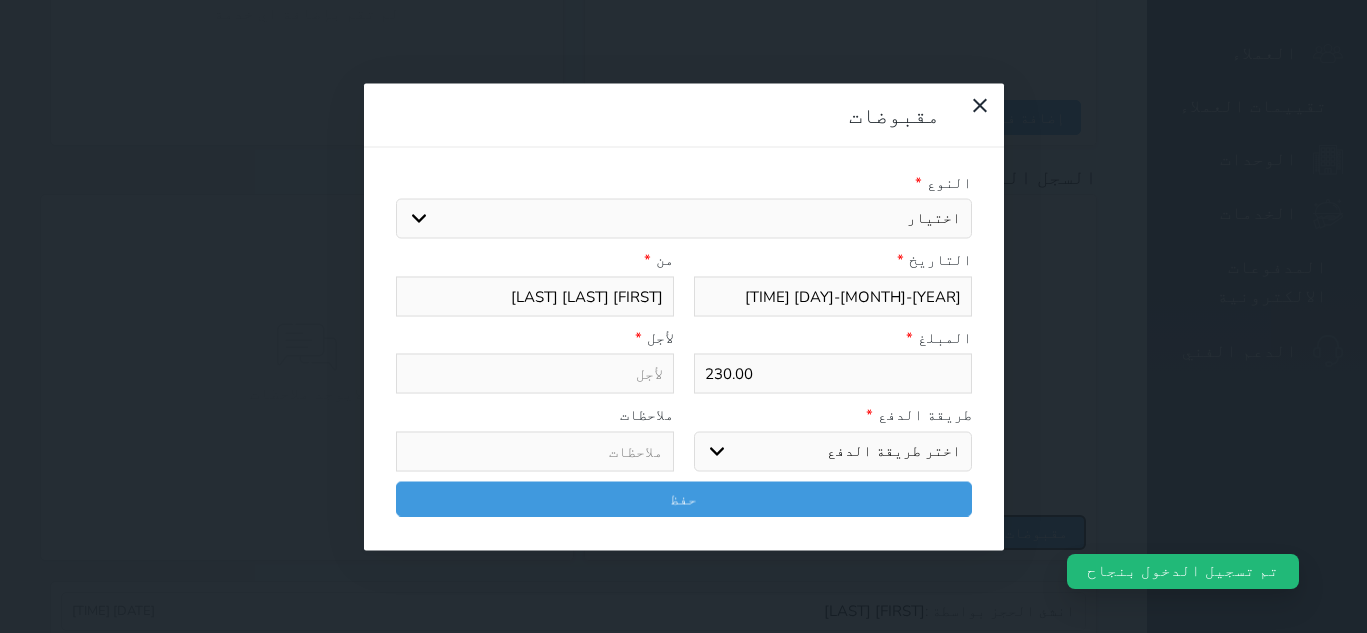 select 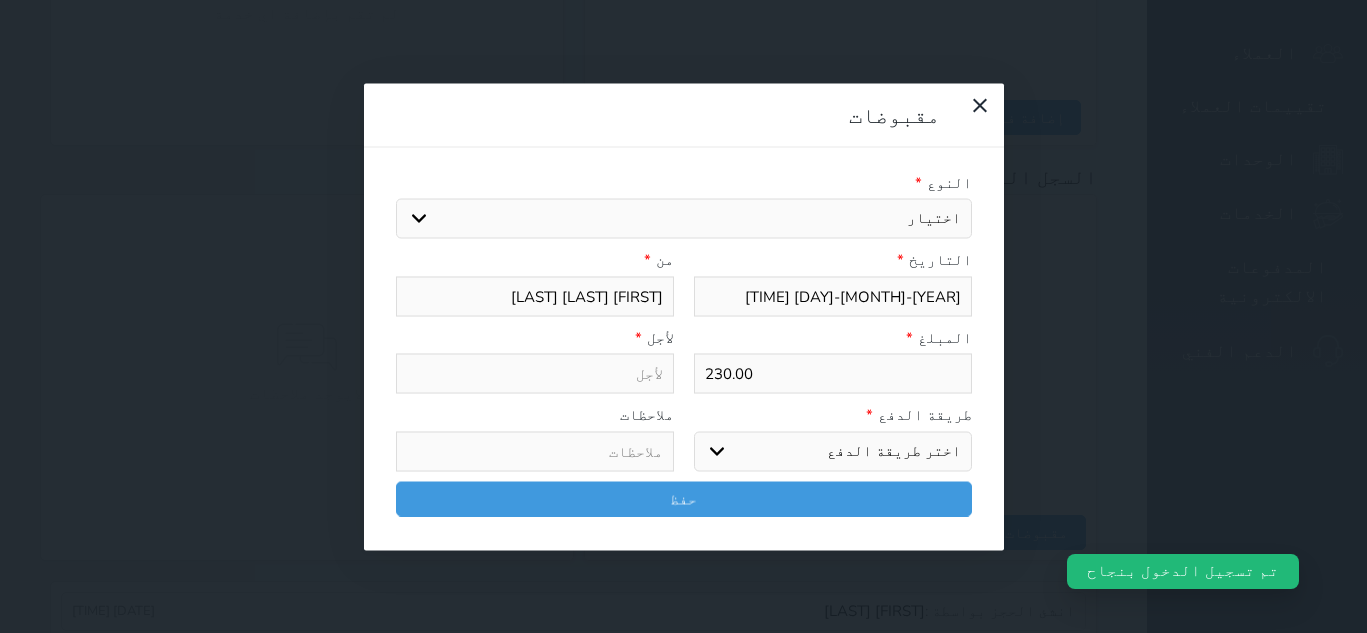 click on "اختيار   مقبوضات عامة قيمة إيجار فواتير تامين عربون لا ينطبق آخر مغسلة واي فاي - الإنترنت مواقف السيارات طعام الأغذية والمشروبات مشروبات المشروبات الباردة المشروبات الساخنة الإفطار غداء عشاء مخبز و كعك حمام سباحة الصالة الرياضية سبا و خدمات الجمال اختيار وإسقاط (خدمات النقل) ميني بار كابل - تلفزيون سرير إضافي تصفيف الشعر رسوم حكومية خدمات الجولات السياحية المنظمة خدمات الدليل السياحي" at bounding box center (684, 219) 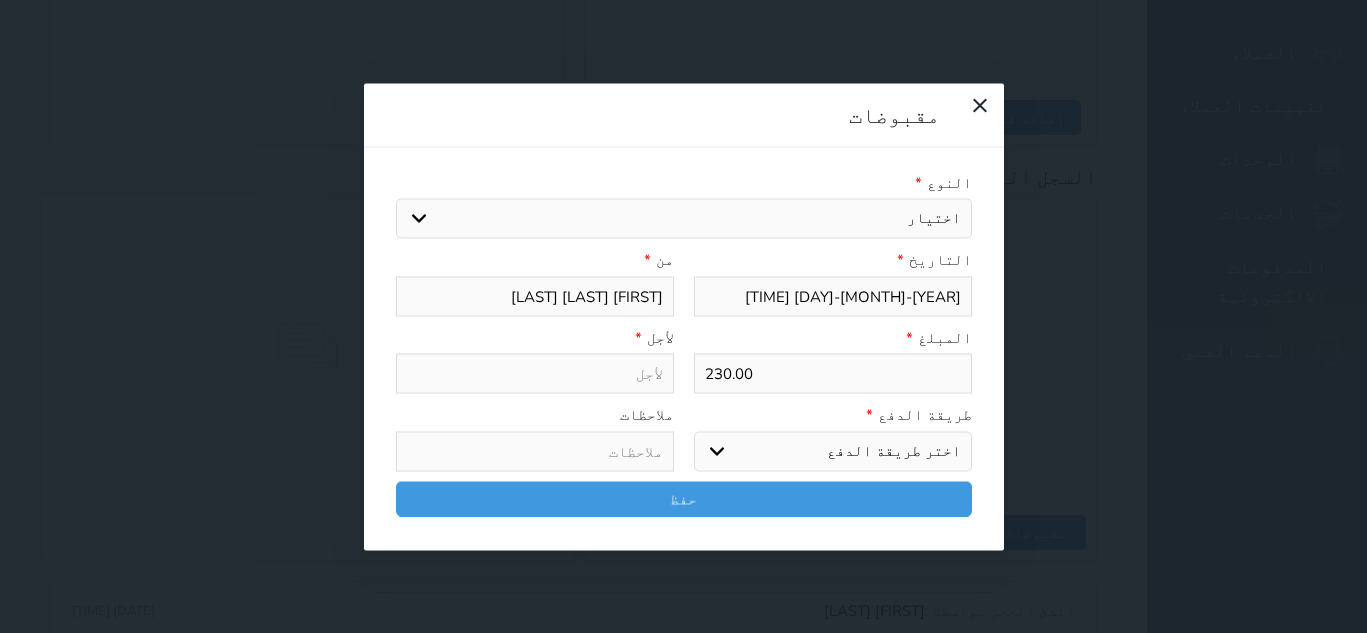 select on "49075" 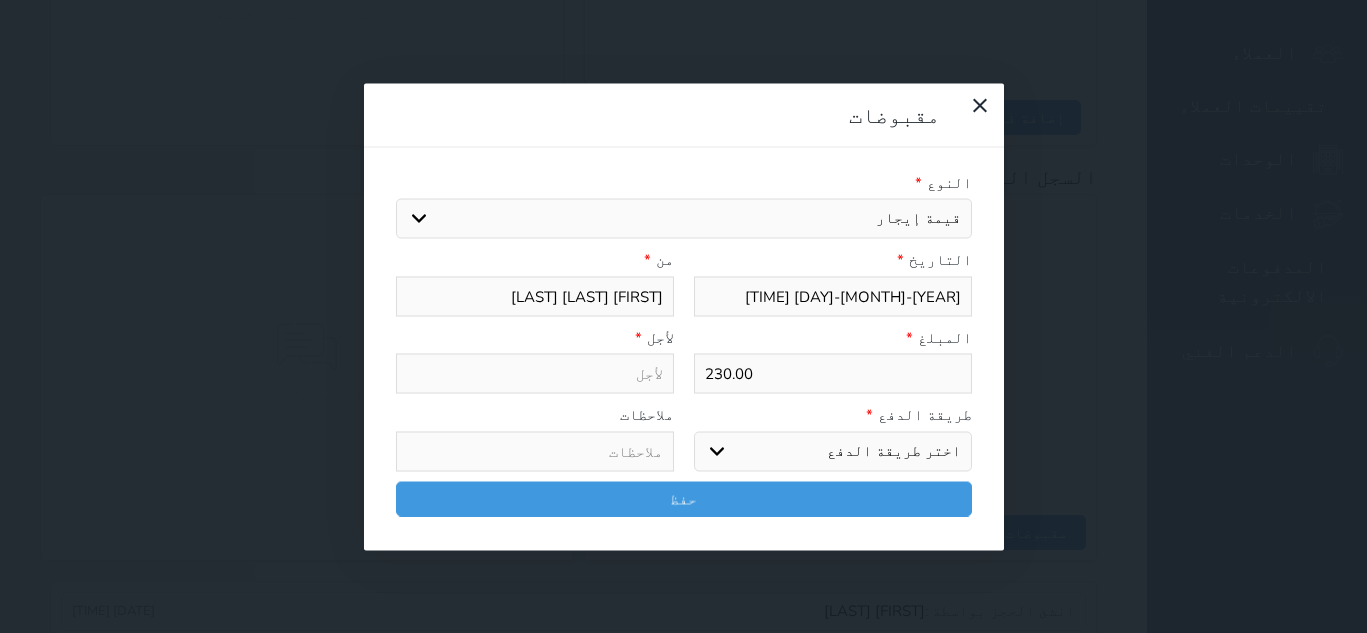click on "اختيار   مقبوضات عامة قيمة إيجار فواتير تامين عربون لا ينطبق آخر مغسلة واي فاي - الإنترنت مواقف السيارات طعام الأغذية والمشروبات مشروبات المشروبات الباردة المشروبات الساخنة الإفطار غداء عشاء مخبز و كعك حمام سباحة الصالة الرياضية سبا و خدمات الجمال اختيار وإسقاط (خدمات النقل) ميني بار كابل - تلفزيون سرير إضافي تصفيف الشعر رسوم حكومية خدمات الجولات السياحية المنظمة خدمات الدليل السياحي" at bounding box center [684, 219] 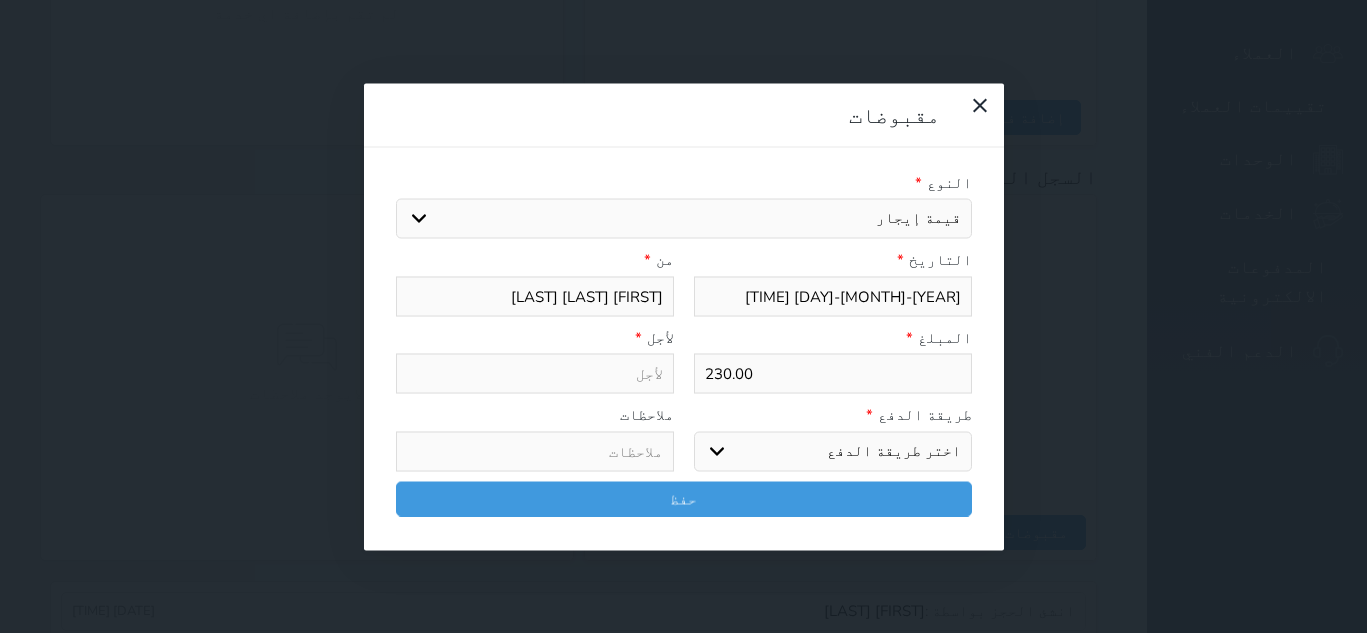 type on "قيمة إيجار - الوحدة - 116" 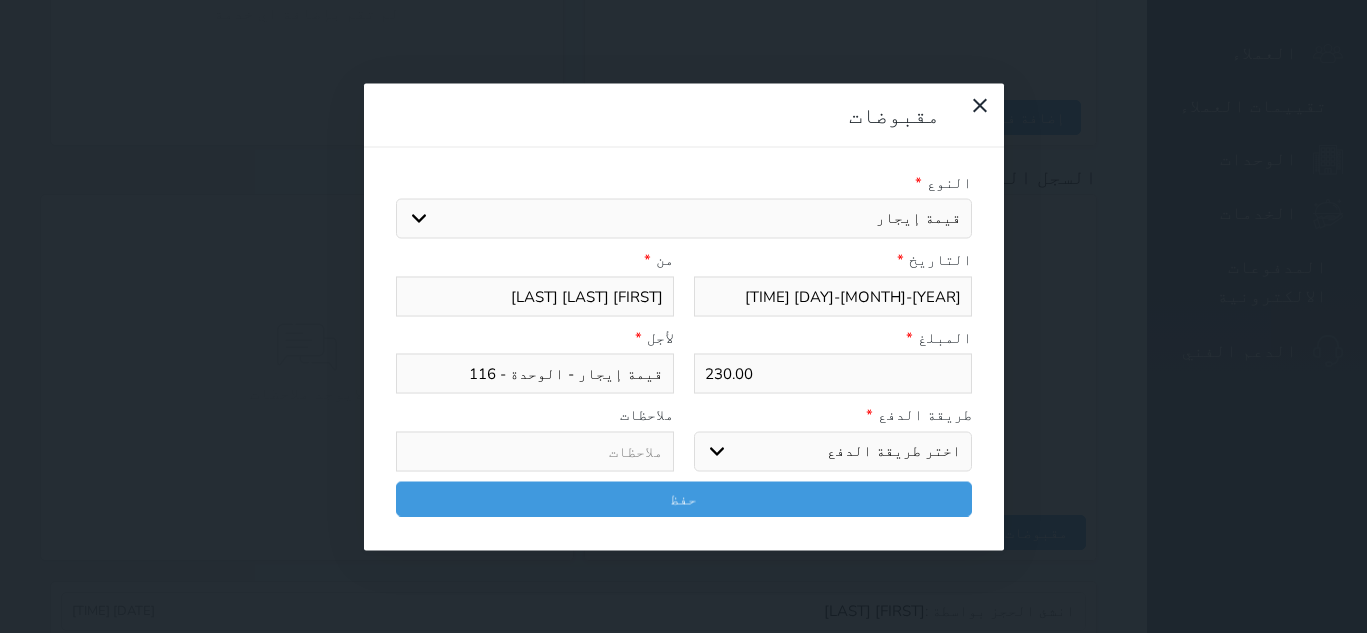 click on "اختر طريقة الدفع   دفع نقدى   تحويل بنكى   مدى   بطاقة ائتمان   آجل" at bounding box center (833, 451) 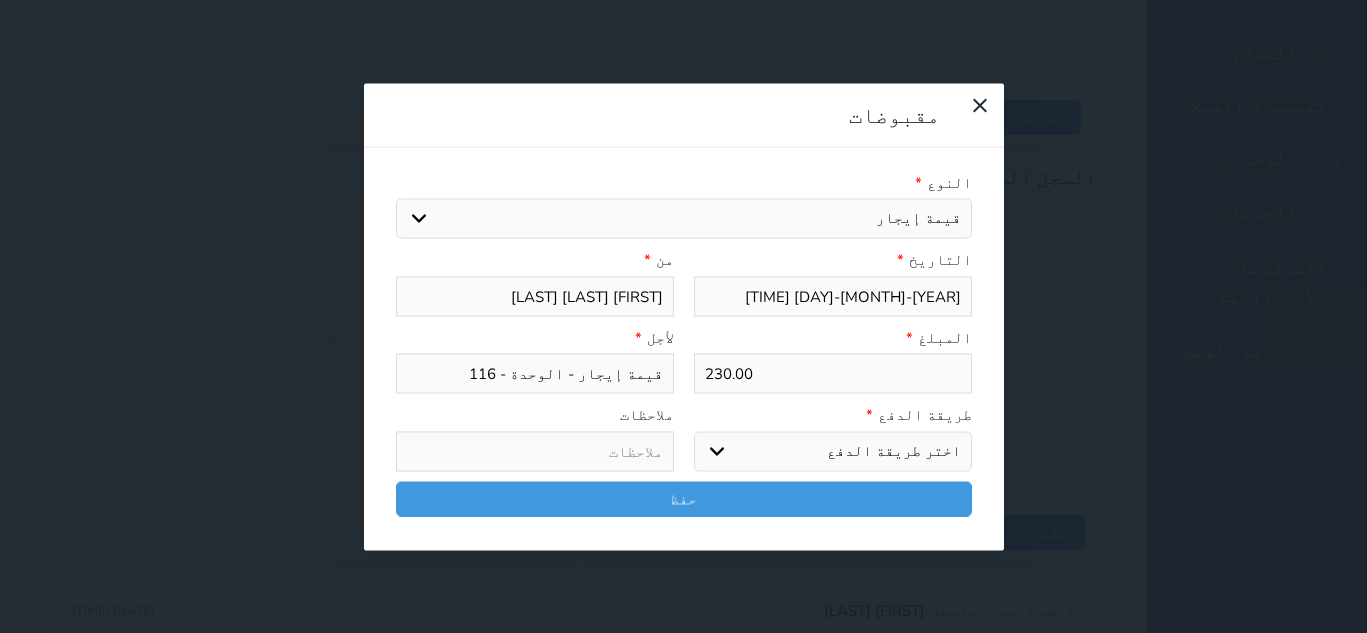 select on "cash" 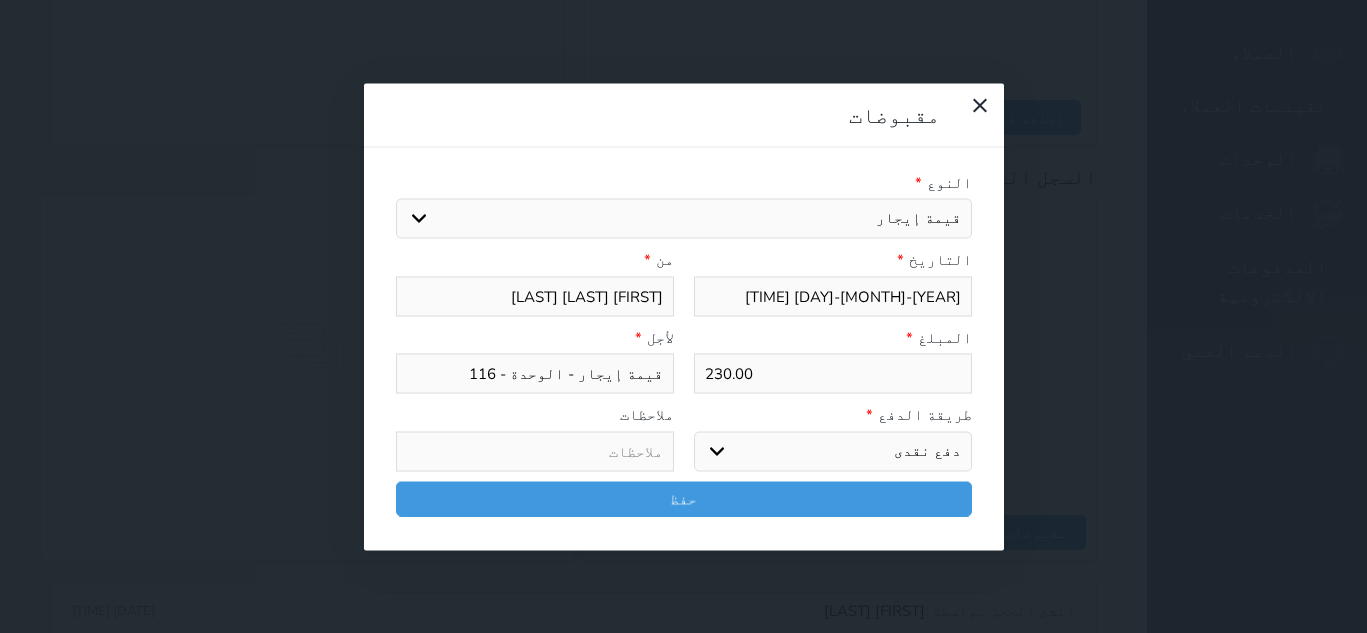 click on "اختر طريقة الدفع   دفع نقدى   تحويل بنكى   مدى   بطاقة ائتمان   آجل" at bounding box center [833, 451] 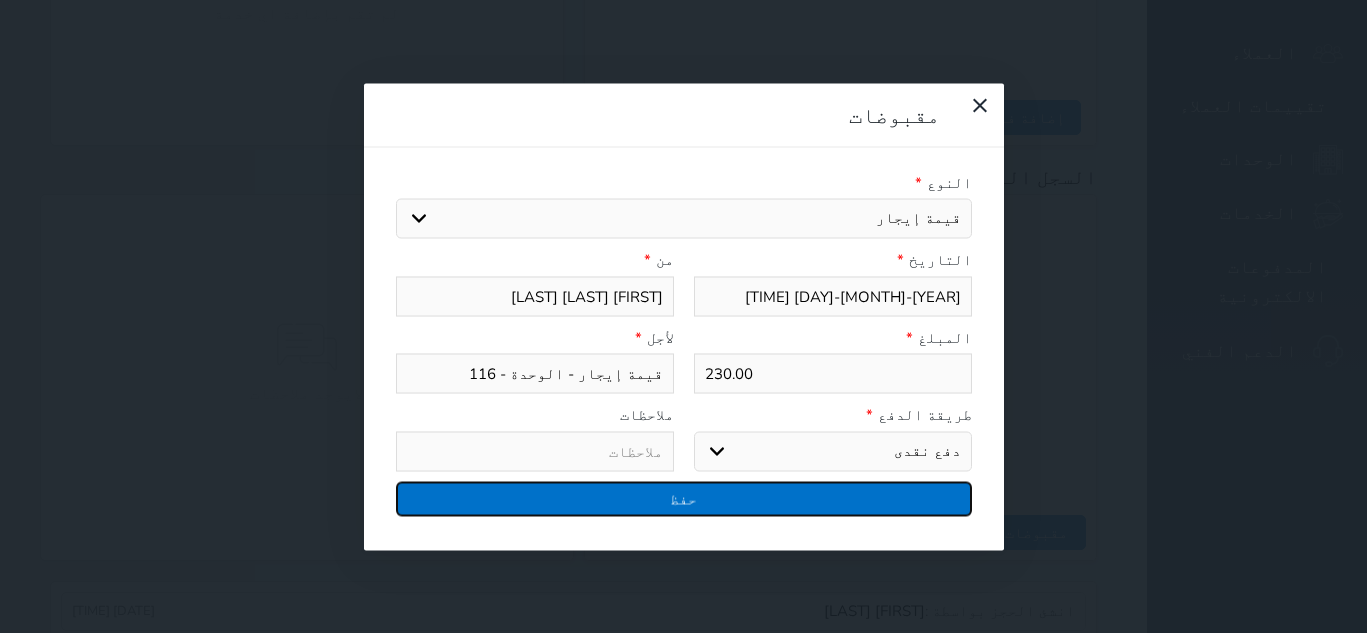 click on "حفظ" at bounding box center (684, 498) 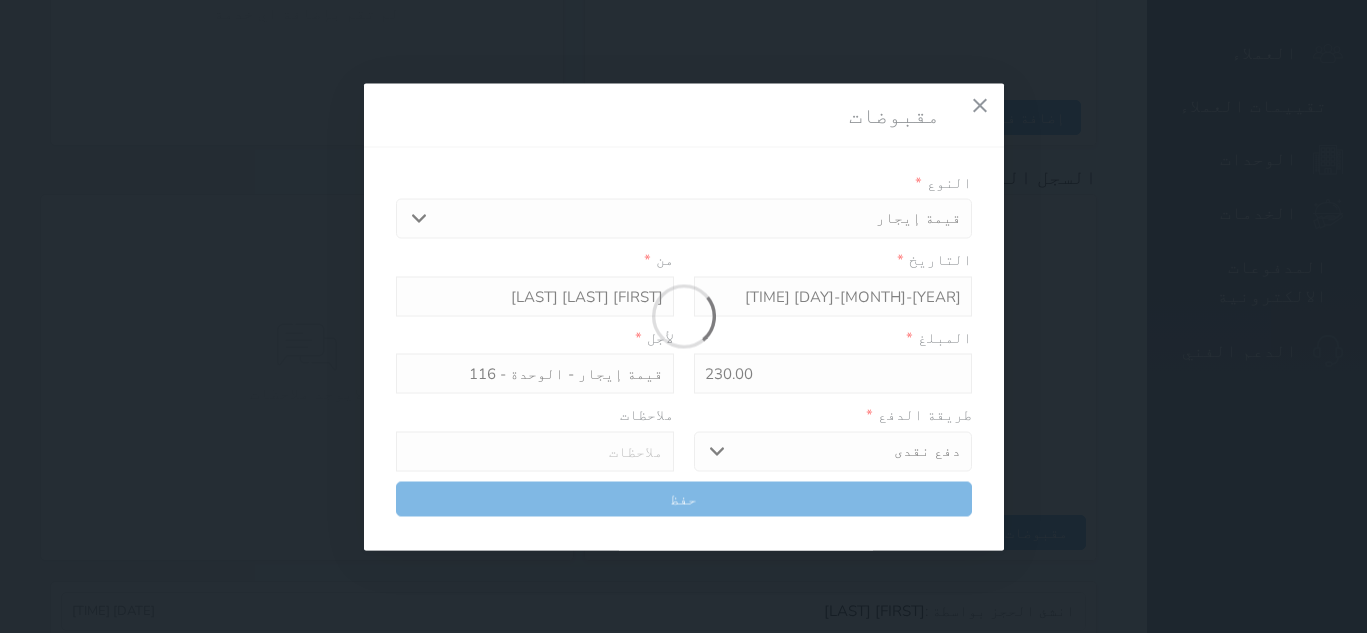 select 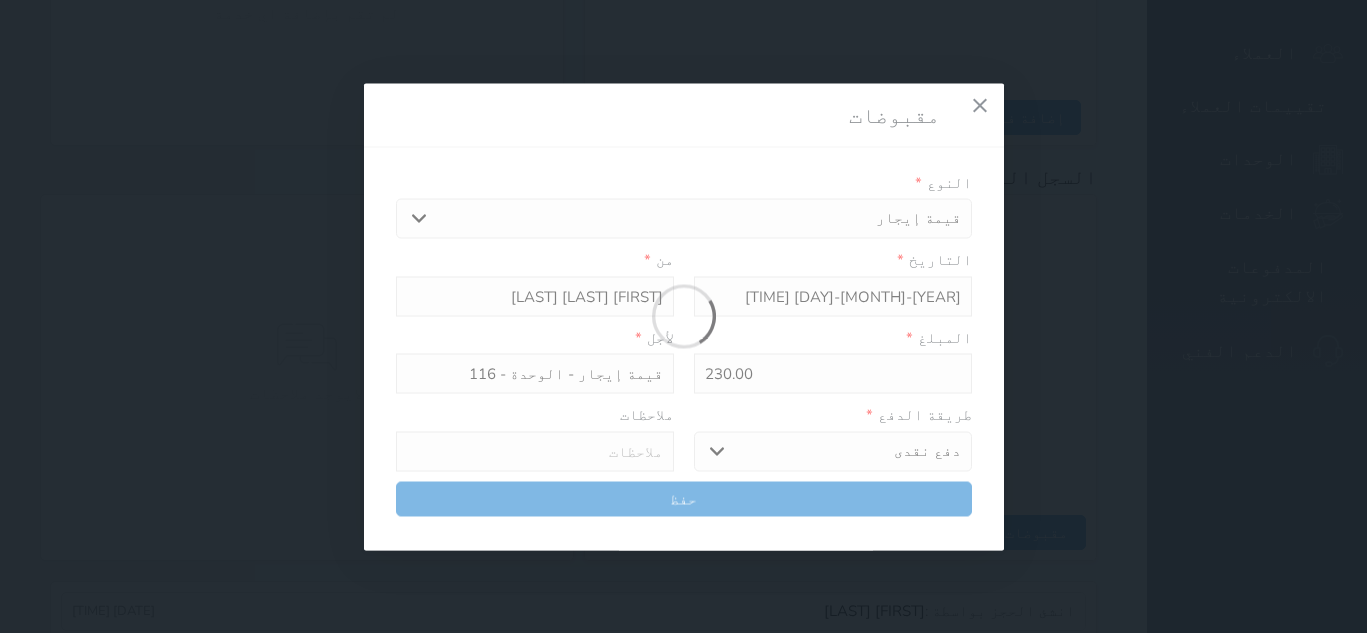 type 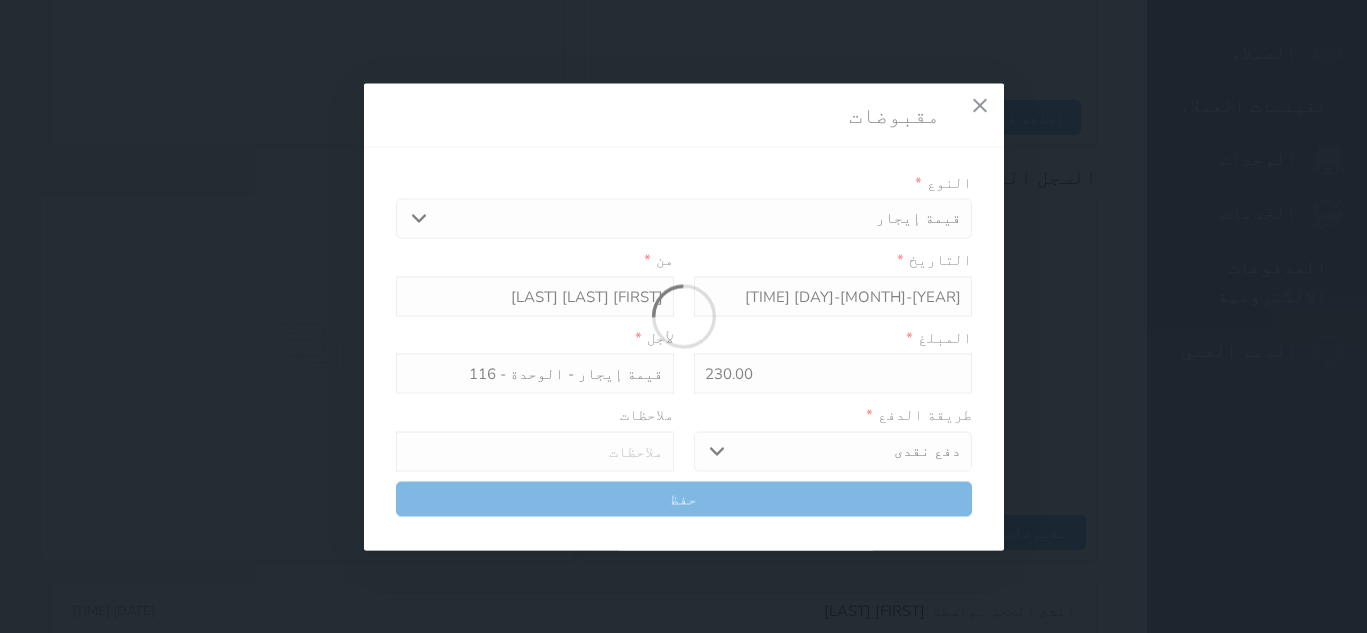 type on "0" 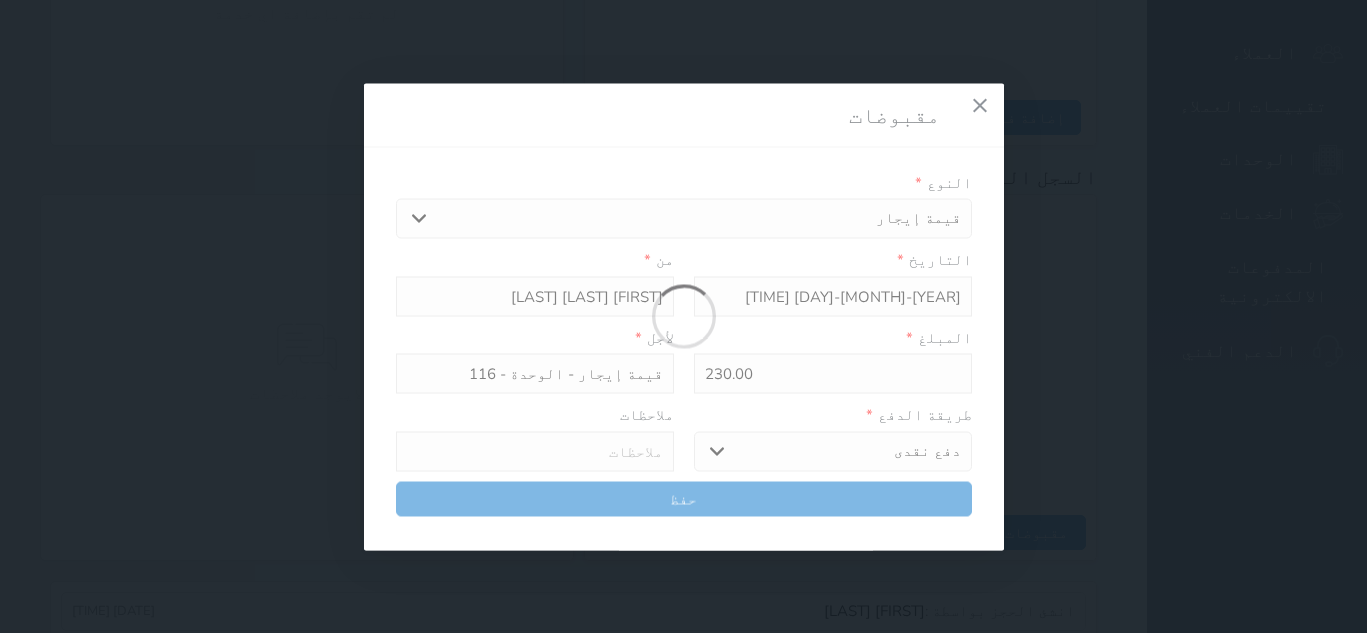select 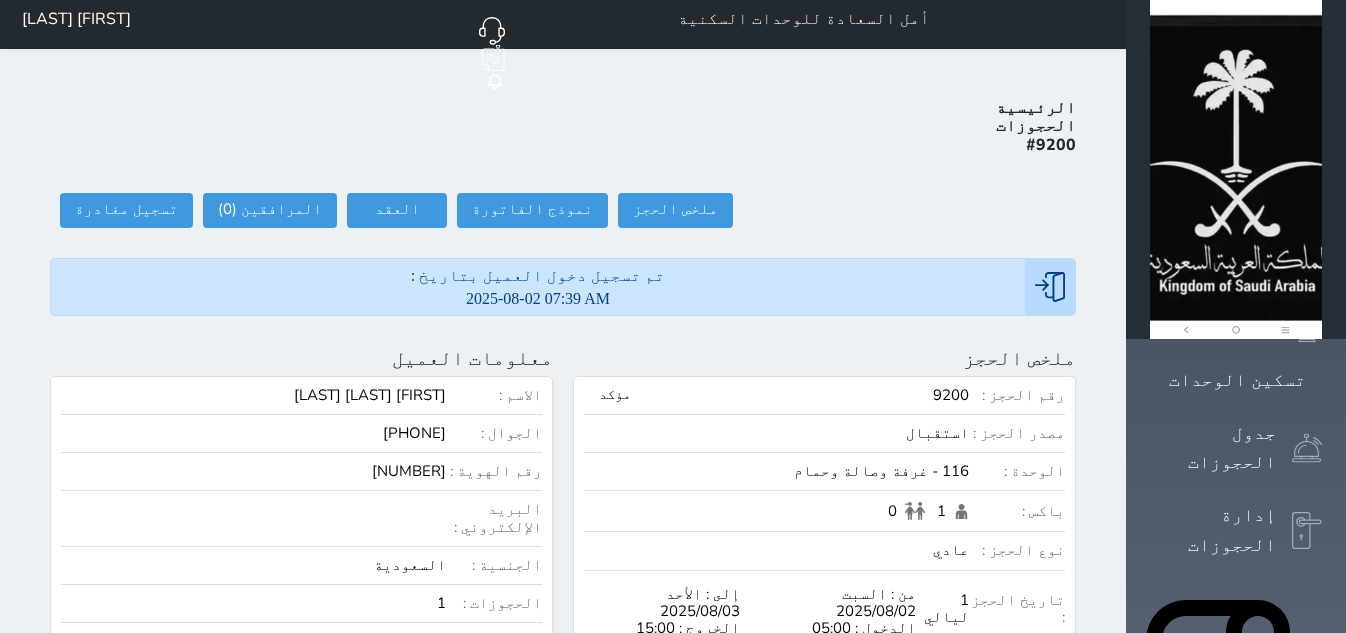 scroll, scrollTop: 0, scrollLeft: 0, axis: both 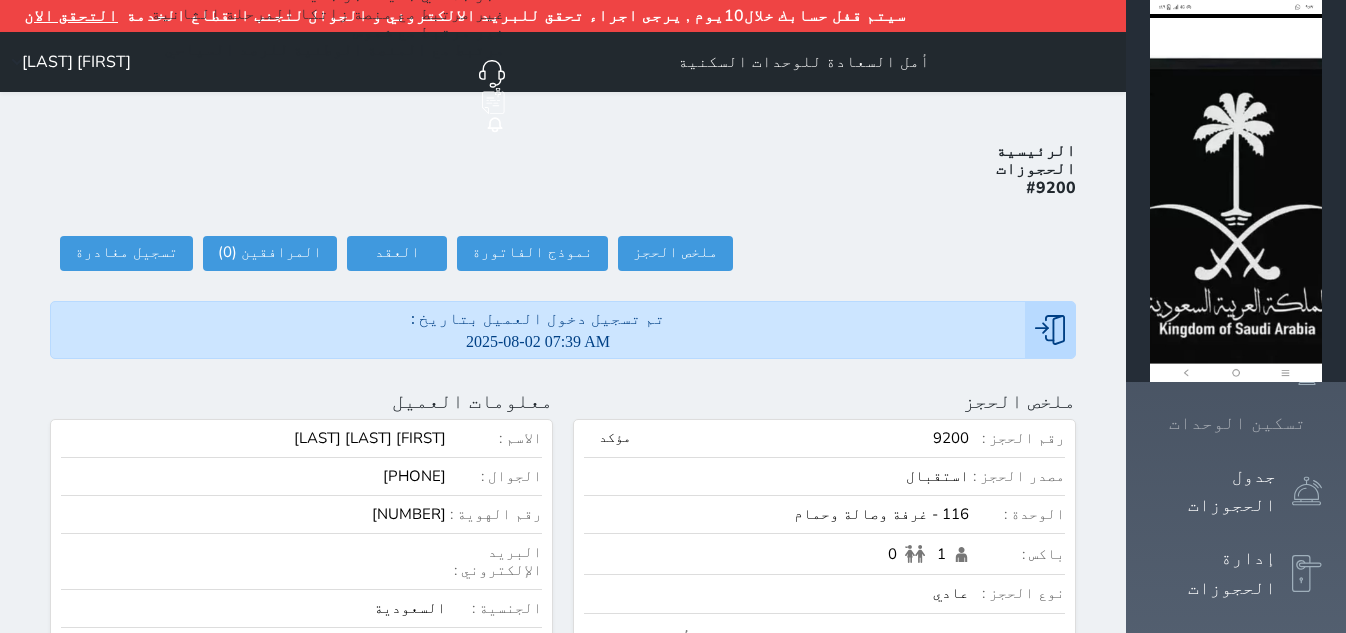 click at bounding box center [1322, 423] 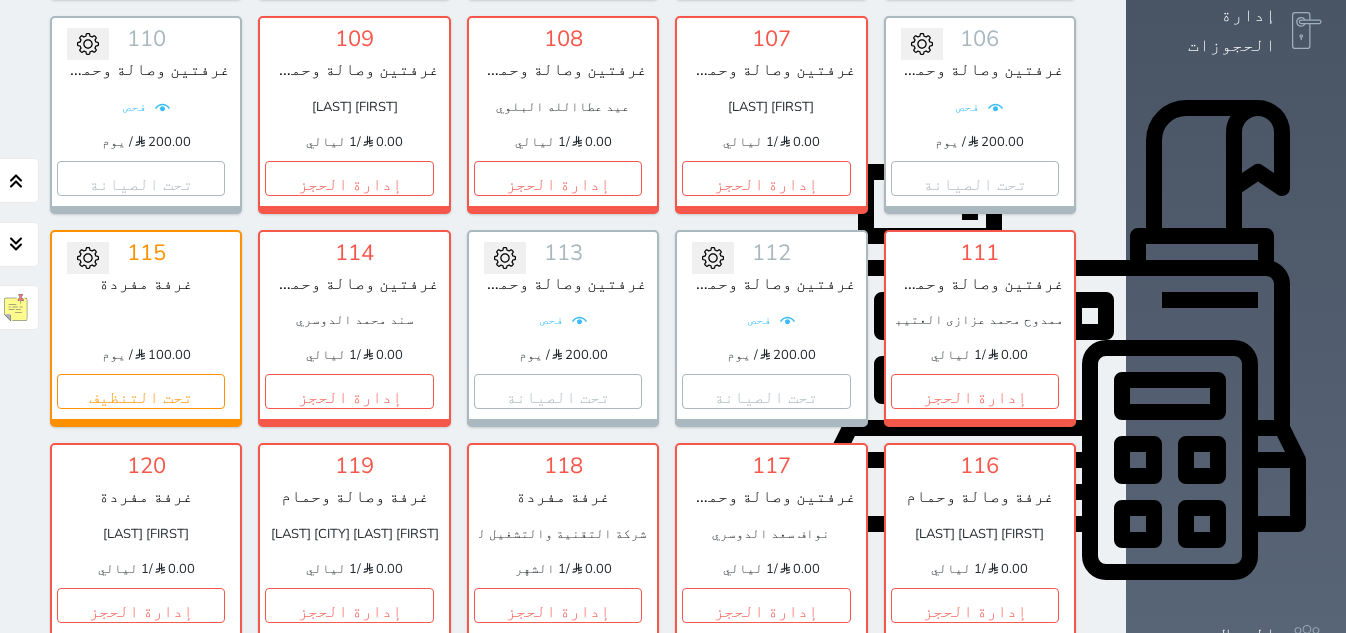 scroll, scrollTop: 500, scrollLeft: 0, axis: vertical 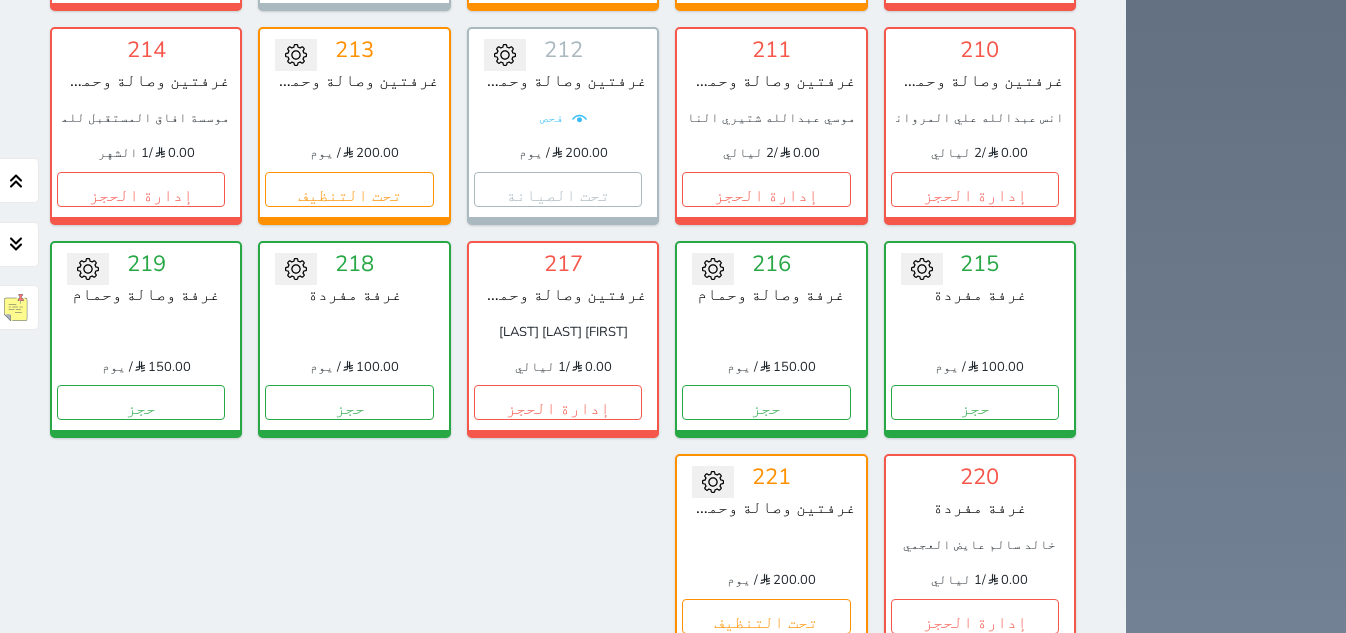 click on "عرض الوافدين" at bounding box center [825, 993] 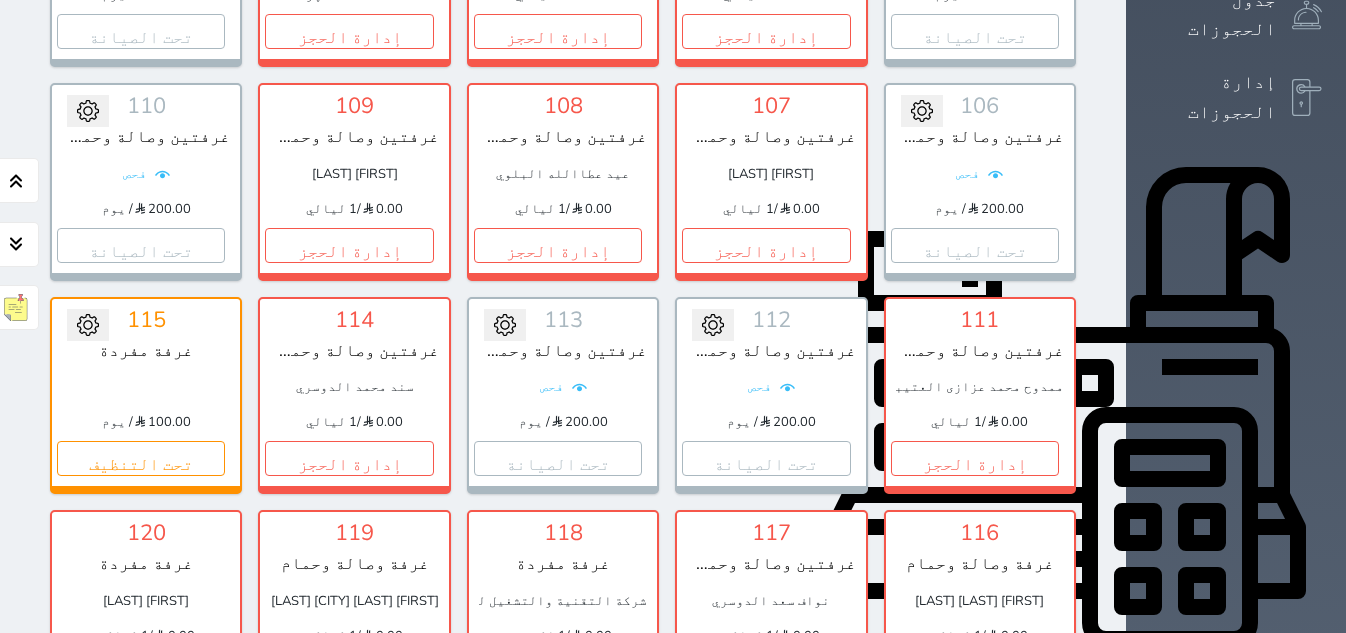 scroll, scrollTop: 474, scrollLeft: 0, axis: vertical 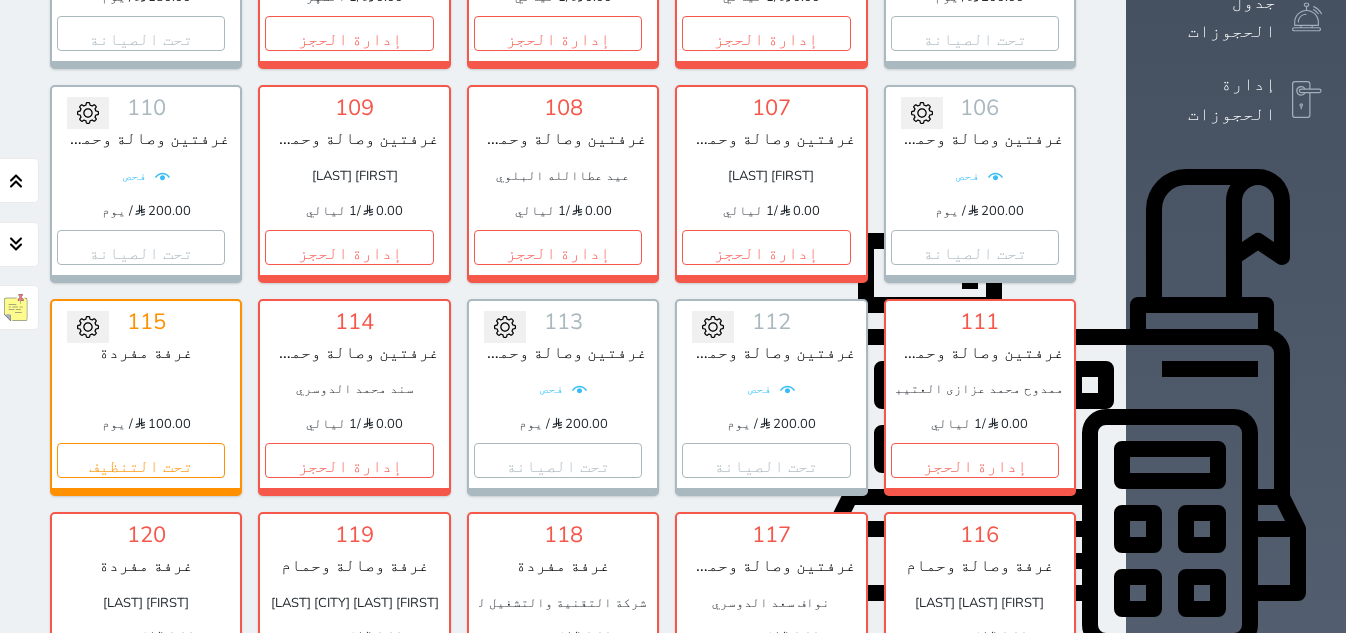 drag, startPoint x: 887, startPoint y: 478, endPoint x: 882, endPoint y: 514, distance: 36.345562 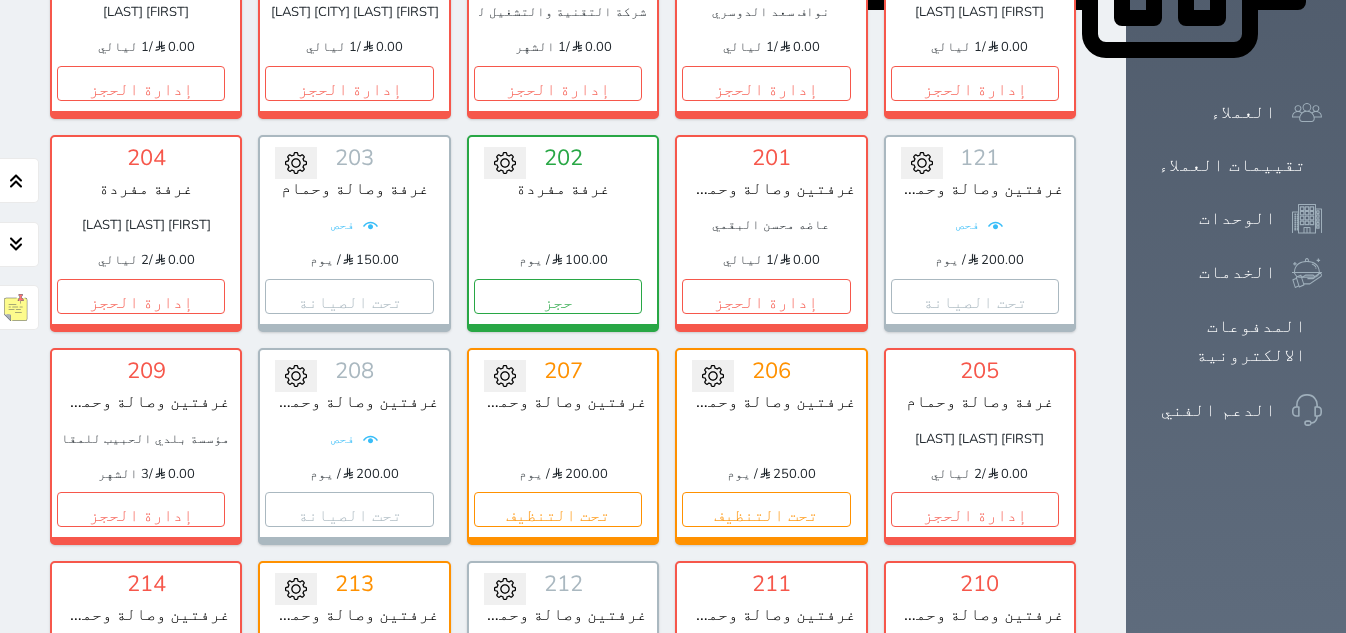 scroll, scrollTop: 1349, scrollLeft: 0, axis: vertical 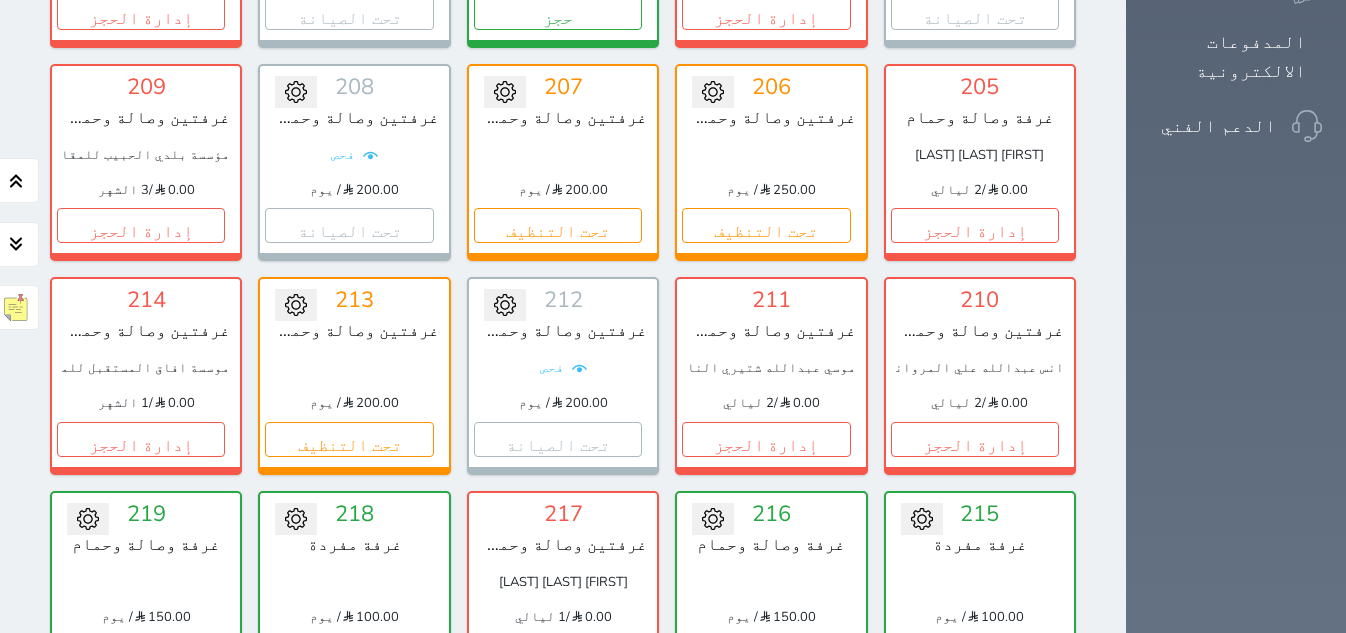 click on "حجز" at bounding box center [766, 652] 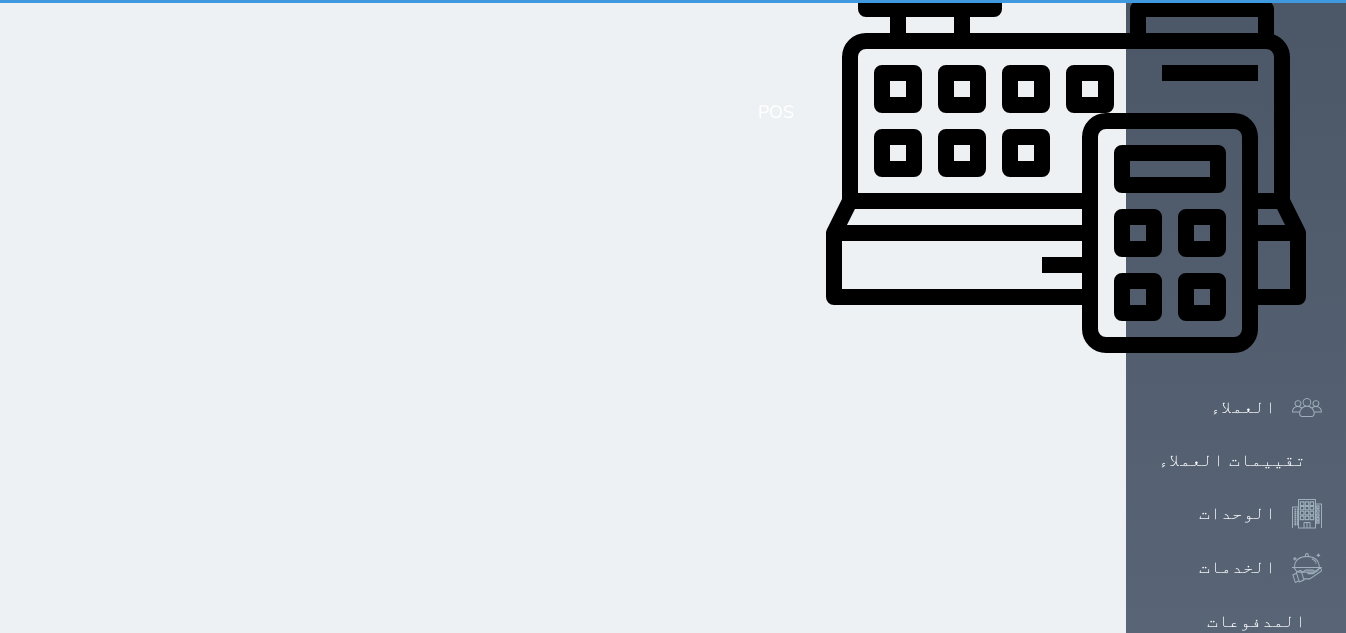select on "1" 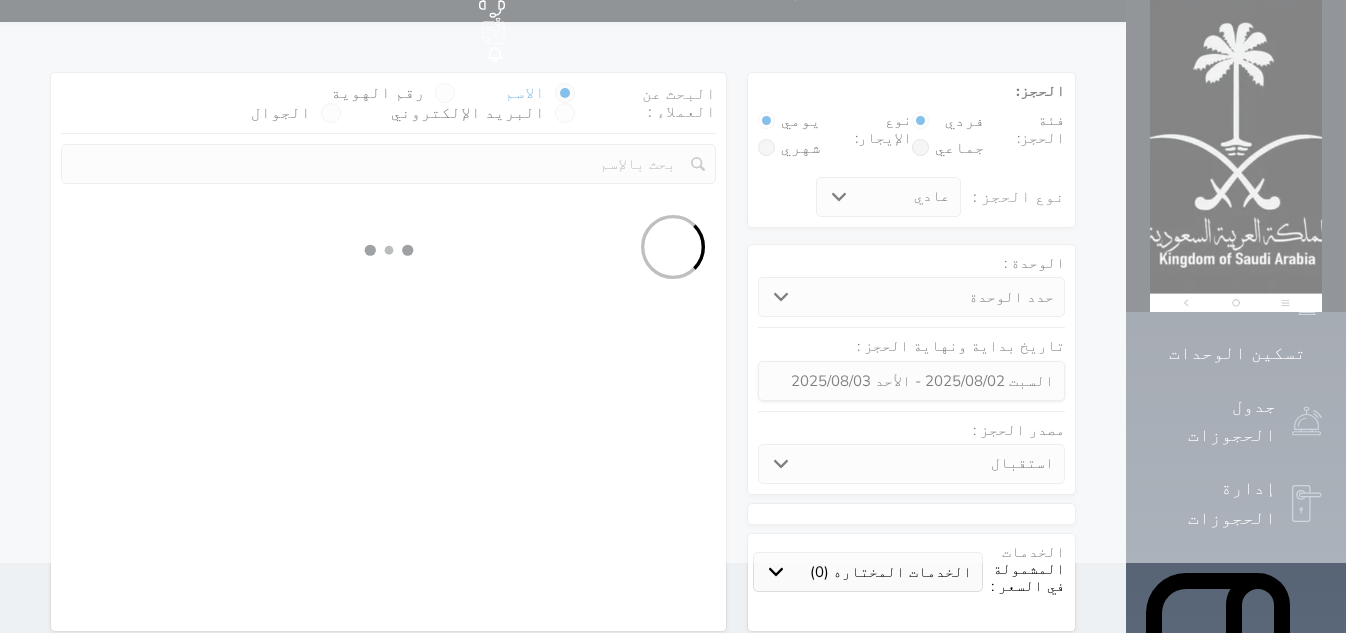 scroll, scrollTop: 0, scrollLeft: 0, axis: both 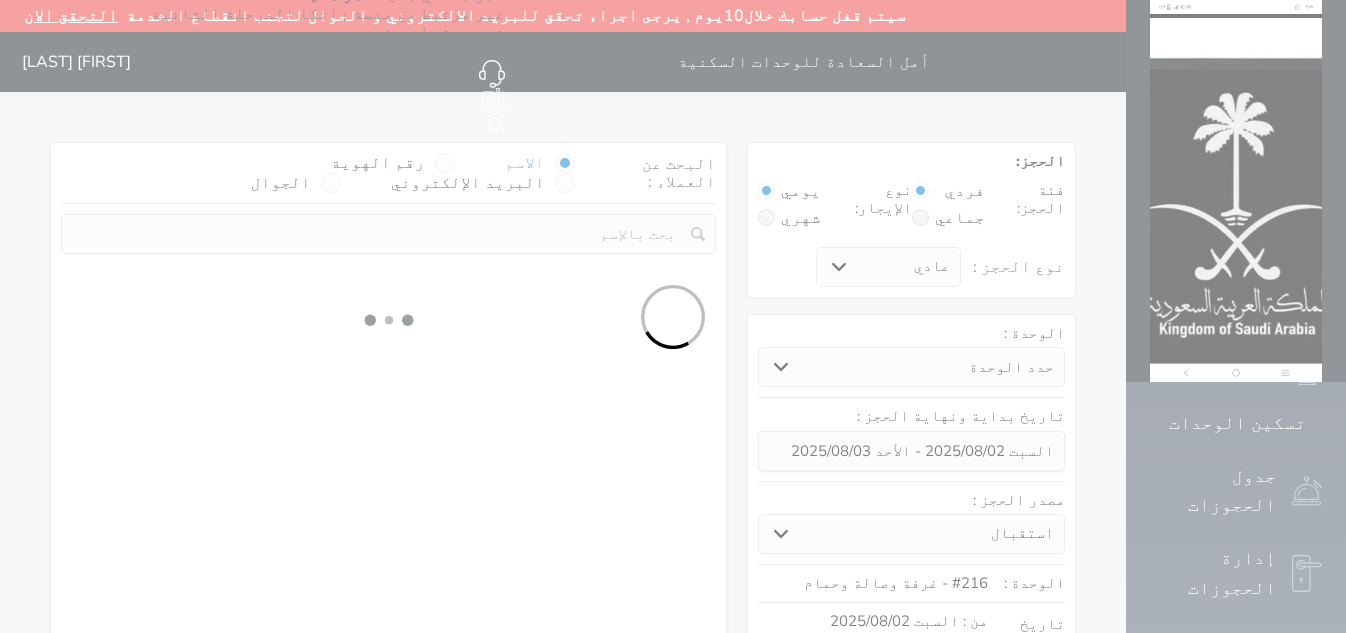 select 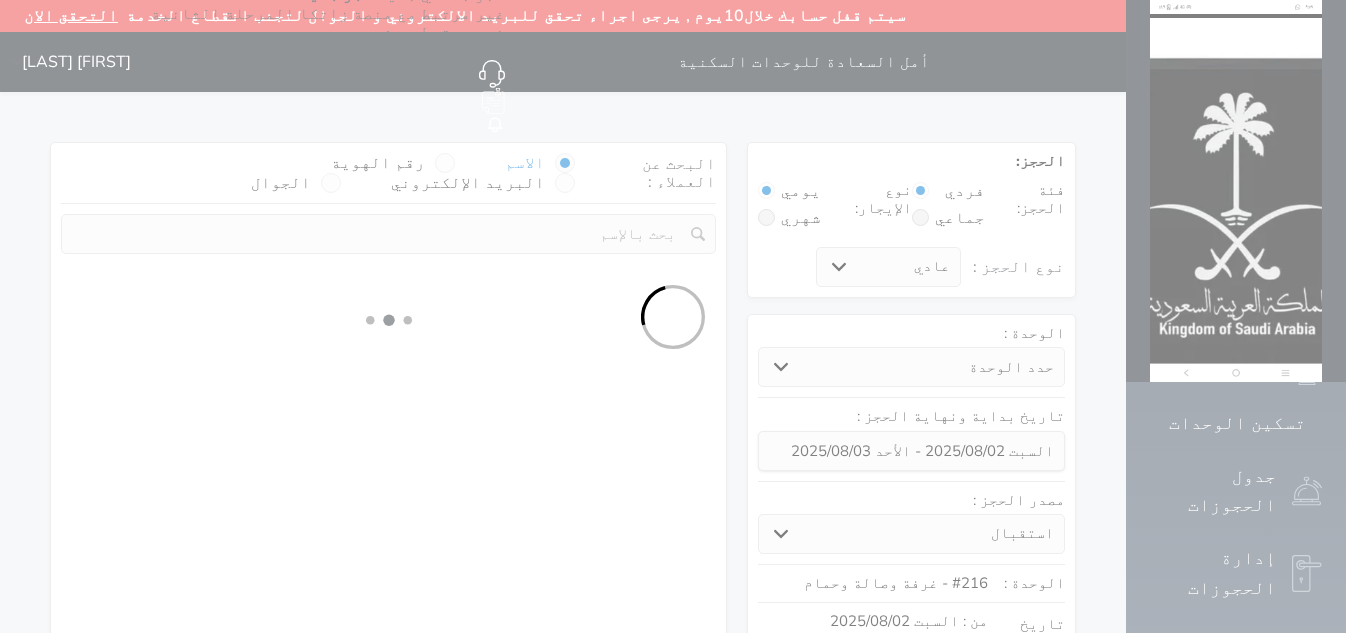 select on "1" 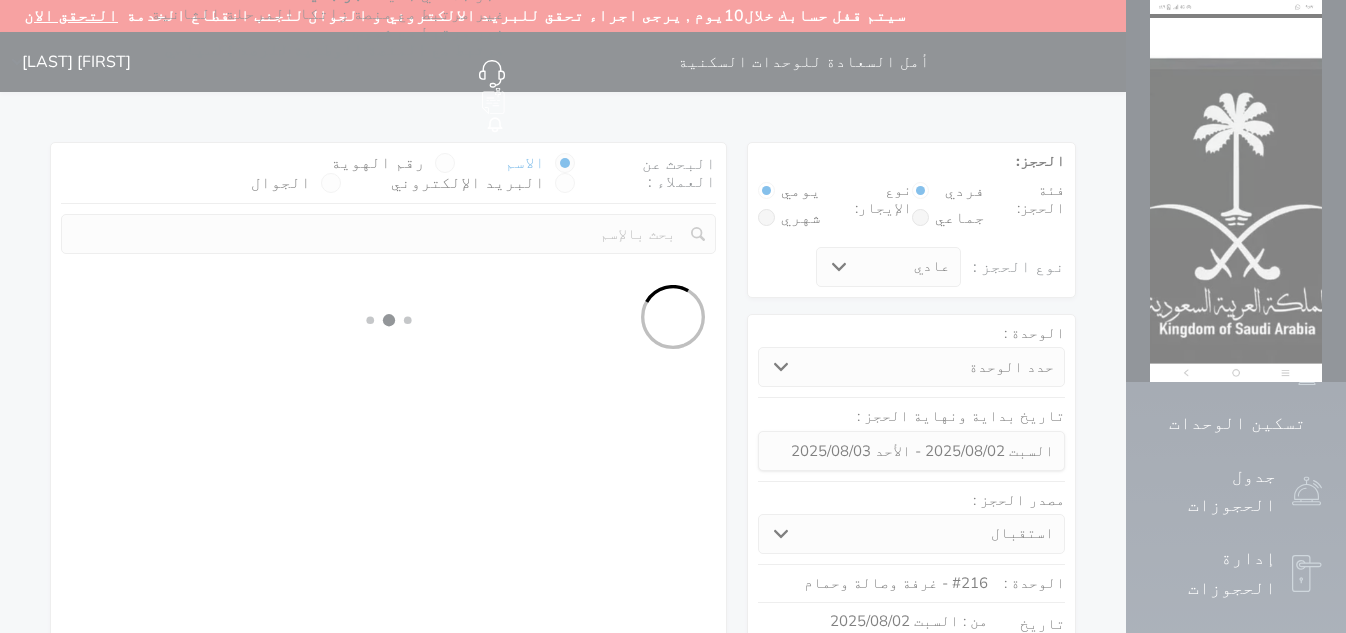 select on "113" 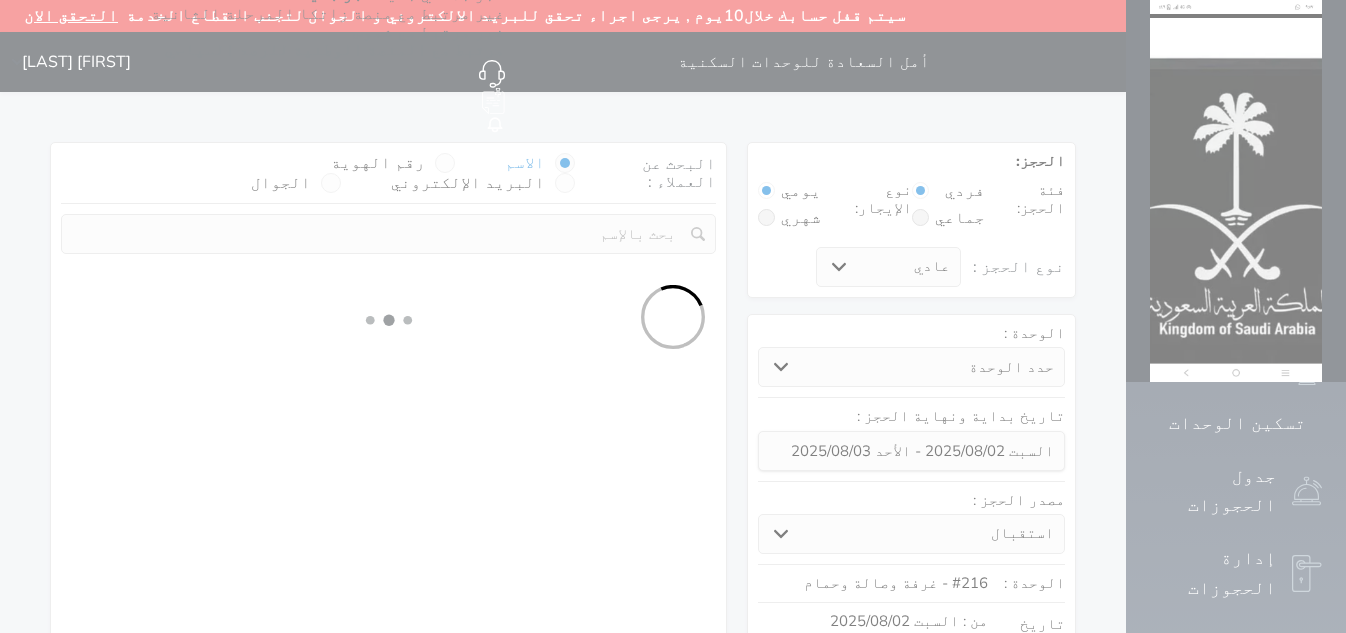 select on "1" 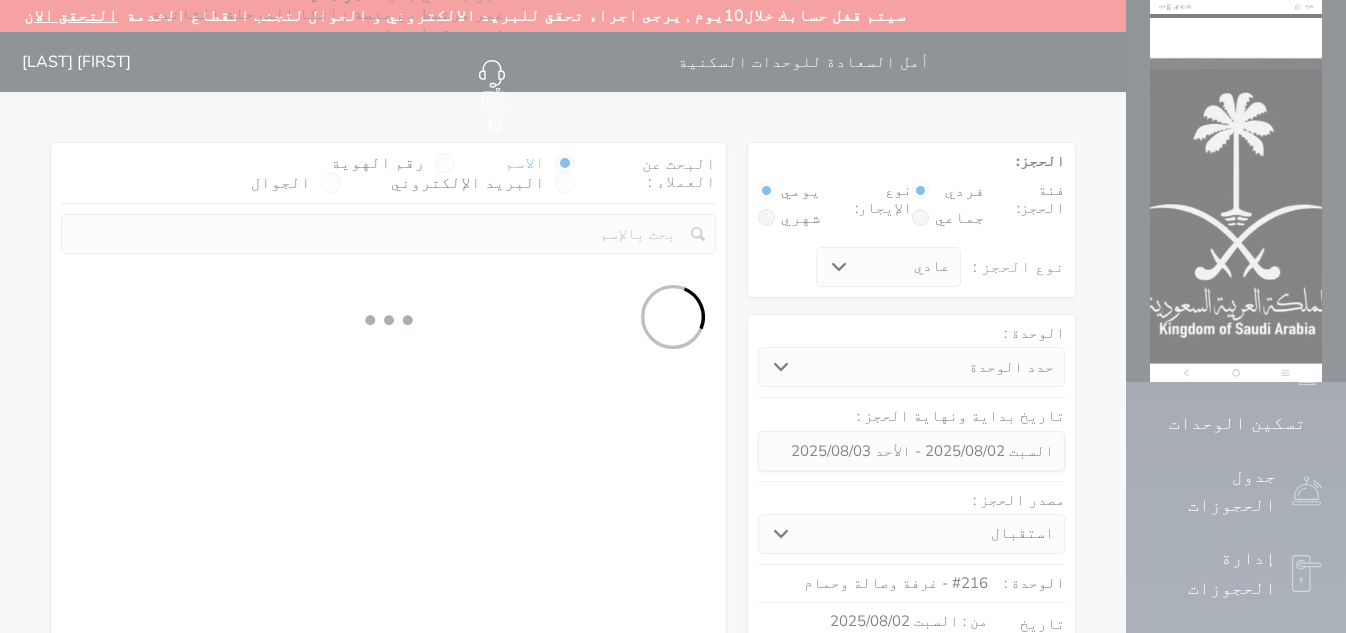 select 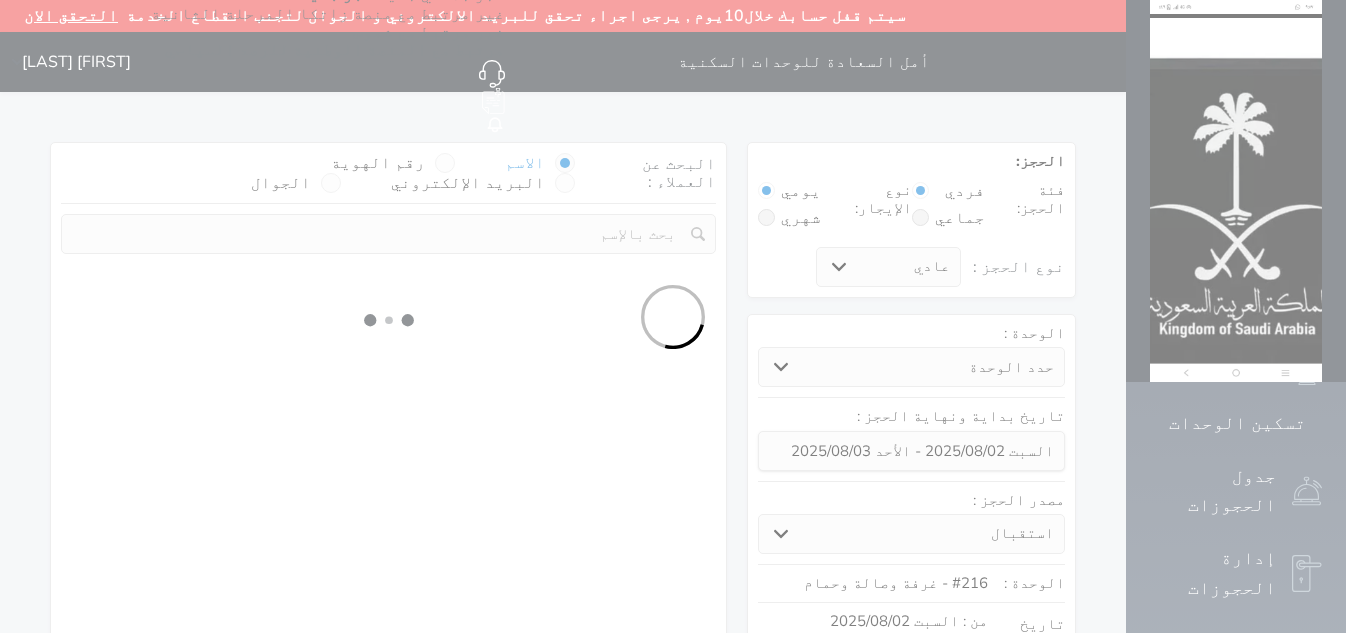 select on "7" 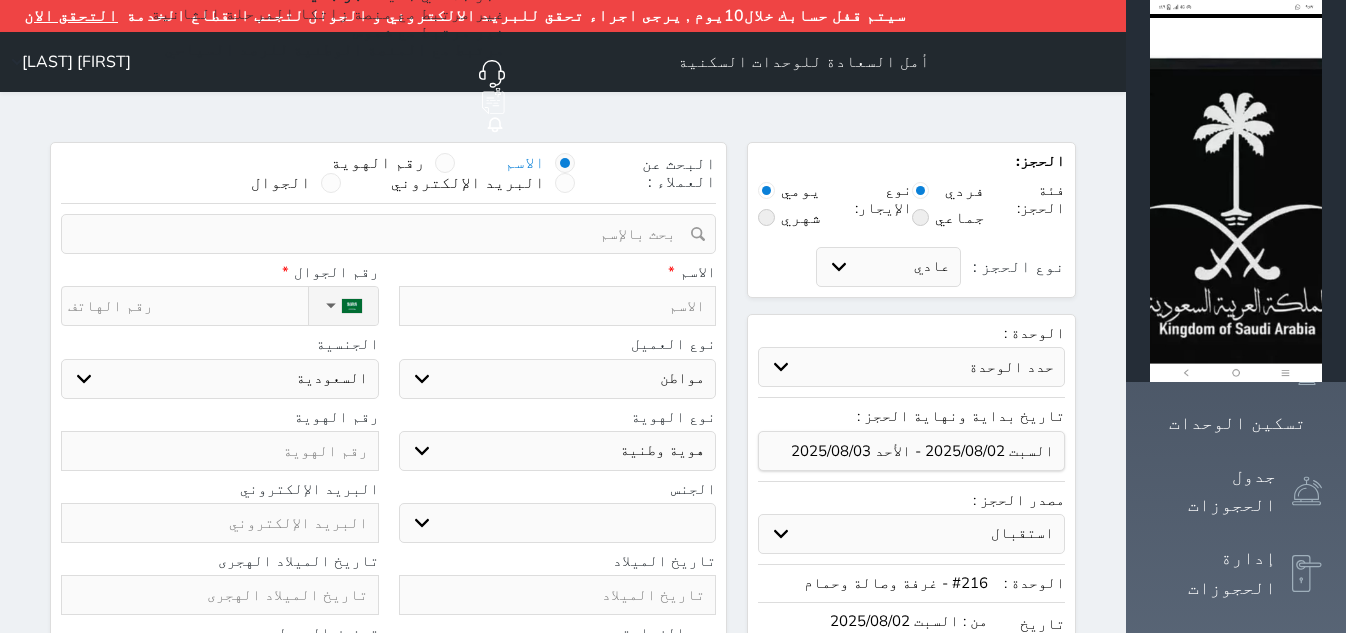 select 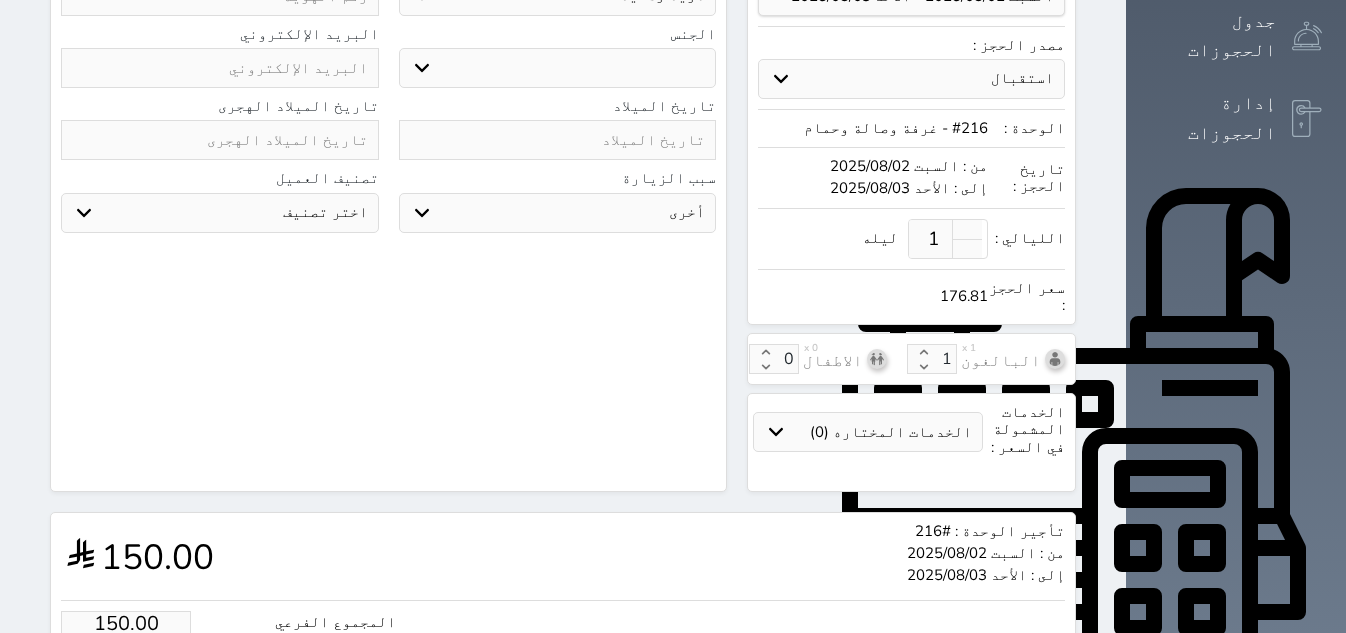 scroll, scrollTop: 626, scrollLeft: 0, axis: vertical 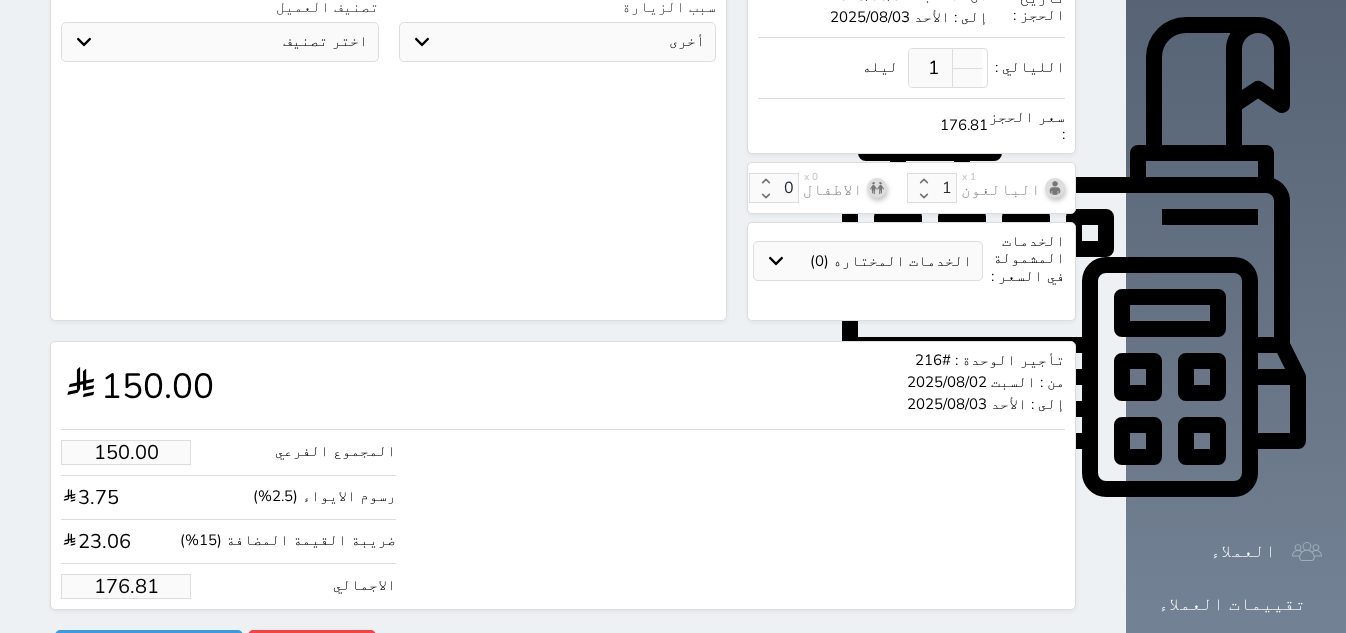 click on "الحجز:   فئة الحجز:       فردي       جماعي   نوع الإيجار:       يومي       شهري     نوع الحجز :
عادي
إقامة مجانية
إستخدام داخلي
إستخدام يومي
الوحدة :   حدد الوحدة
#[NUMBER] - [ROOM_TYPE]
#[NUMBER] - [ROOM_TYPE]
#[NUMBER] - [ROOM_TYPE]
#[NUMBER] - [ROOM_TYPE]
#[NUMBER] - [ROOM_TYPE]
#[NUMBER] - [ROOM_TYPE]
#[NUMBER] - [ROOM_TYPE]
#[NUMBER] - [ROOM_TYPE]" at bounding box center (911, -82) 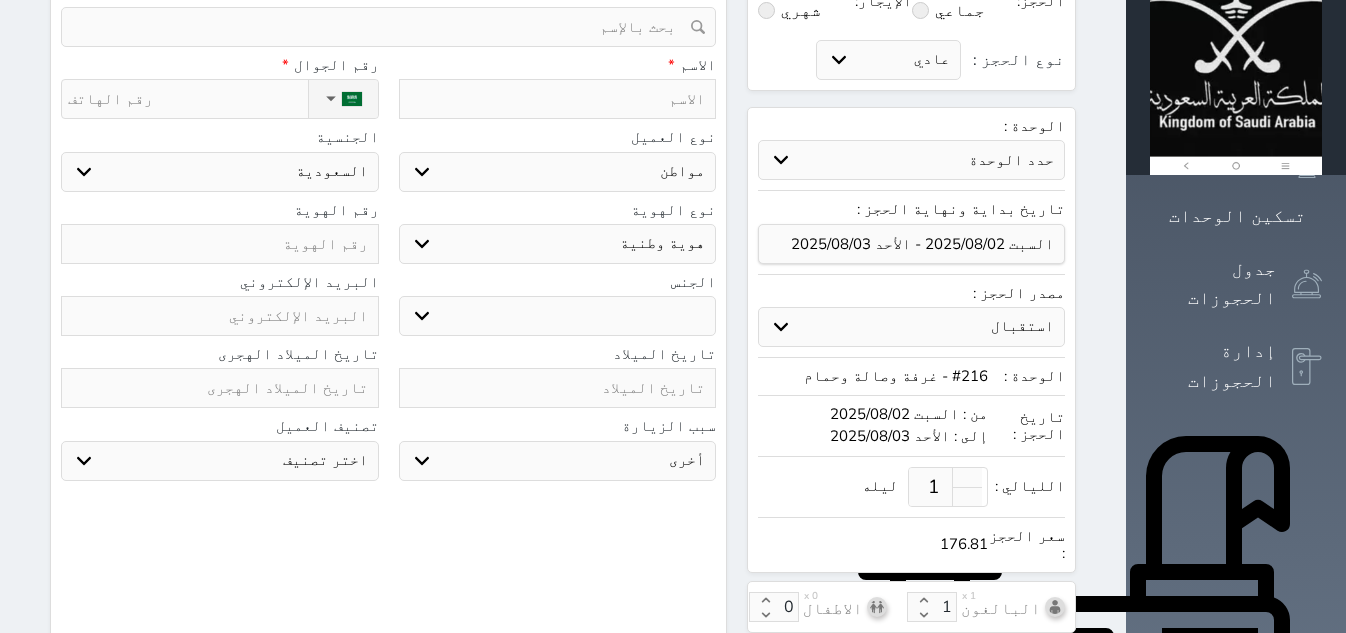 scroll, scrollTop: 0, scrollLeft: 0, axis: both 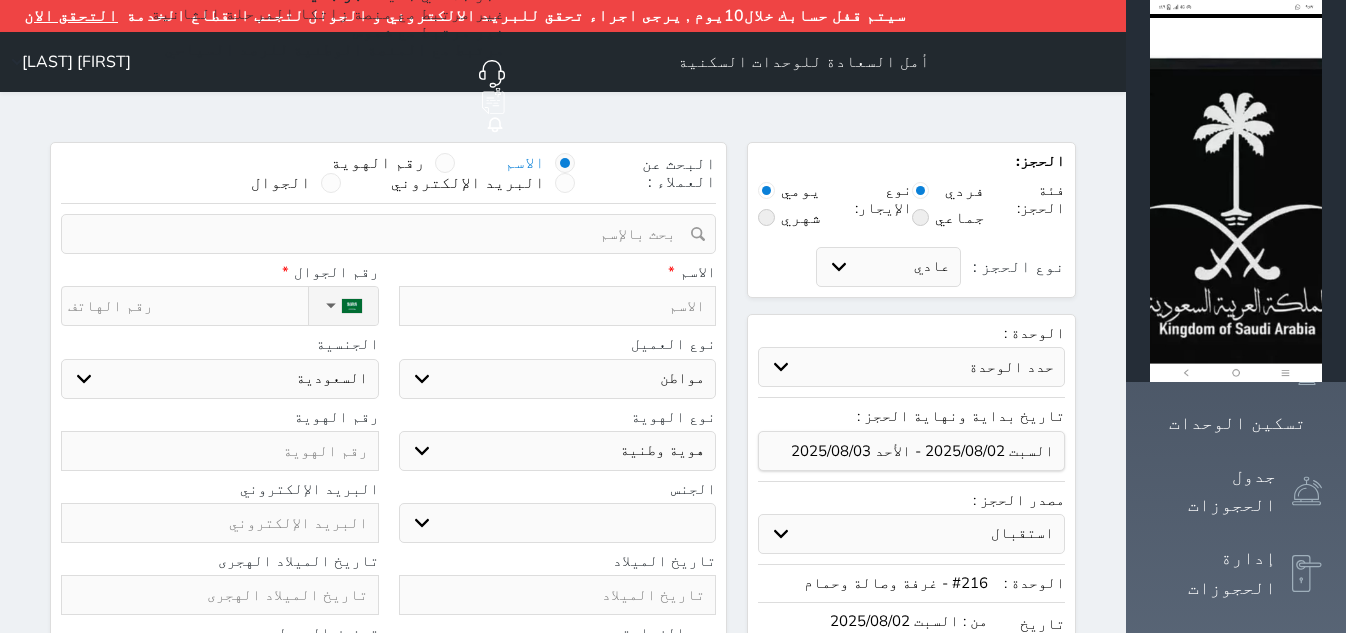 click on "الحجز:   فئة الحجز:       فردي       جماعي   نوع الإيجار:       يومي       شهري     نوع الحجز :
عادي
إقامة مجانية
إستخدام داخلي
إستخدام يومي
الوحدة :   حدد الوحدة
#[NUMBER] - [ROOM_TYPE]
#[NUMBER] - [ROOM_TYPE]
#[NUMBER] - [ROOM_TYPE]
#[NUMBER] - [ROOM_TYPE]
#[NUMBER] - [ROOM_TYPE]
#[NUMBER] - [ROOM_TYPE]
#[NUMBER] - [ROOM_TYPE]
#[NUMBER] - [ROOM_TYPE]" at bounding box center (911, 544) 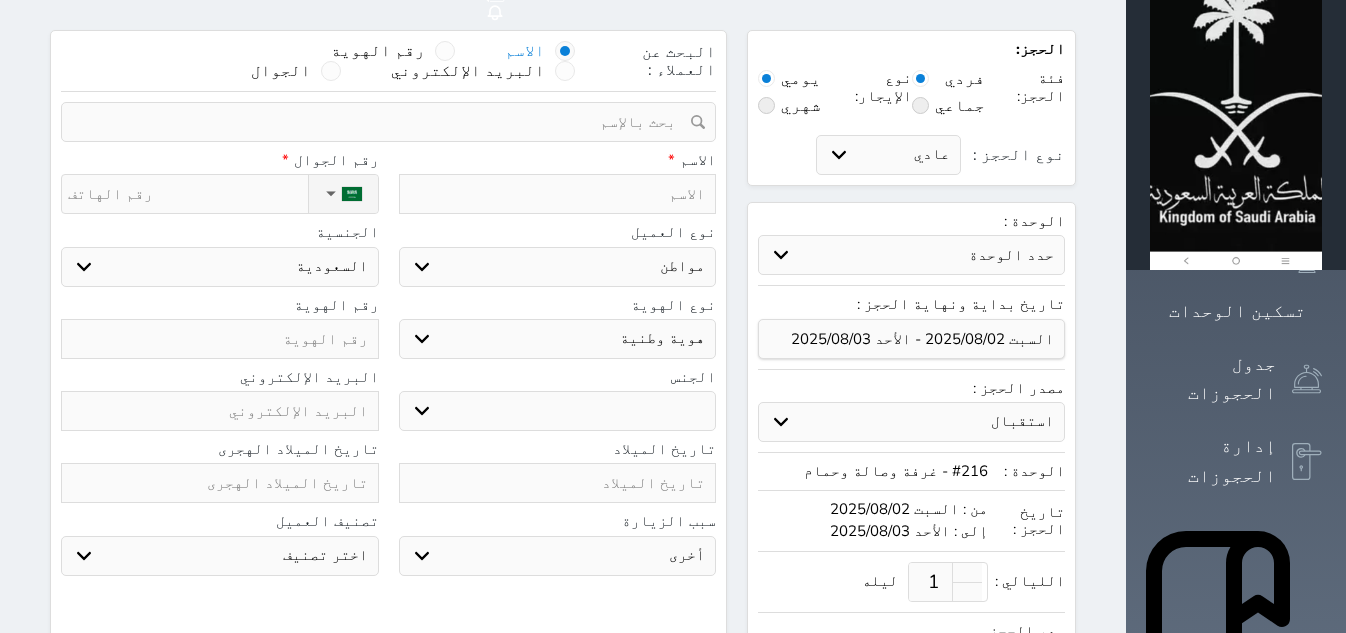 scroll, scrollTop: 0, scrollLeft: 0, axis: both 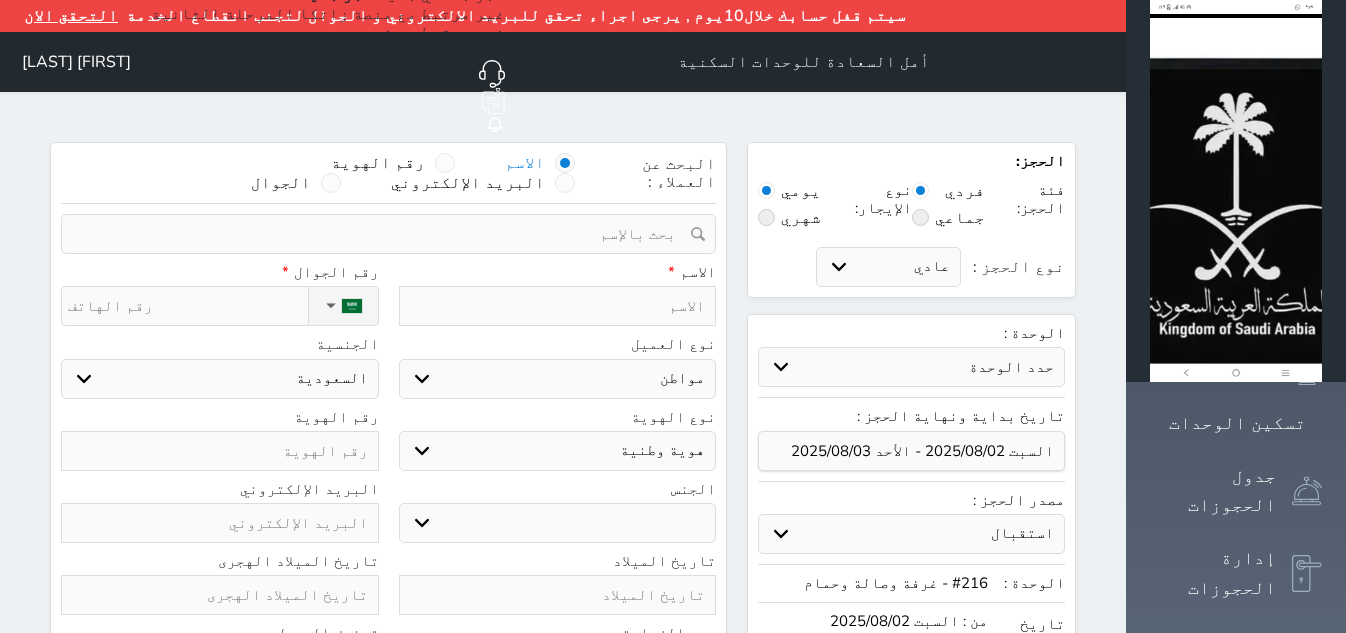 click at bounding box center (381, 234) 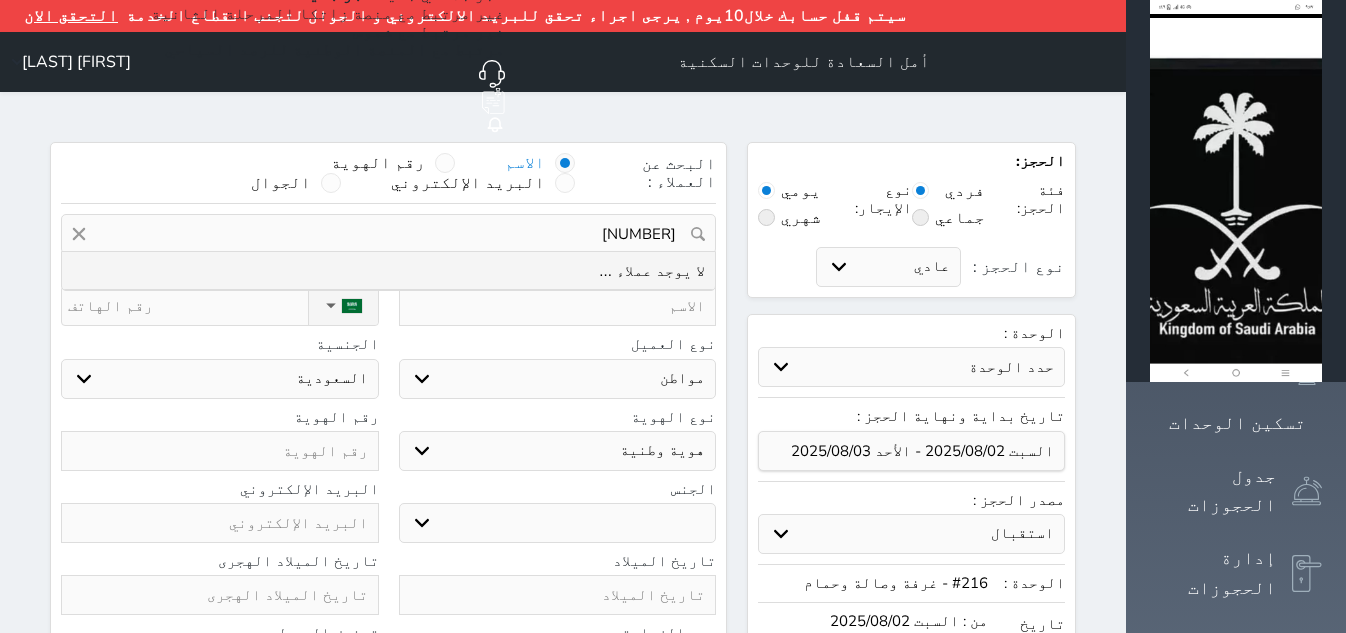 click on "[NUMBER]" at bounding box center [388, 234] 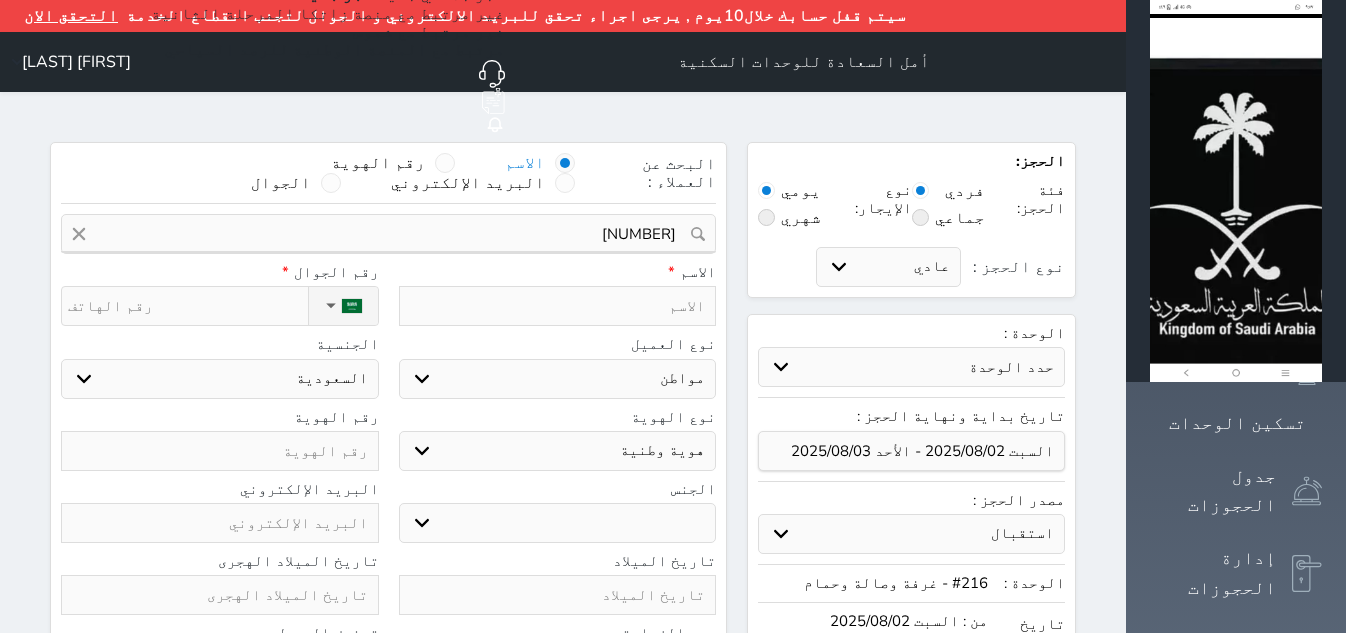 click at bounding box center [220, 451] 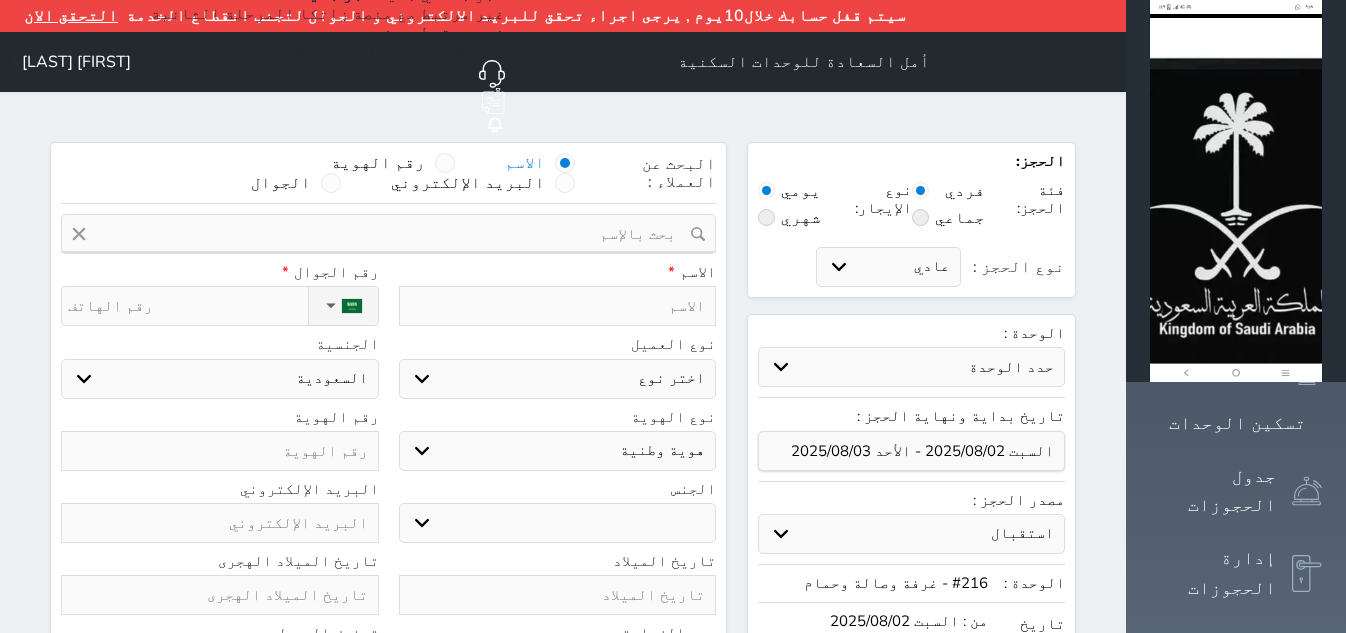 select 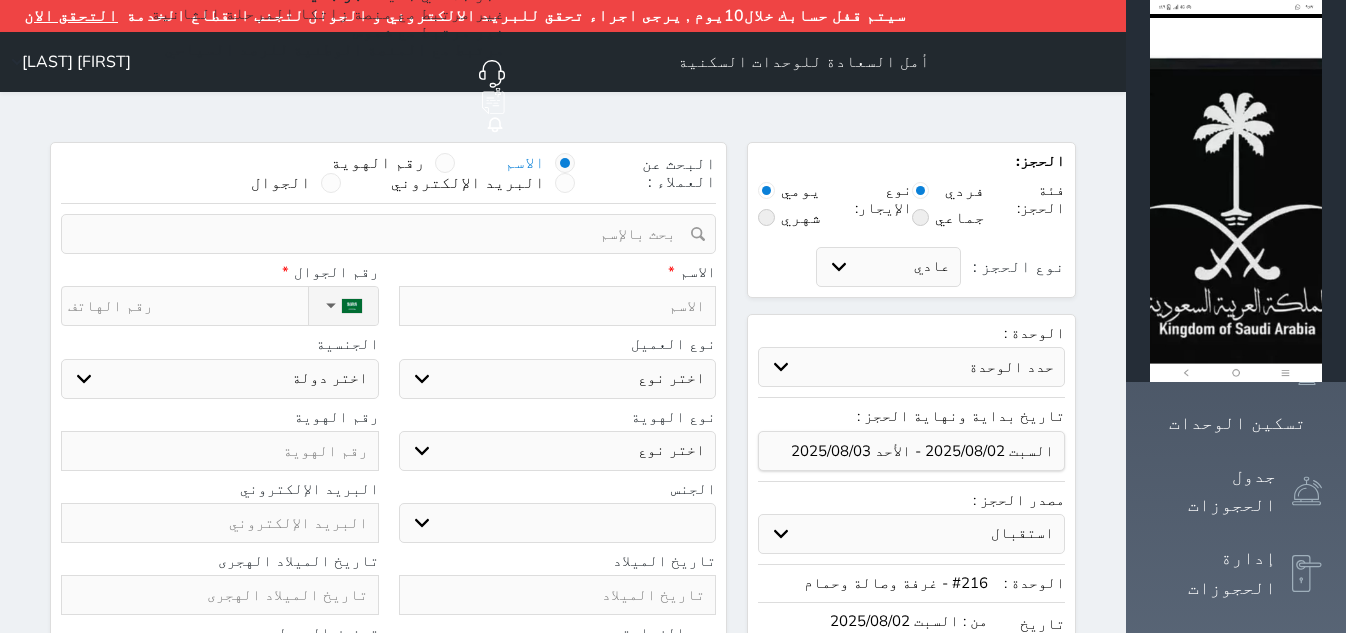 paste on "[NUMBER]" 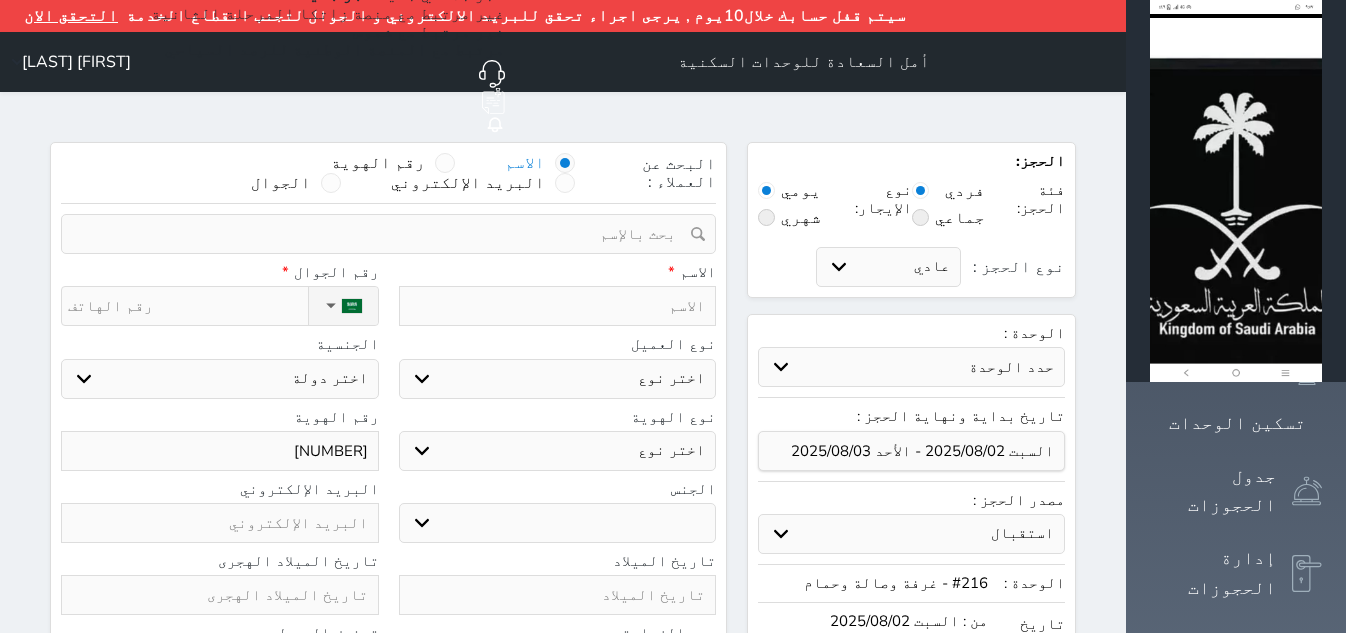 type on "[NUMBER]" 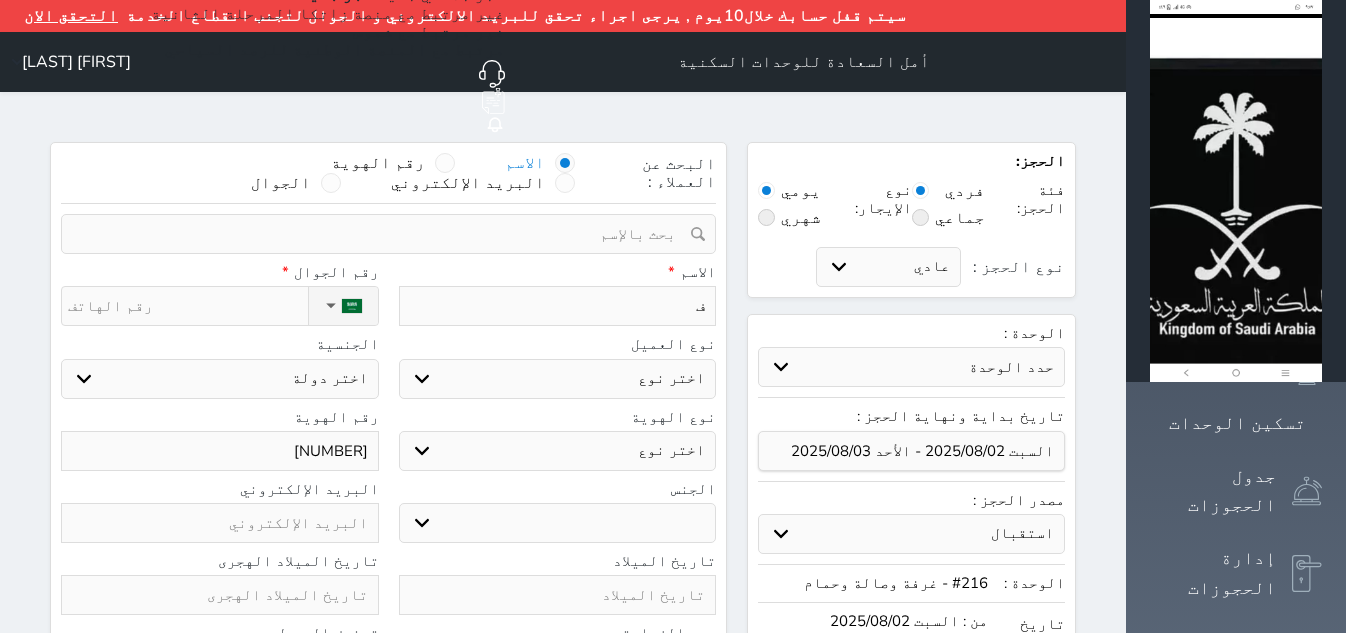 type on "فو" 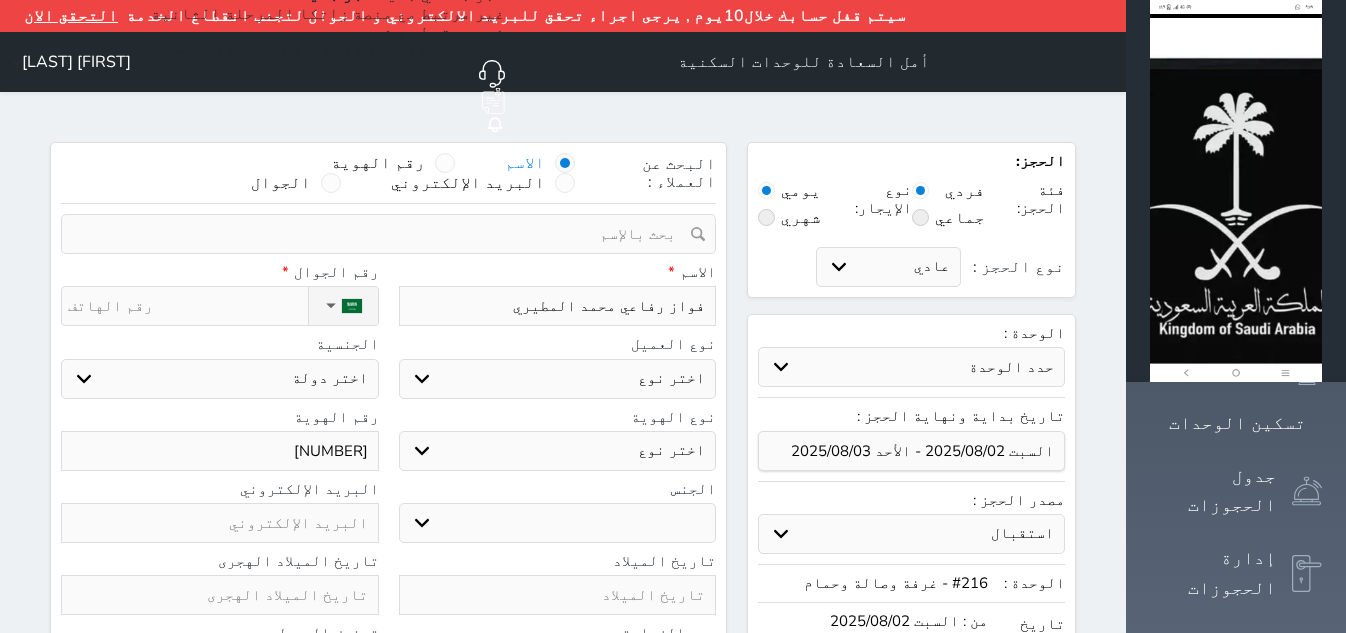 click on "نوع الحجز :" at bounding box center (188, 306) 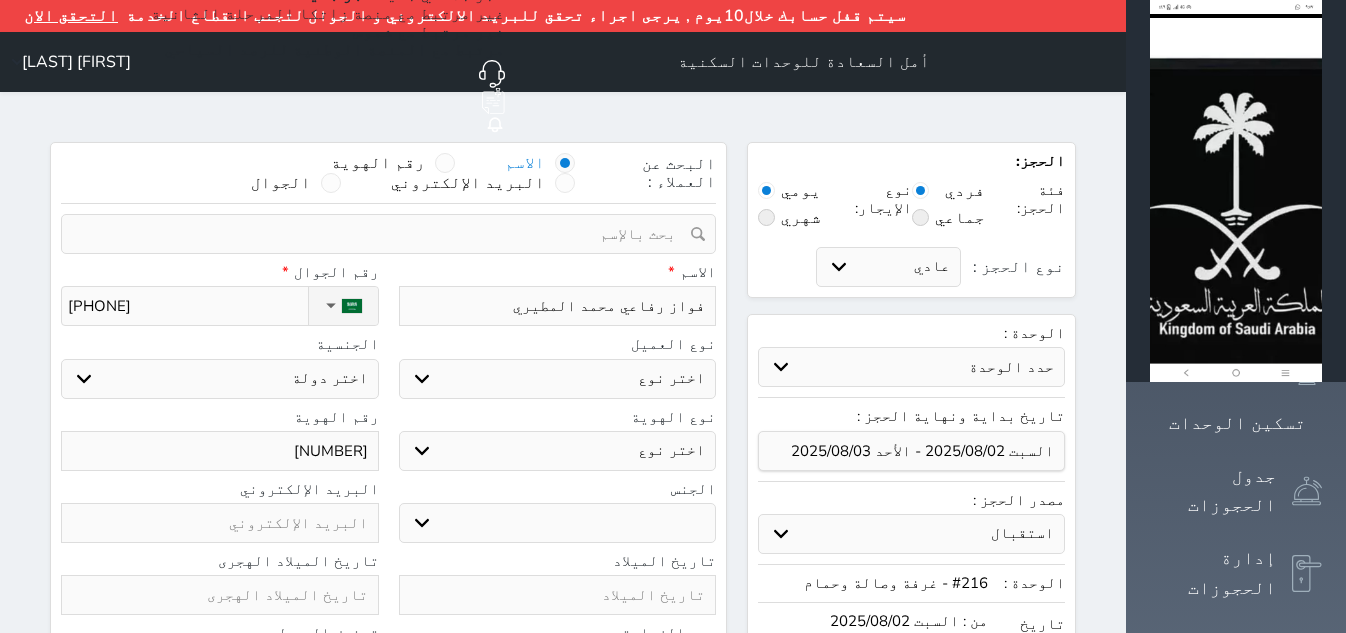 click on "[PHONE]" at bounding box center [188, 306] 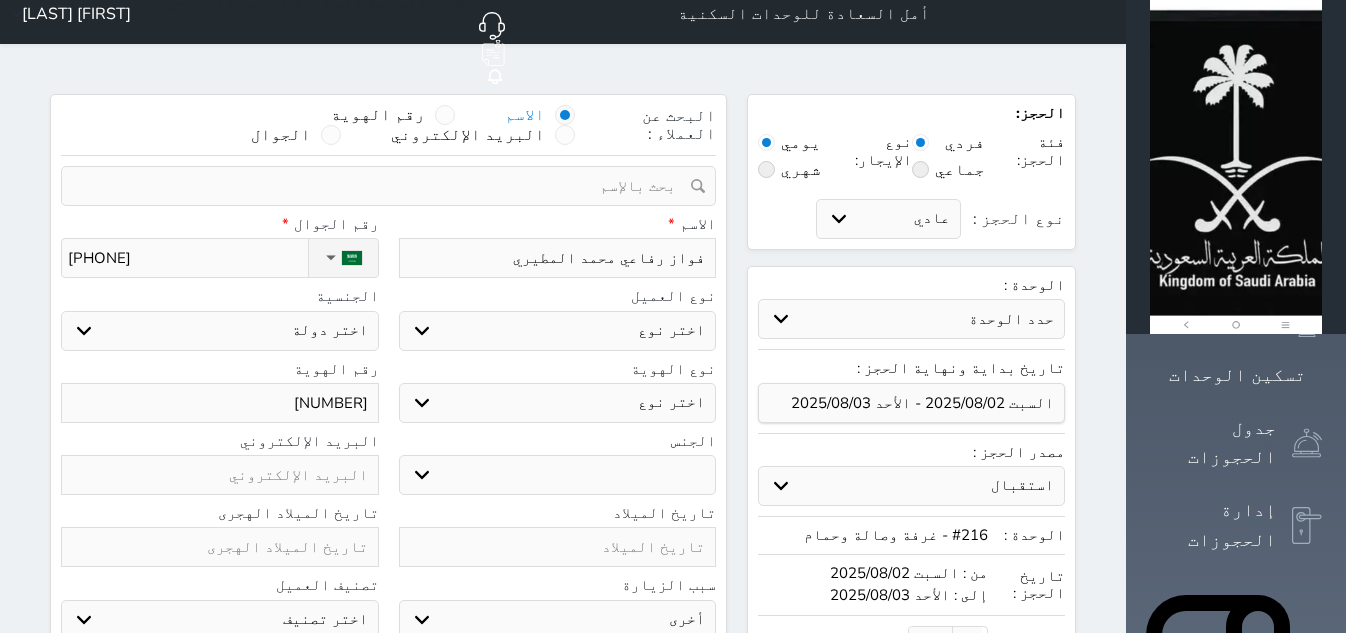 scroll, scrollTop: 1, scrollLeft: 0, axis: vertical 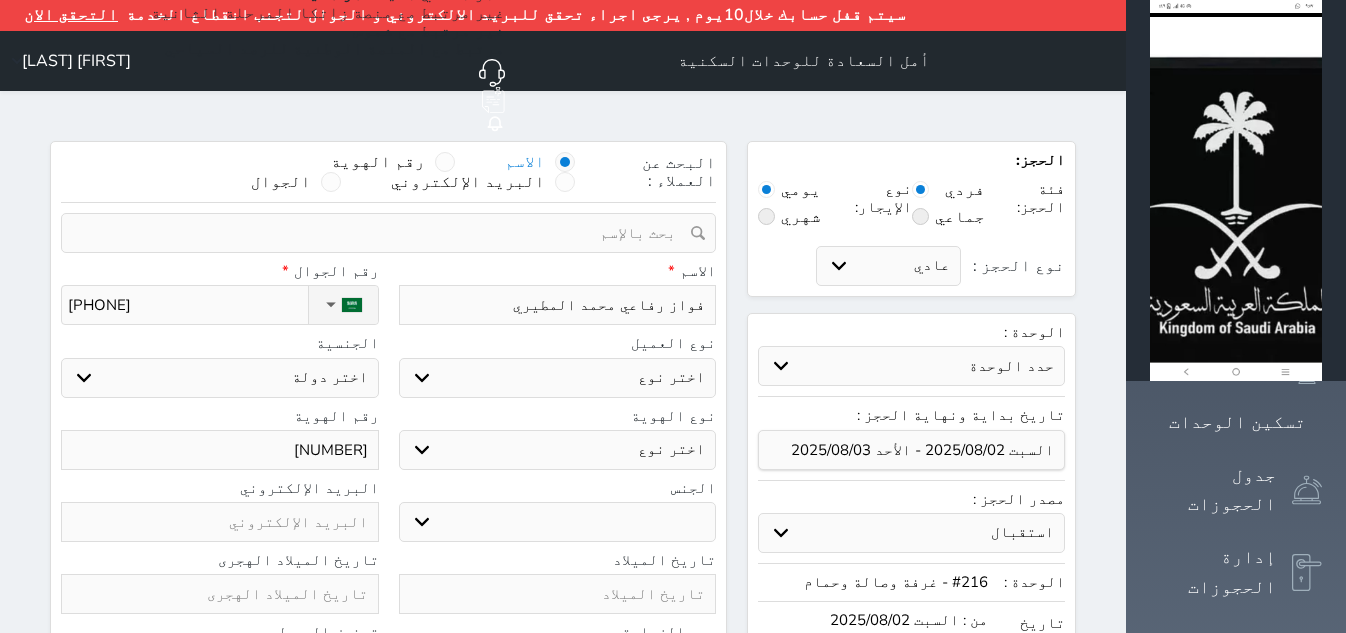click on "اختر نوع   مواطن مواطن خليجي زائر مقيم" at bounding box center [558, 378] 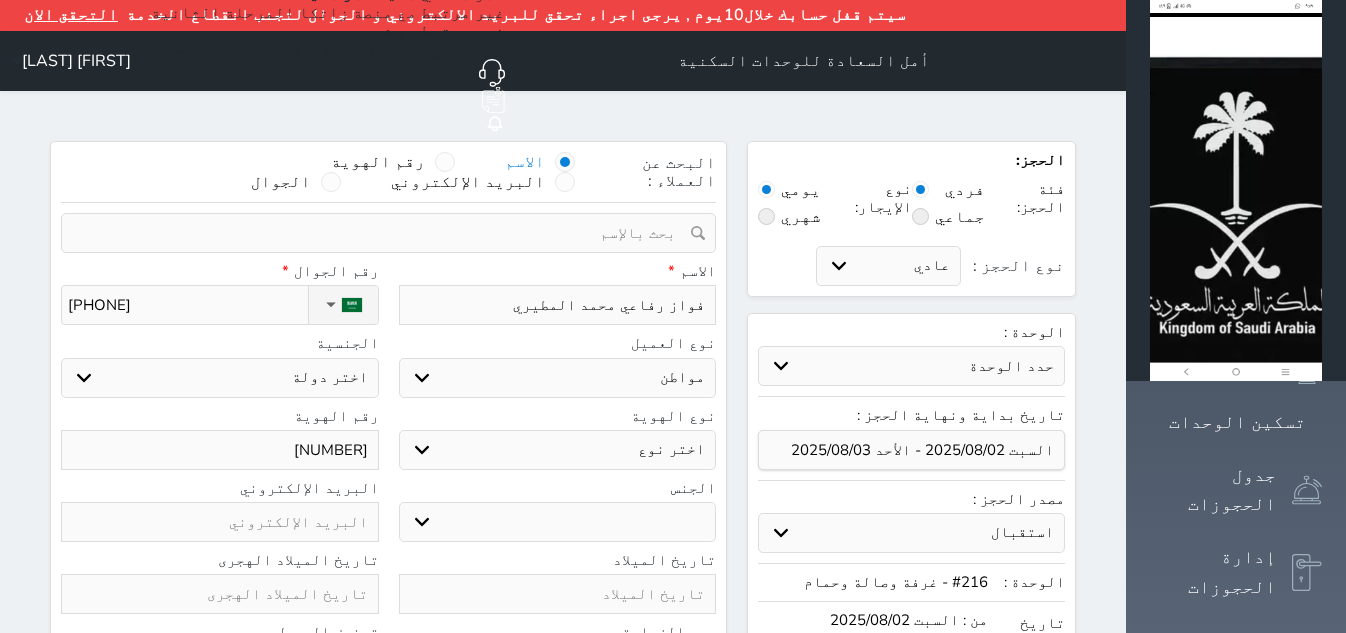 click on "اختر نوع   مواطن مواطن خليجي زائر مقيم" at bounding box center [558, 378] 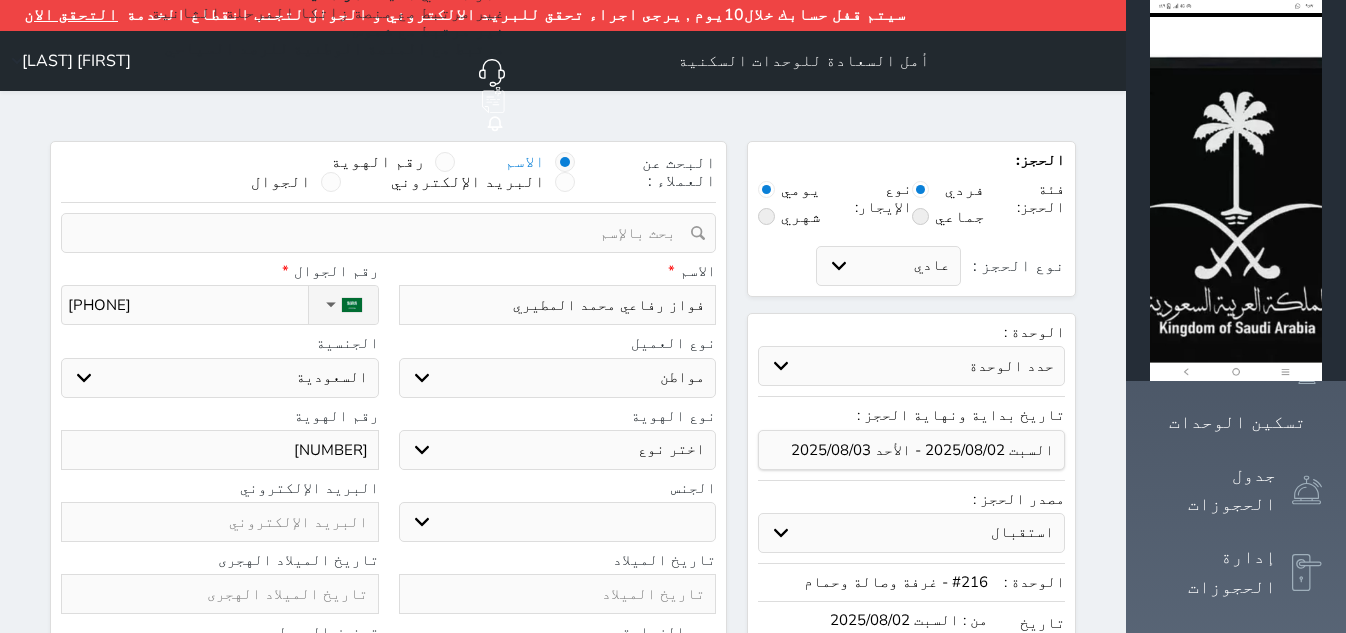 click on "اختر نوع   هوية وطنية هوية عائلية جواز السفر" at bounding box center [558, 450] 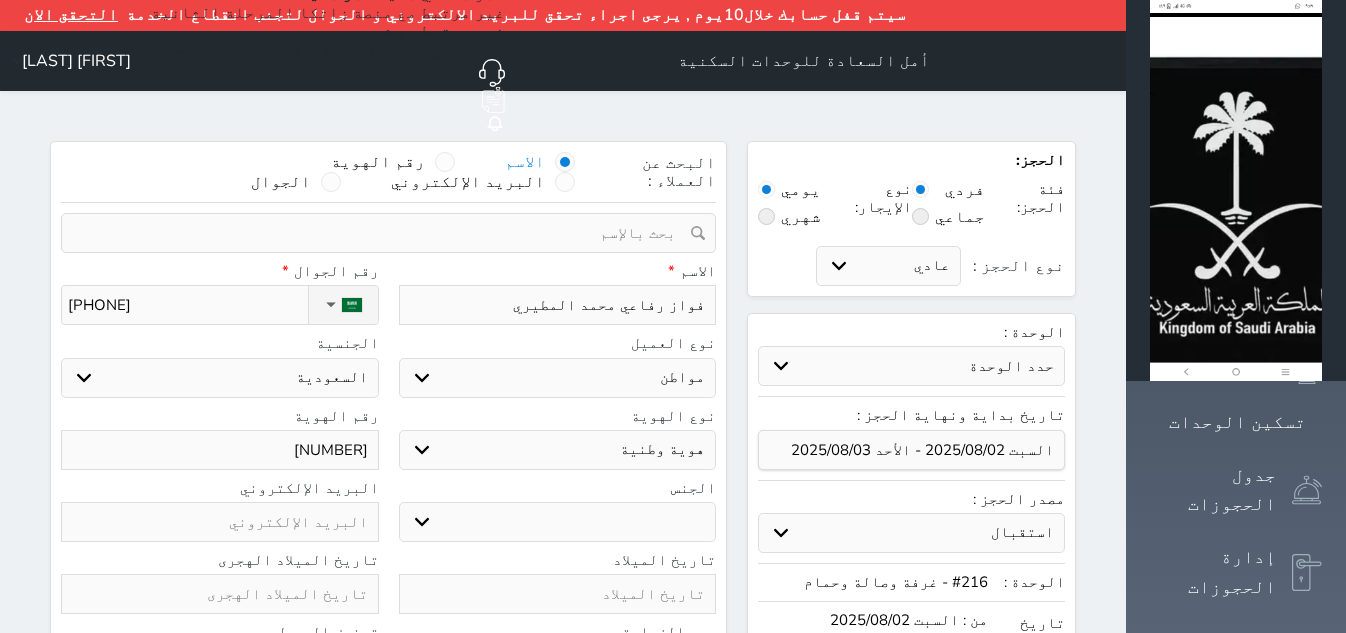 click on "اختر نوع   هوية وطنية هوية عائلية جواز السفر" at bounding box center (558, 450) 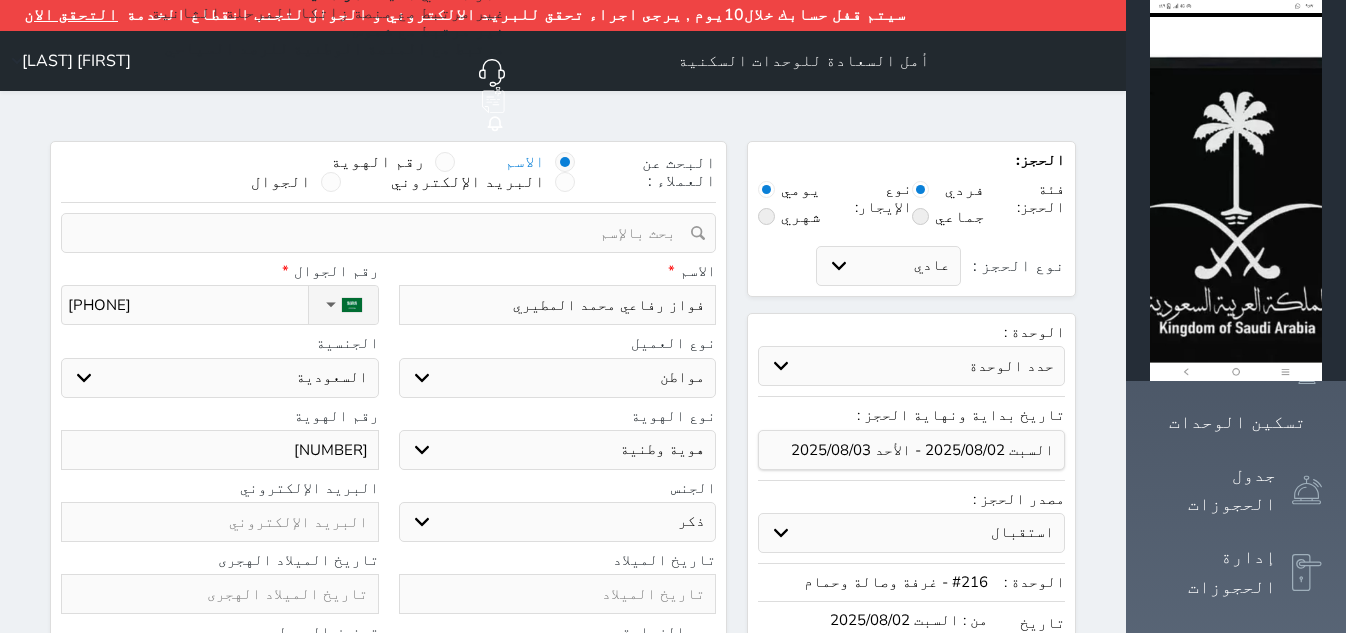 click on "ذكر   انثى" at bounding box center (558, 522) 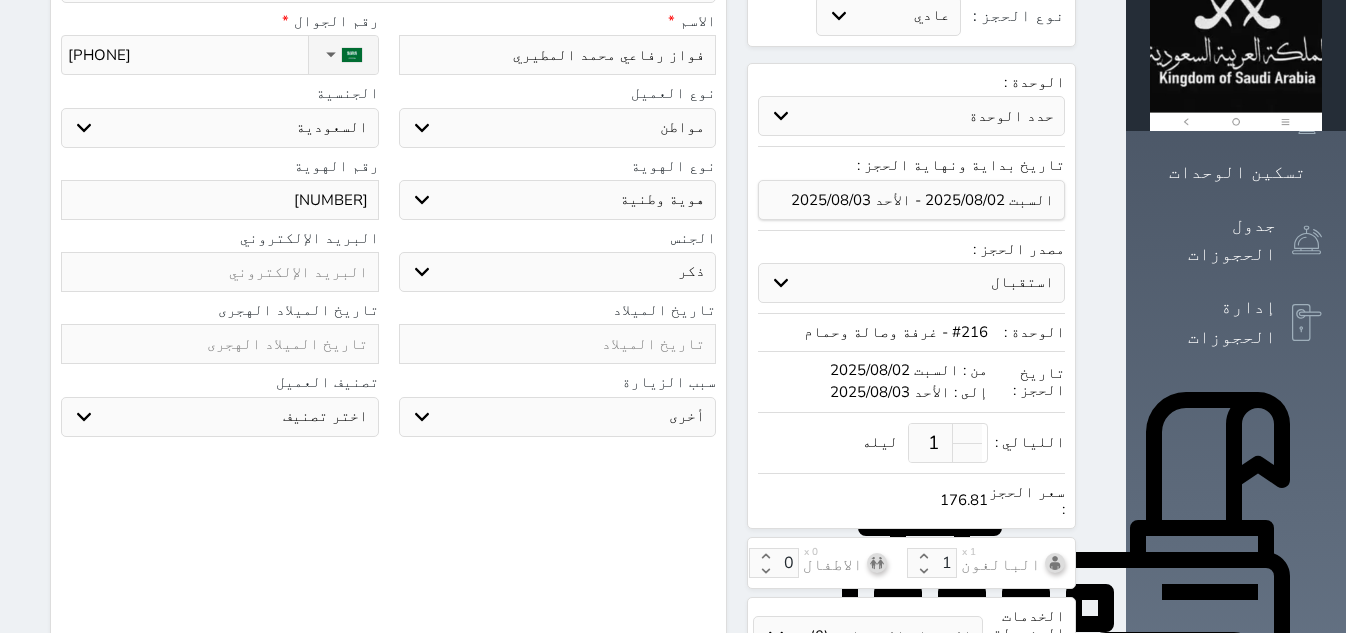 scroll, scrollTop: 626, scrollLeft: 0, axis: vertical 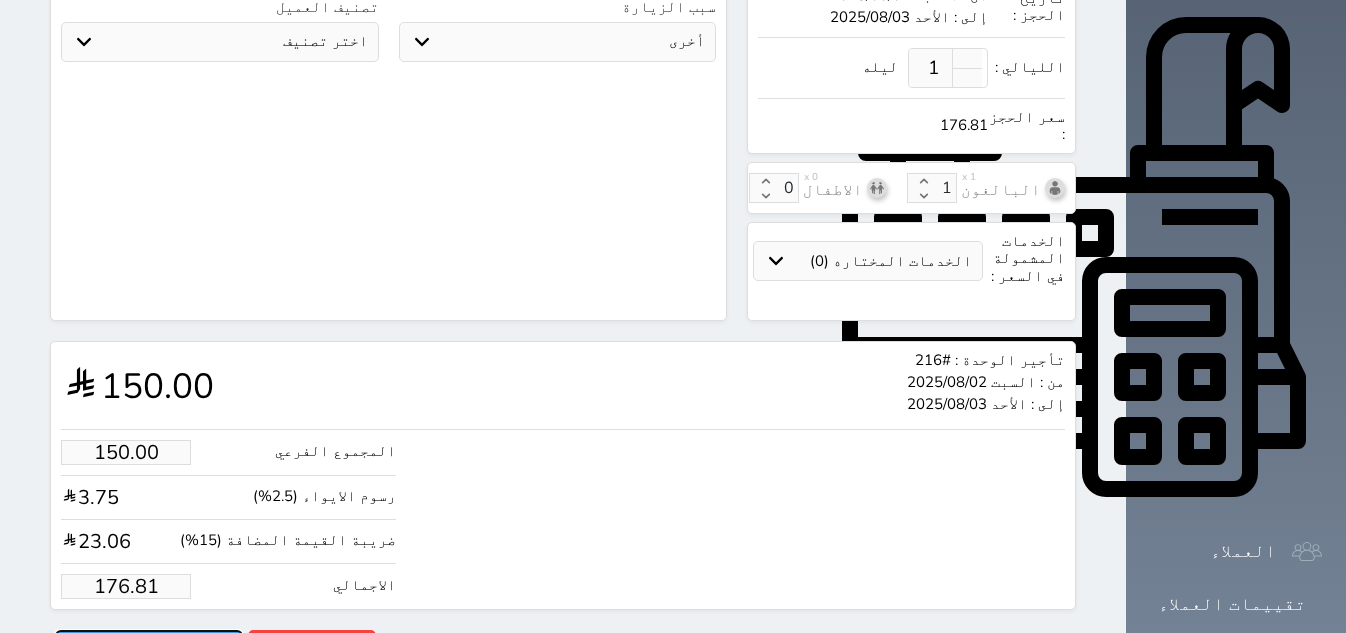 click on "حجز" at bounding box center (149, 647) 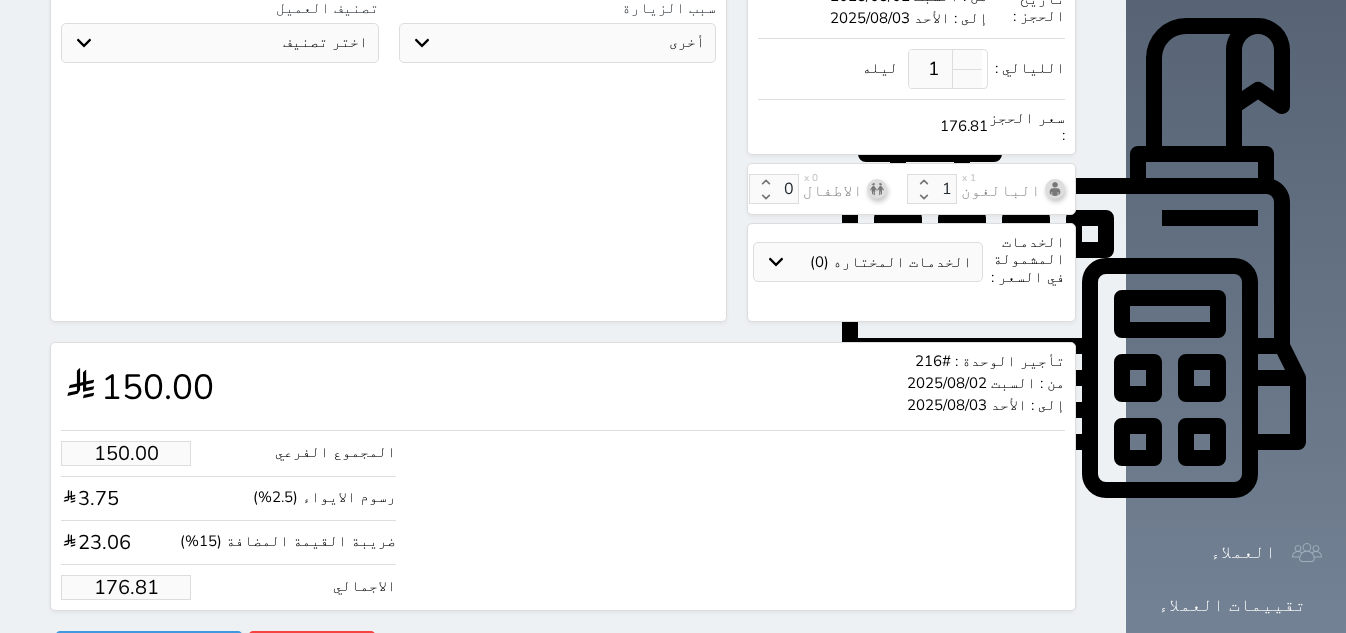scroll, scrollTop: 626, scrollLeft: 0, axis: vertical 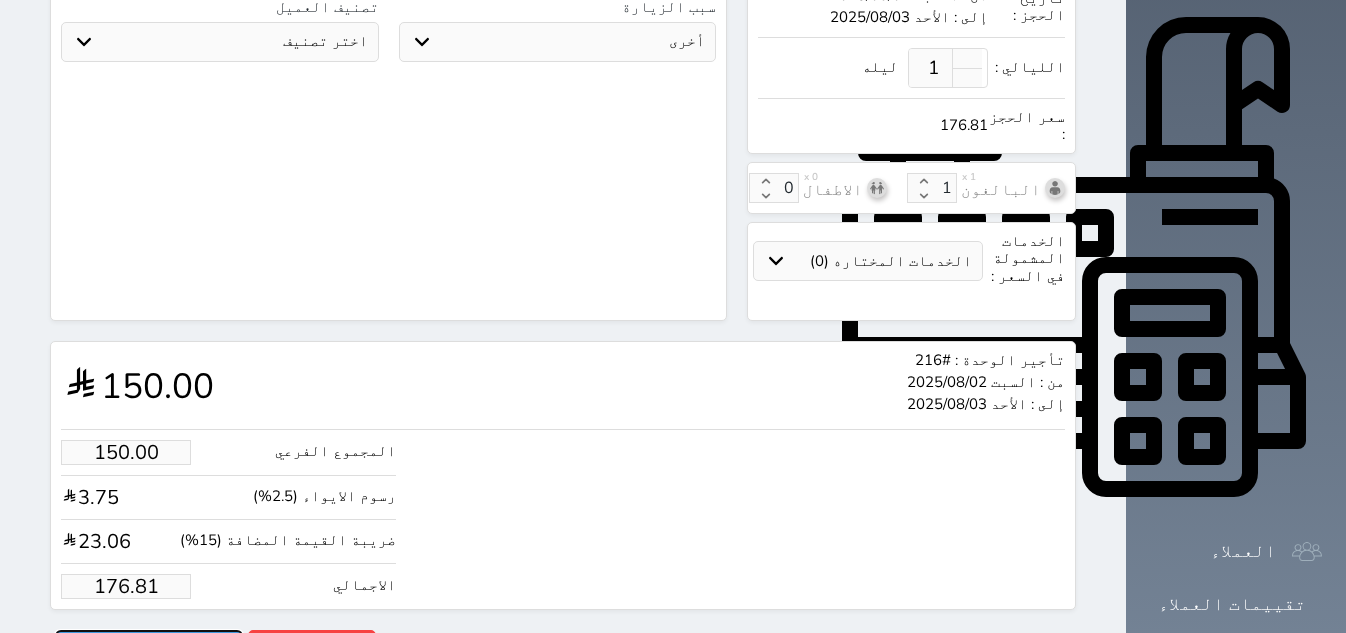 drag, startPoint x: 176, startPoint y: 598, endPoint x: 239, endPoint y: 586, distance: 64.132675 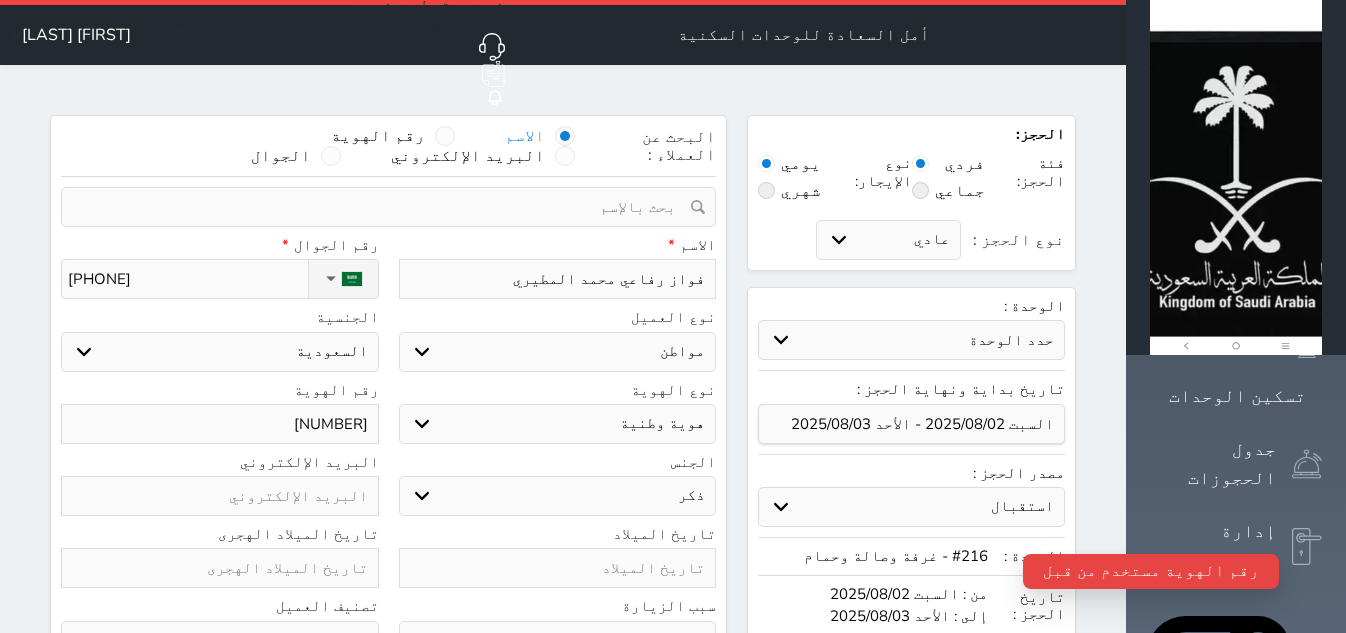 scroll, scrollTop: 0, scrollLeft: 0, axis: both 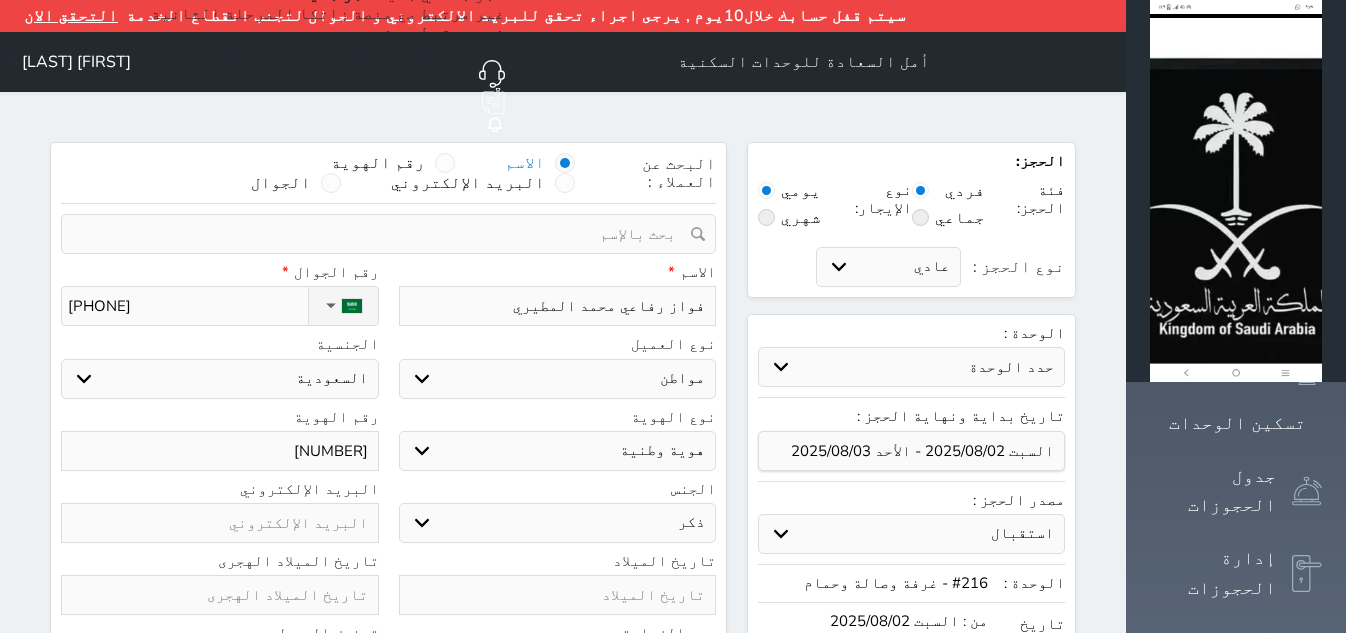 click on "[NUMBER]" at bounding box center [220, 451] 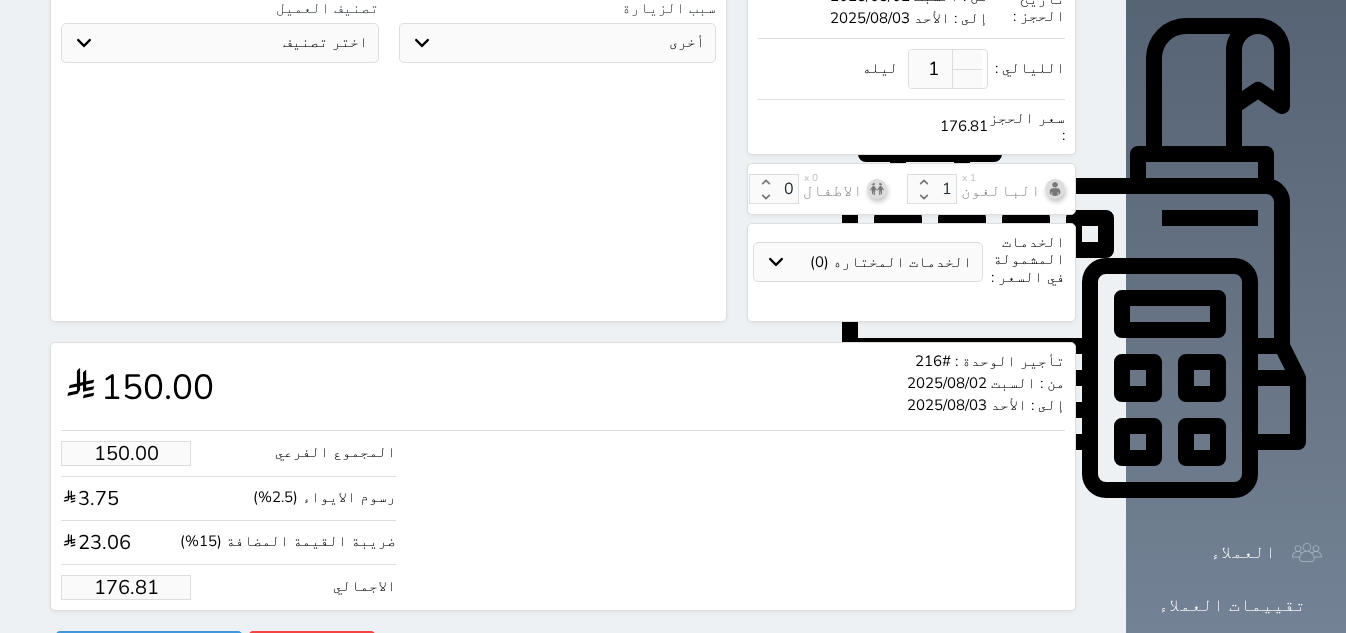 scroll, scrollTop: 626, scrollLeft: 0, axis: vertical 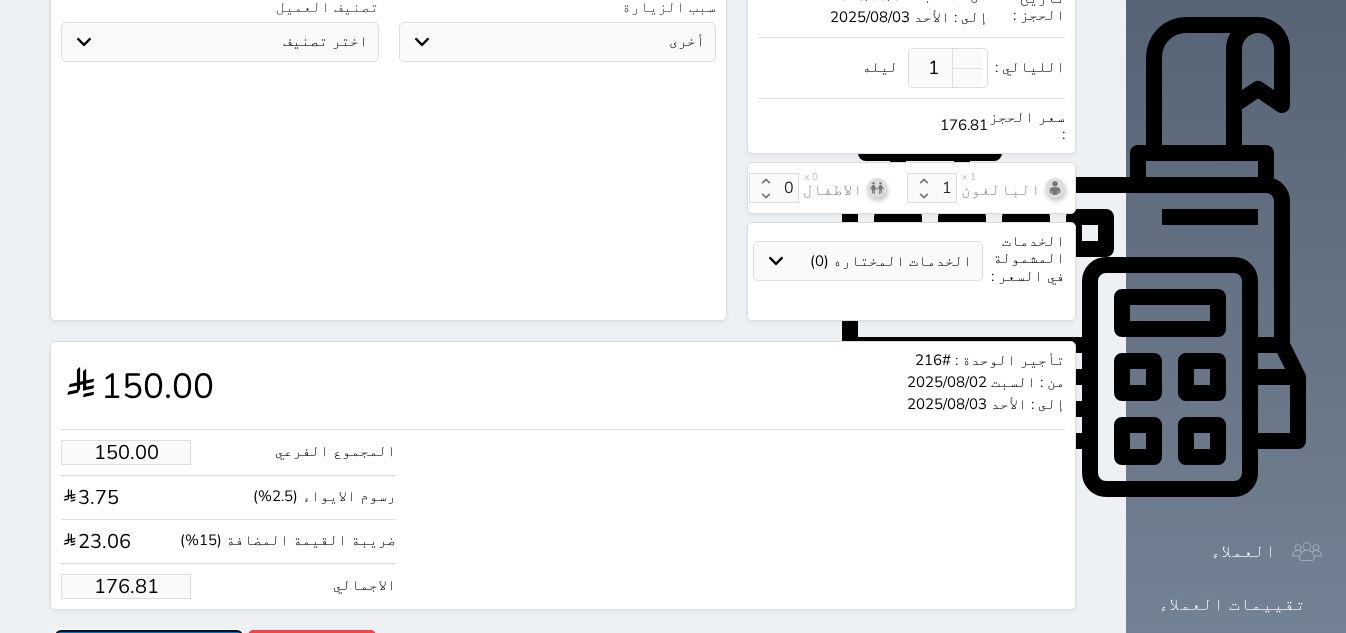 click on "حجز" at bounding box center [149, 647] 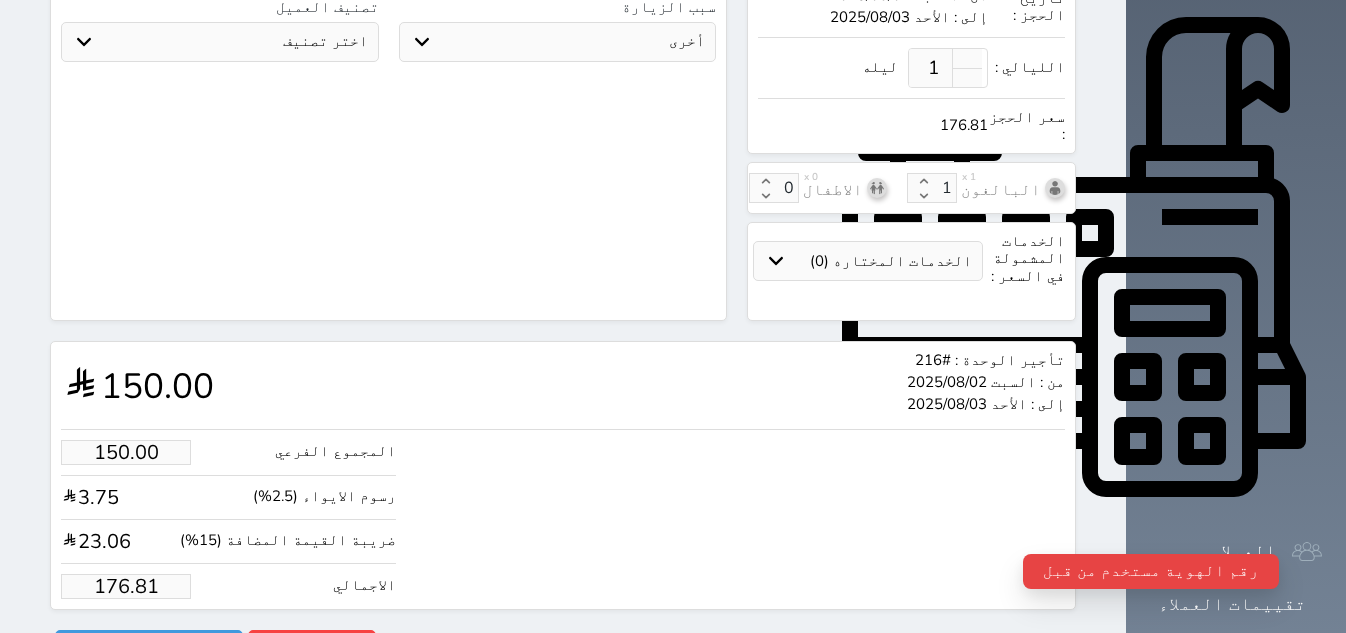 scroll, scrollTop: 0, scrollLeft: 0, axis: both 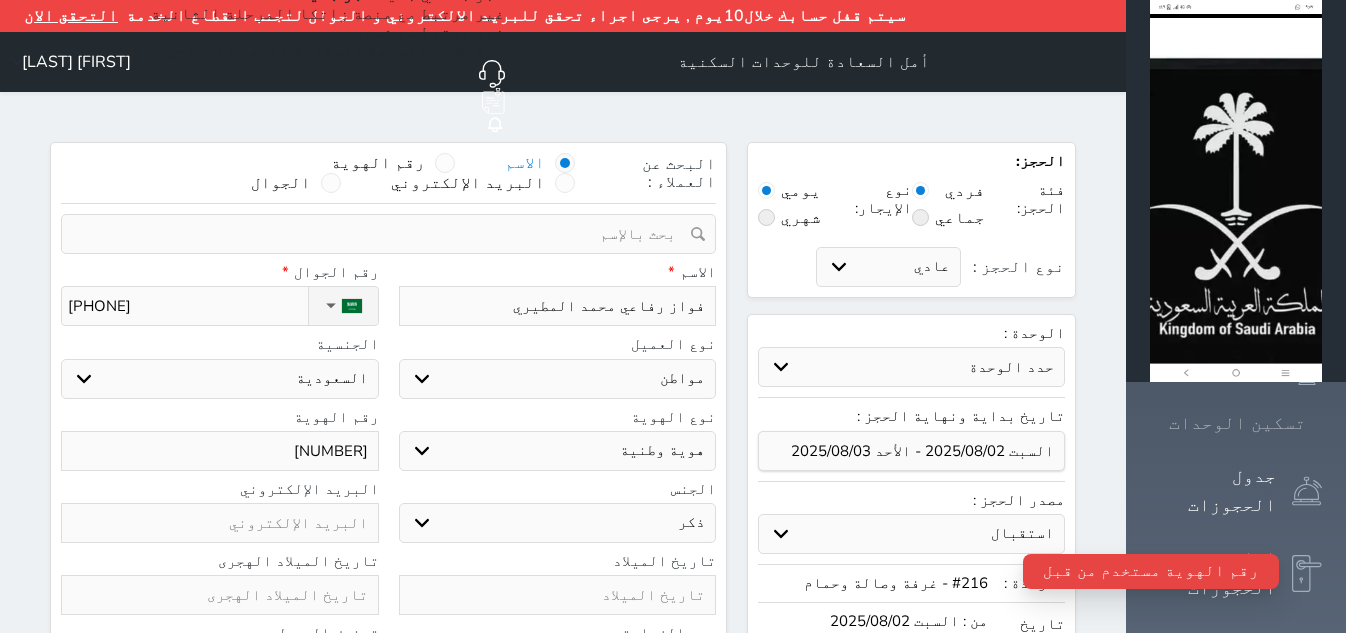 click 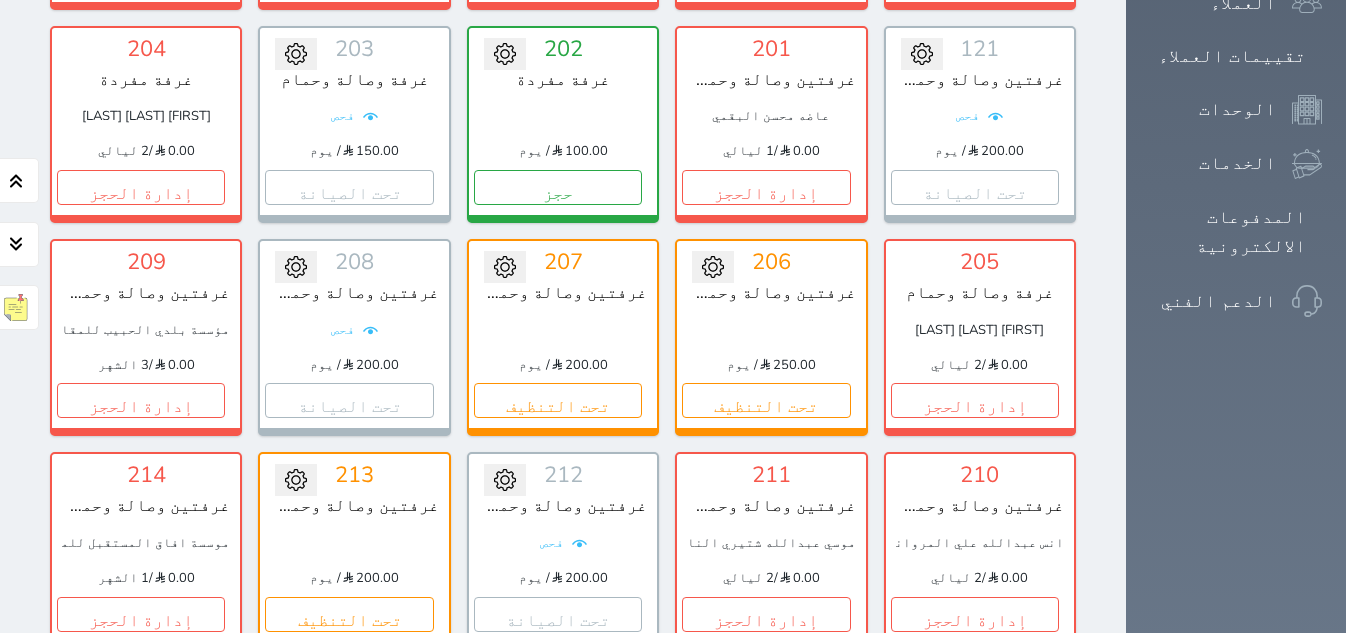 scroll, scrollTop: 1235, scrollLeft: 0, axis: vertical 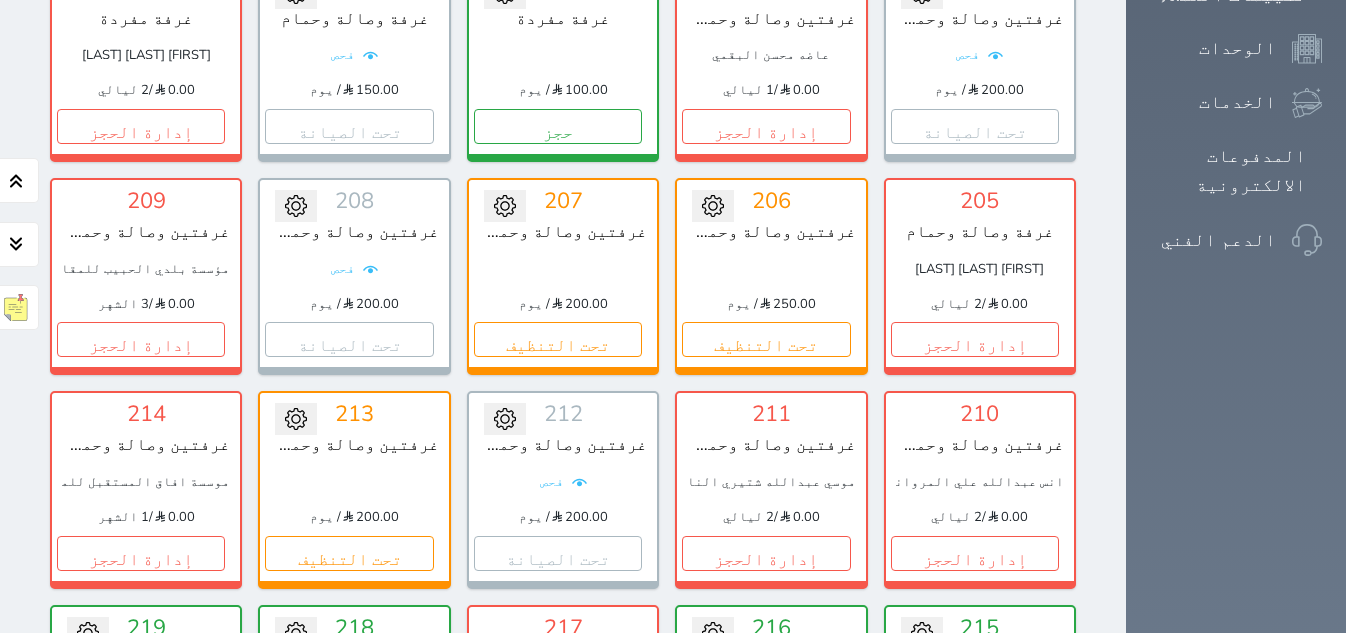 click on "حجز" at bounding box center [766, 766] 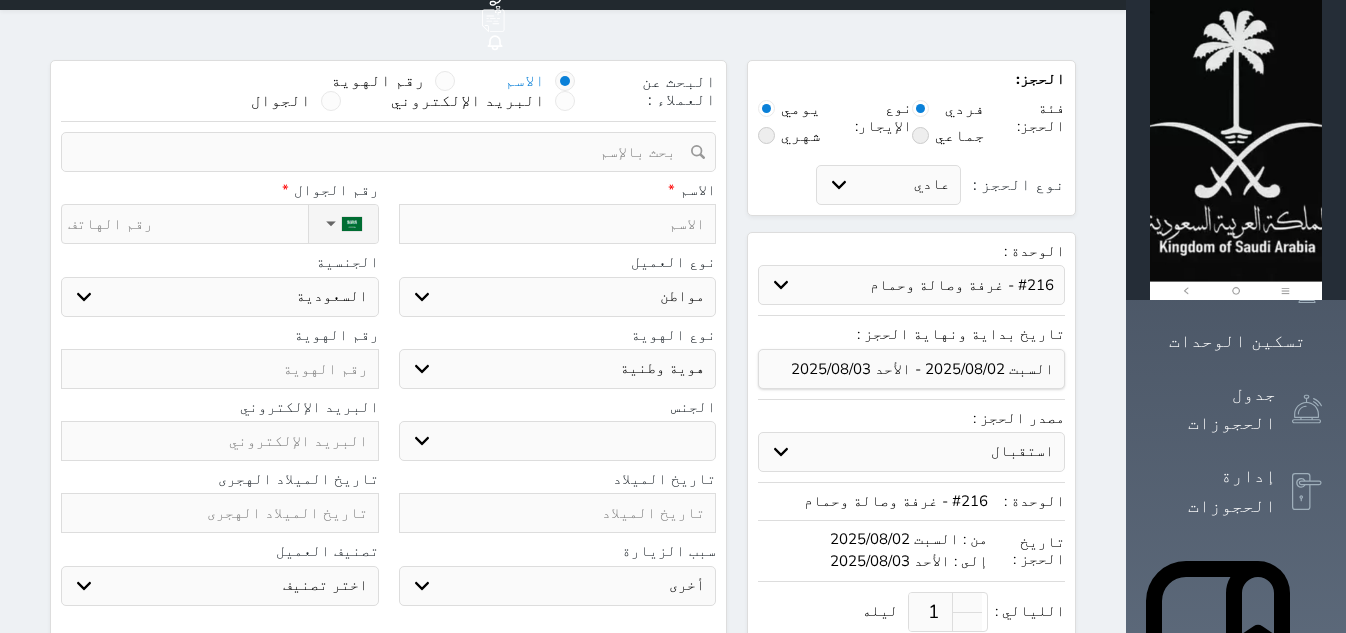 scroll, scrollTop: 125, scrollLeft: 0, axis: vertical 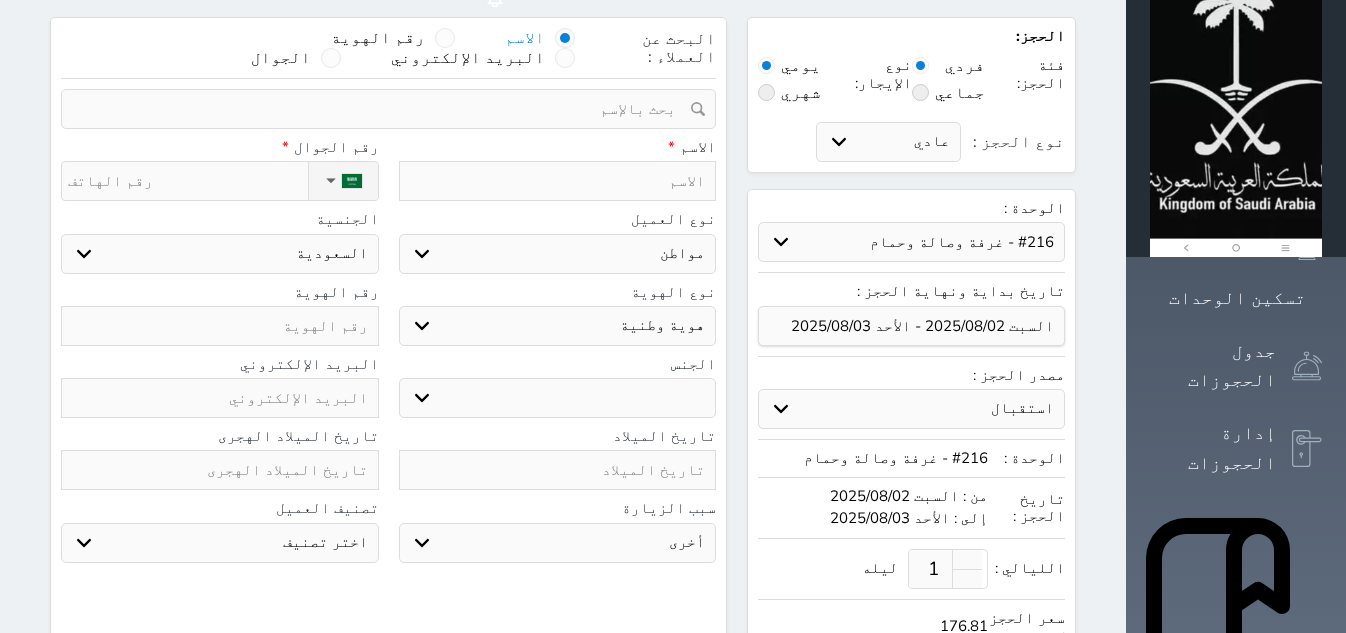 paste on "[NUMBER]" 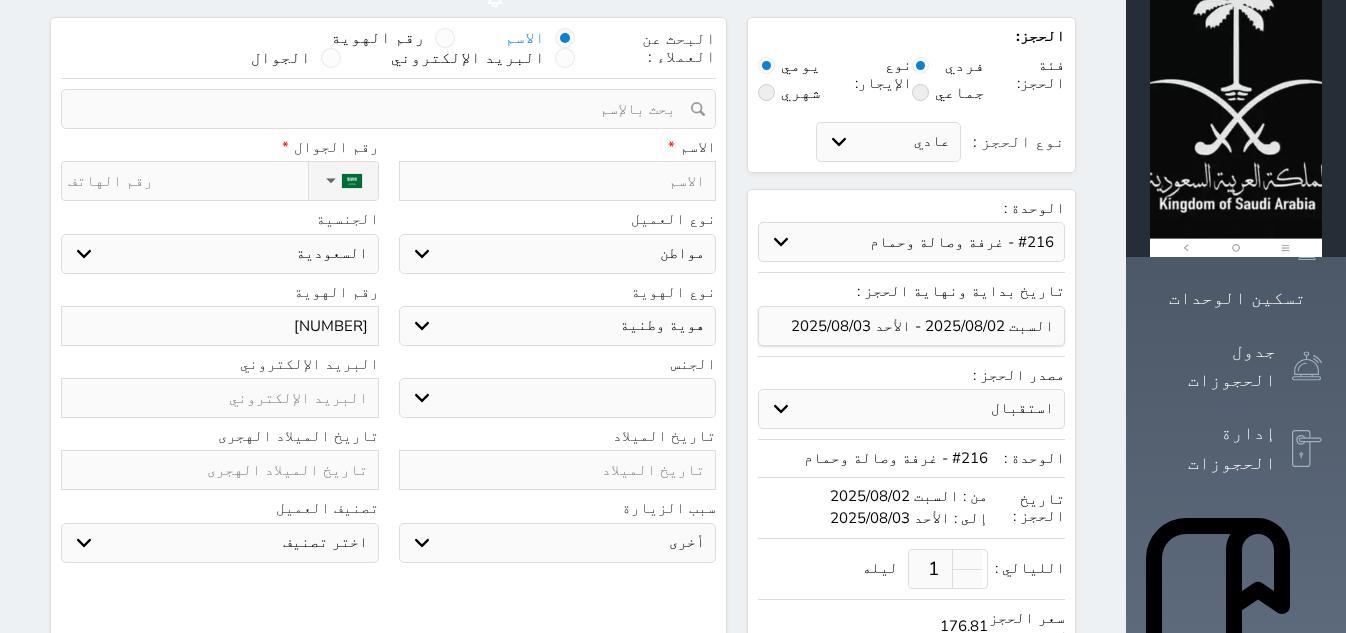 click on "نوع الحجز :" at bounding box center (188, 181) 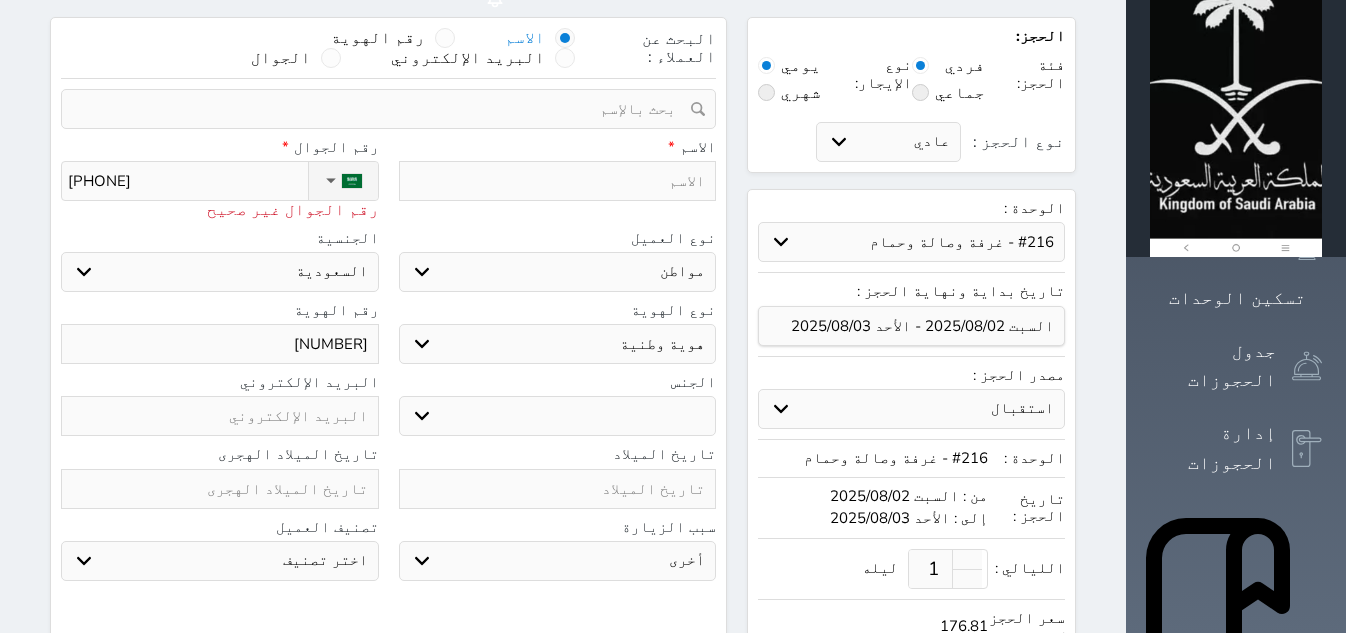 drag, startPoint x: 223, startPoint y: 126, endPoint x: 306, endPoint y: 122, distance: 83.09633 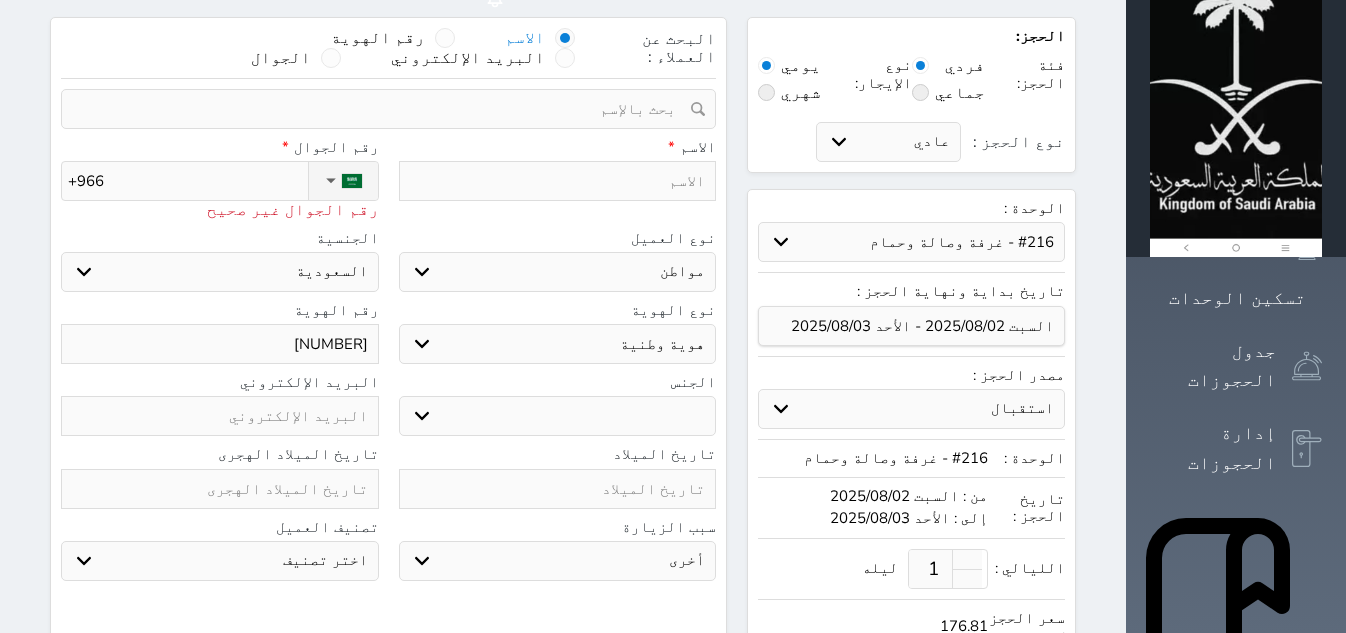 click at bounding box center [381, 109] 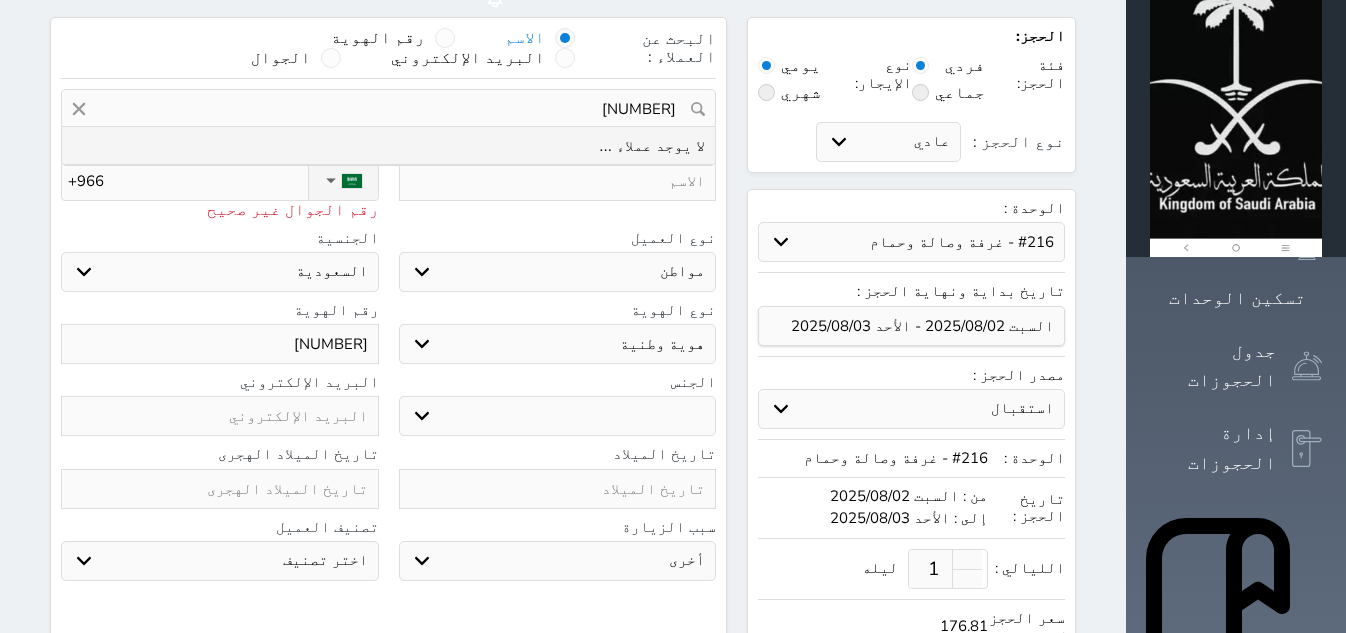 click on "[NUMBER]" at bounding box center (388, 109) 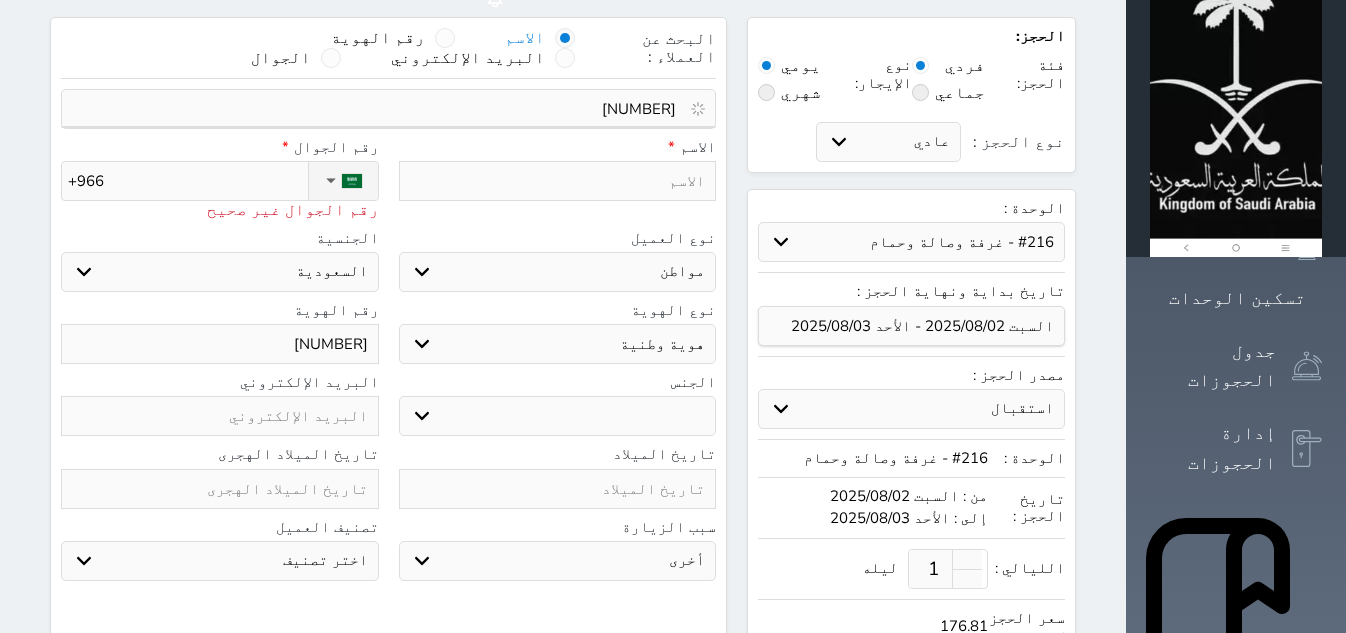 drag, startPoint x: 584, startPoint y: 67, endPoint x: 614, endPoint y: 65, distance: 30.066593 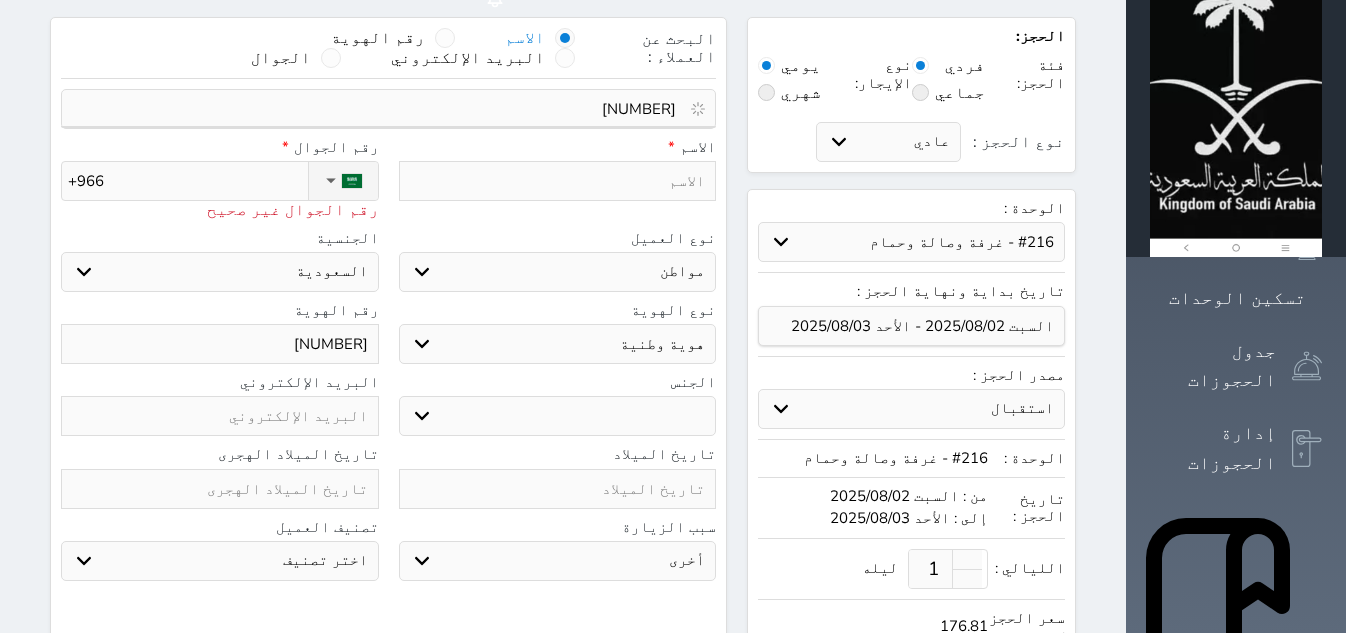 click on "[NUMBER]" at bounding box center [381, 109] 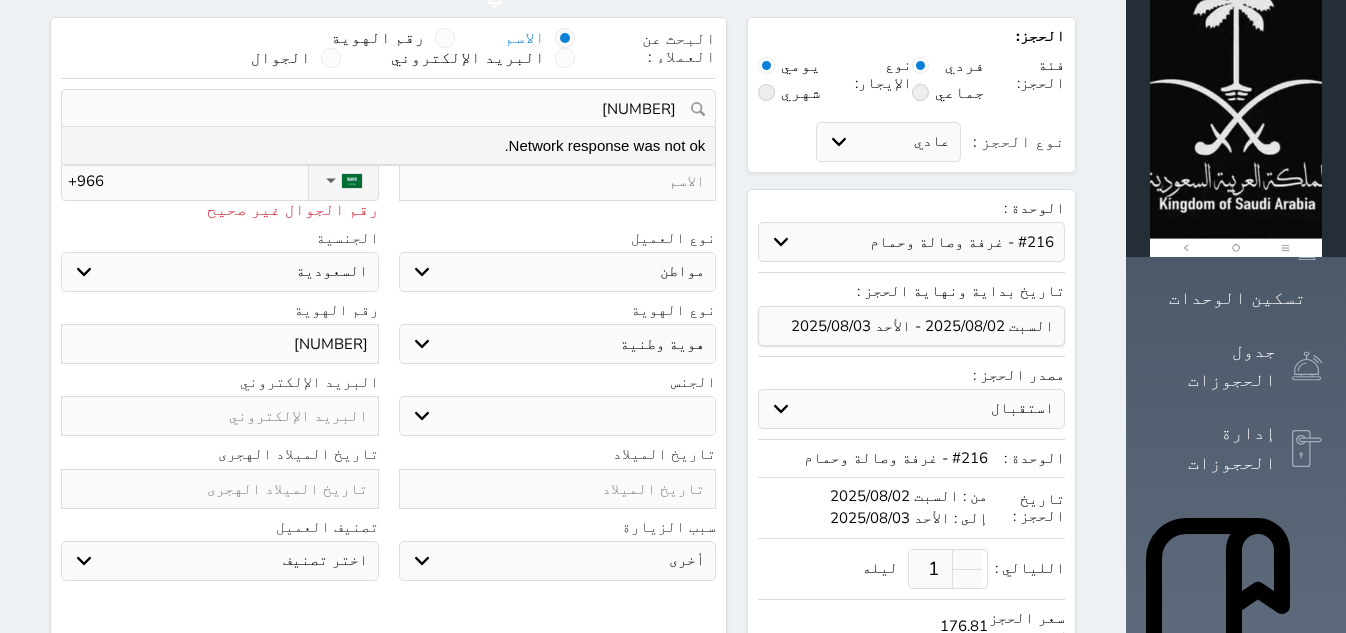 click on "[NUMBER]" at bounding box center (381, 109) 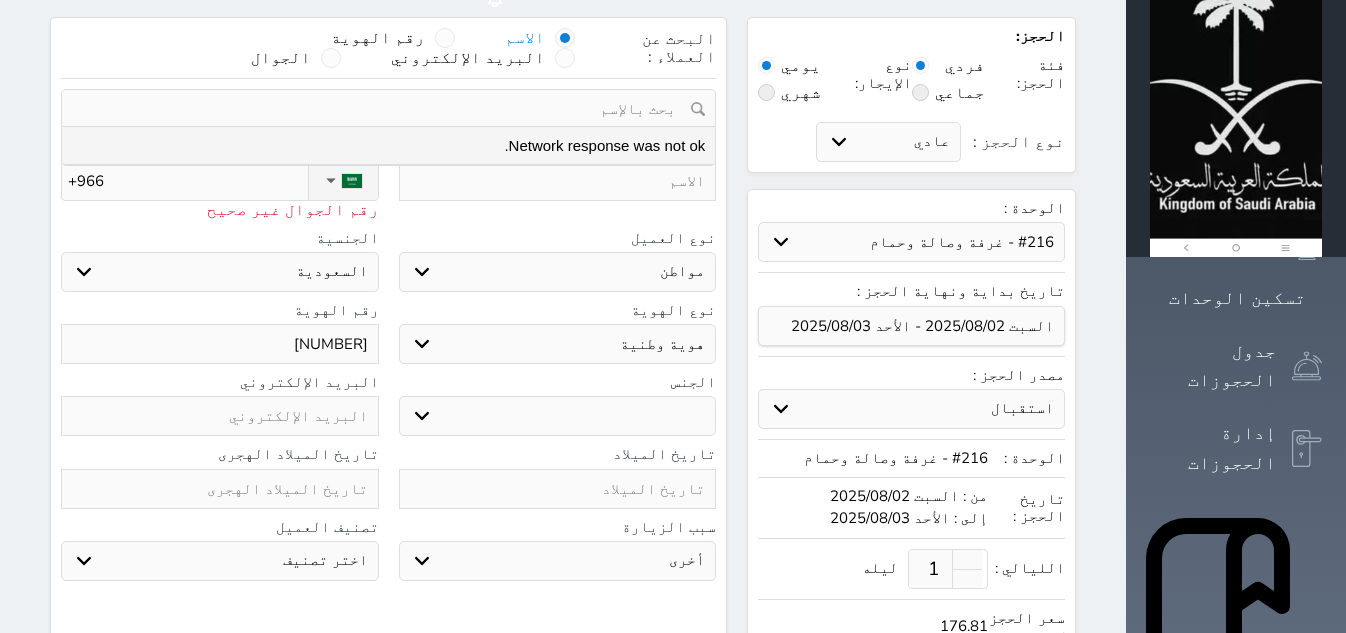 drag, startPoint x: 290, startPoint y: 292, endPoint x: 392, endPoint y: 294, distance: 102.01961 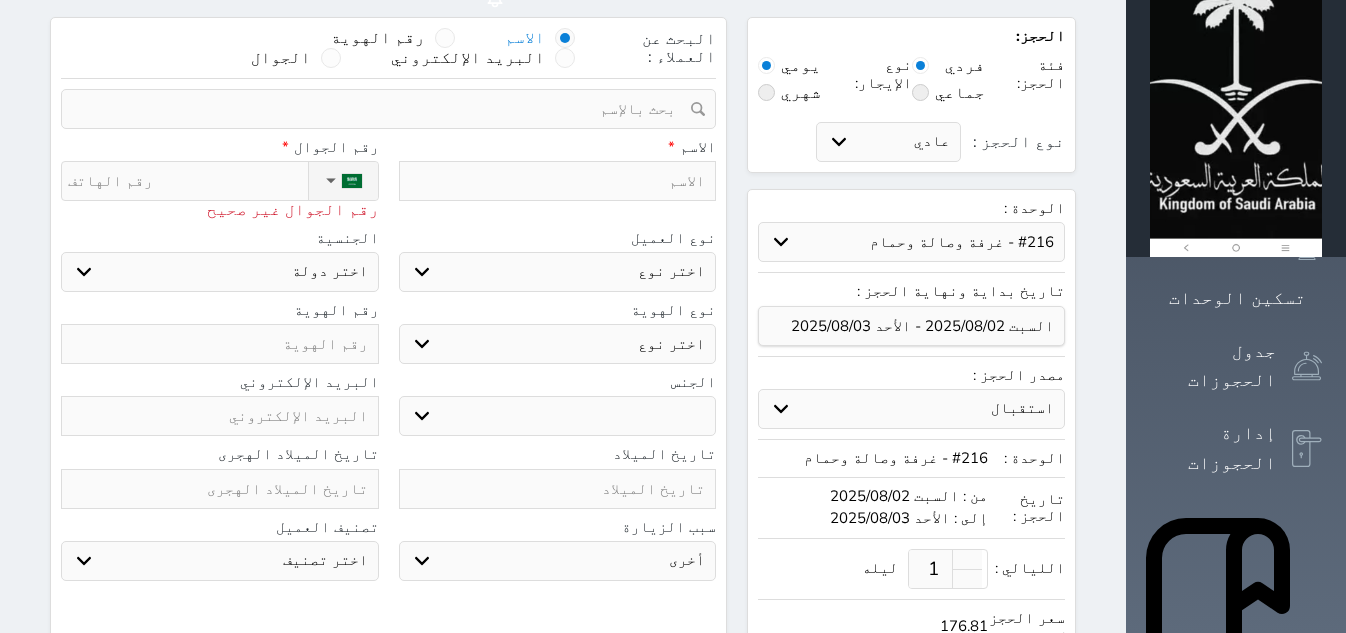 drag, startPoint x: 367, startPoint y: 294, endPoint x: 644, endPoint y: 54, distance: 366.50922 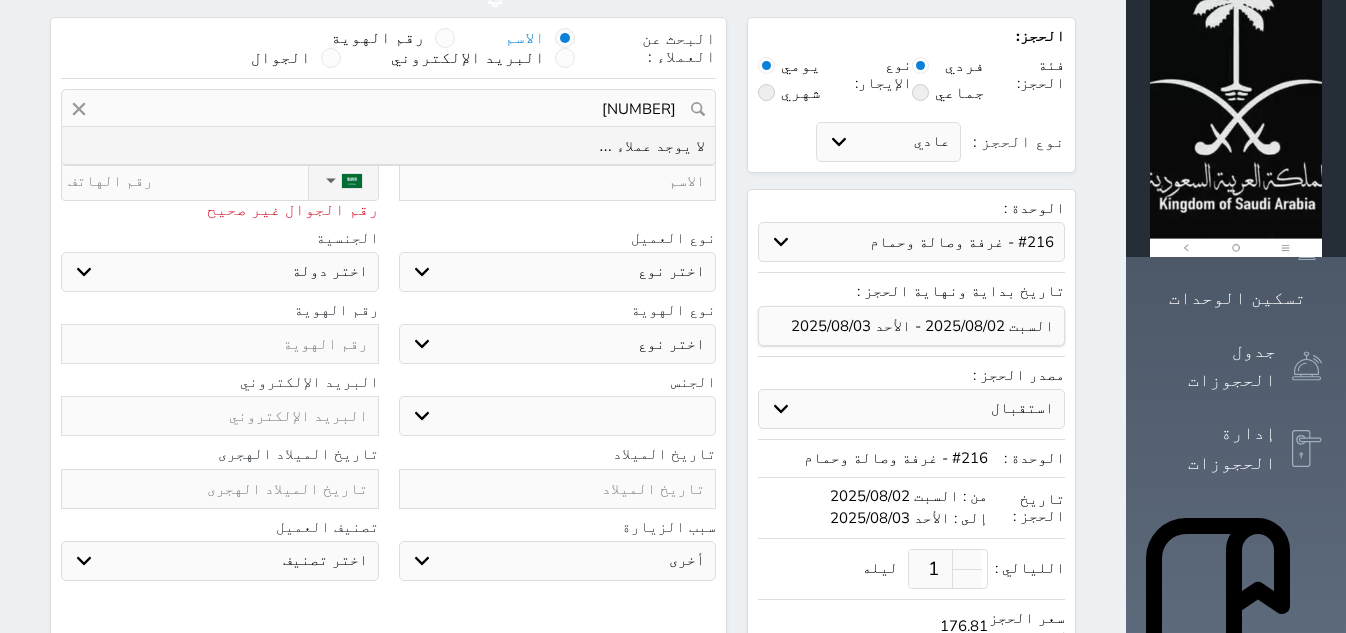 click at bounding box center (558, 181) 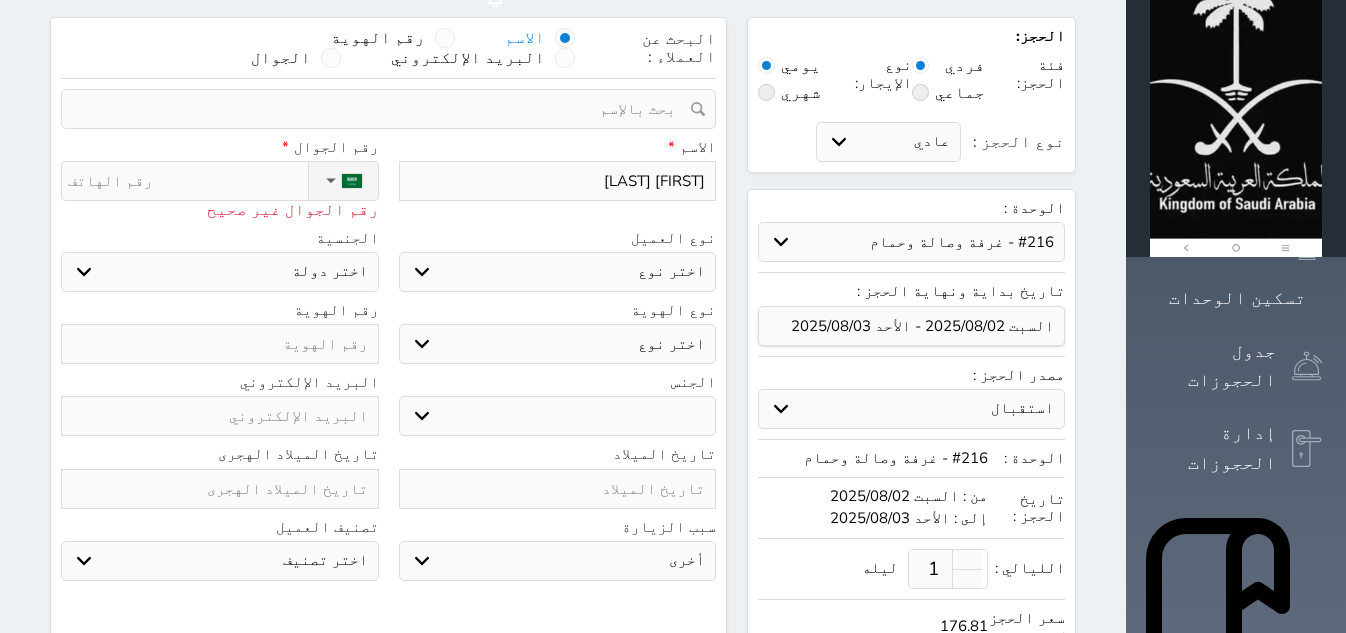 click on "نوع الحجز :" at bounding box center (188, 181) 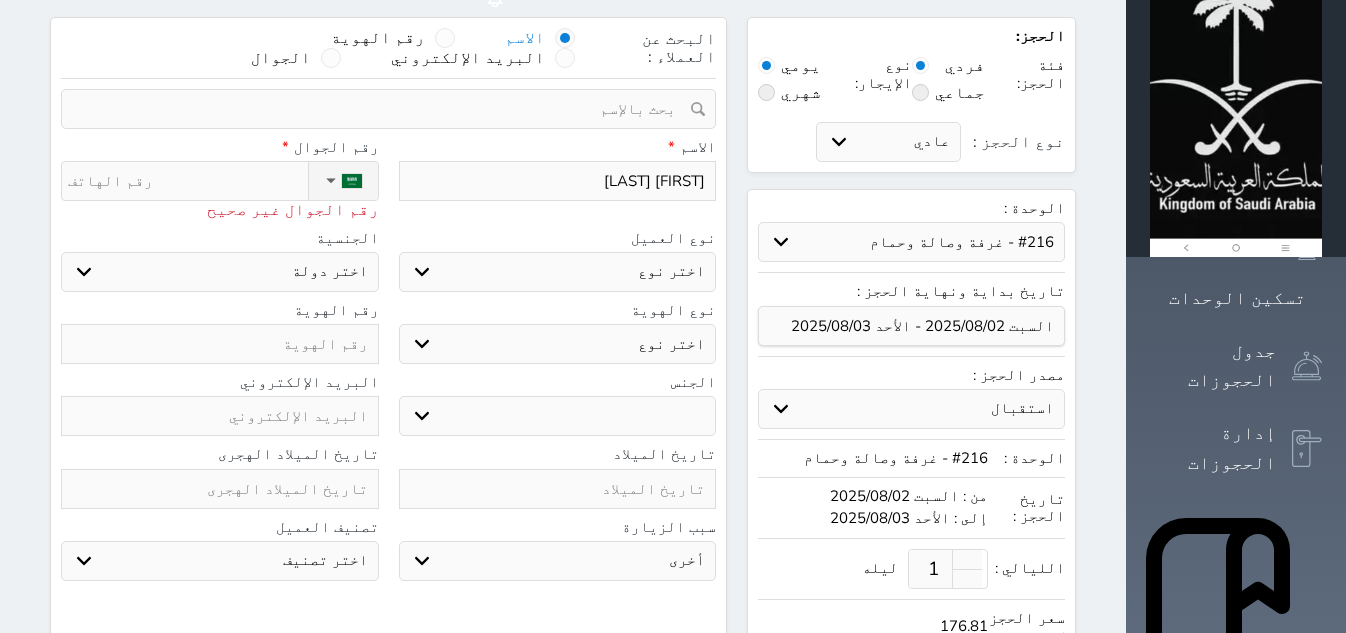 click on "اختر دولة
السعودية" at bounding box center [220, 272] 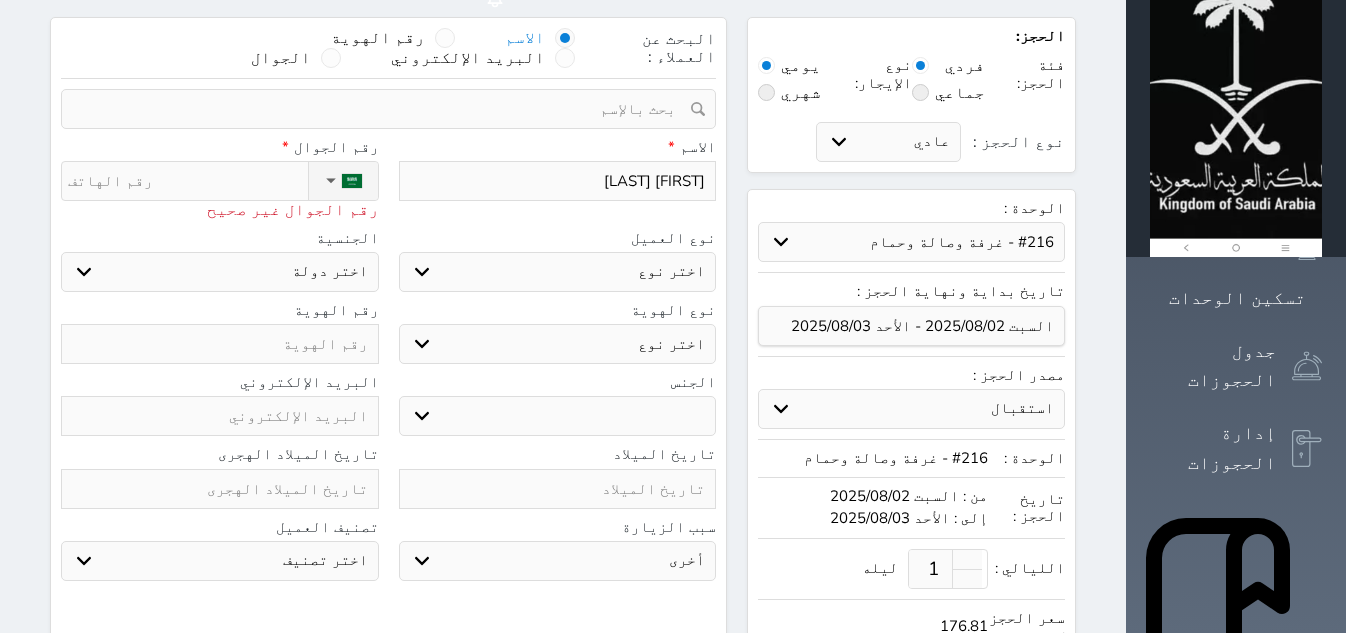 click on "البحث عن العملاء : الاسم رقم الهوية البريد الإلكتروني الجوال تغيير العميل ملاحظات سجل حجوزات العميل فواز رفاعي المطيري إجمالى رصيد العميل : 0 ريال رقم الحجز الوحدة من إلى نوع الحجز الرصيد اجرائات النتائج : من ( ) - إلى ( ) العدد : سجل الكمبيالات الغير محصلة على العميل فواز رفاعي المطيري رقم الحجز المبلغ الكلى المبلغ المحصل المبلغ المتبقى تاريخ الإستحقاق النتائج : من ( ) - إلى ( ) العدد : الاسم * فواز رفاعي المطيري رقم الجوال * ▼ Afghanistan (افغانستان) +93" at bounding box center [388, 419] 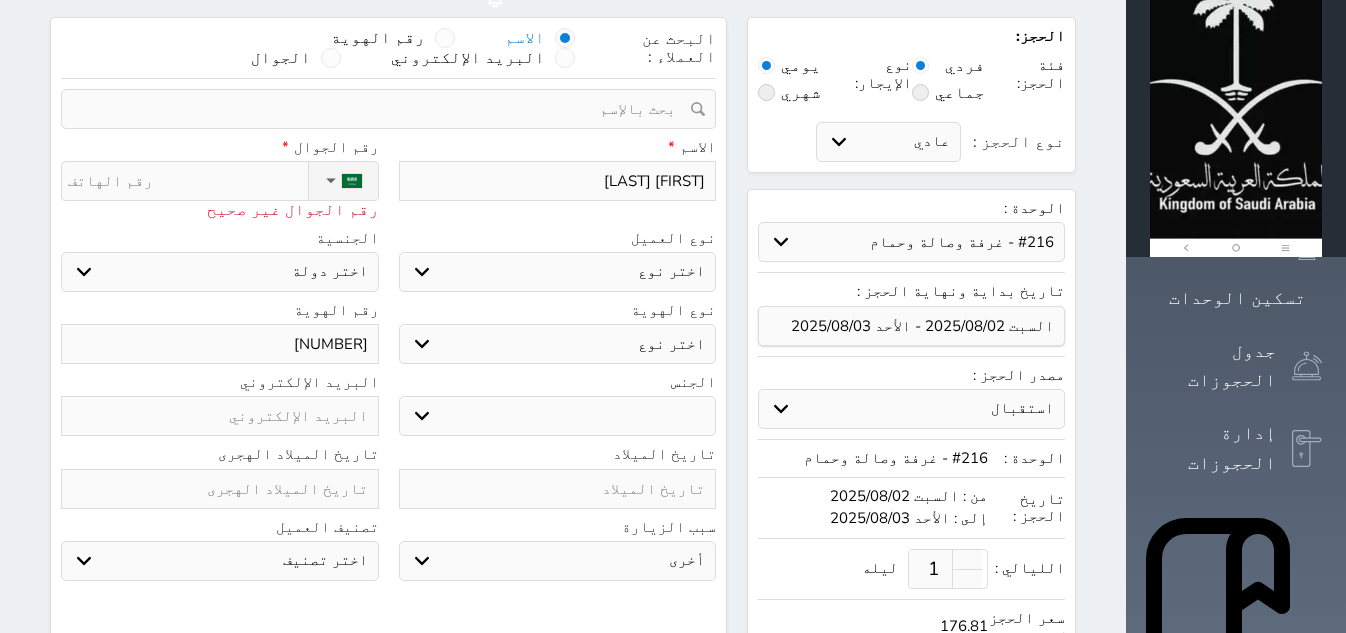 click on "[NUMBER]" at bounding box center [220, 344] 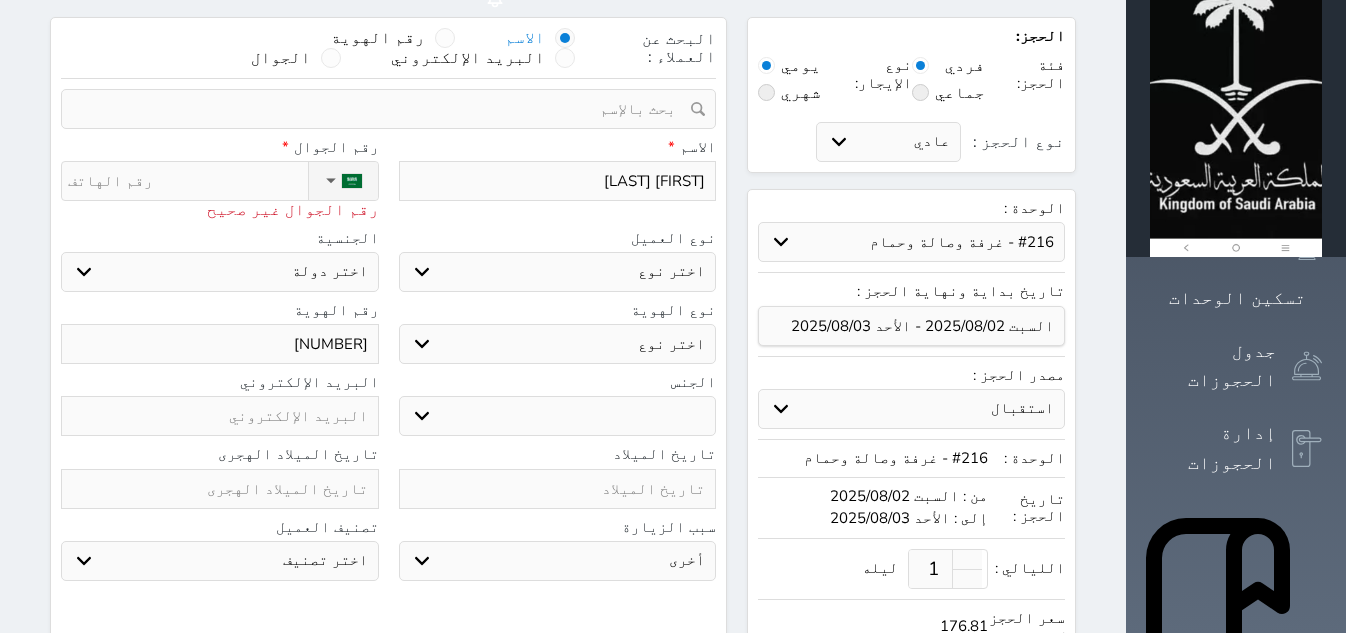 click on "اختر دولة
السعودية" at bounding box center [220, 272] 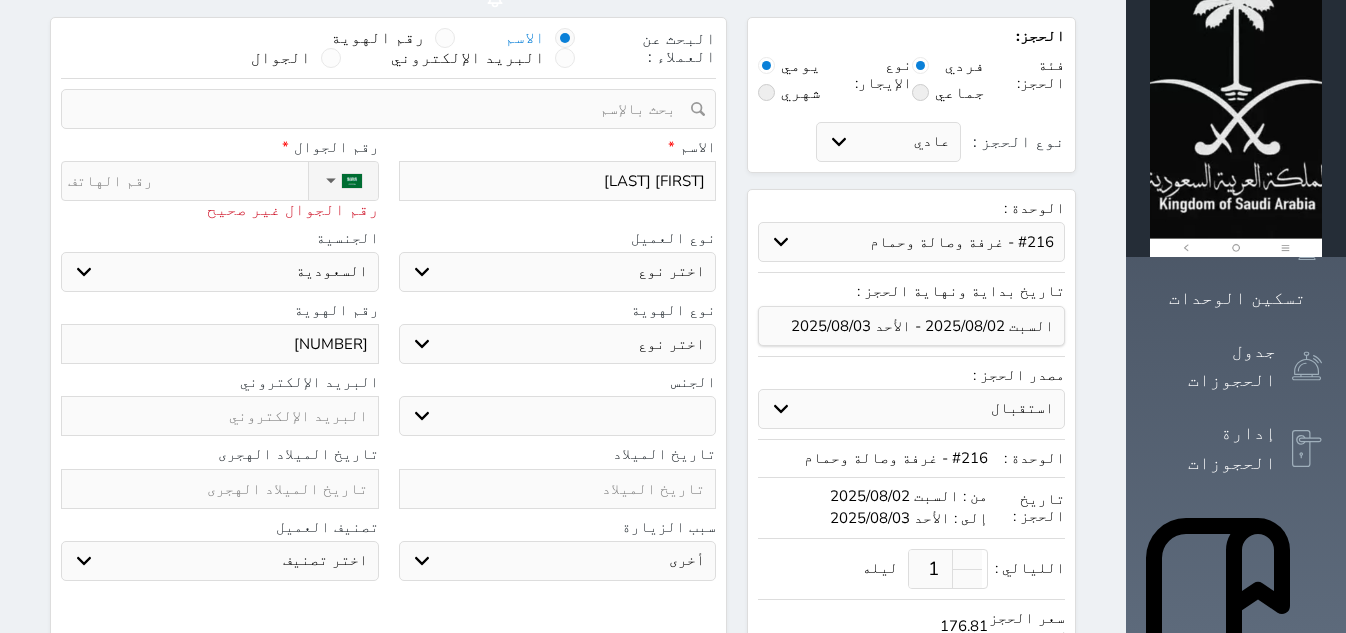 click on "اختر دولة
السعودية" at bounding box center [220, 272] 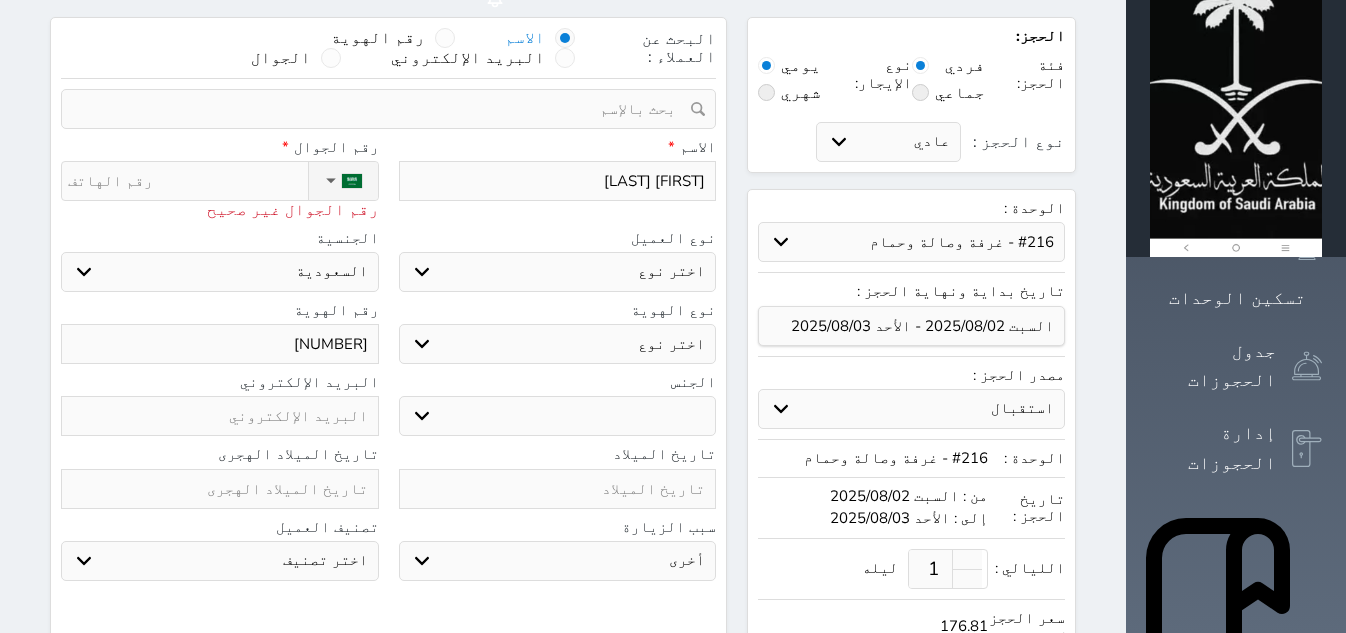 click on "اختر نوع   مواطن مواطن خليجي زائر مقيم" at bounding box center (558, 272) 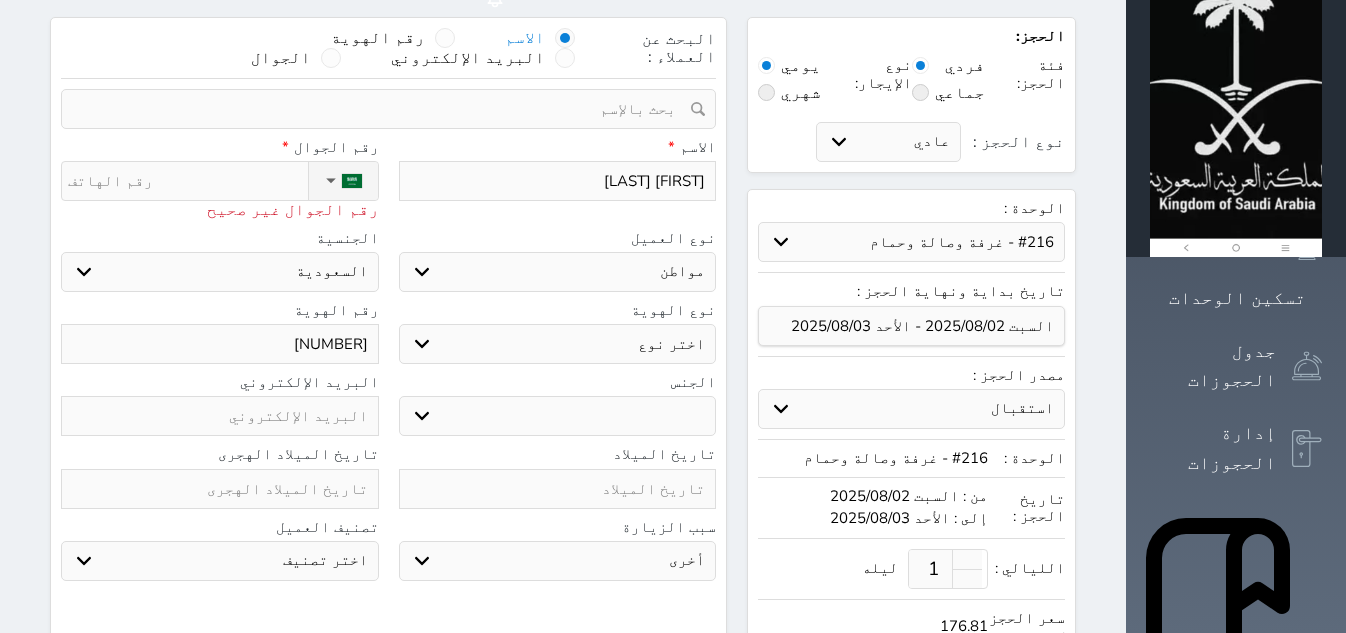 click on "اختر نوع   مواطن مواطن خليجي زائر مقيم" at bounding box center (558, 272) 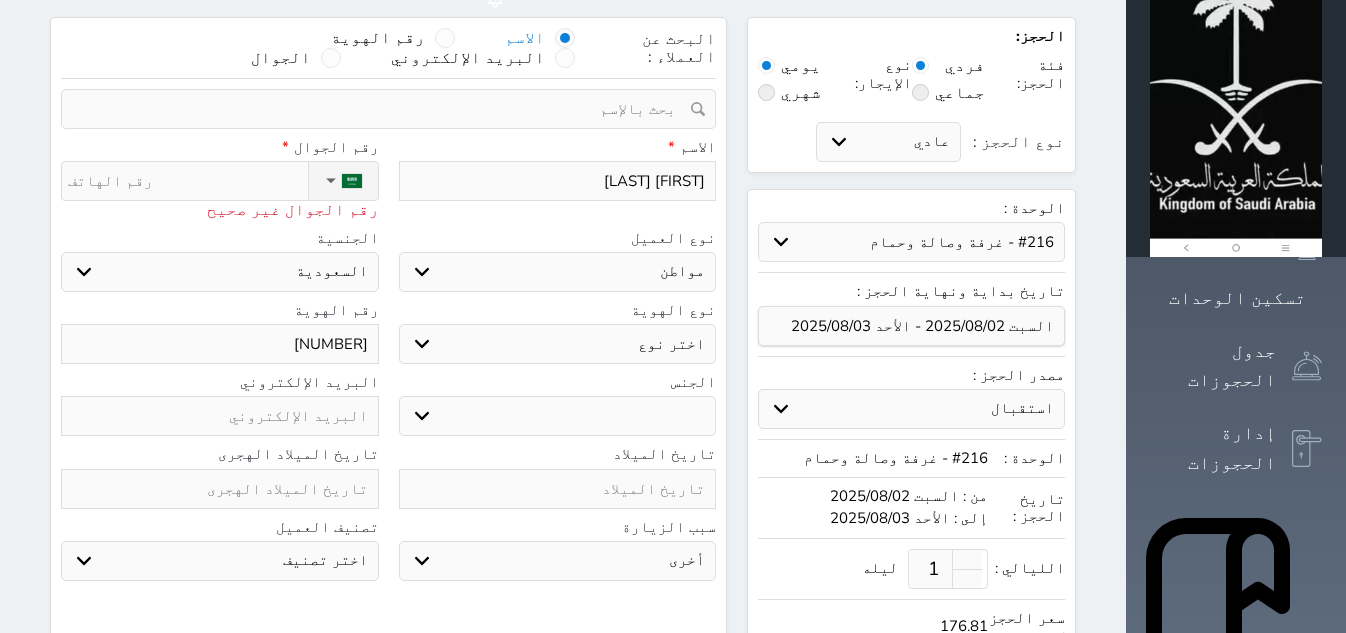 click on "اختر نوع   هوية وطنية هوية عائلية جواز السفر" at bounding box center (558, 344) 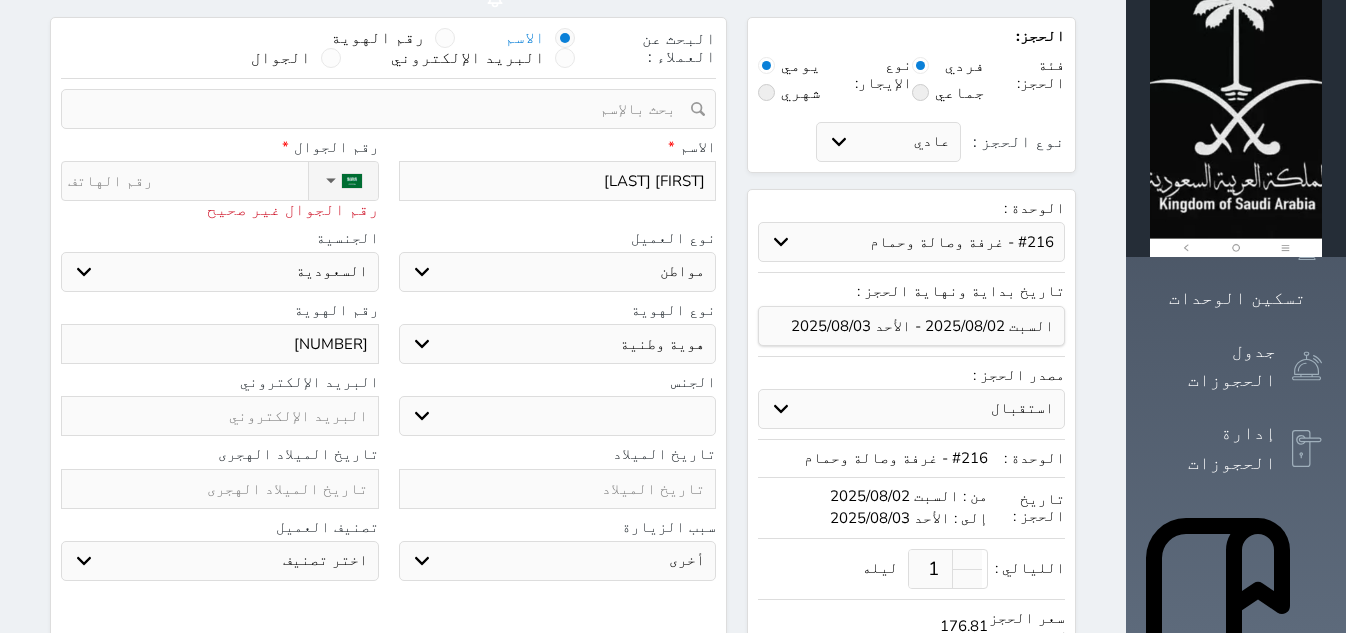 click on "اختر نوع   هوية وطنية هوية عائلية جواز السفر" at bounding box center [558, 344] 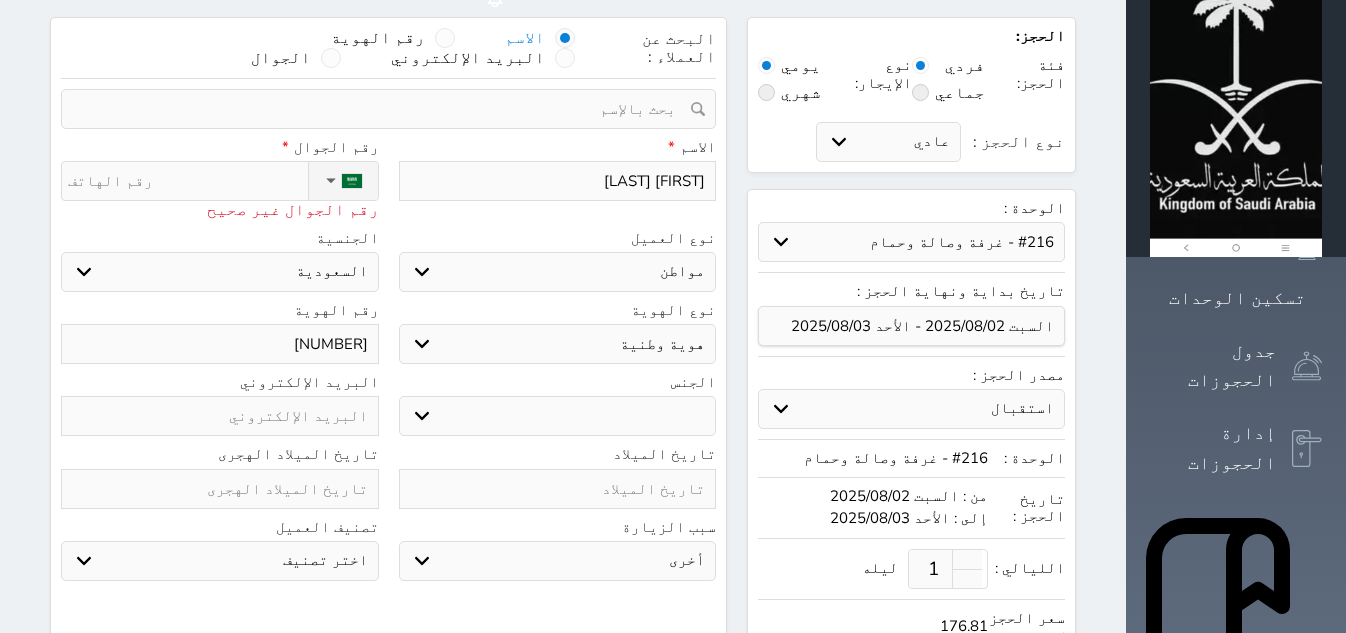 drag, startPoint x: 440, startPoint y: 367, endPoint x: 450, endPoint y: 364, distance: 10.440307 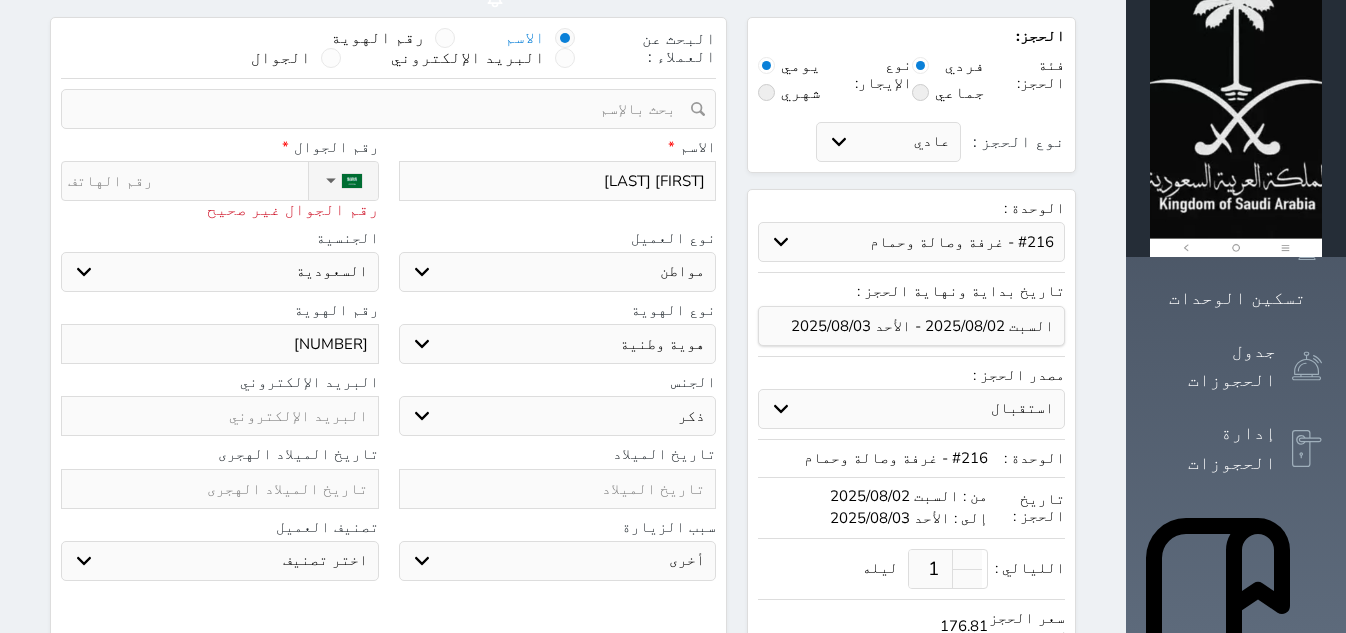 click on "ذكر   انثى" at bounding box center (558, 416) 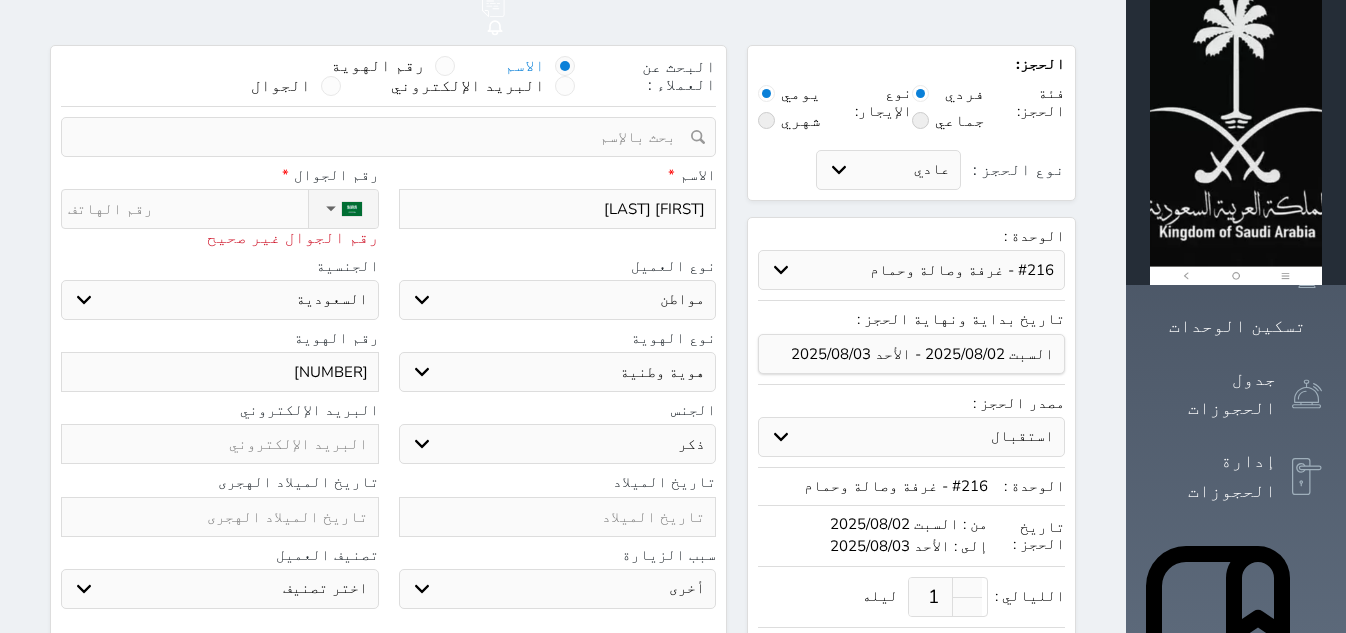 scroll, scrollTop: 0, scrollLeft: 0, axis: both 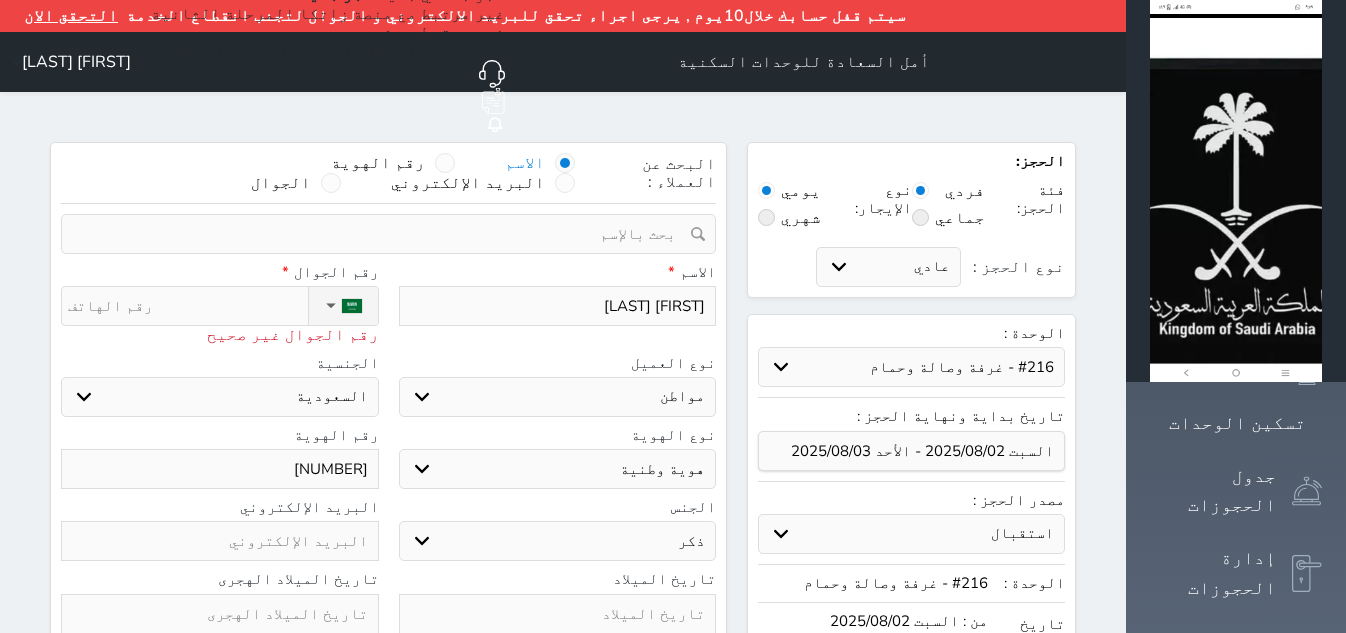 click on "نوع الحجز :" at bounding box center [188, 306] 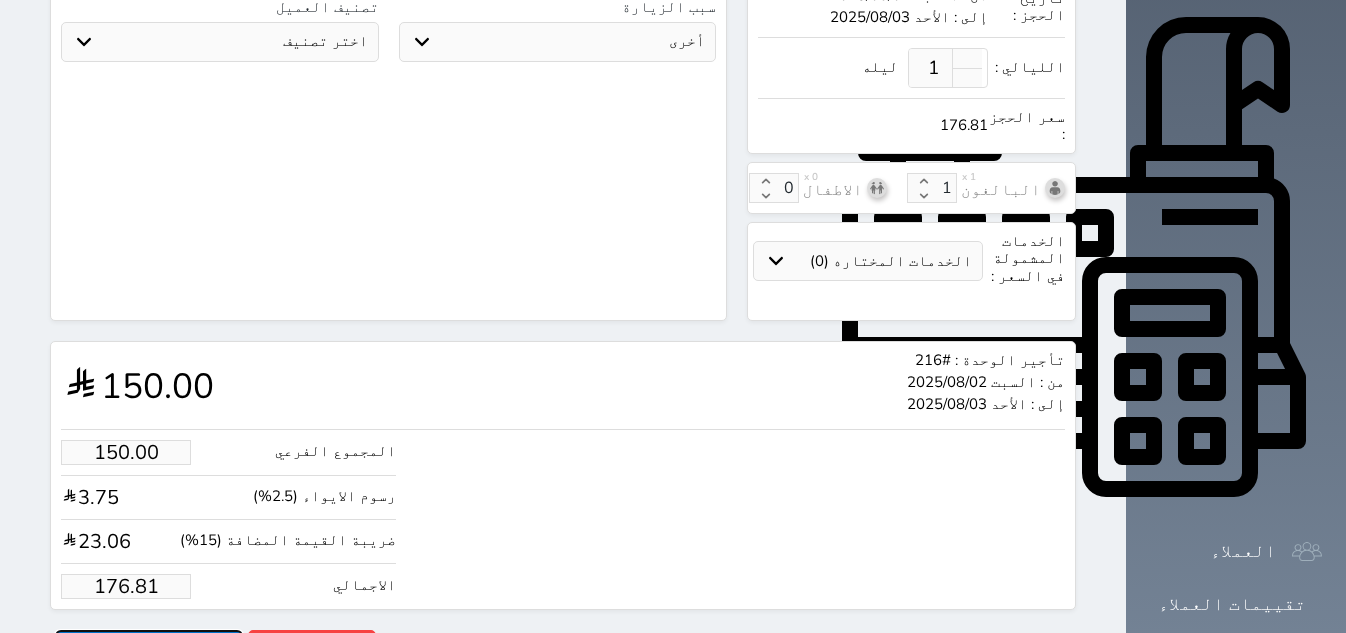click on "حجز" at bounding box center [149, 647] 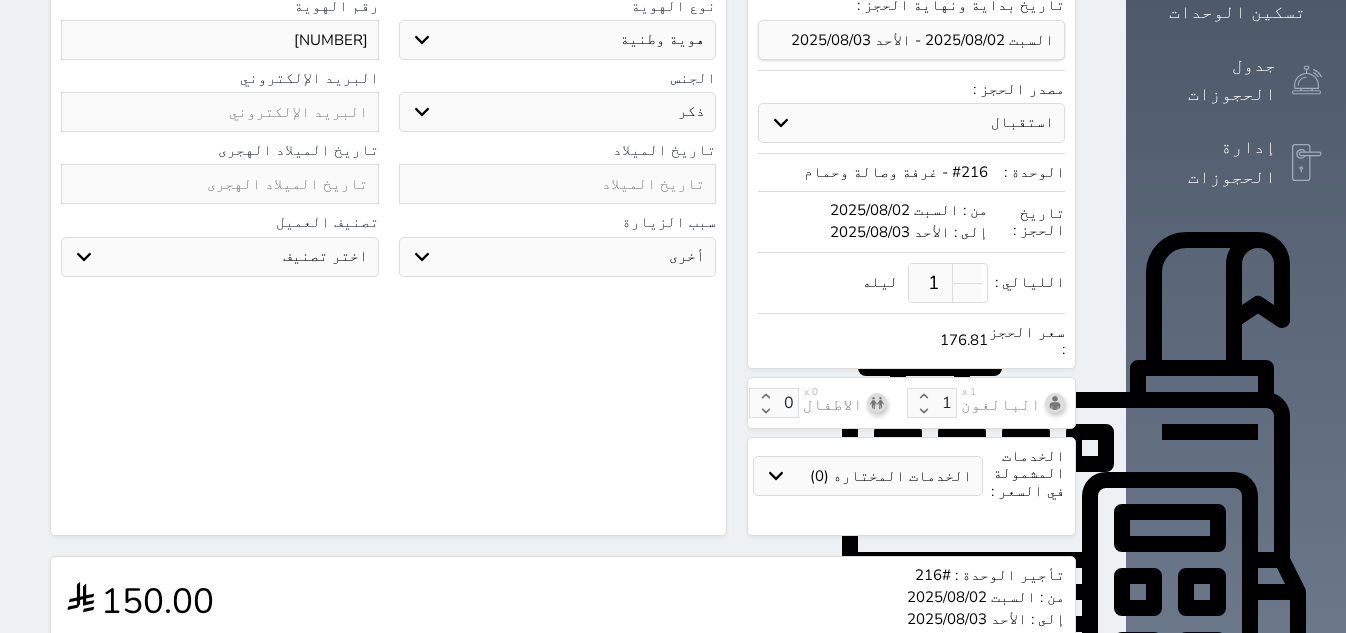 scroll, scrollTop: 625, scrollLeft: 0, axis: vertical 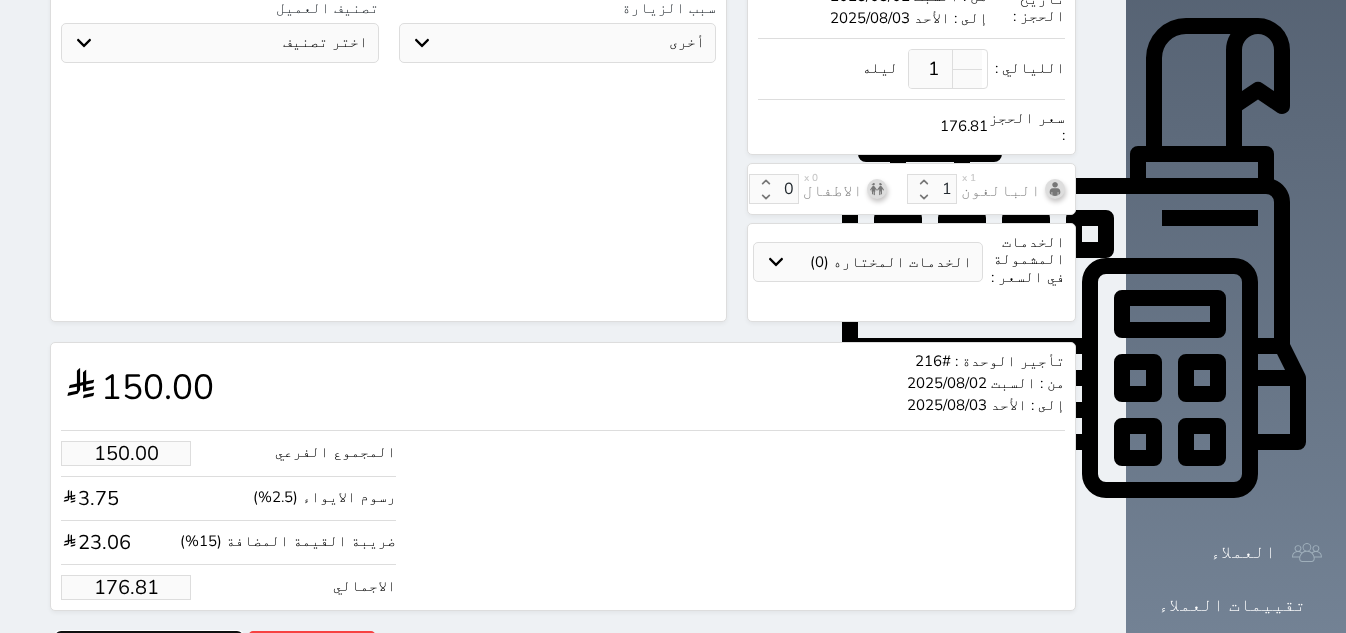 click on "حجز" at bounding box center [149, 648] 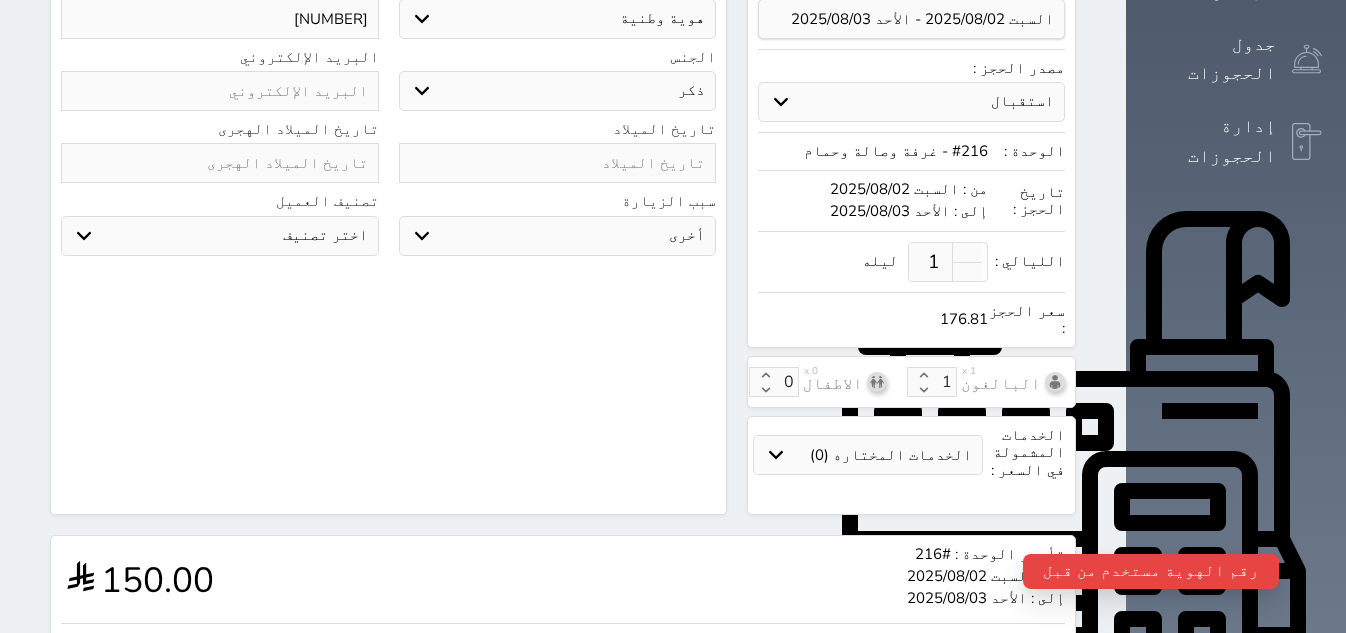 scroll, scrollTop: 625, scrollLeft: 0, axis: vertical 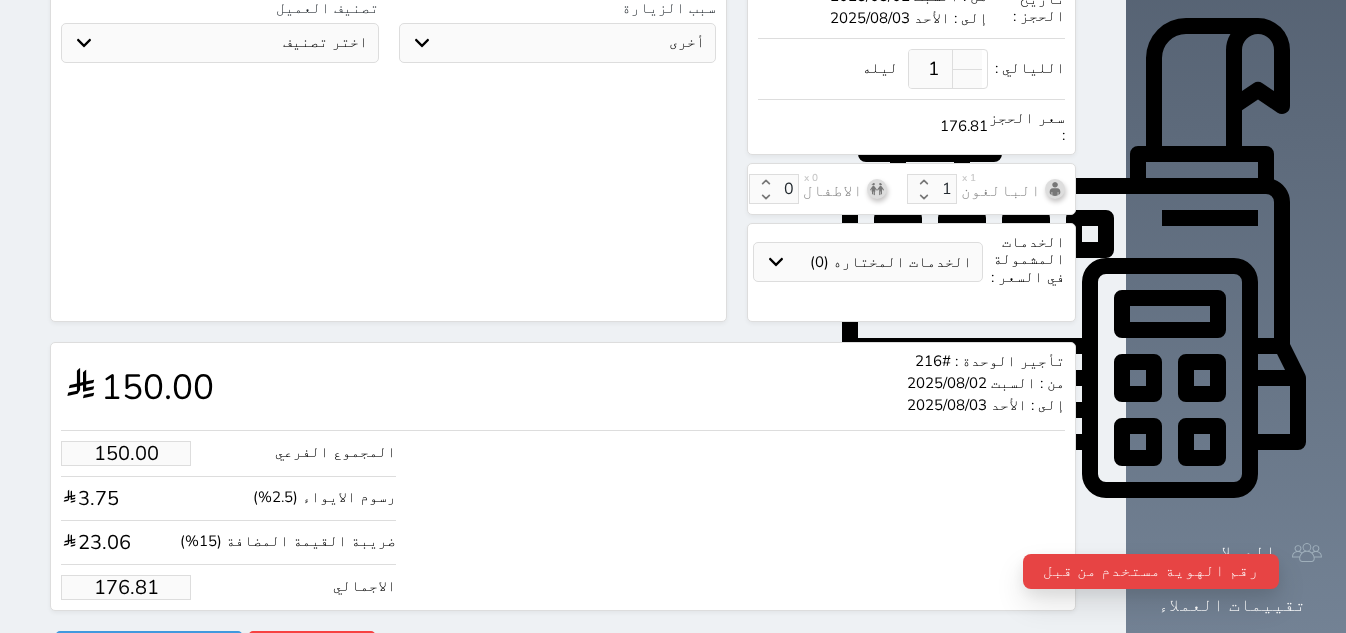 click on "رقم الهوية مستخدم من قبل" at bounding box center [1151, 571] 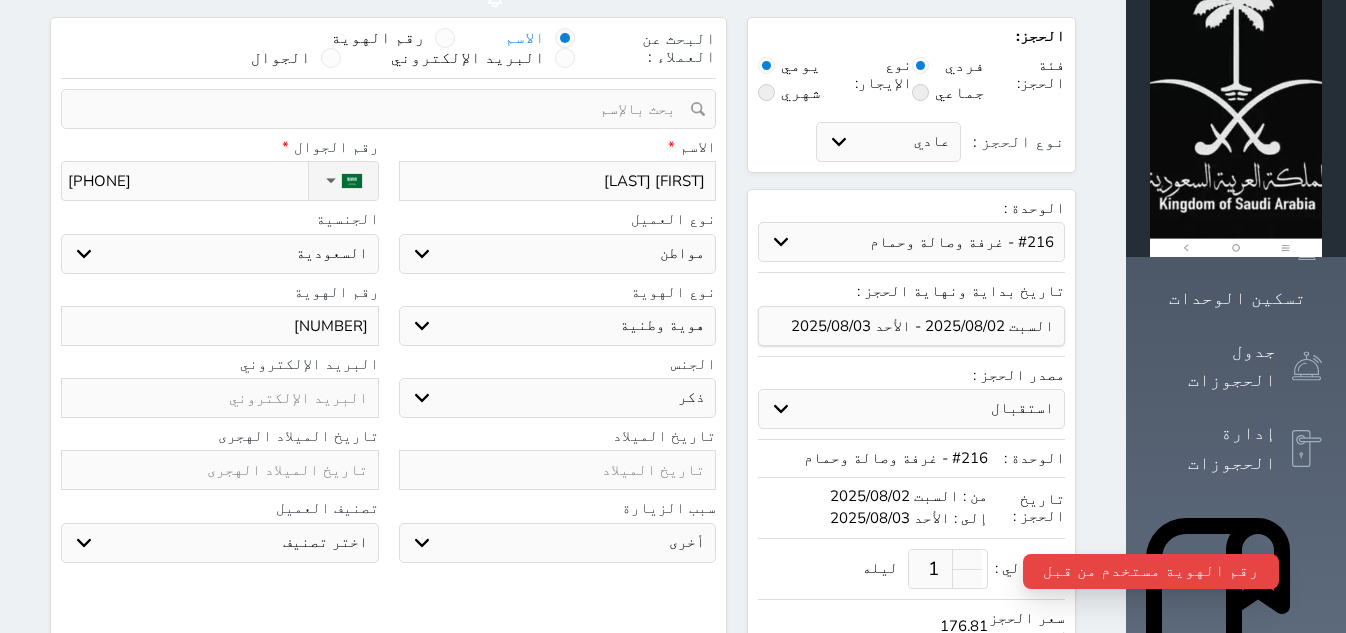 scroll, scrollTop: 0, scrollLeft: 0, axis: both 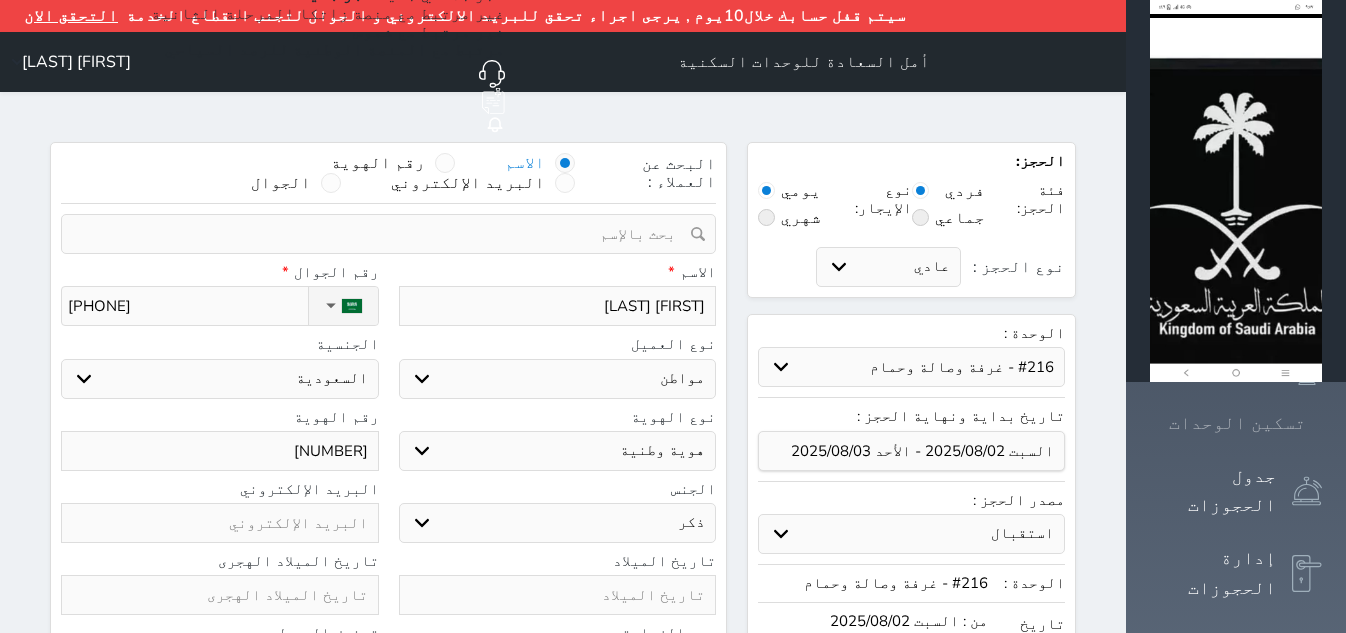 click 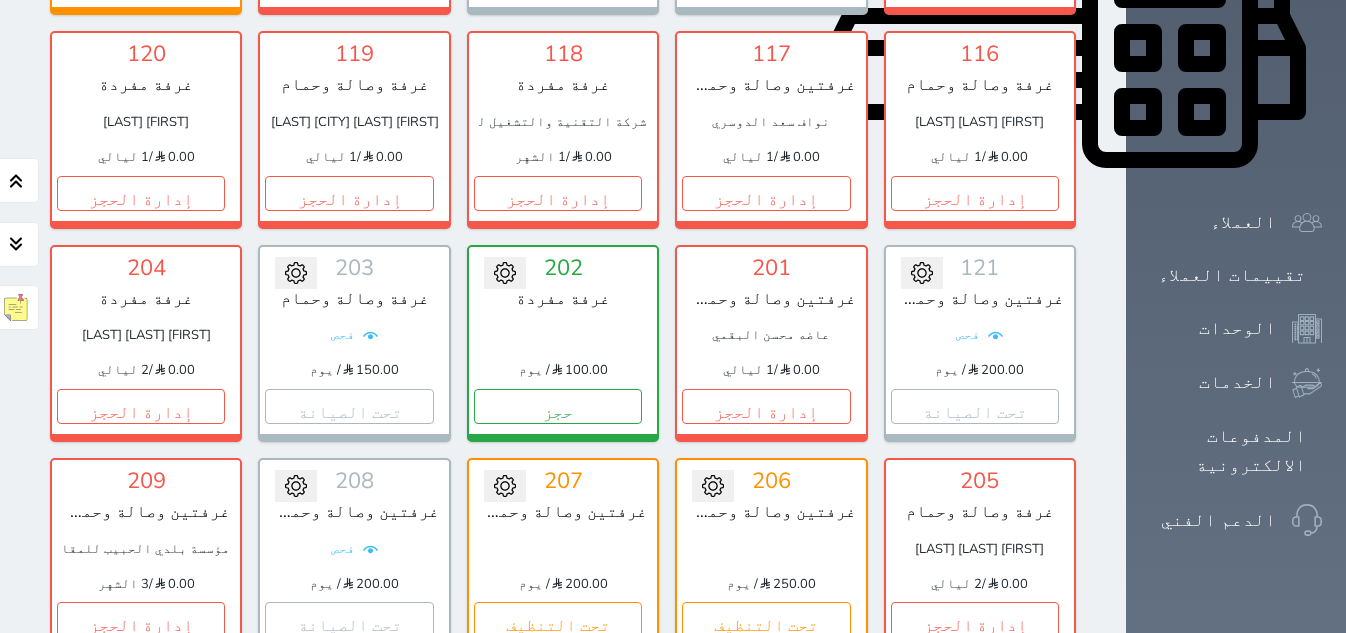 scroll, scrollTop: 860, scrollLeft: 0, axis: vertical 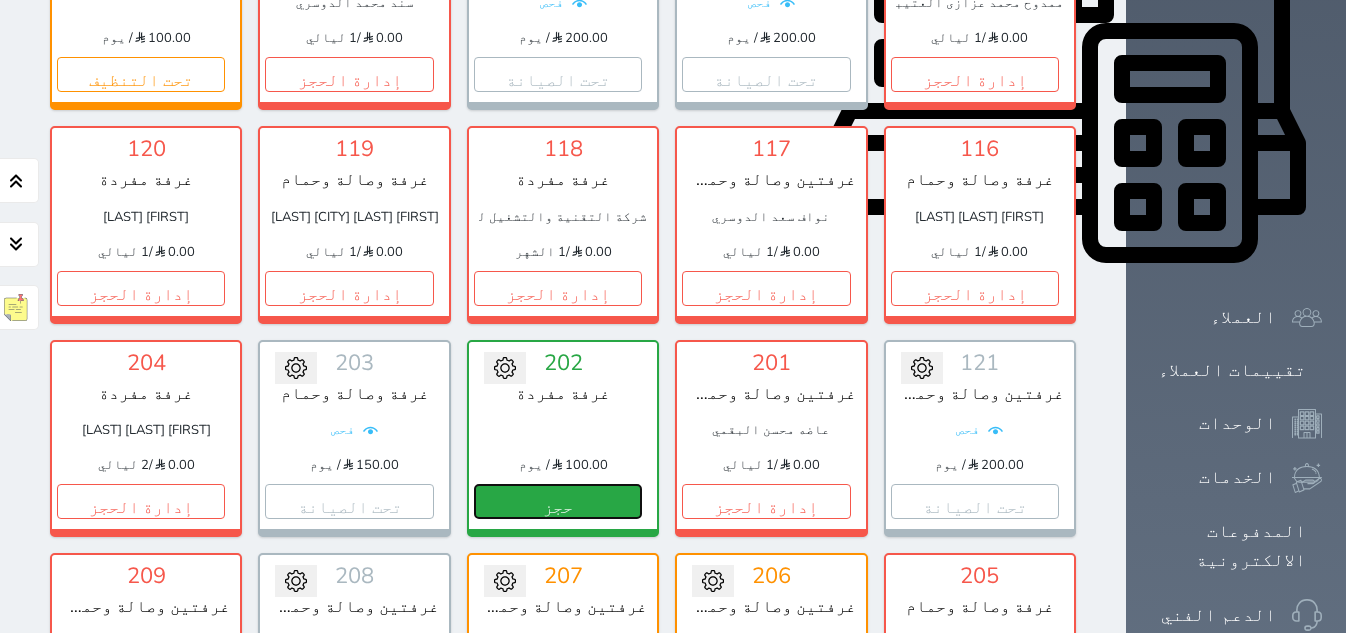 click on "حجز" at bounding box center (558, 501) 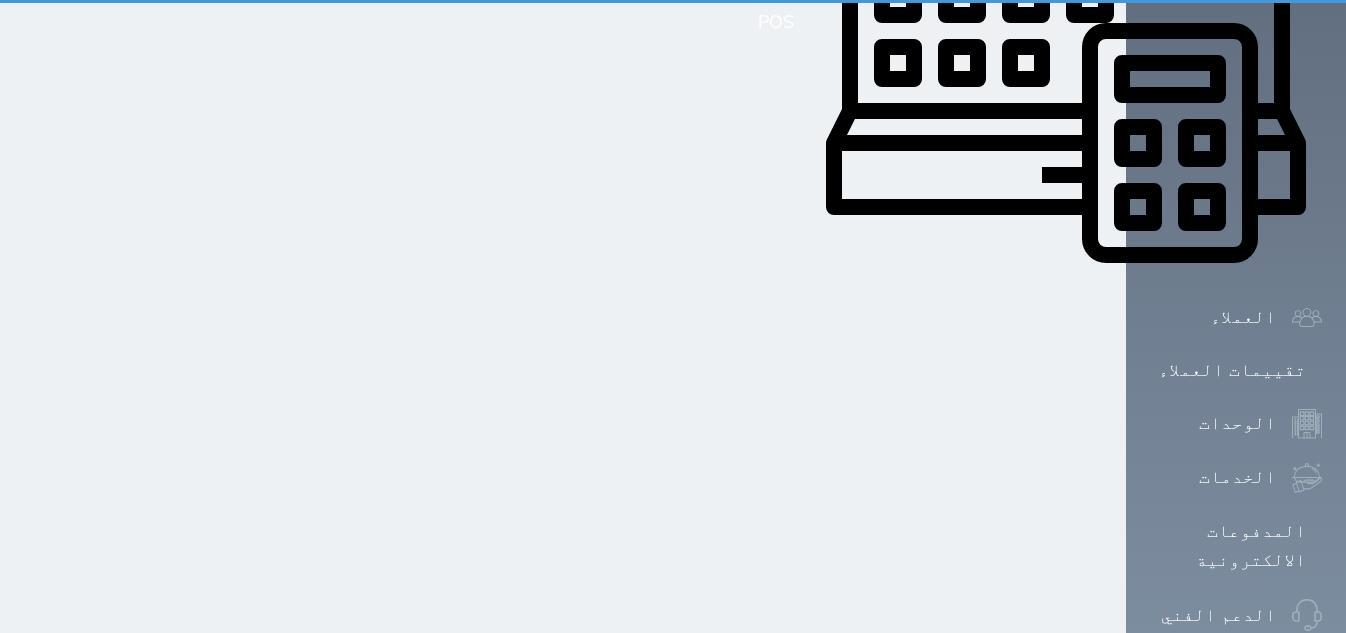 scroll, scrollTop: 0, scrollLeft: 0, axis: both 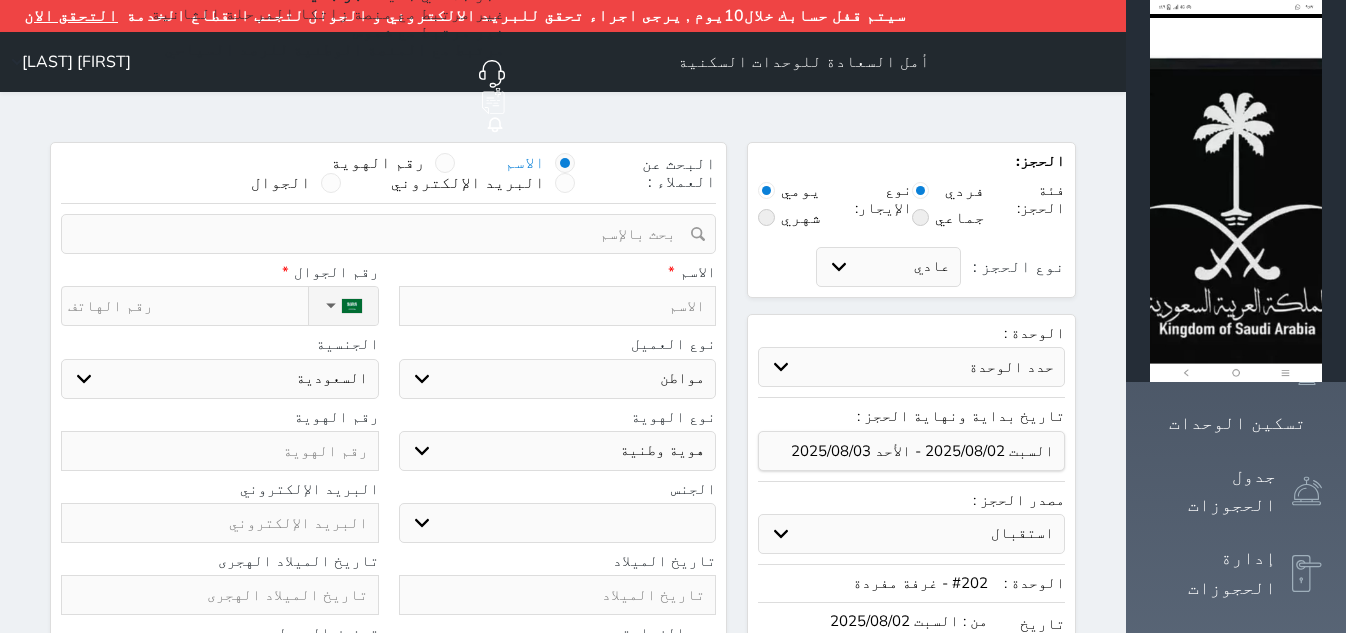 click at bounding box center (381, 234) 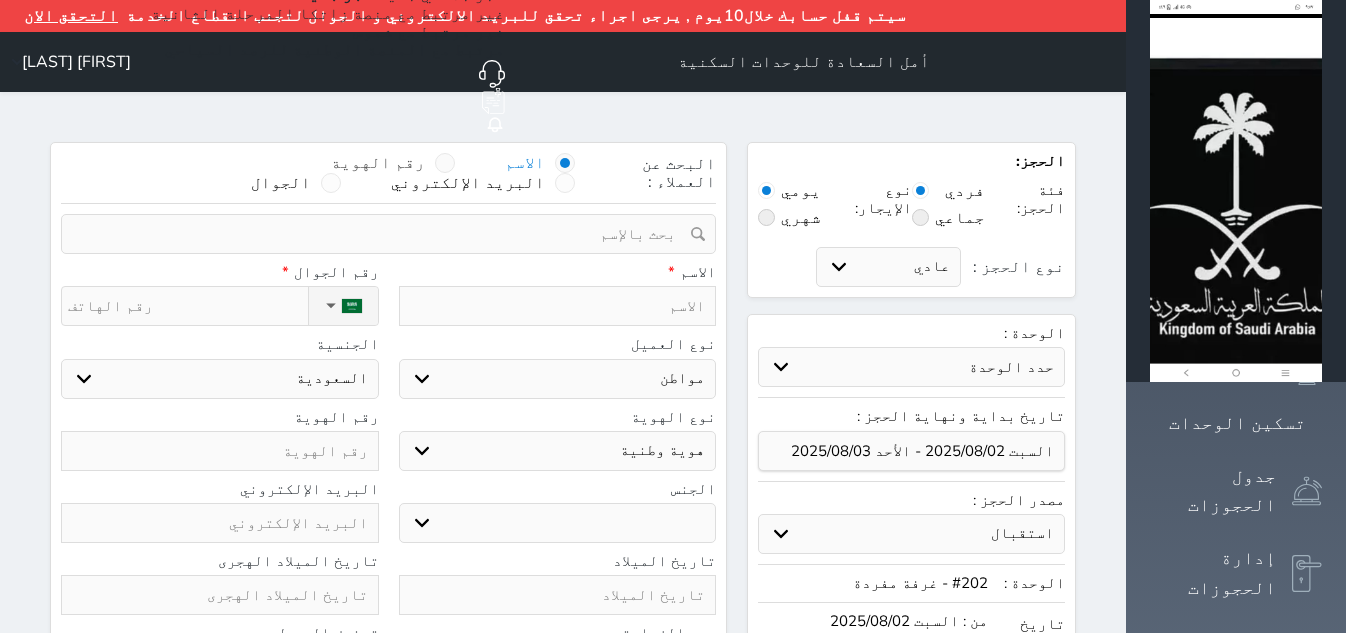 click at bounding box center (445, 163) 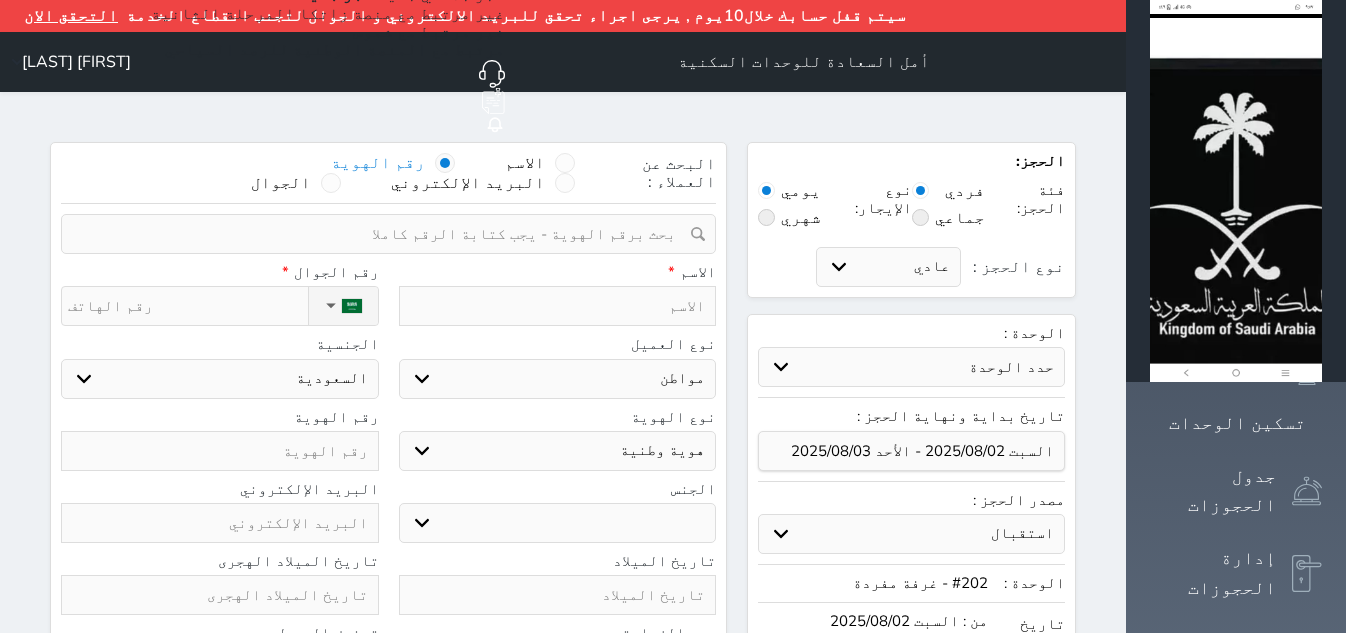click at bounding box center (381, 234) 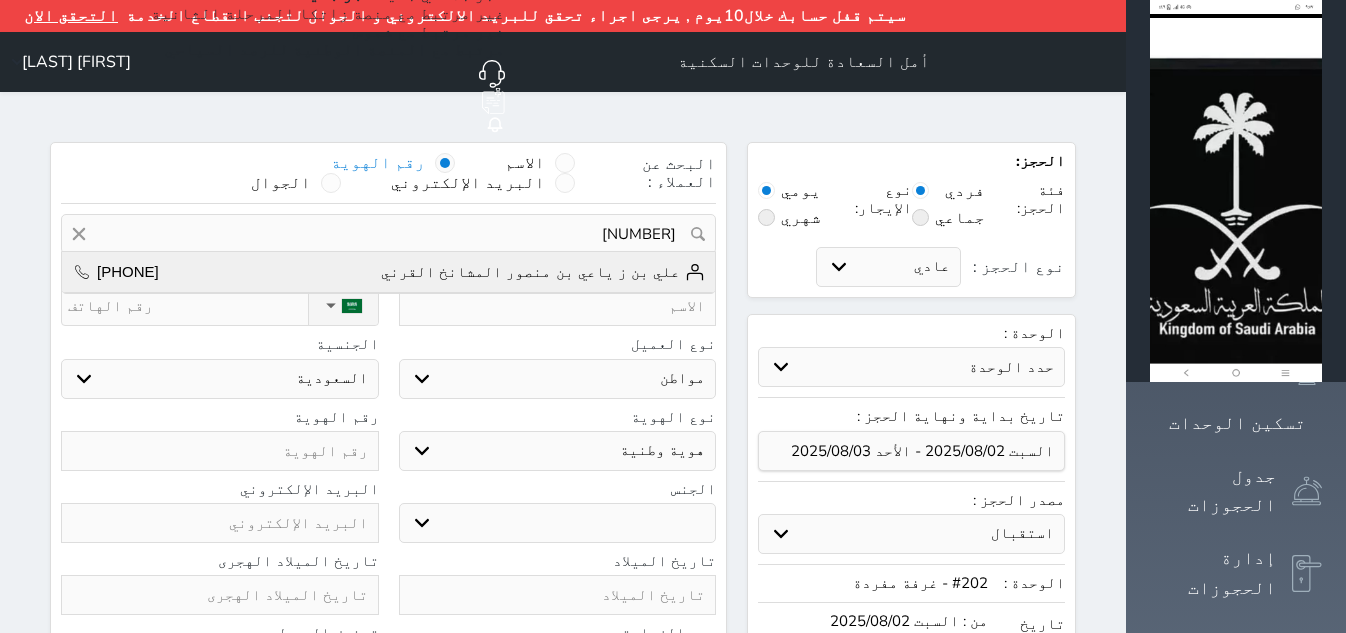 click on "علي بن ز ياعي بن منصور المشانخ  القرني" at bounding box center (543, 272) 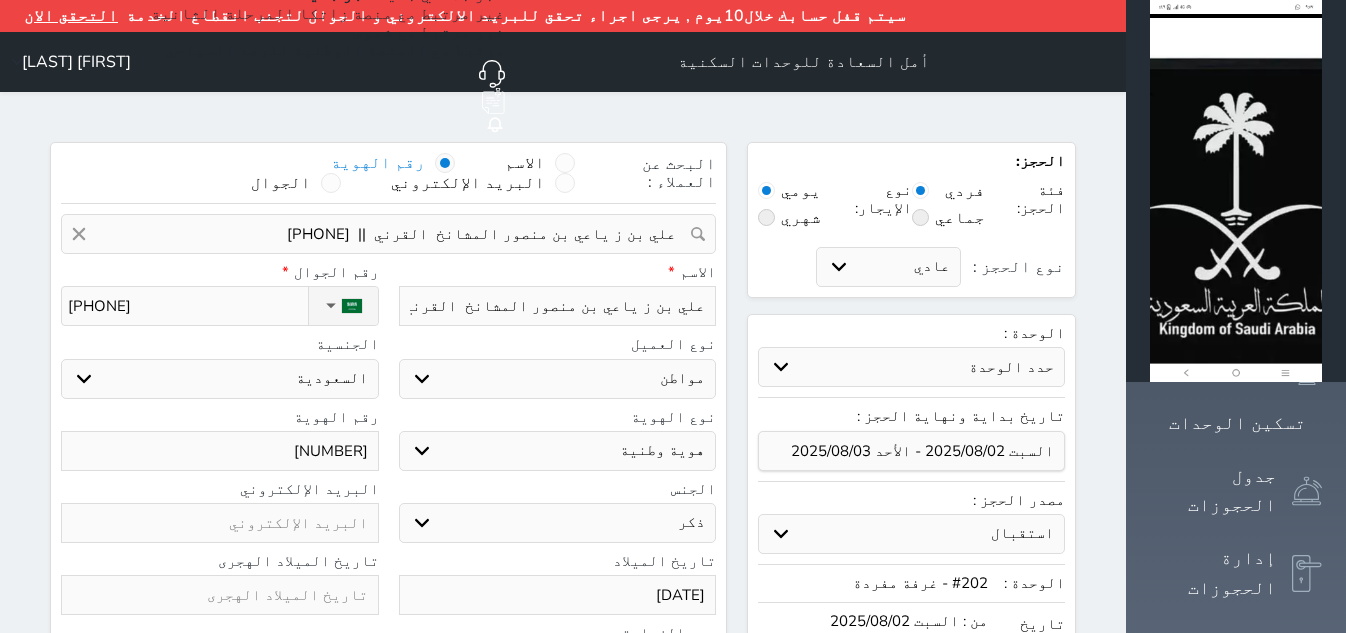 click on "[PHONE]" at bounding box center [188, 306] 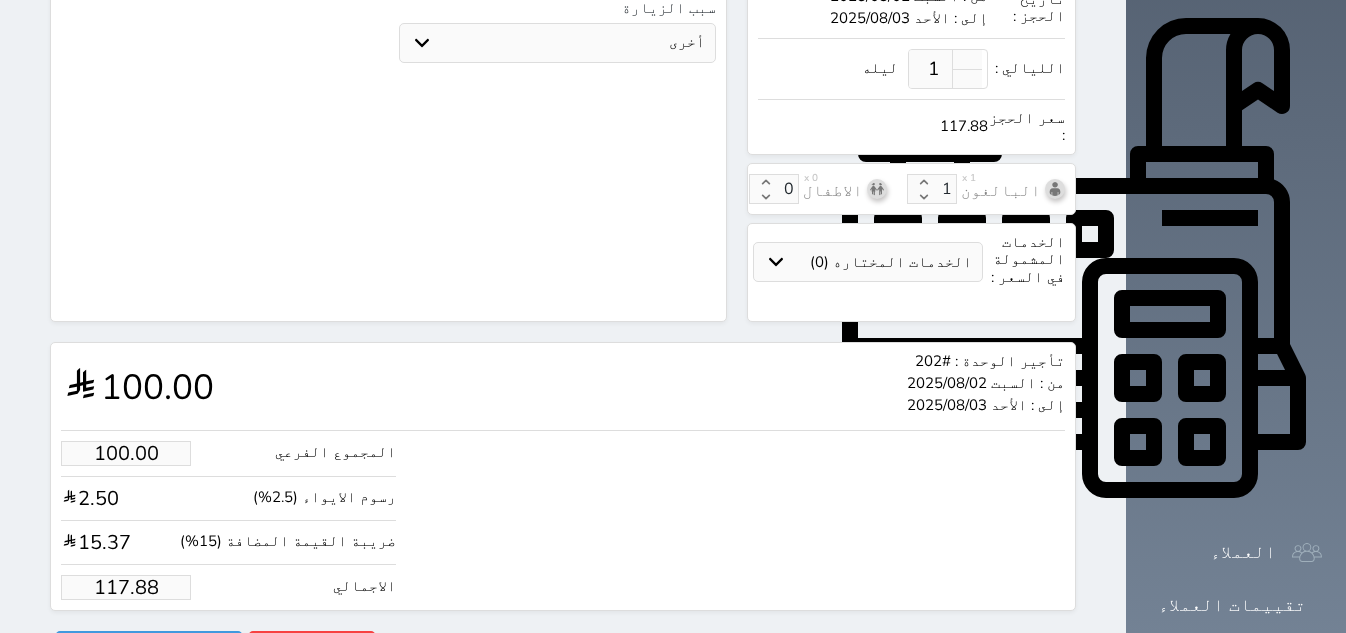 scroll, scrollTop: 626, scrollLeft: 0, axis: vertical 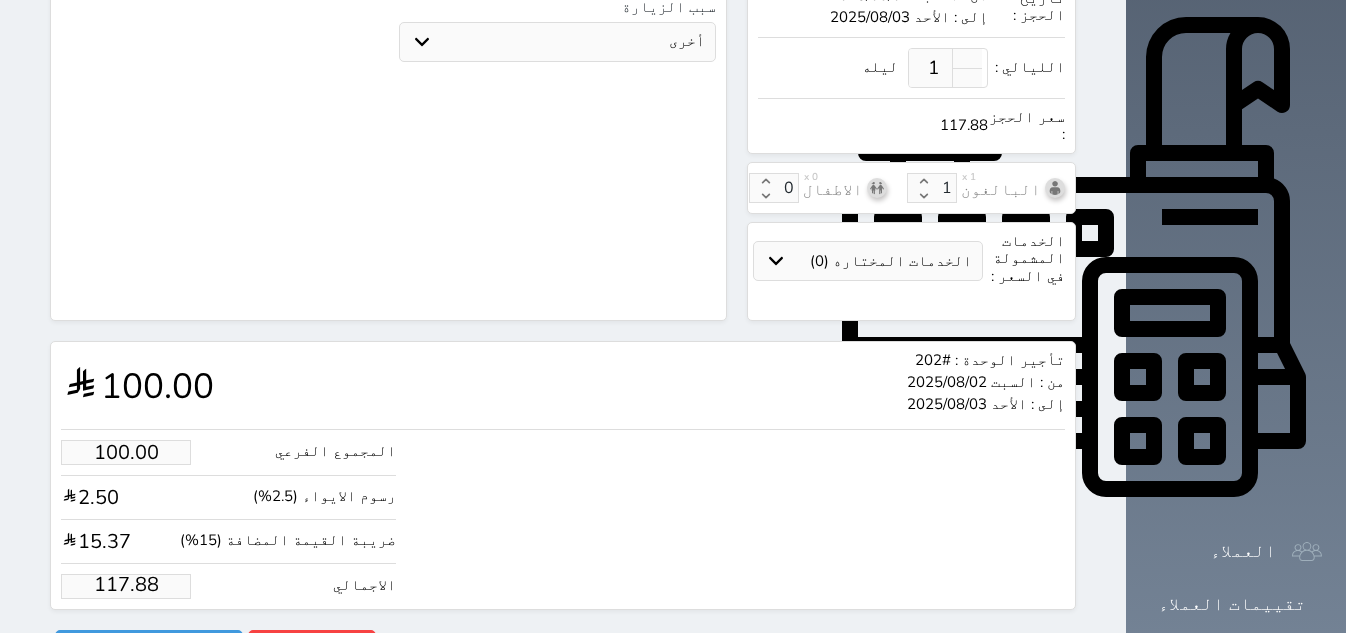 click on "تأجير الوحدة : #201   من : [DATE]   إلى : [DATE]    100.00       المجموع الفرعي   100.00   رسوم الايواء (2.5%)    2.50    ضريبة القيمة المضافة (15%)    15.37      الاجمالي   117.88         رفض حجز                 التاريخ:     قسم الوحدة:     أسباب رفض الحجز:     الوصف:
حفظ
رفض حجز
حجز" at bounding box center (563, 503) 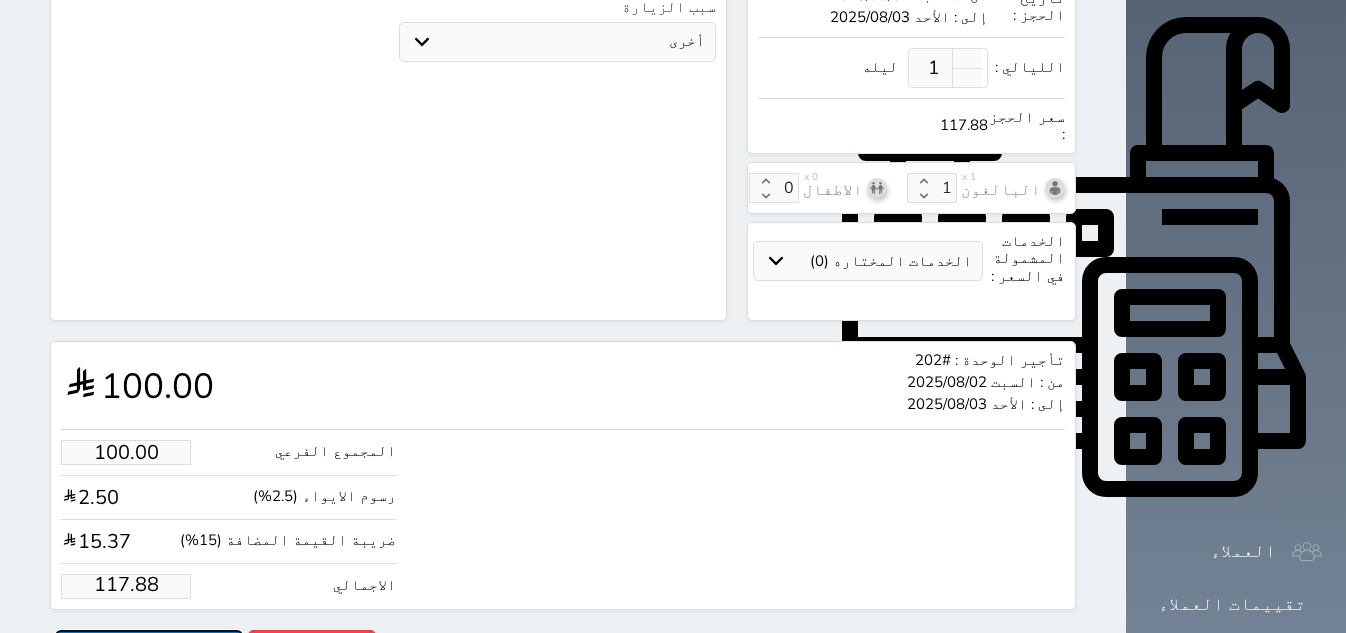 click on "حجز" at bounding box center (149, 647) 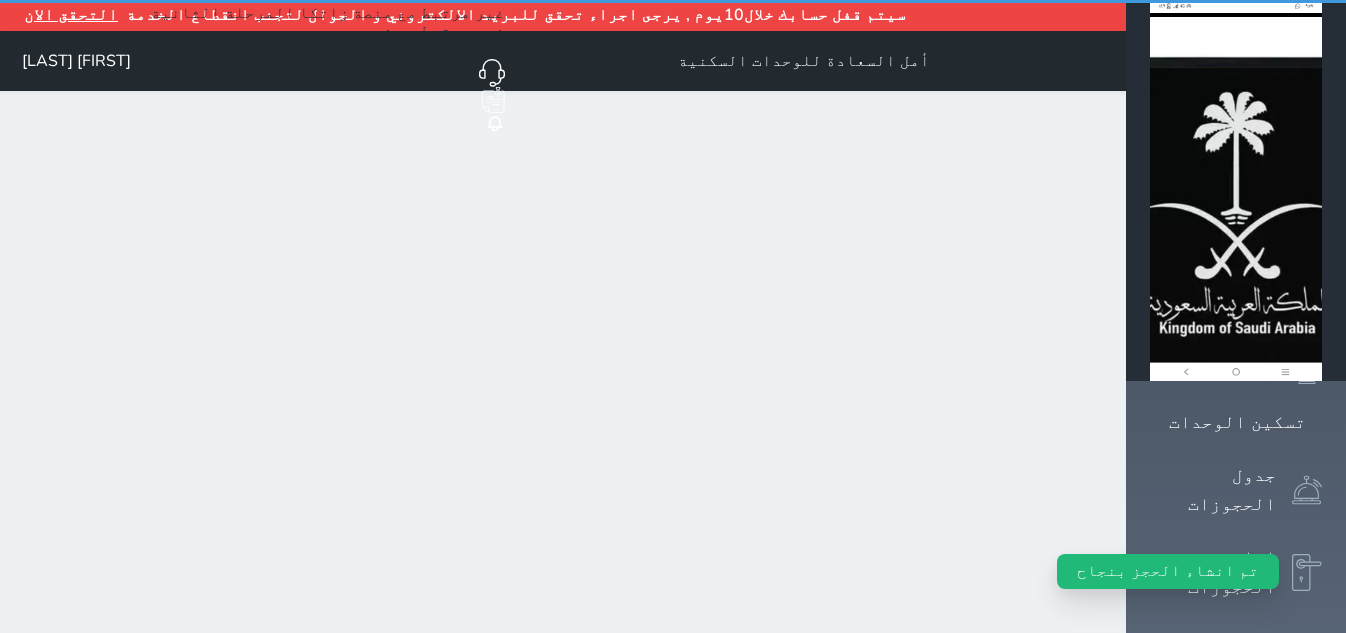 scroll, scrollTop: 0, scrollLeft: 0, axis: both 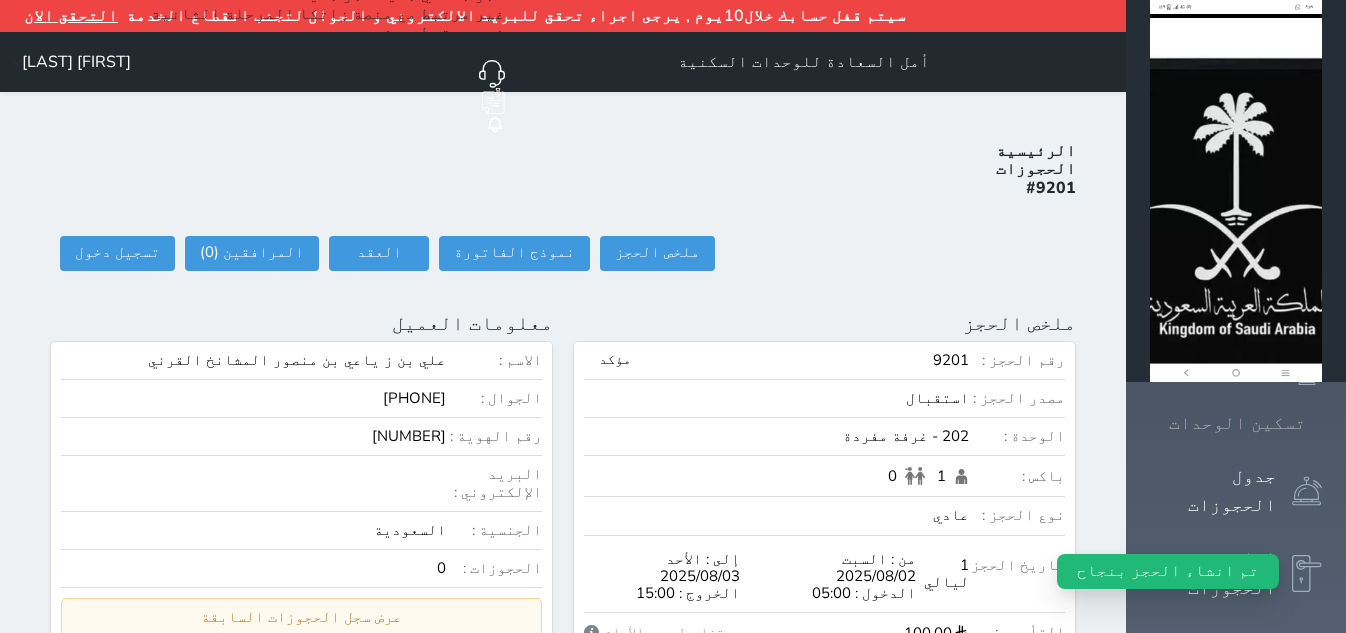 click 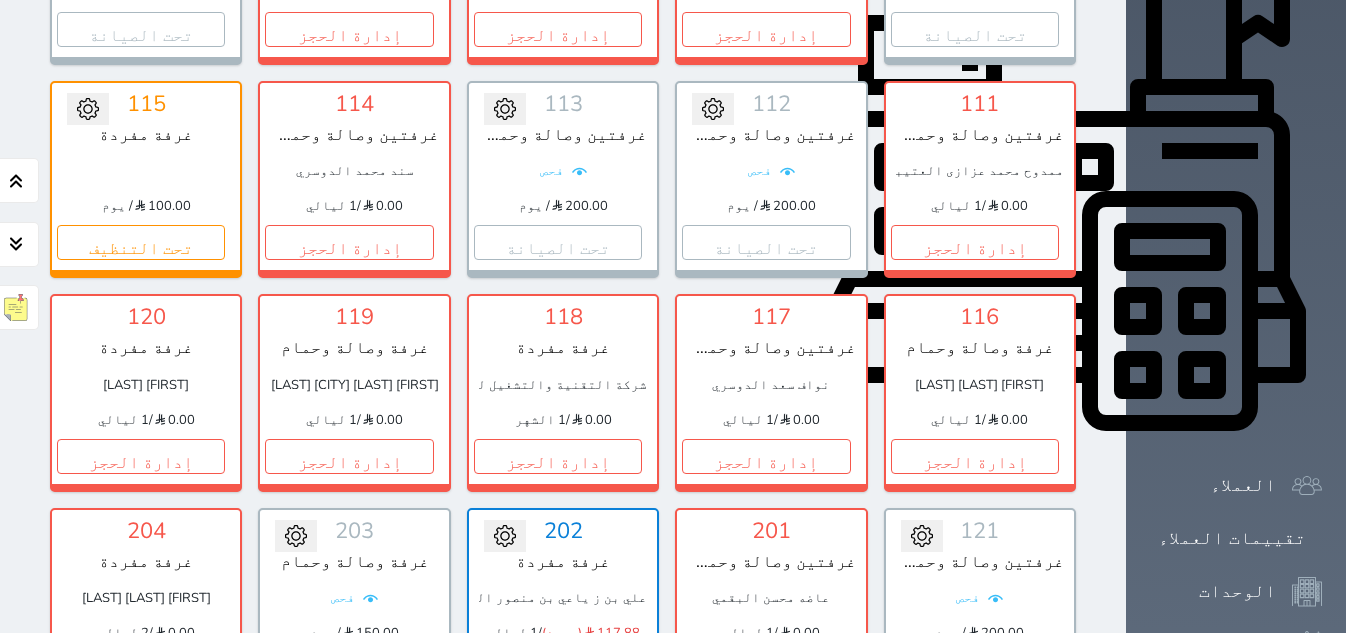 scroll, scrollTop: 735, scrollLeft: 0, axis: vertical 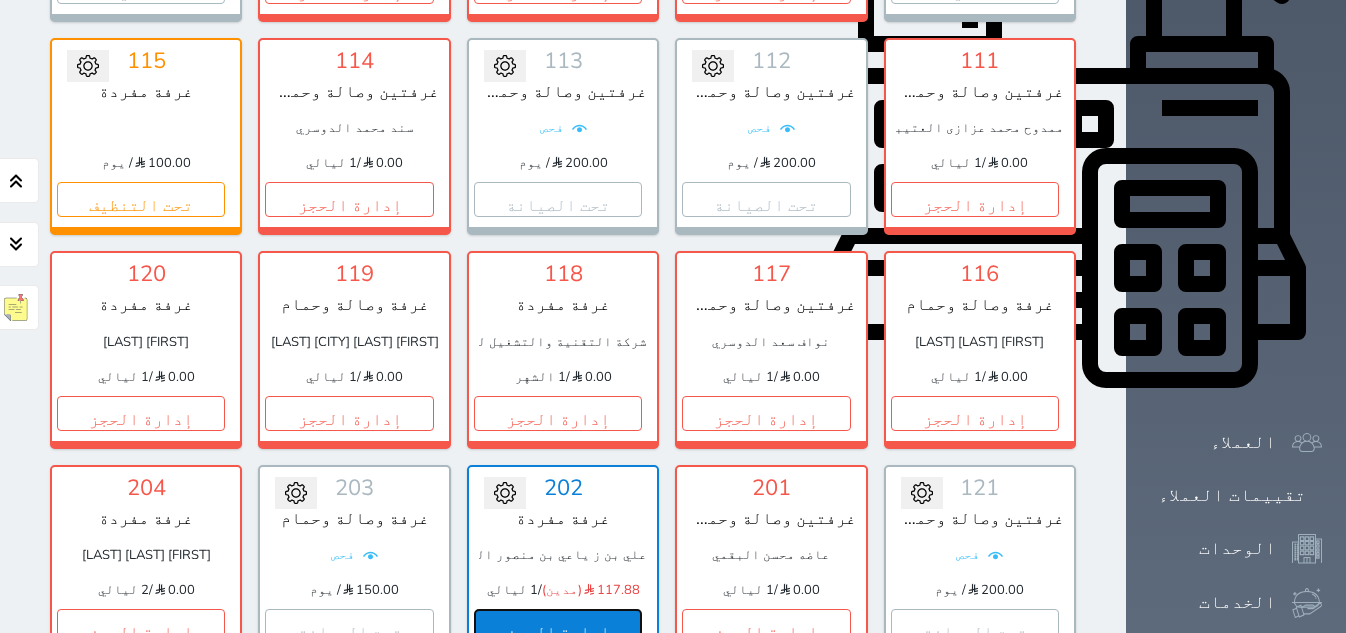 click on "إدارة الحجز" at bounding box center [558, 626] 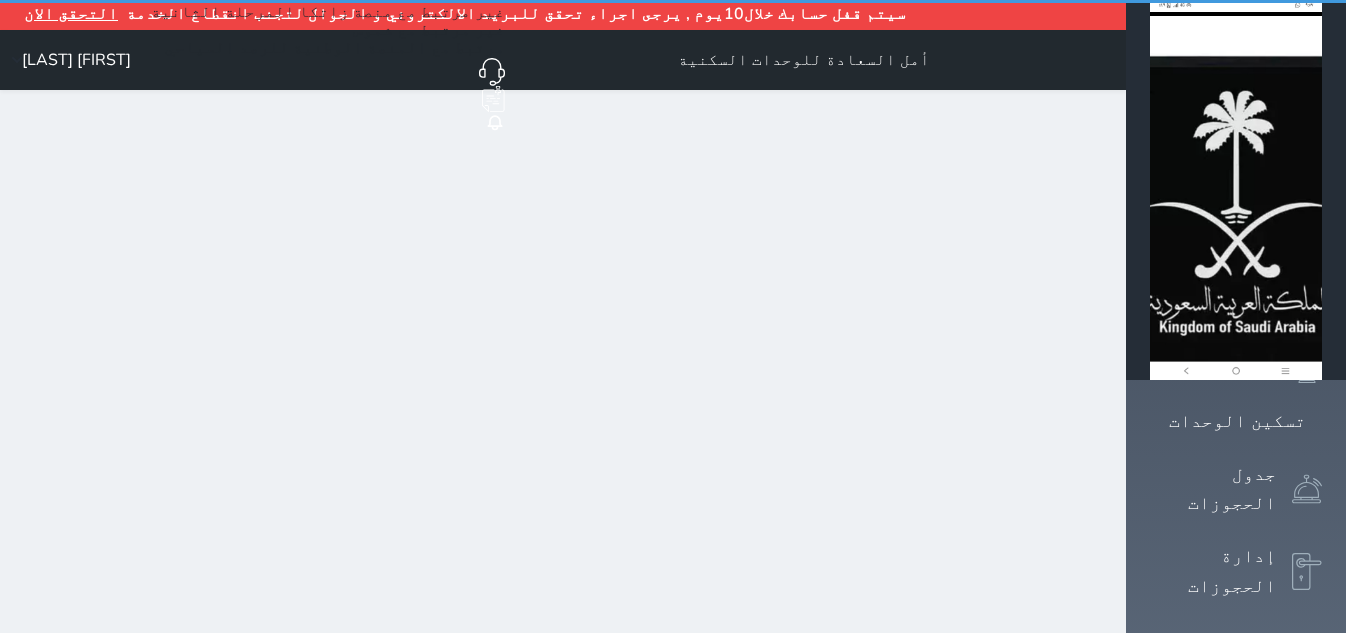 scroll, scrollTop: 0, scrollLeft: 0, axis: both 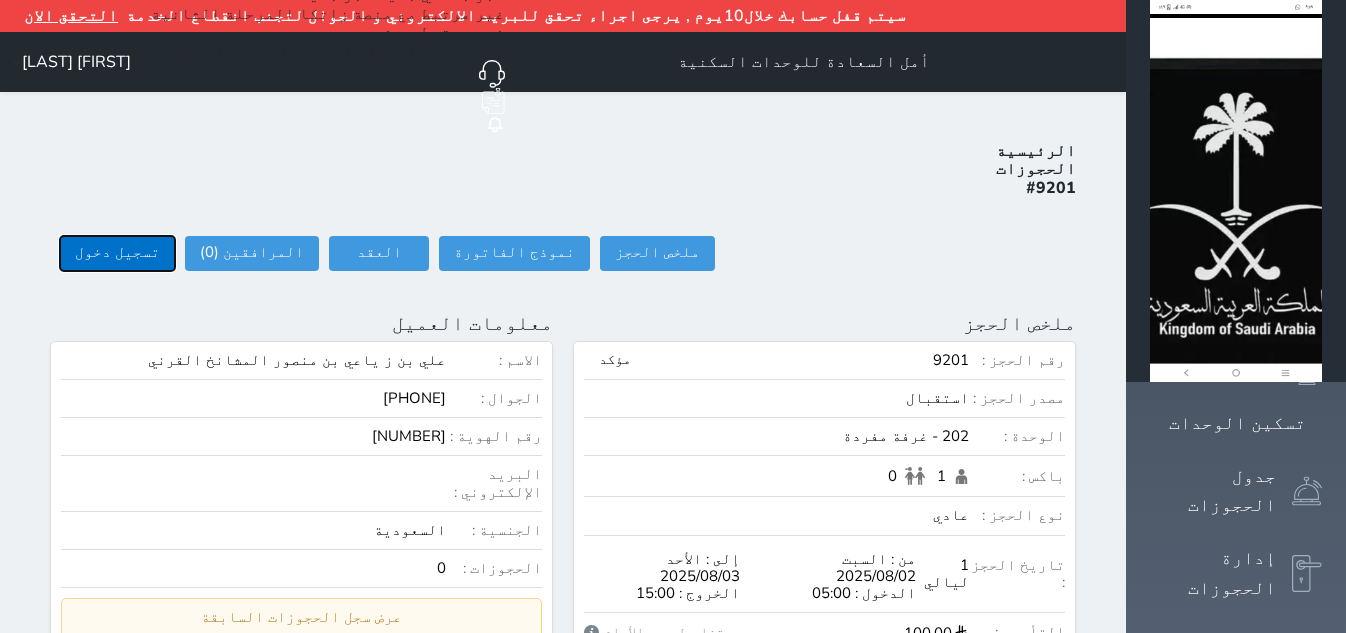 click on "تسجيل دخول" at bounding box center [117, 253] 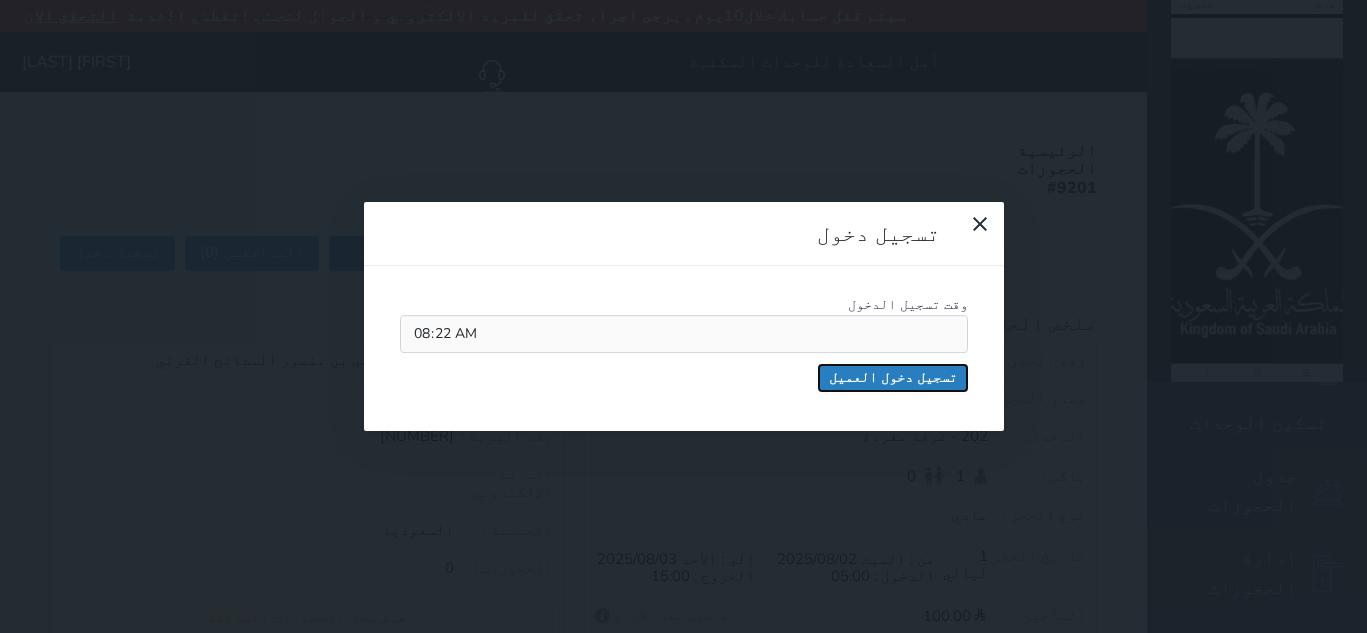 click on "تسجيل دخول العميل" at bounding box center [893, 378] 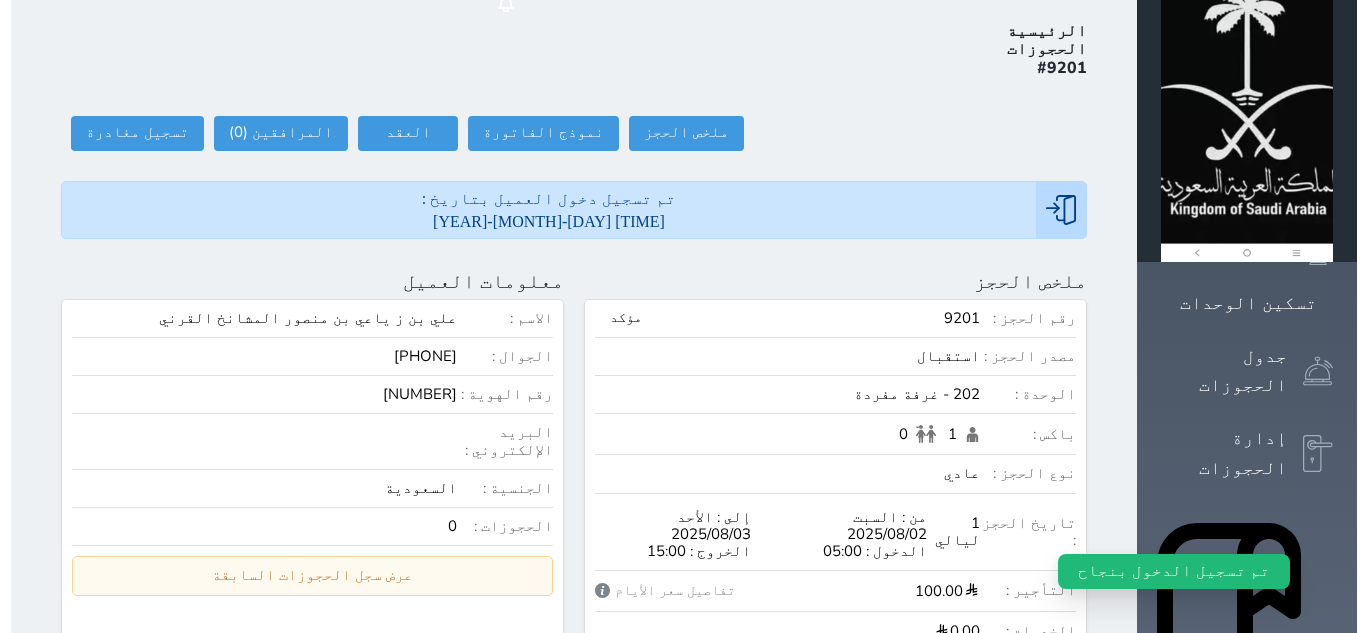 scroll, scrollTop: 0, scrollLeft: 0, axis: both 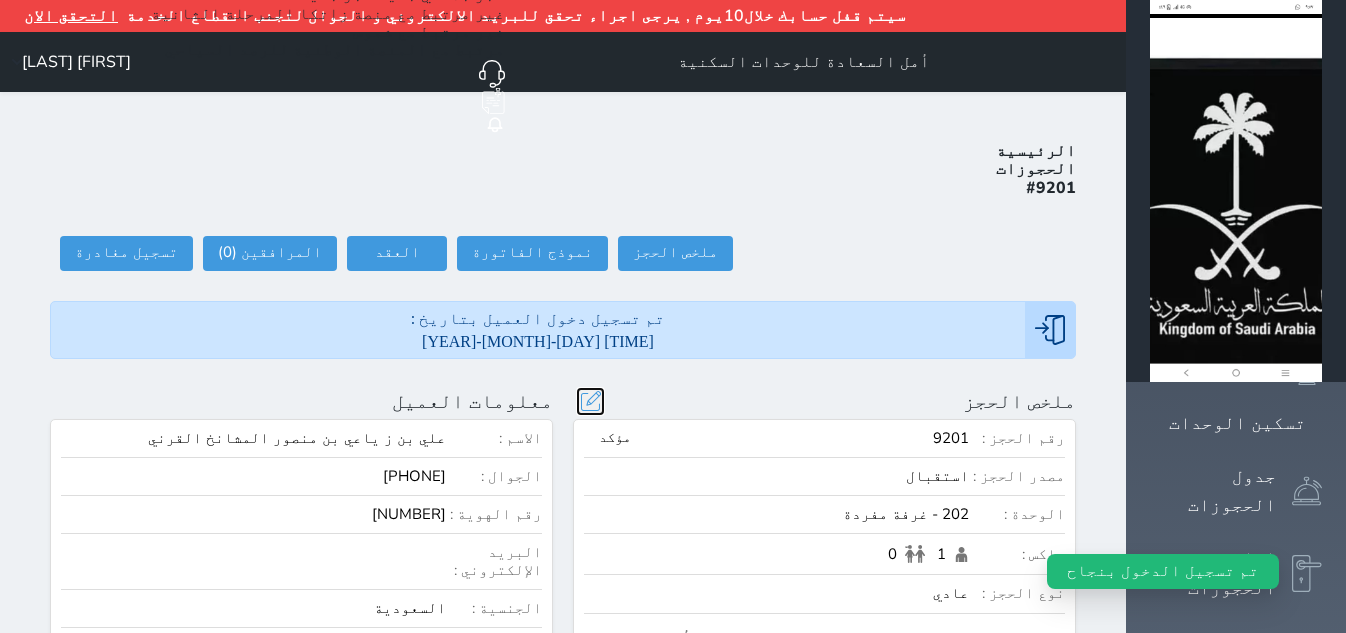 click at bounding box center [590, 401] 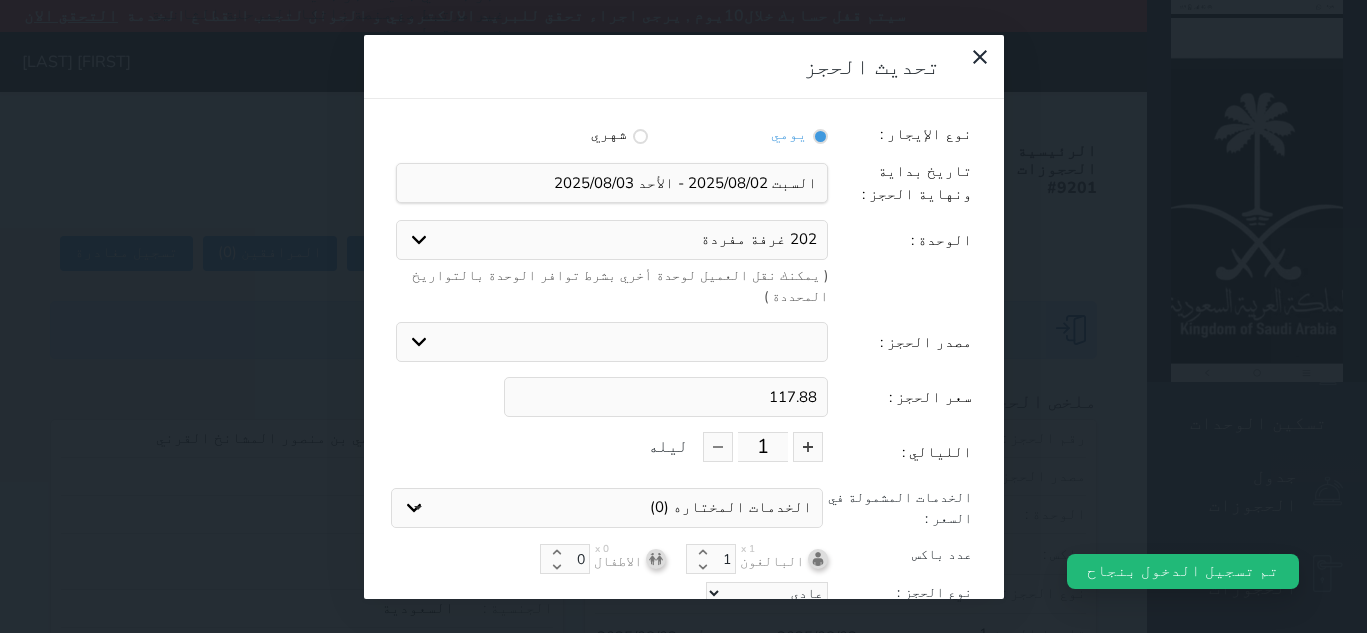 click on "117.88" at bounding box center [666, 397] 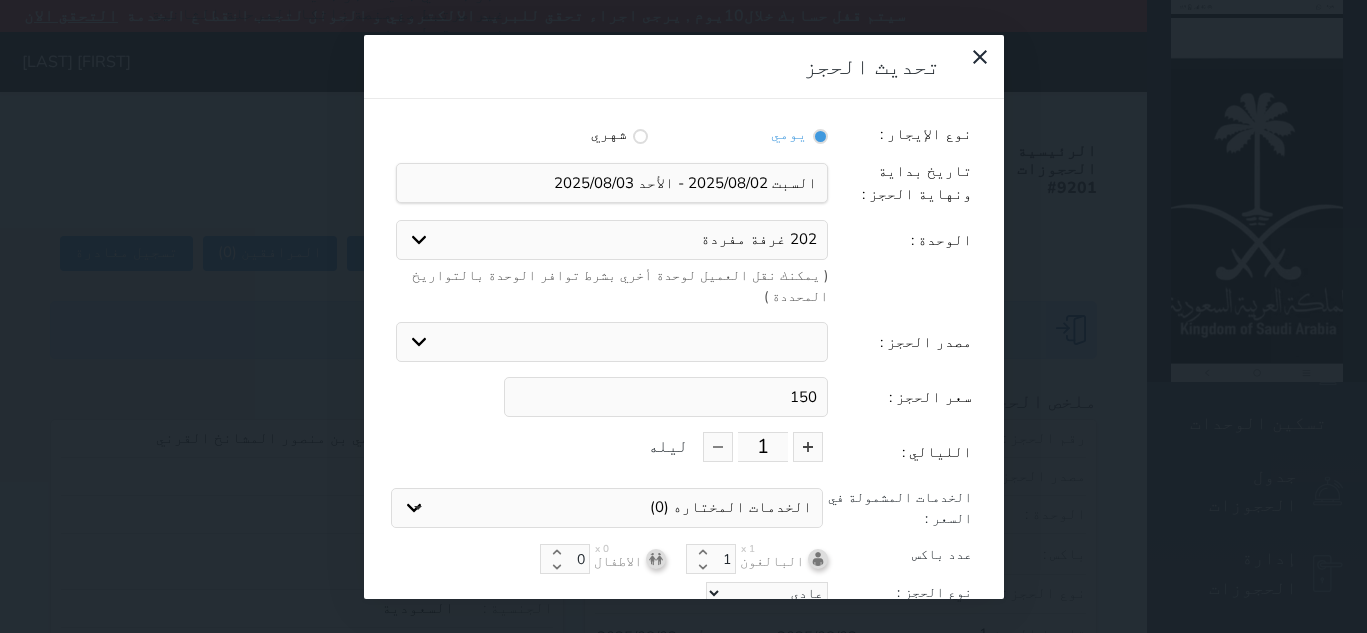 scroll, scrollTop: 2, scrollLeft: 0, axis: vertical 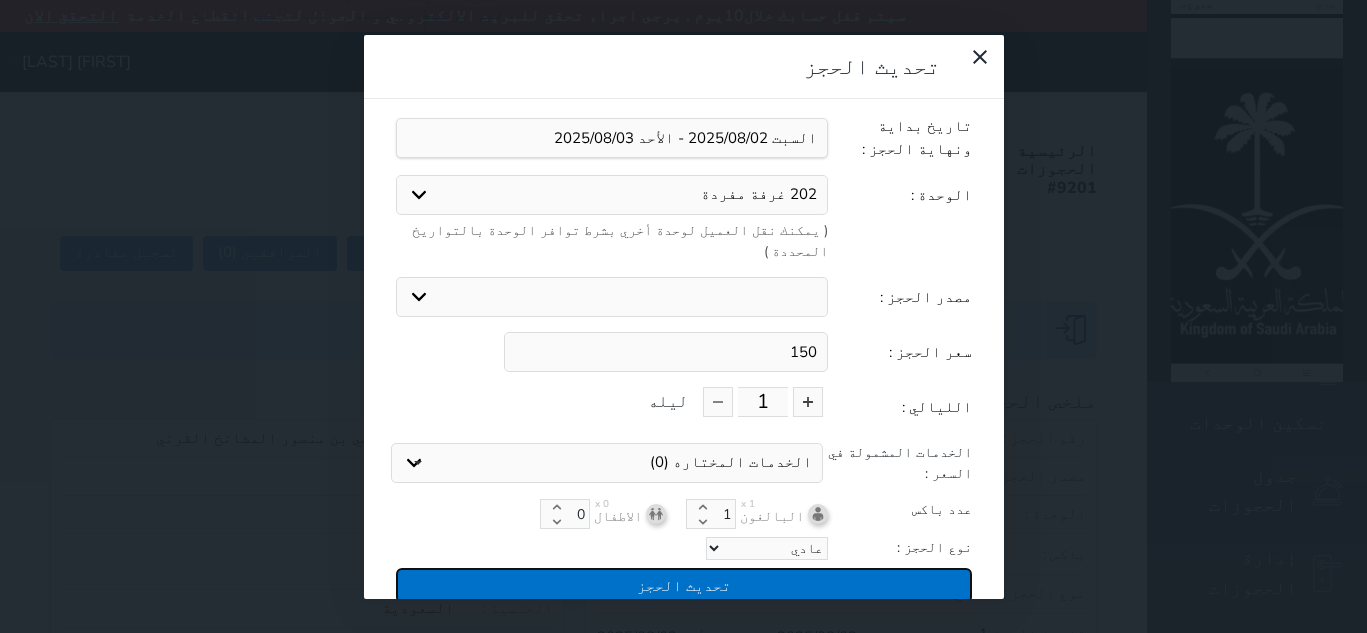 click on "تحديث الحجز" at bounding box center [684, 585] 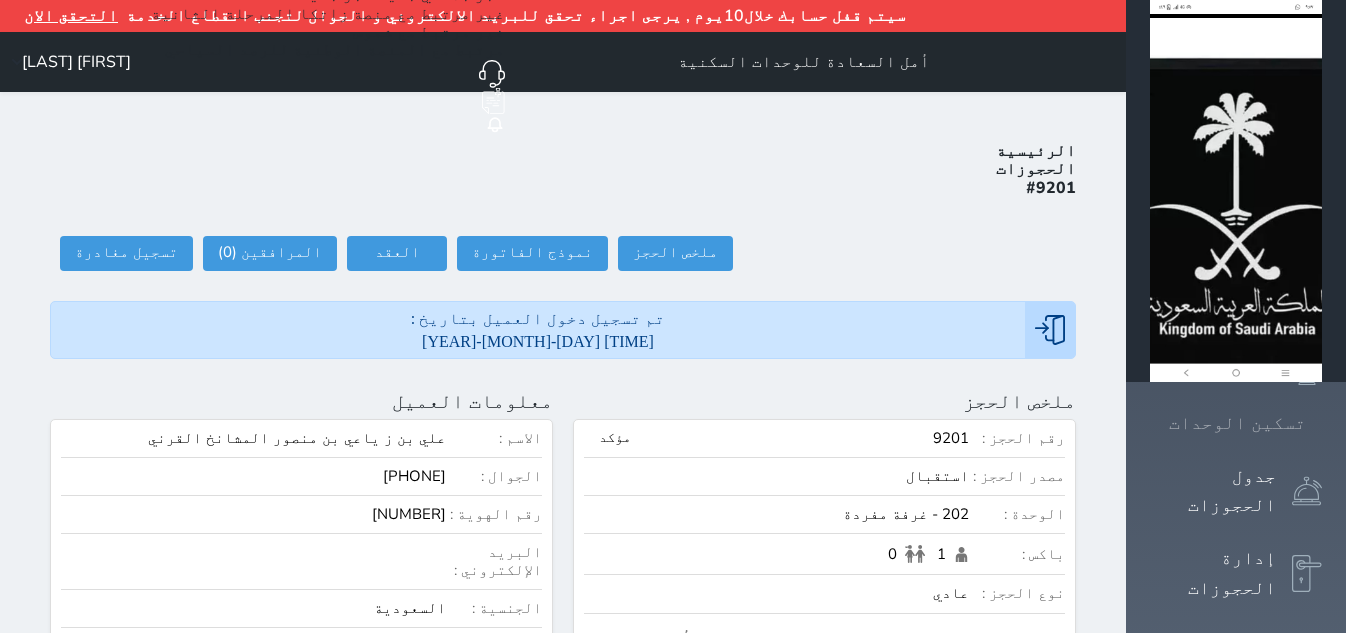 click on "تسكين الوحدات" at bounding box center [1237, 423] 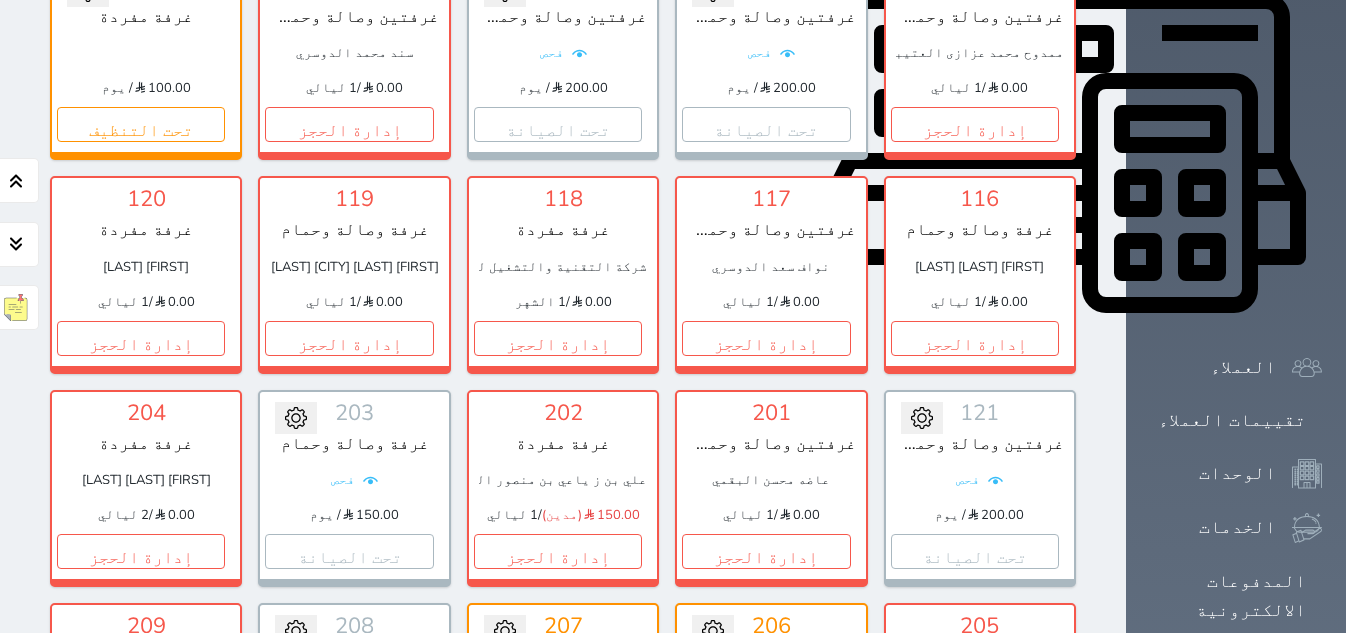 scroll, scrollTop: 735, scrollLeft: 0, axis: vertical 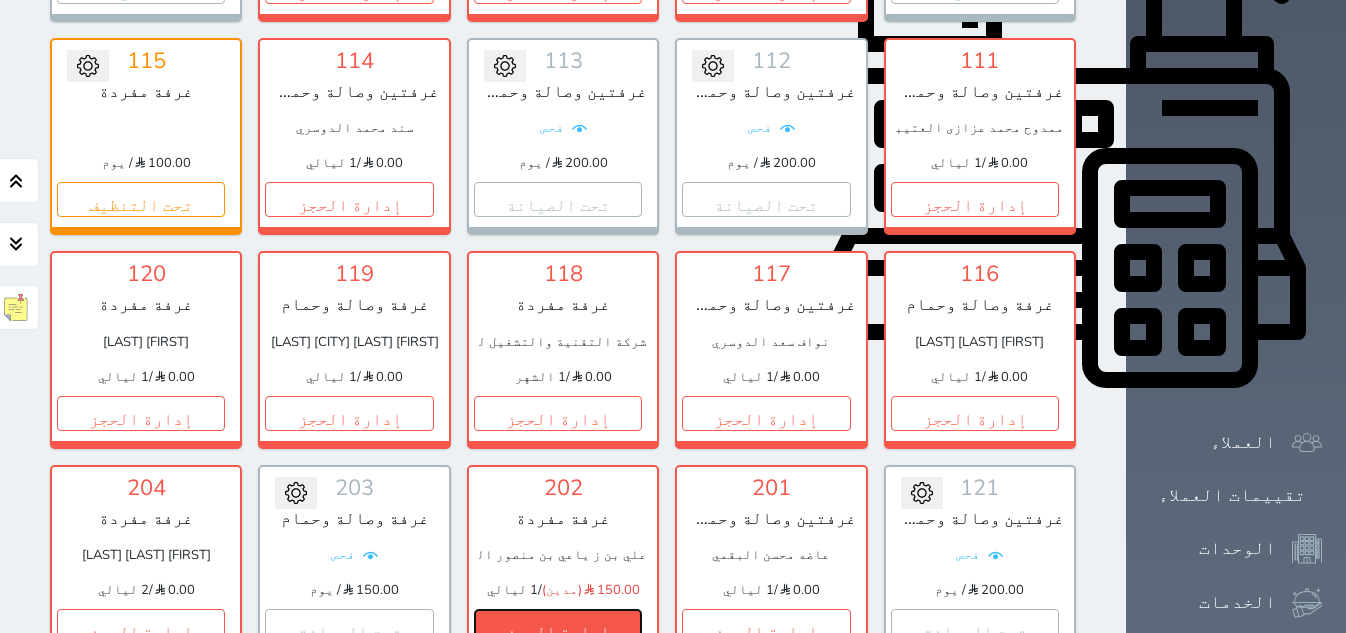click on "إدارة الحجز" at bounding box center (558, 626) 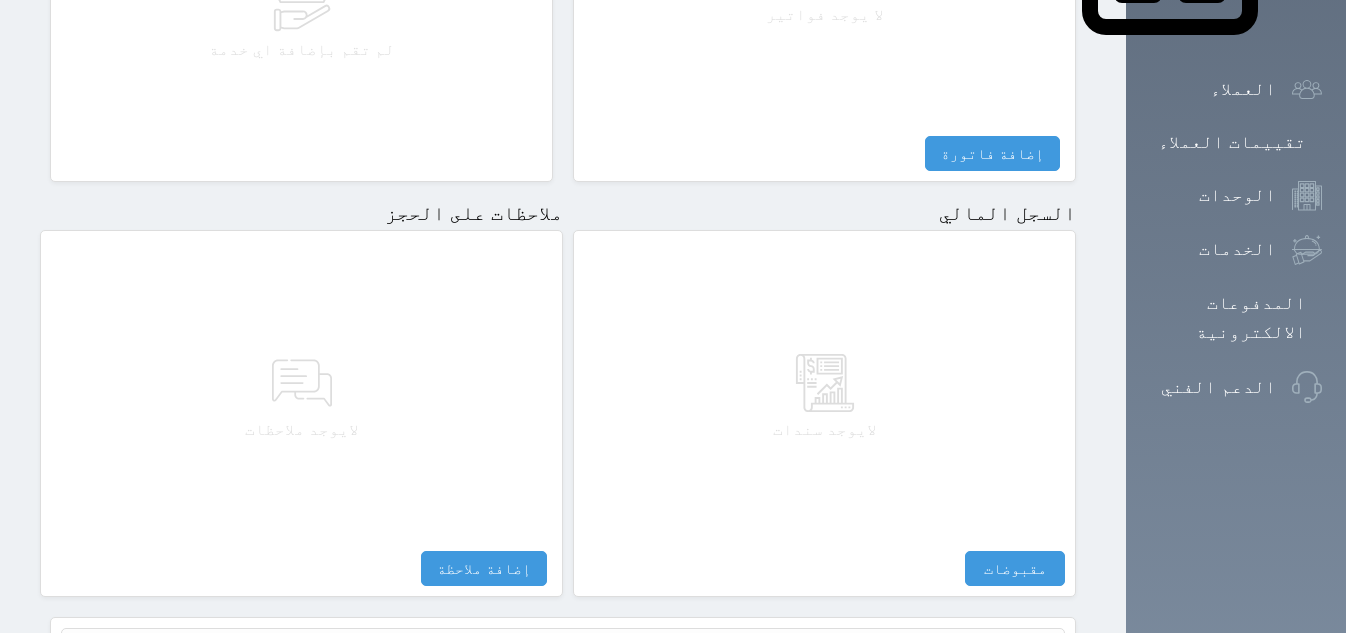 scroll, scrollTop: 1124, scrollLeft: 0, axis: vertical 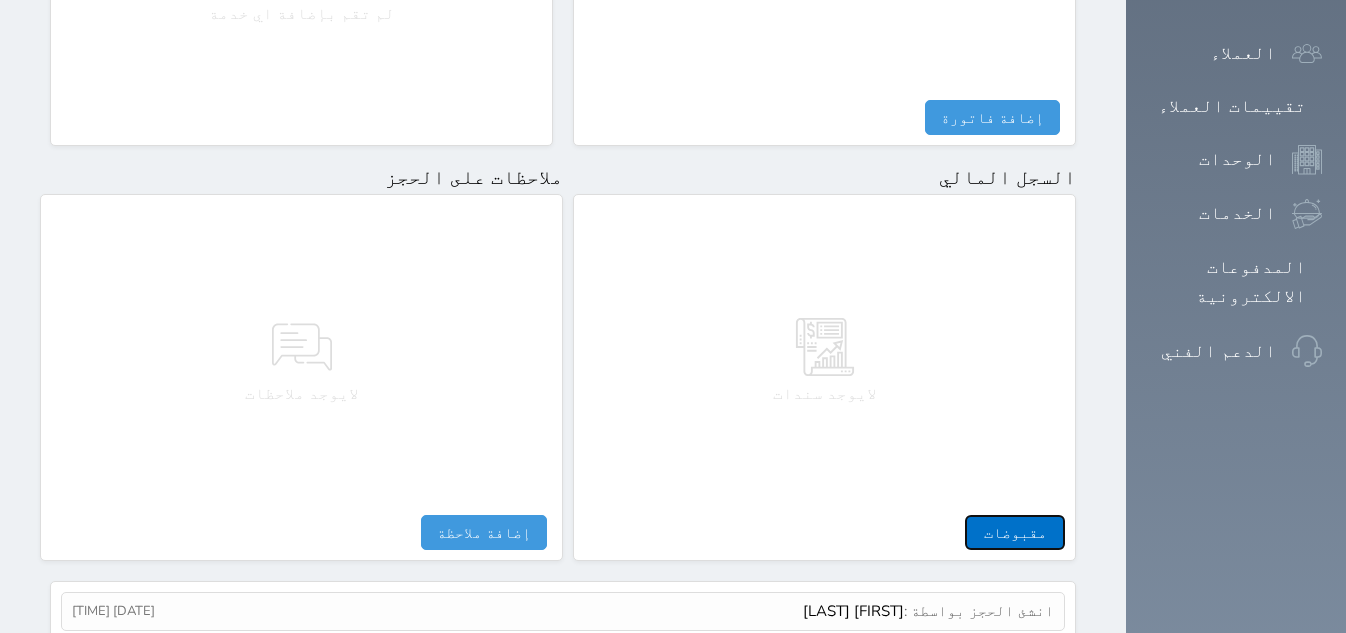 click on "مقبوضات" at bounding box center (1015, 532) 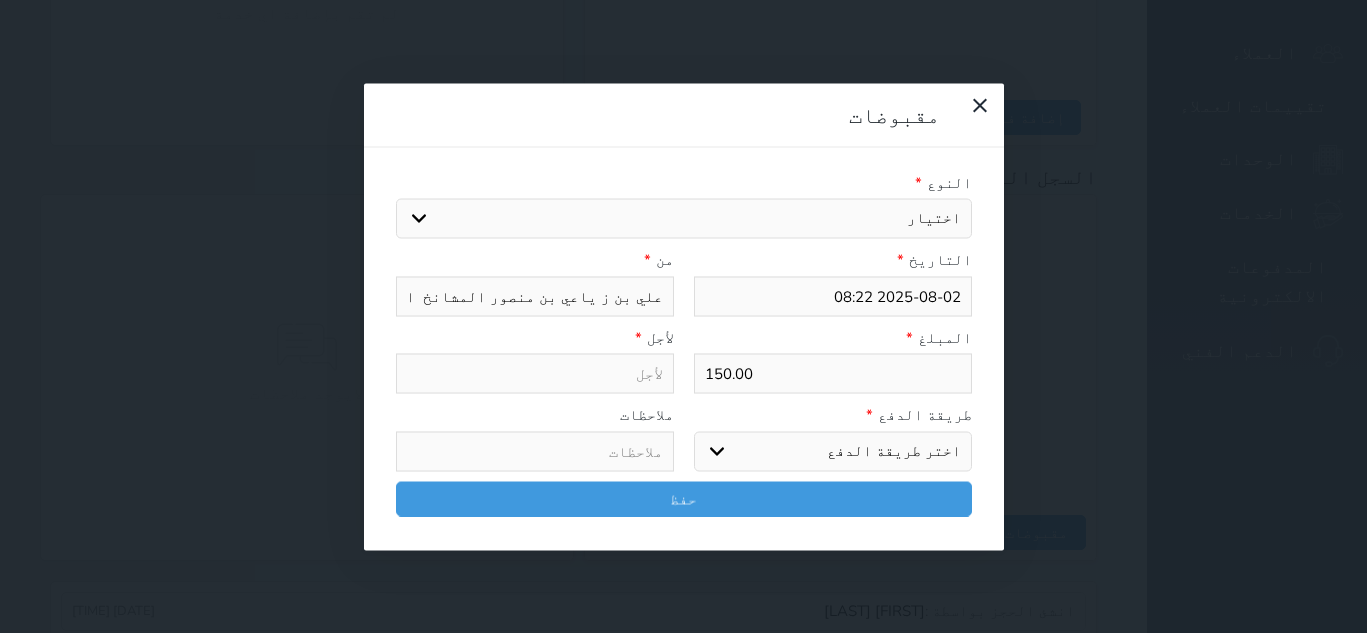 click on "اختر طريقة الدفع   دفع نقدى   تحويل بنكى   مدى   بطاقة ائتمان   آجل" at bounding box center [833, 451] 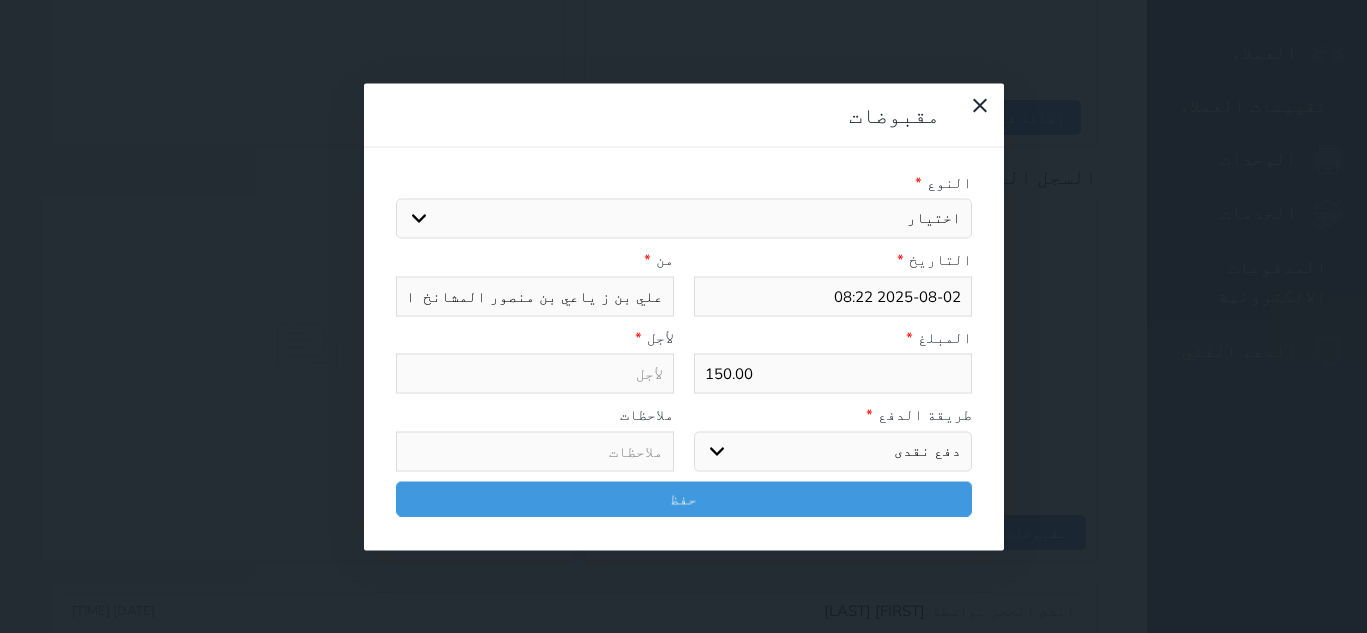 click on "اختر طريقة الدفع   دفع نقدى   تحويل بنكى   مدى   بطاقة ائتمان   آجل" at bounding box center (833, 451) 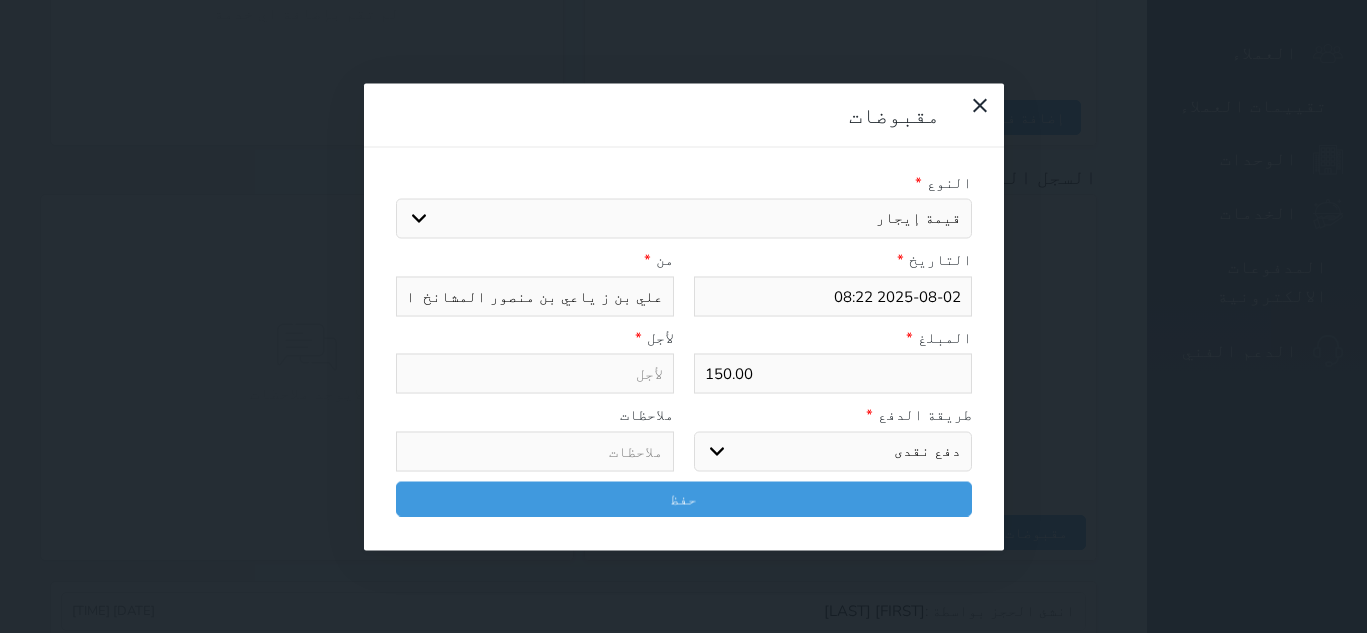 click on "اختيار   مقبوضات عامة قيمة إيجار فواتير تامين عربون لا ينطبق آخر مغسلة واي فاي - الإنترنت مواقف السيارات طعام الأغذية والمشروبات مشروبات المشروبات الباردة المشروبات الساخنة الإفطار غداء عشاء مخبز و كعك حمام سباحة الصالة الرياضية سبا و خدمات الجمال اختيار وإسقاط (خدمات النقل) ميني بار كابل - تلفزيون سرير إضافي تصفيف الشعر رسوم حكومية خدمات الجولات السياحية المنظمة خدمات الدليل السياحي" at bounding box center (684, 219) 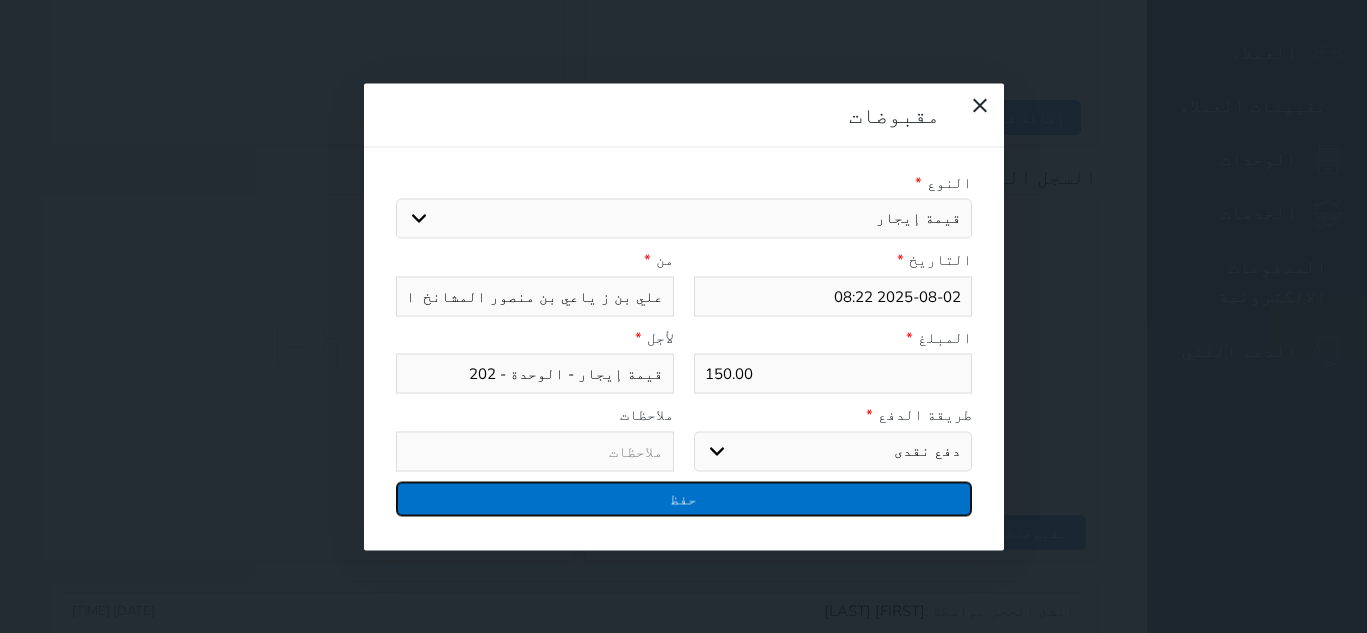click on "حفظ" at bounding box center [684, 498] 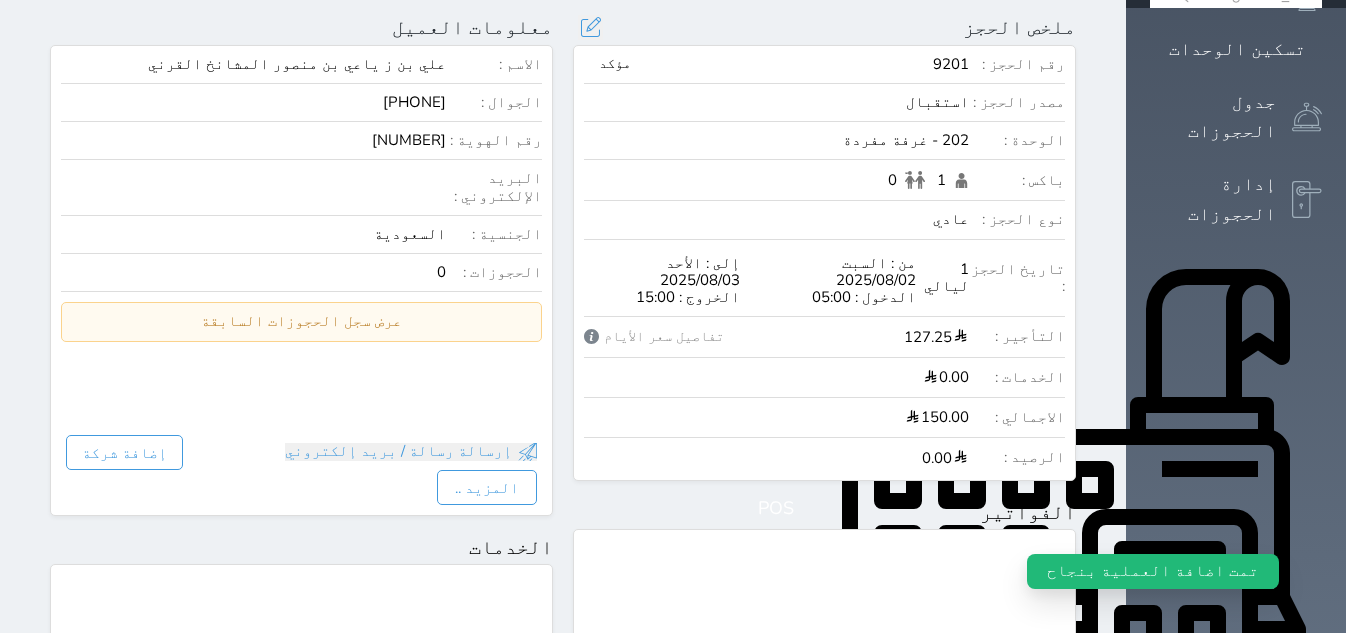scroll, scrollTop: 0, scrollLeft: 0, axis: both 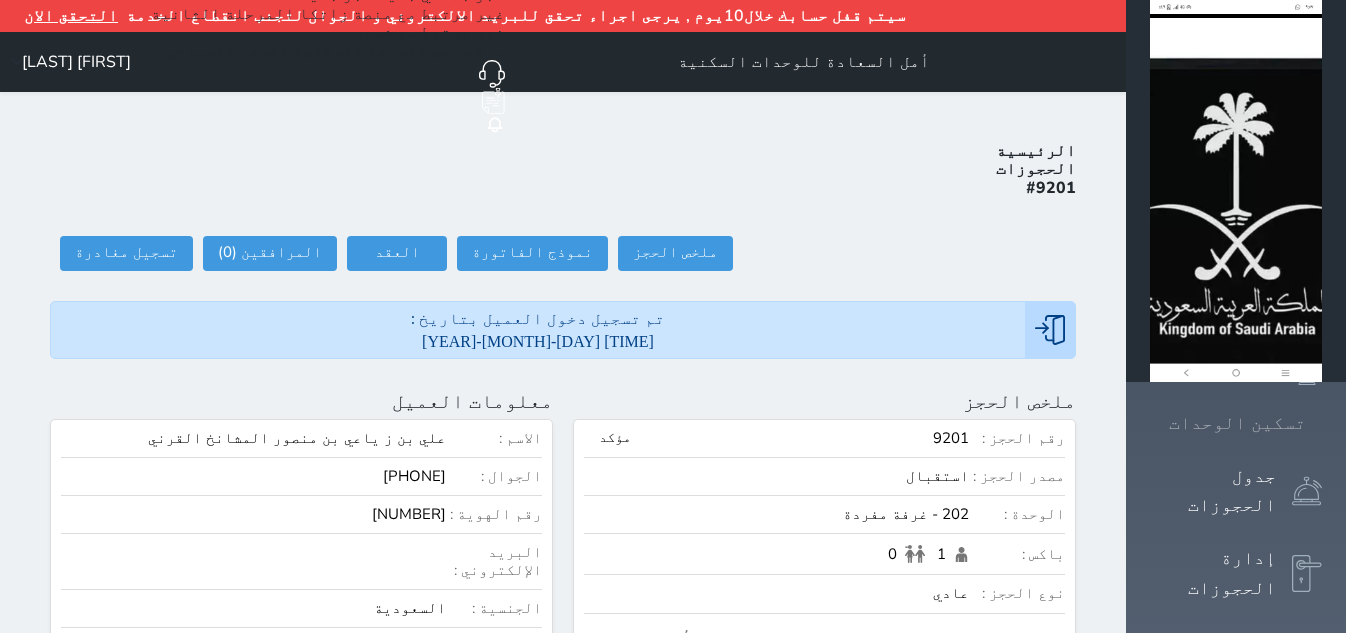 click on "تسكين الوحدات" at bounding box center (1236, 423) 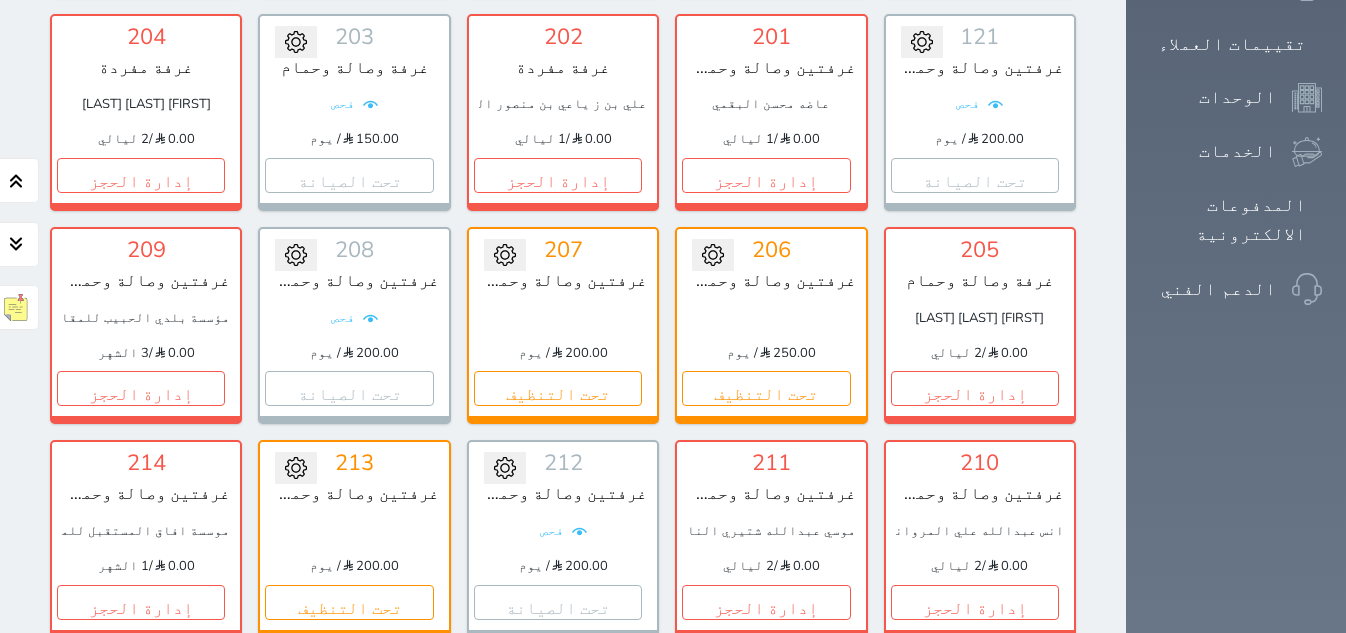 scroll, scrollTop: 1349, scrollLeft: 0, axis: vertical 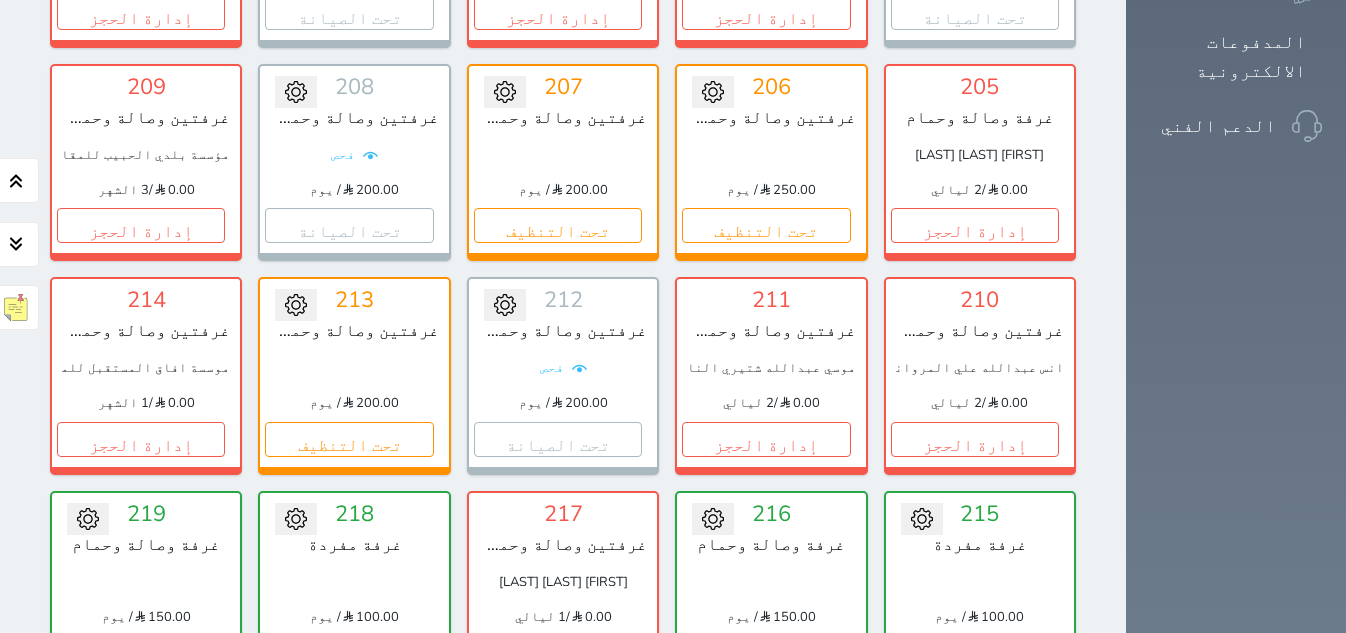 click on "حجز" at bounding box center [766, 652] 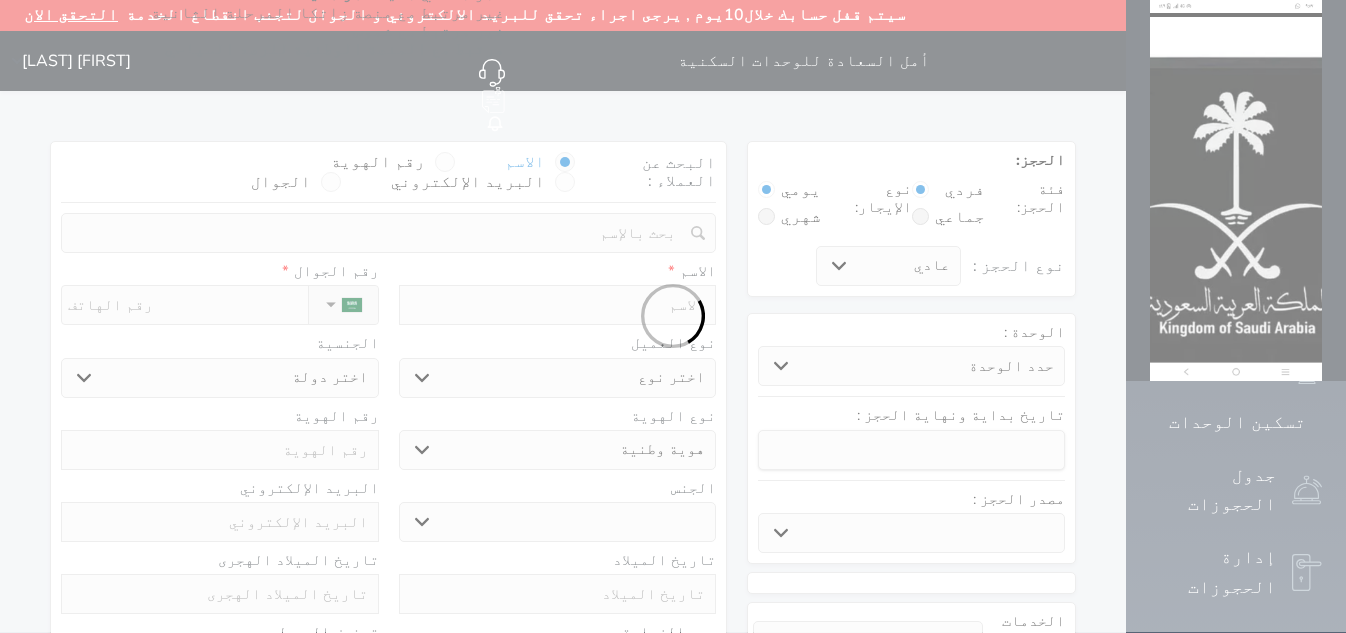 scroll, scrollTop: 0, scrollLeft: 0, axis: both 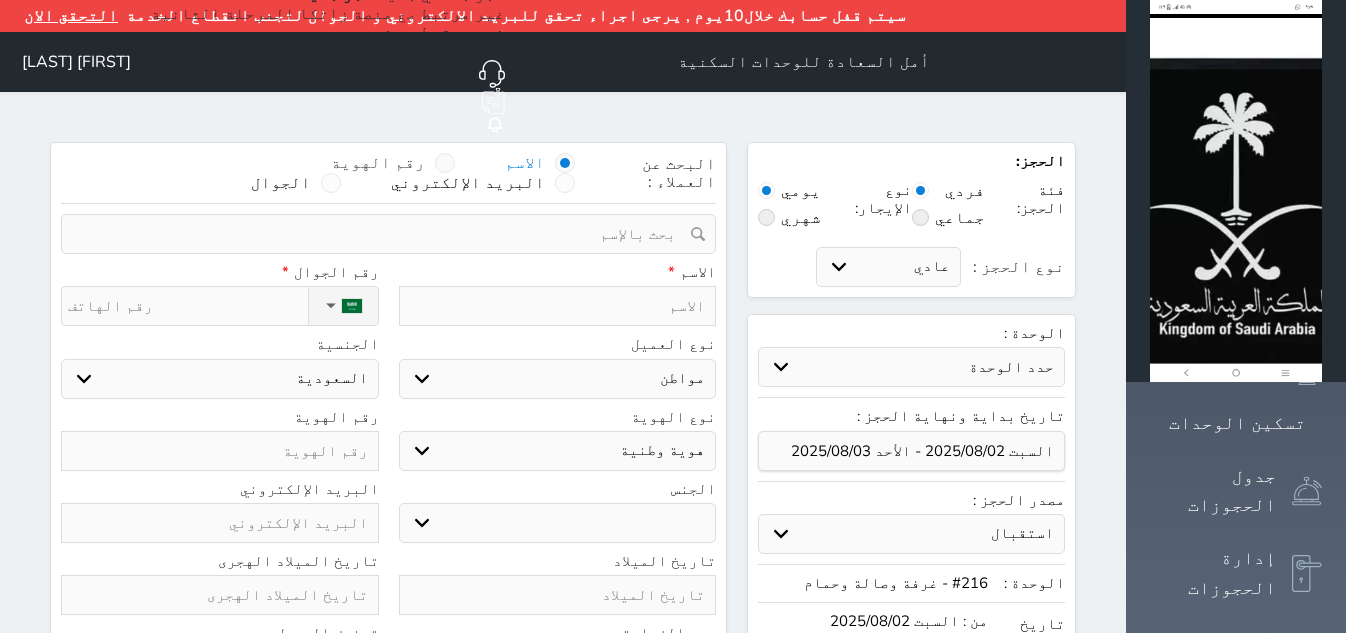 click at bounding box center [445, 163] 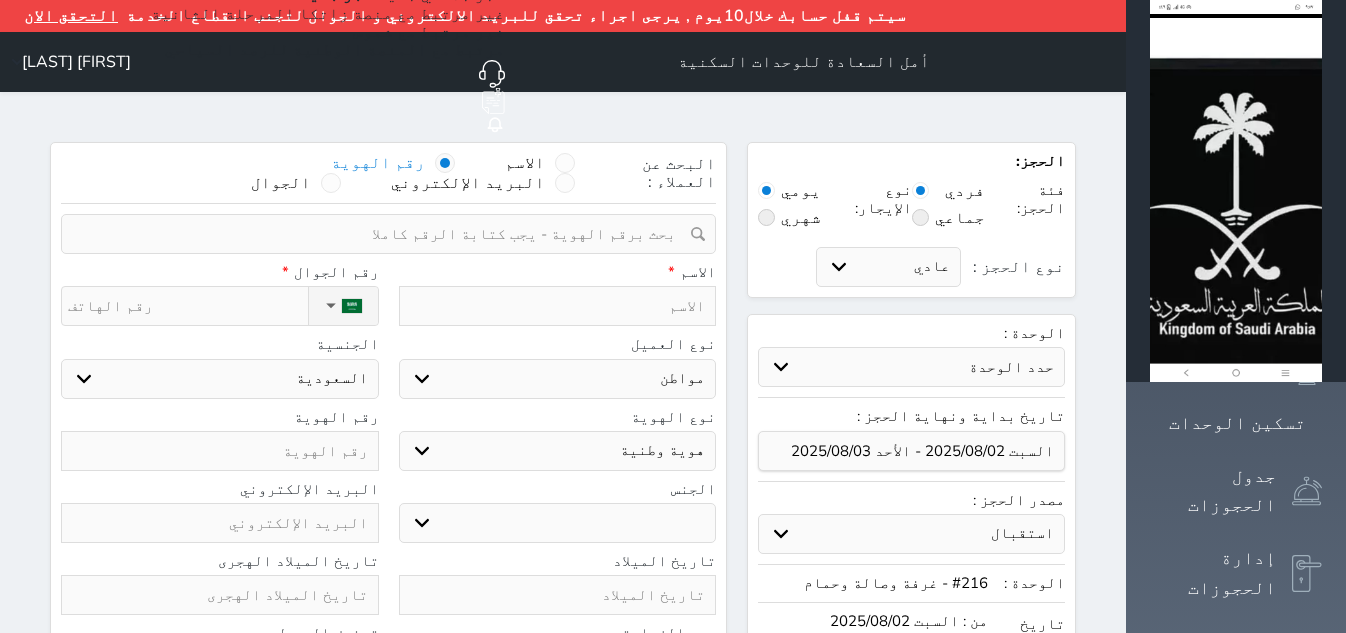 click at bounding box center [381, 234] 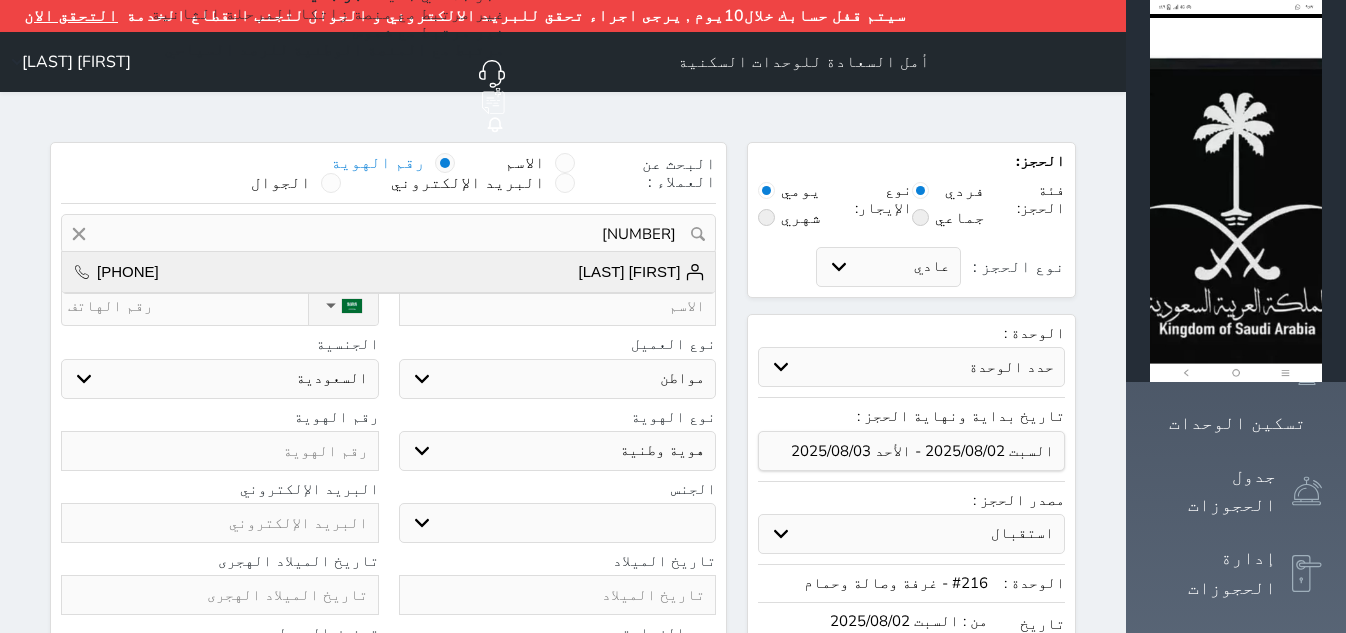click on "[FIRST] [LAST]" at bounding box center [642, 272] 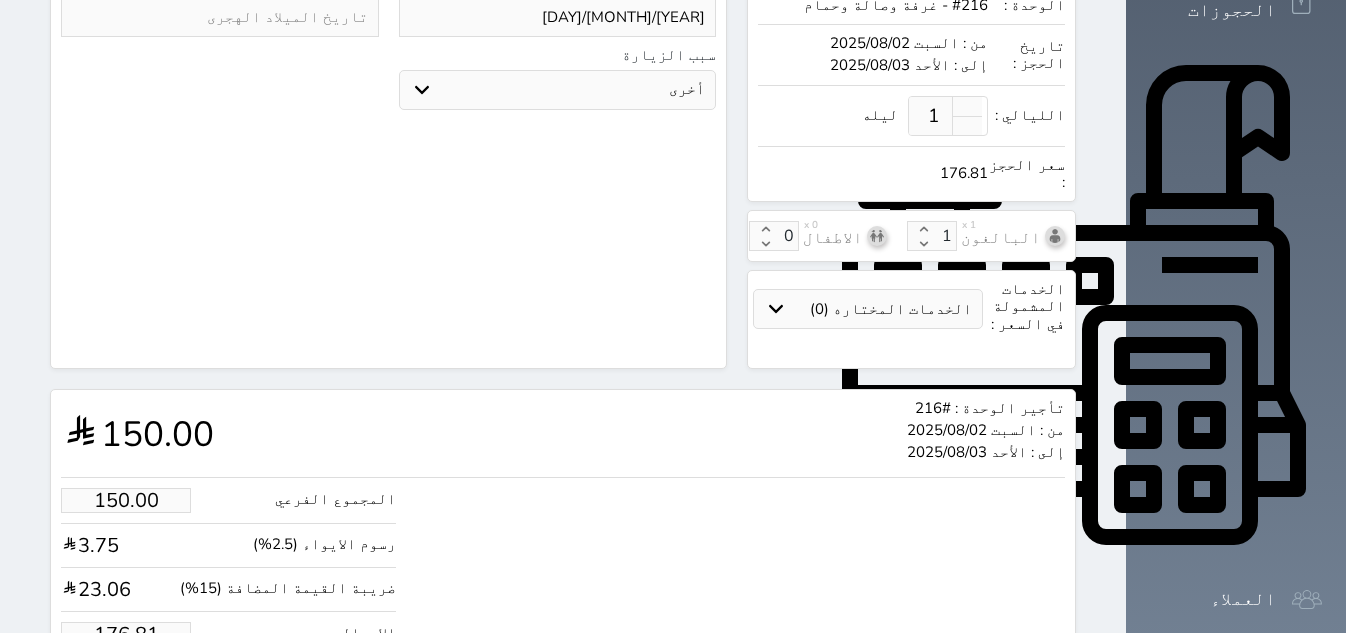 scroll, scrollTop: 626, scrollLeft: 0, axis: vertical 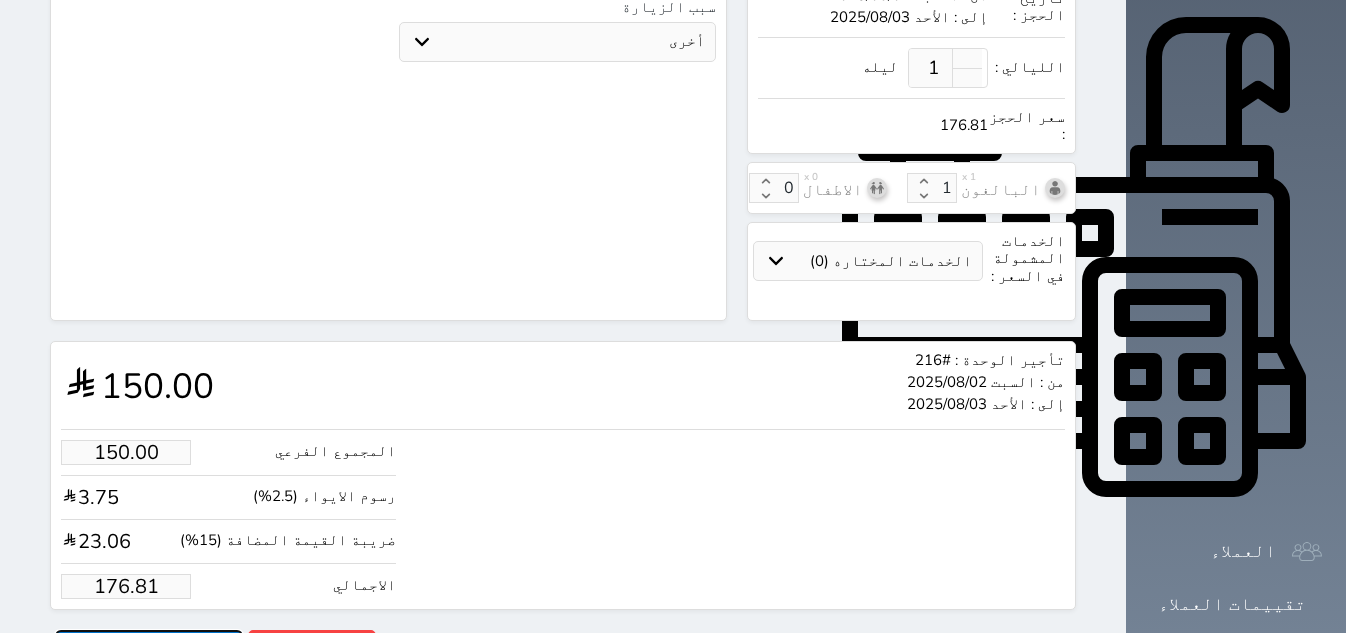 click on "حجز" at bounding box center [149, 647] 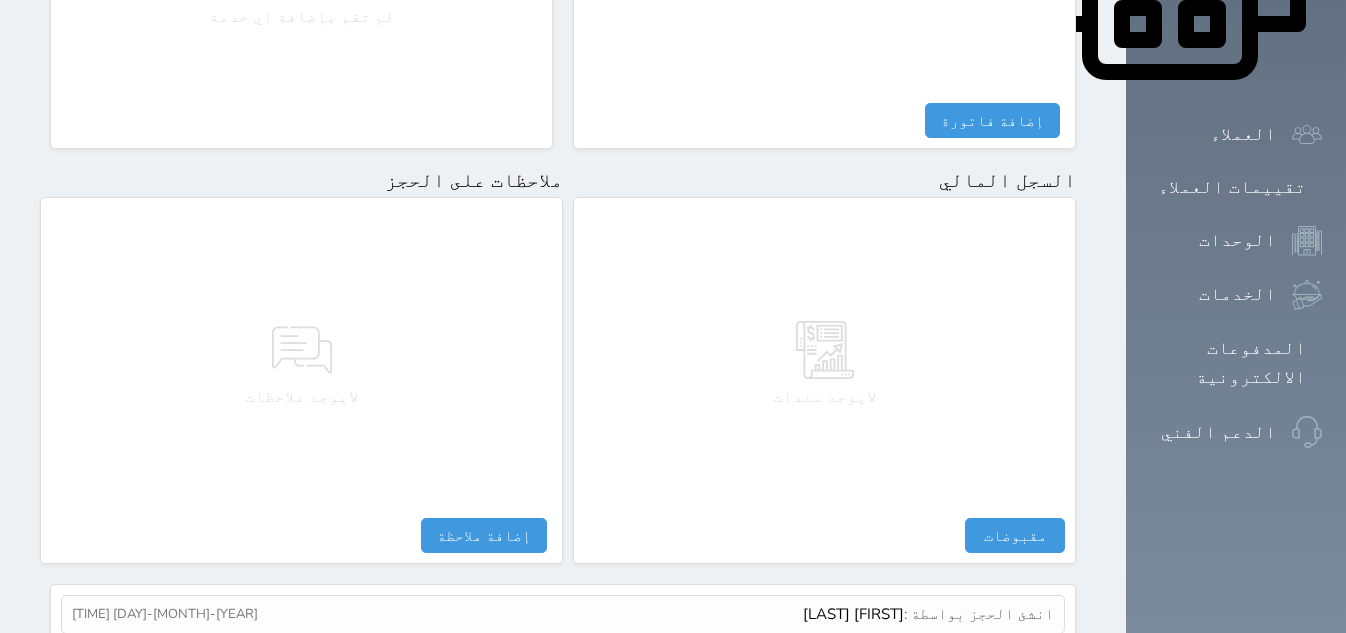 scroll, scrollTop: 1046, scrollLeft: 0, axis: vertical 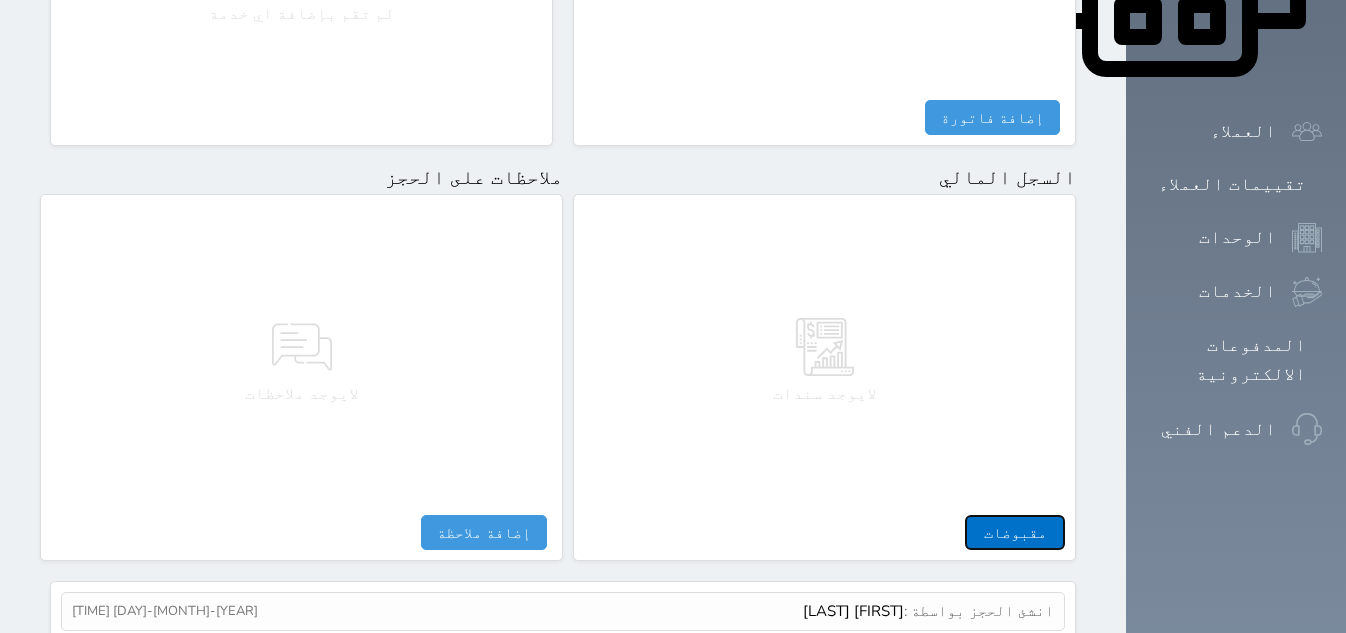 click on "مقبوضات" at bounding box center [1015, 532] 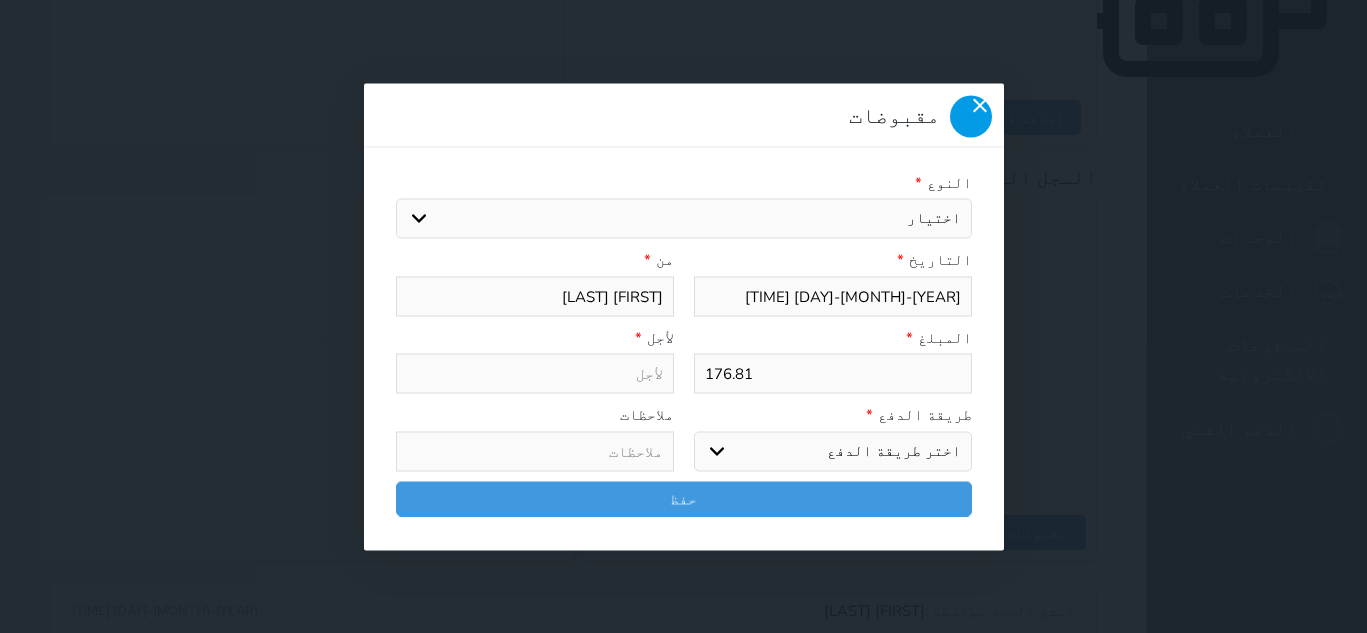 click at bounding box center (971, 116) 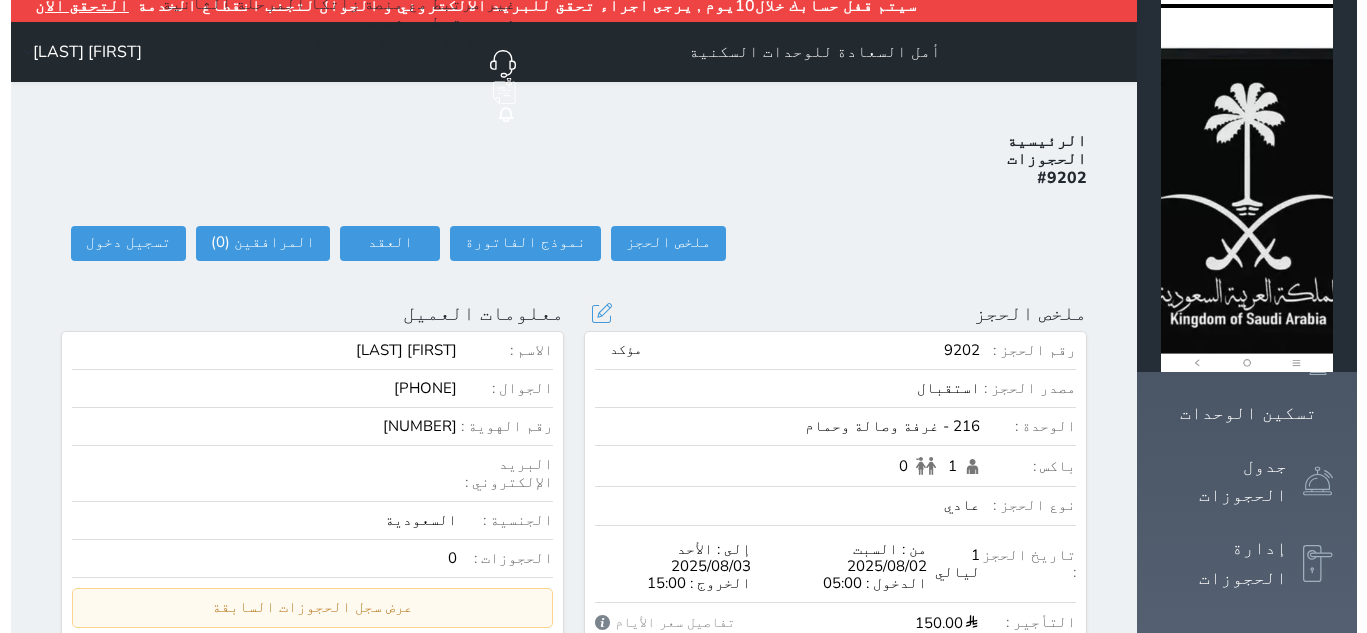 scroll, scrollTop: 0, scrollLeft: 0, axis: both 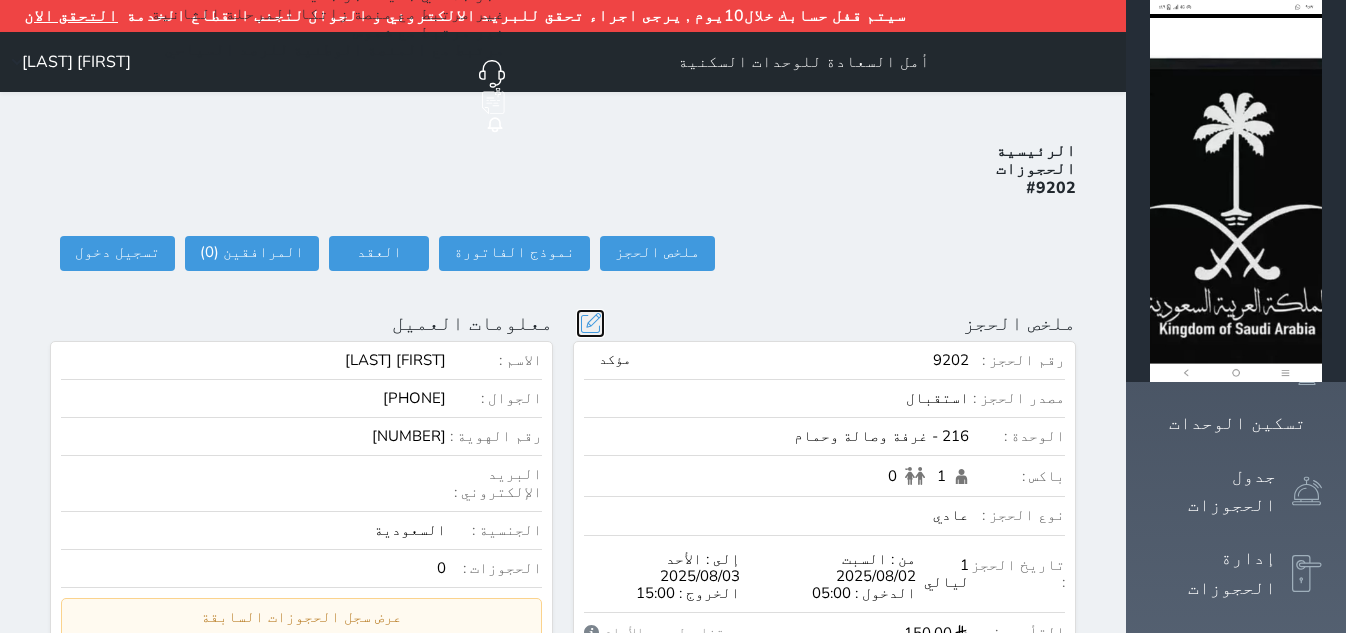 click at bounding box center (590, 323) 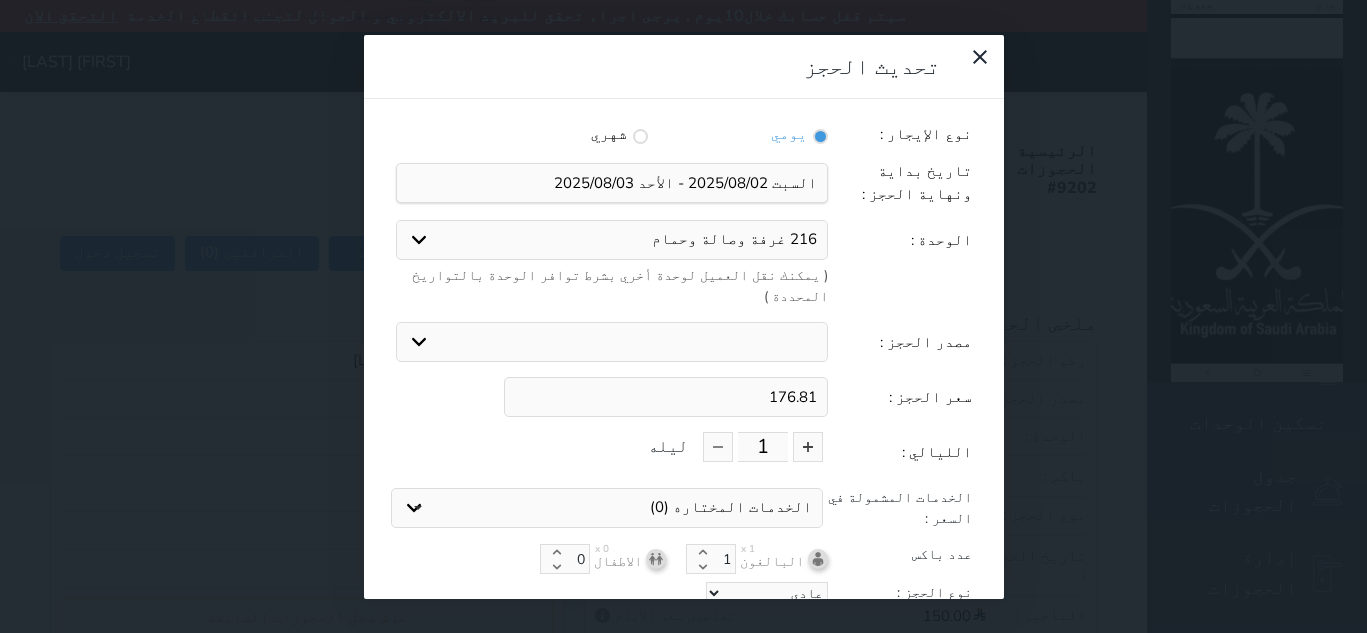 click on "176.81" at bounding box center (666, 397) 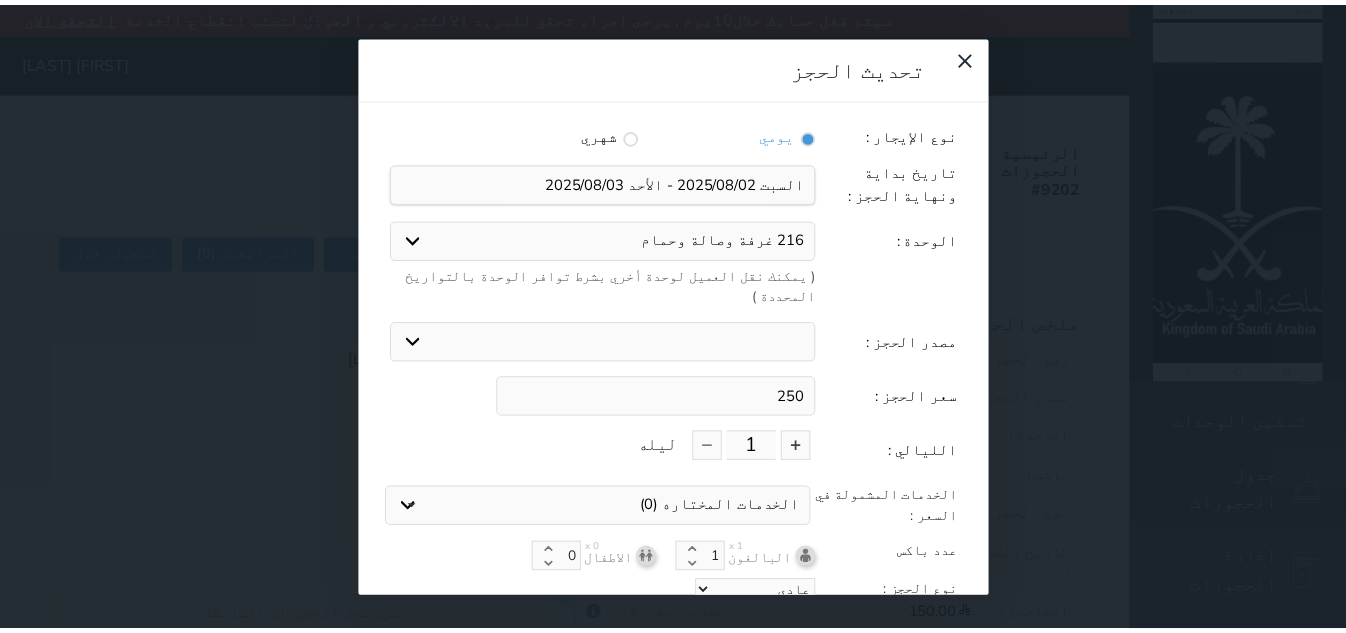 scroll, scrollTop: 45, scrollLeft: 0, axis: vertical 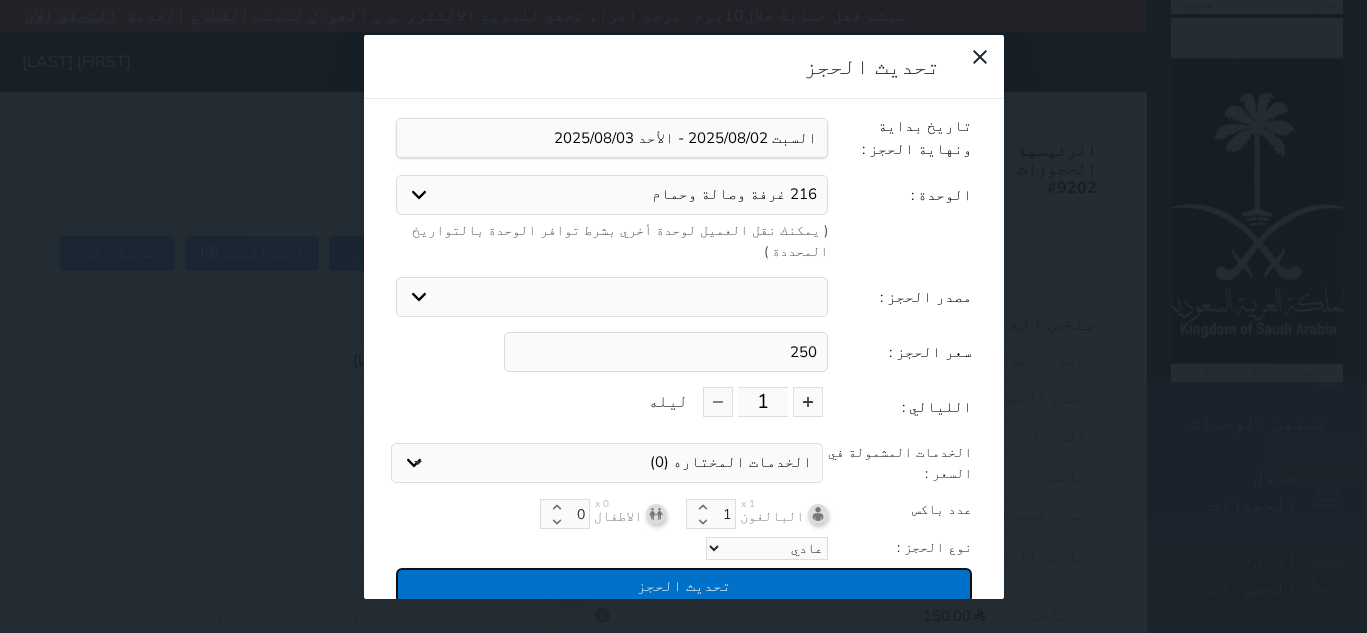 click on "تحديث الحجز" at bounding box center (684, 585) 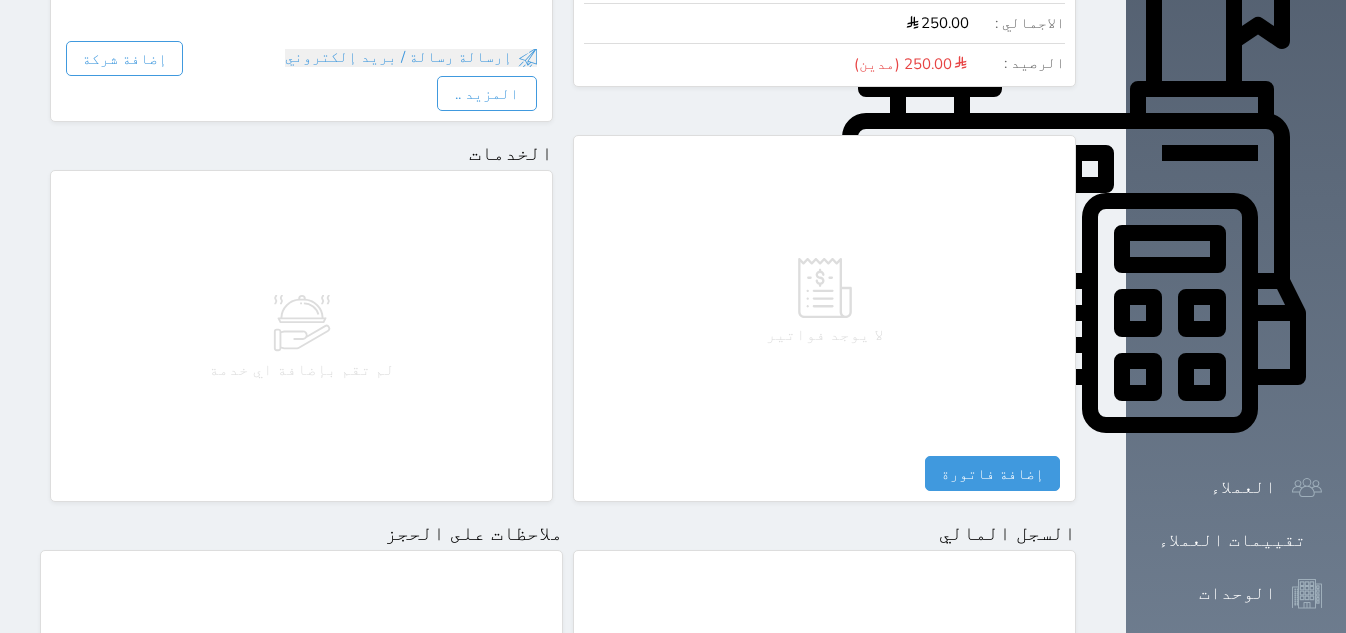 scroll, scrollTop: 1000, scrollLeft: 0, axis: vertical 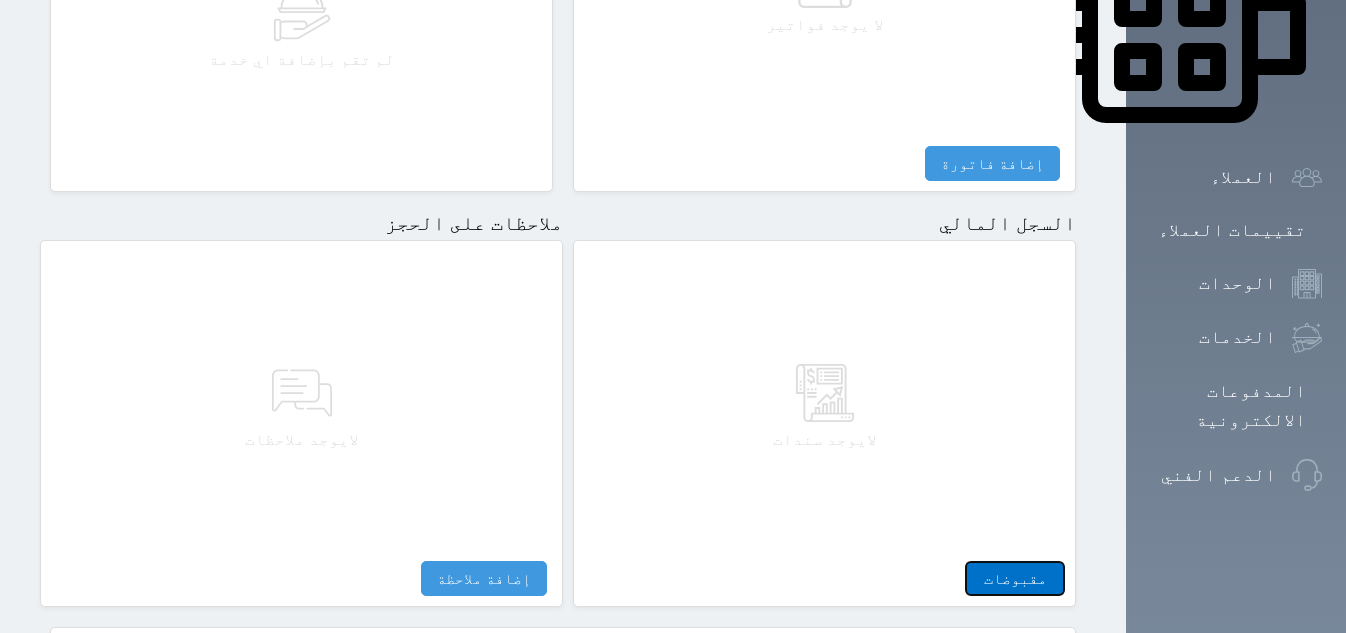 click on "مقبوضات" at bounding box center [1015, 578] 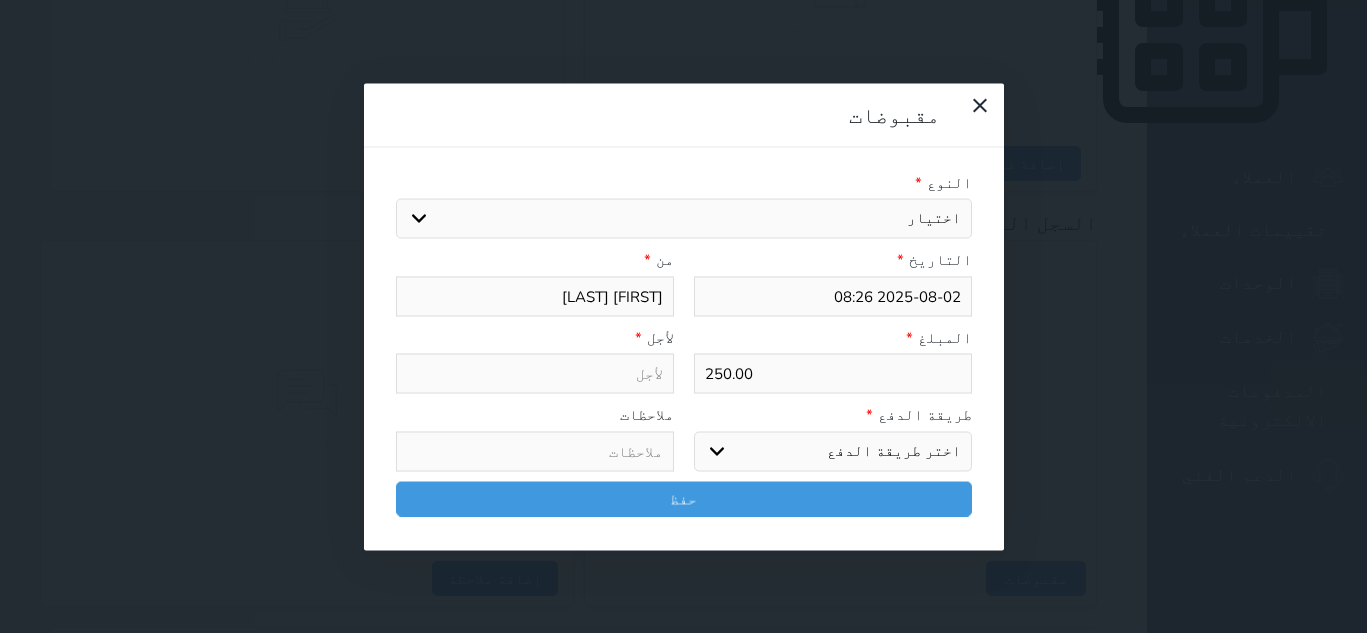 drag, startPoint x: 387, startPoint y: 139, endPoint x: 420, endPoint y: 132, distance: 33.734257 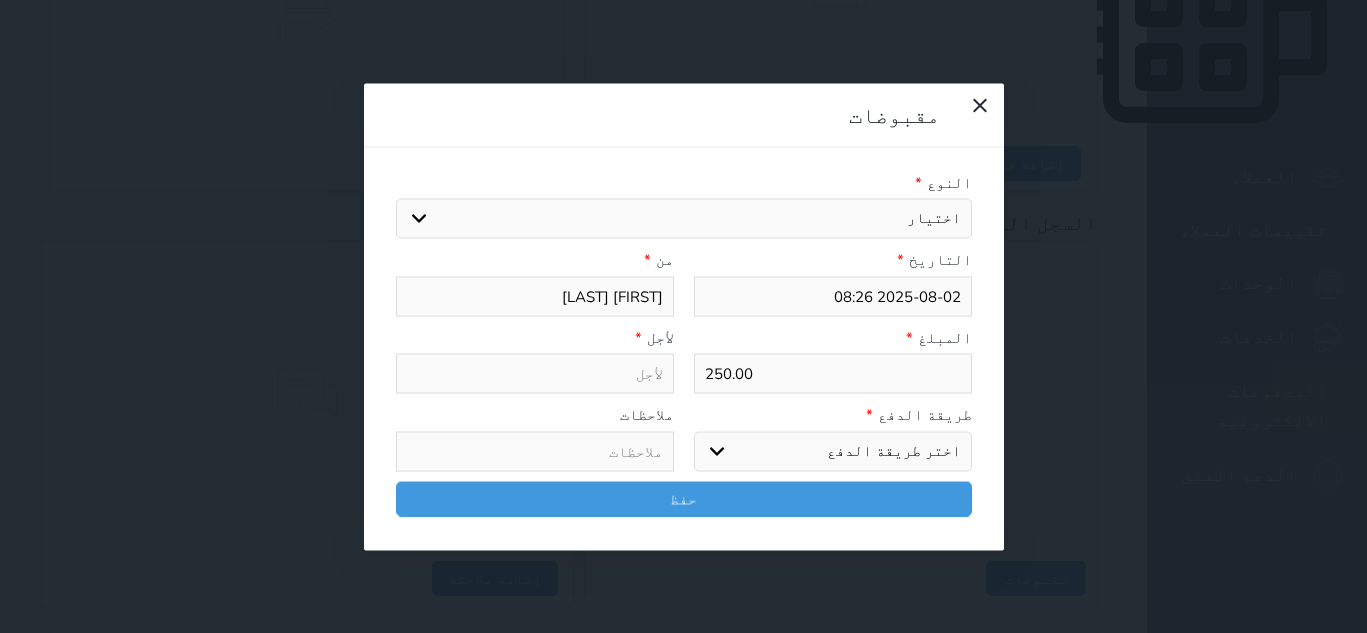 click on "اختيار   مقبوضات عامة قيمة إيجار فواتير تامين عربون لا ينطبق آخر مغسلة واي فاي - الإنترنت مواقف السيارات طعام الأغذية والمشروبات مشروبات المشروبات الباردة المشروبات الساخنة الإفطار غداء عشاء مخبز و كعك حمام سباحة الصالة الرياضية سبا و خدمات الجمال اختيار وإسقاط (خدمات النقل) ميني بار كابل - تلفزيون سرير إضافي تصفيف الشعر رسوم حكومية خدمات الجولات السياحية المنظمة خدمات الدليل السياحي" at bounding box center (684, 219) 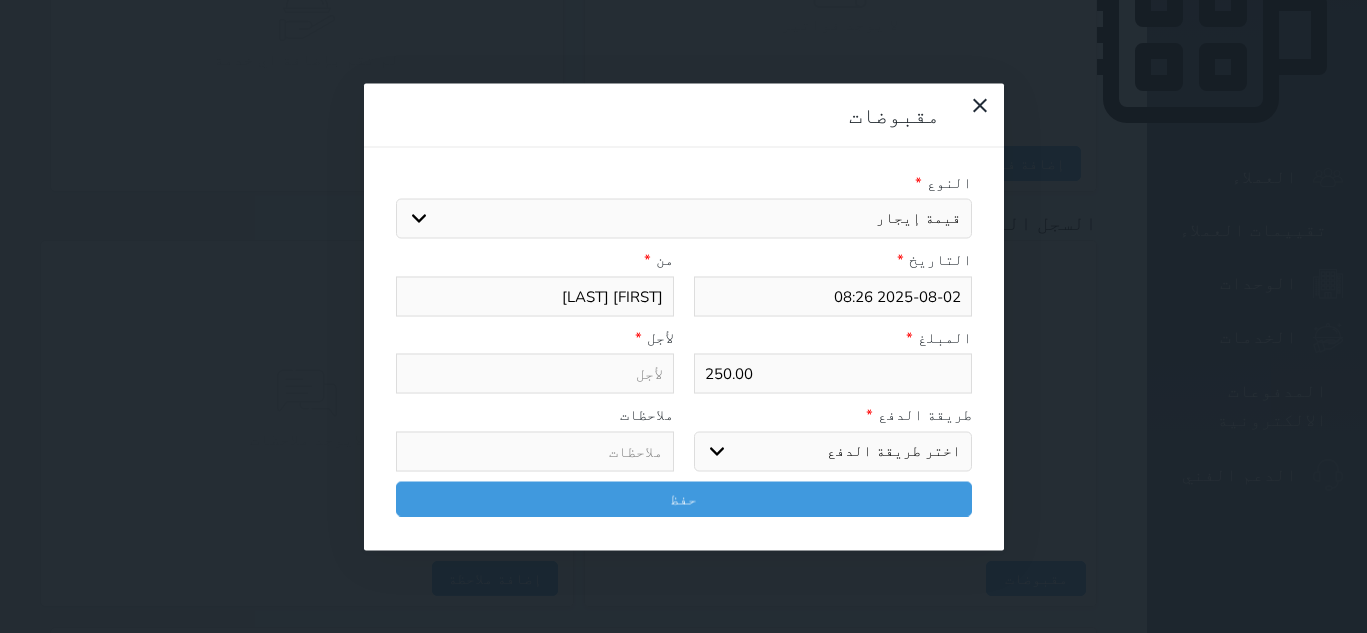 click on "اختيار   مقبوضات عامة قيمة إيجار فواتير تامين عربون لا ينطبق آخر مغسلة واي فاي - الإنترنت مواقف السيارات طعام الأغذية والمشروبات مشروبات المشروبات الباردة المشروبات الساخنة الإفطار غداء عشاء مخبز و كعك حمام سباحة الصالة الرياضية سبا و خدمات الجمال اختيار وإسقاط (خدمات النقل) ميني بار كابل - تلفزيون سرير إضافي تصفيف الشعر رسوم حكومية خدمات الجولات السياحية المنظمة خدمات الدليل السياحي" at bounding box center (684, 219) 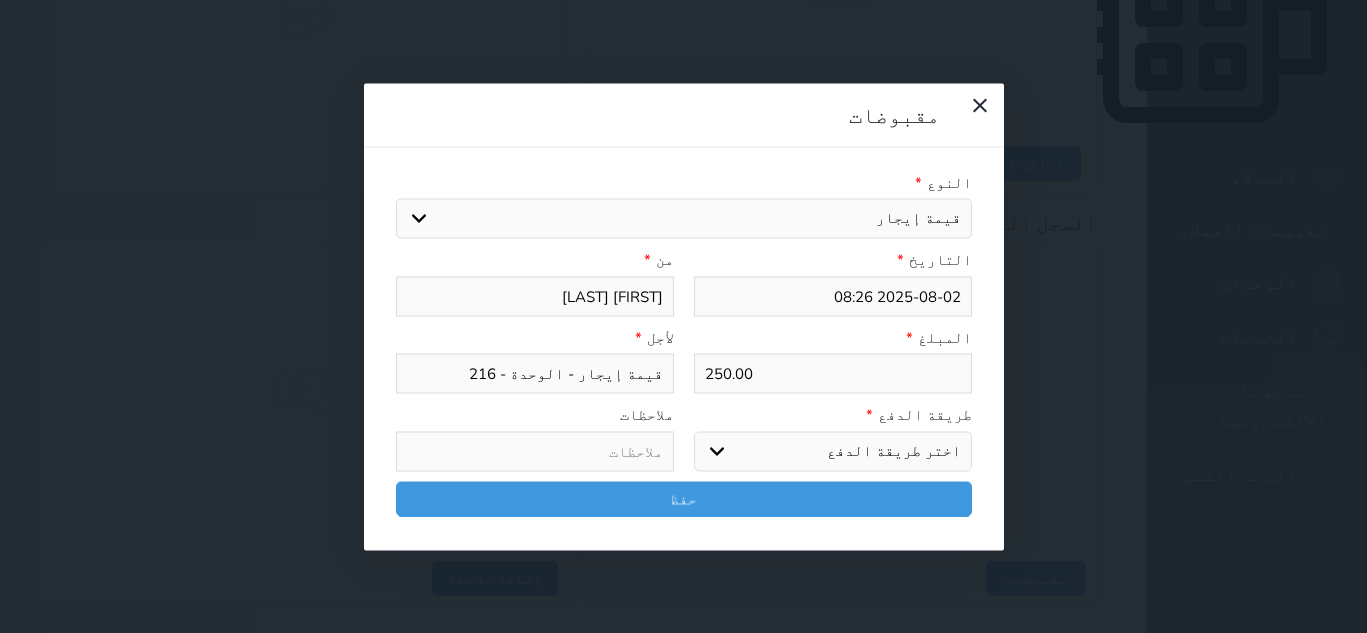 click on "اختر طريقة الدفع   دفع نقدى   تحويل بنكى   مدى   بطاقة ائتمان   آجل" at bounding box center (833, 451) 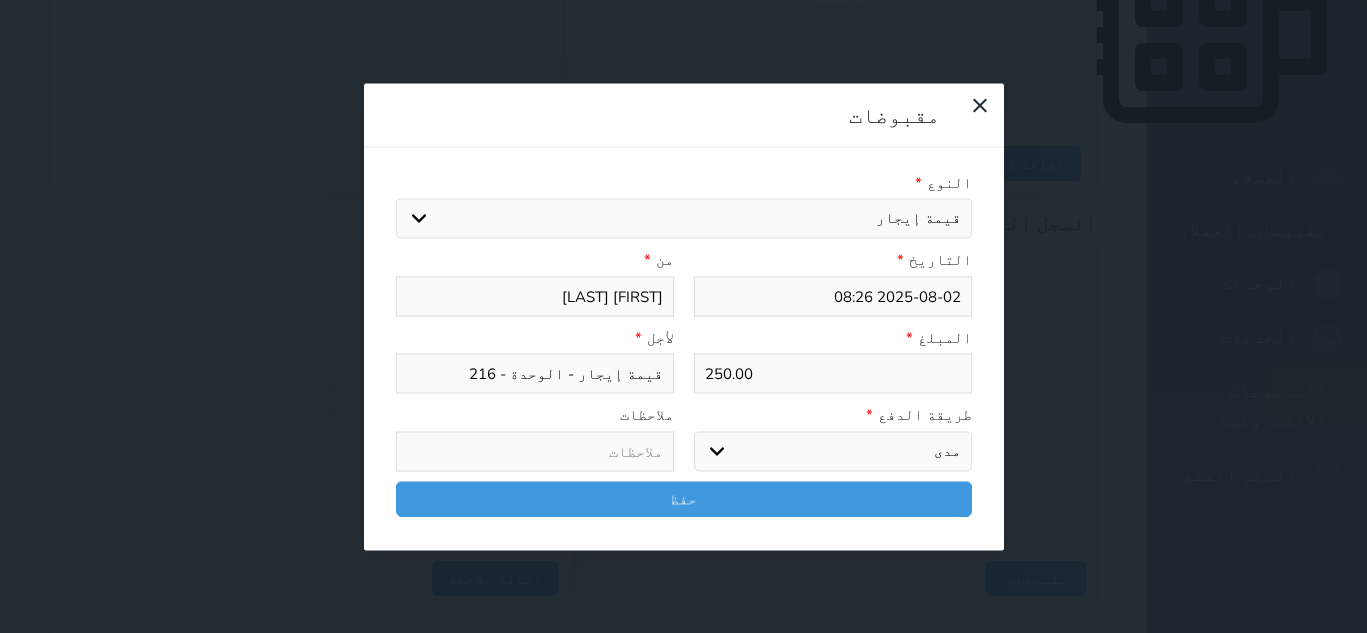 click on "اختر طريقة الدفع   دفع نقدى   تحويل بنكى   مدى   بطاقة ائتمان   آجل" at bounding box center (833, 451) 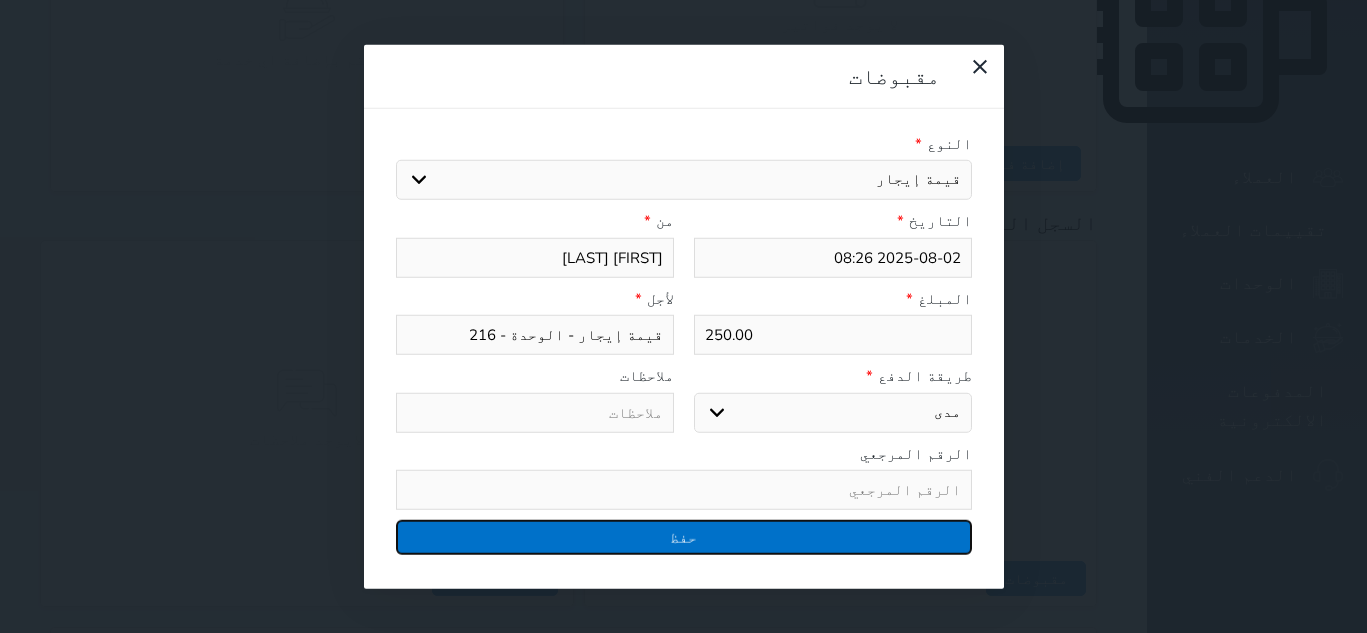 click on "حفظ" at bounding box center [684, 537] 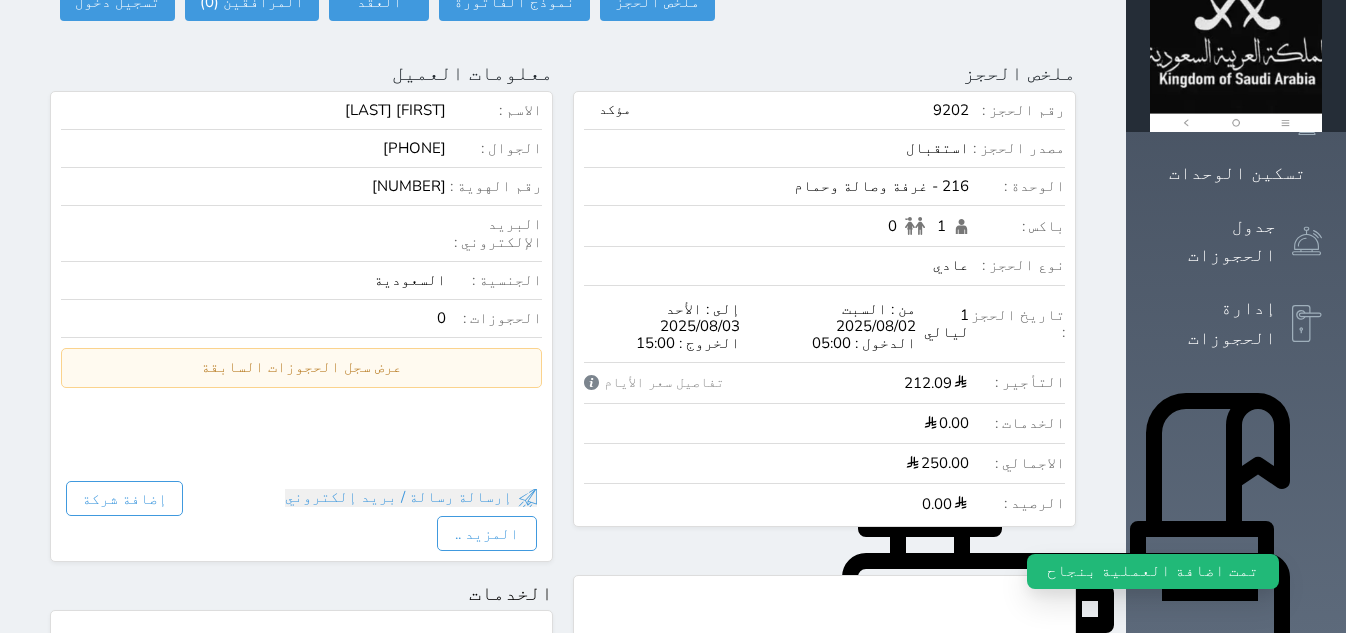 scroll, scrollTop: 0, scrollLeft: 0, axis: both 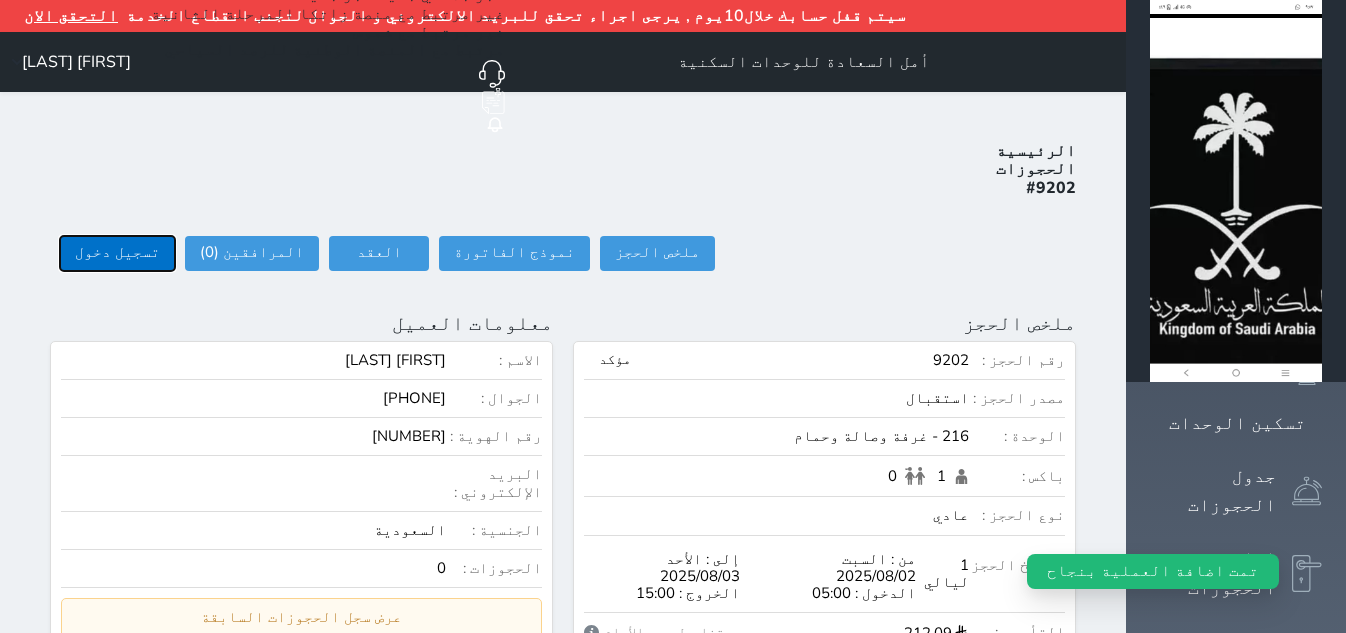 click on "تسجيل دخول" at bounding box center (117, 253) 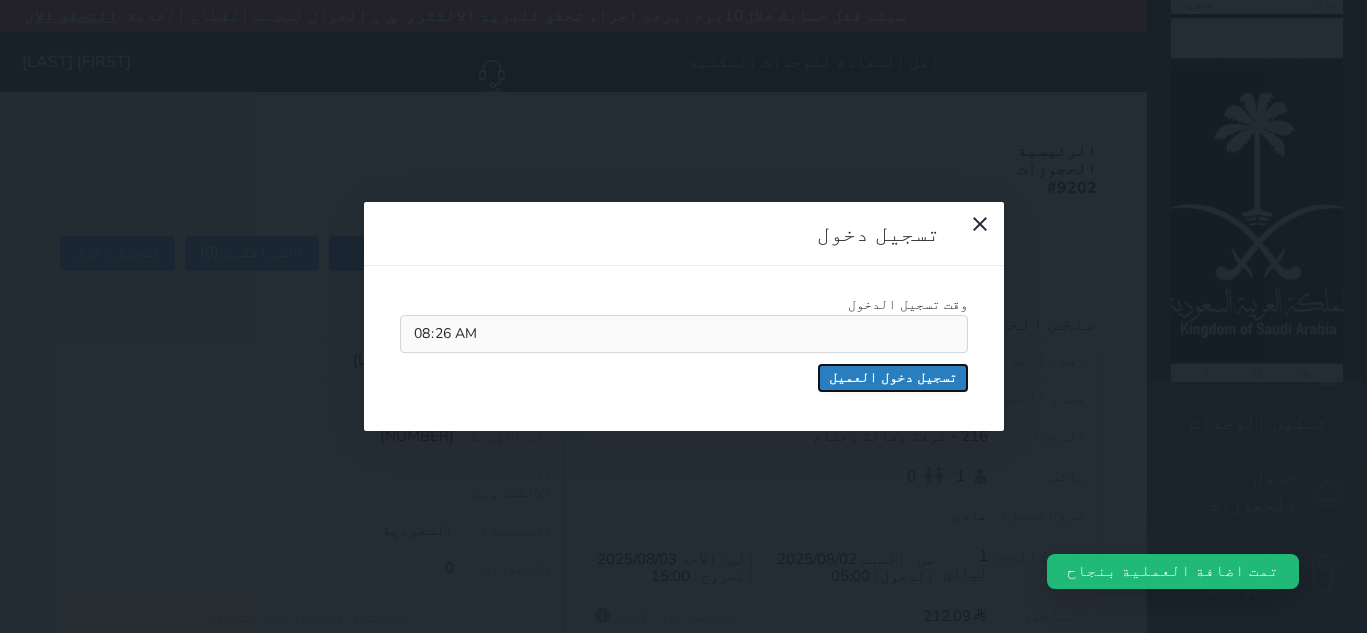 click on "تسجيل دخول العميل" at bounding box center [893, 378] 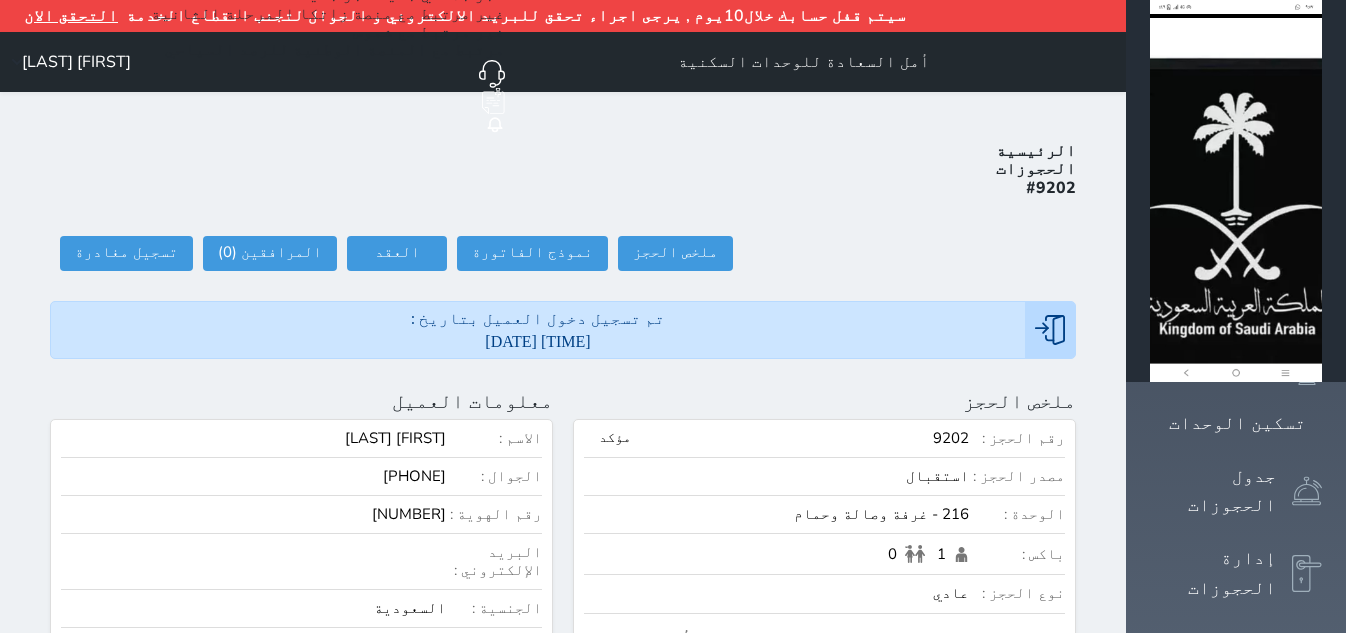click on "POS" at bounding box center (776, 882) 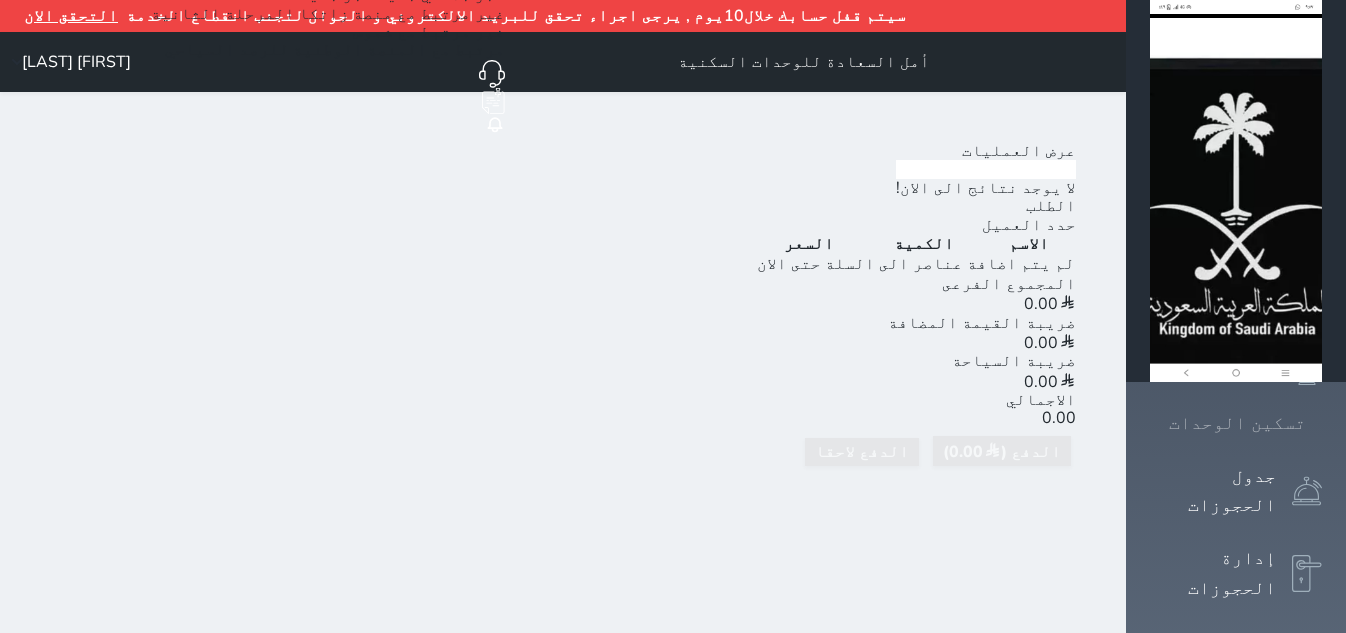 click 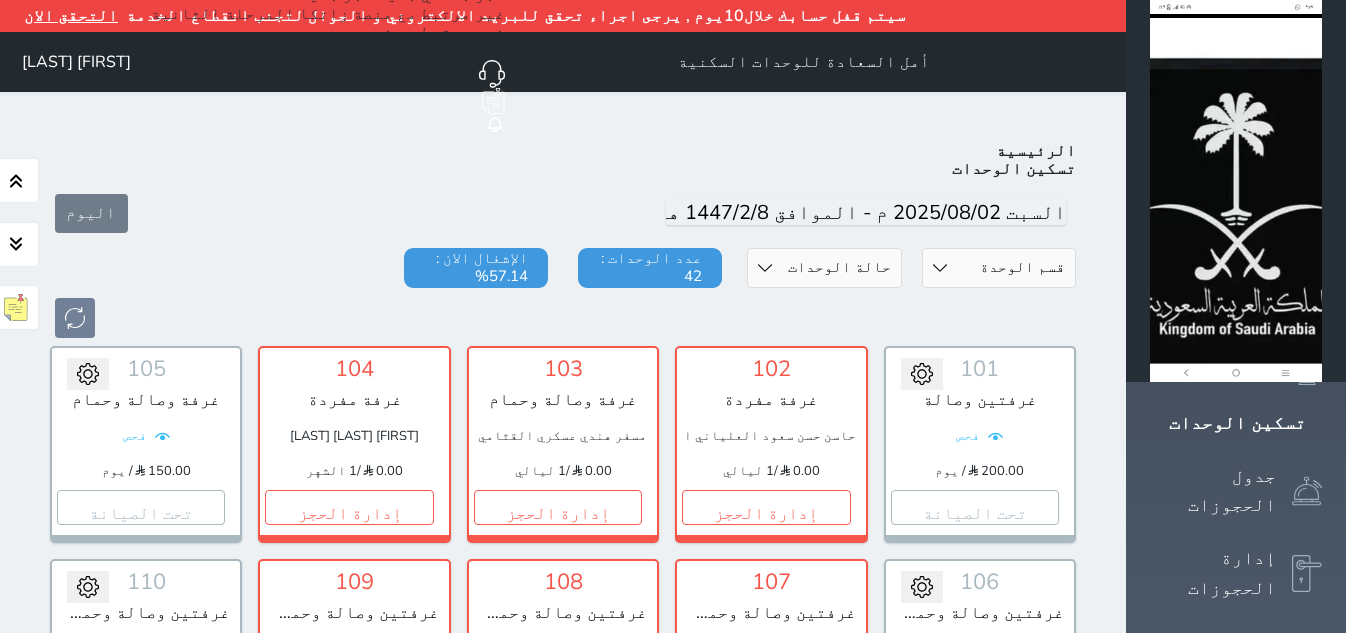 scroll, scrollTop: 110, scrollLeft: 0, axis: vertical 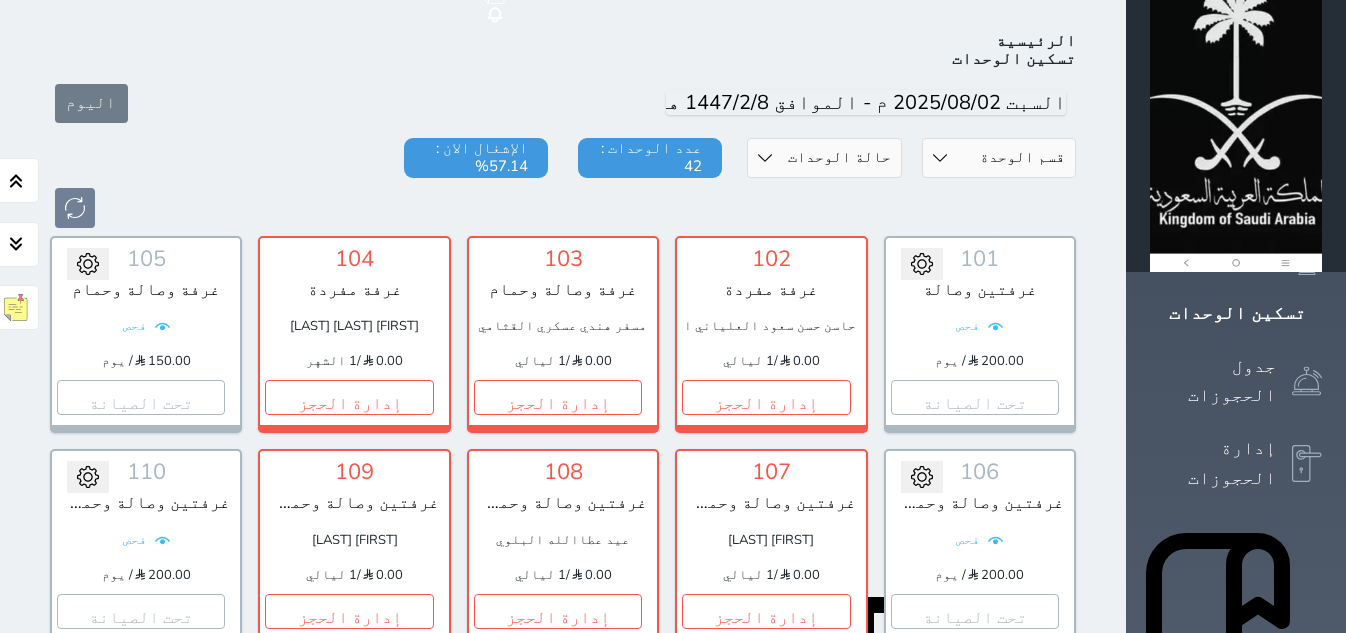 click on "قسم الوحدة   غرفتين وصالة وحمامين ومطبخ غرفتين وصالة وحمام ومطبخ غرفة وصالة وحمام غرفة مفردة" at bounding box center (999, 158) 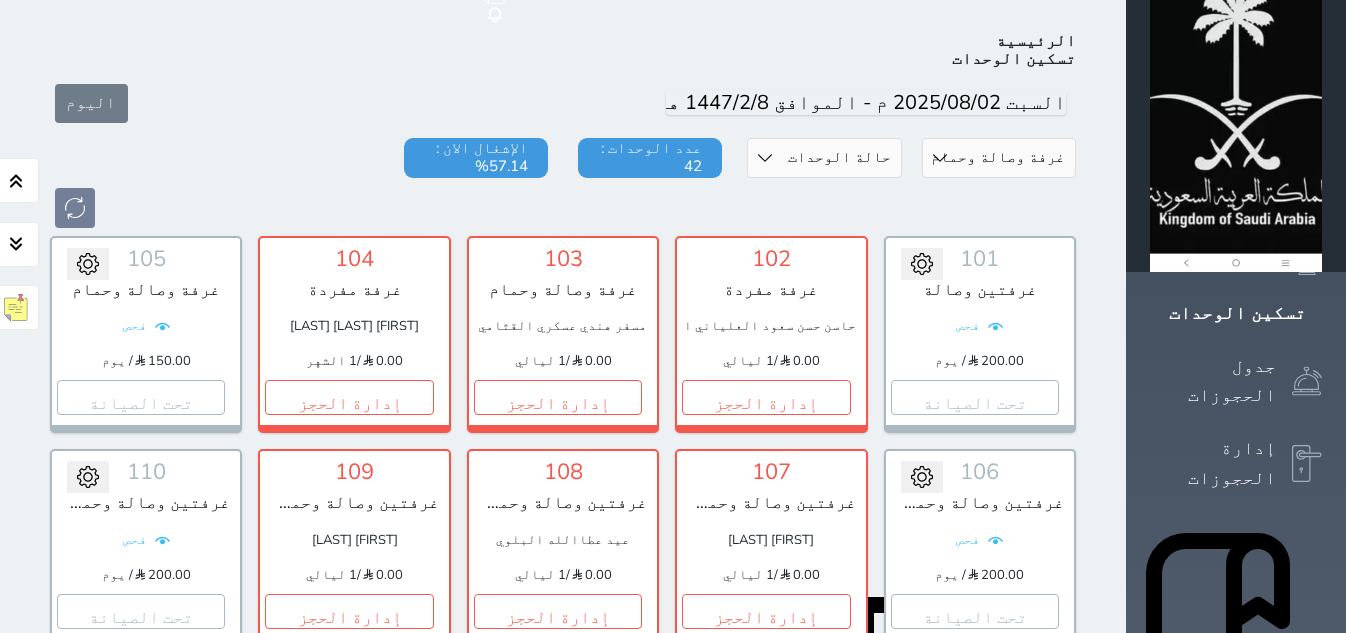 click on "قسم الوحدة   غرفتين وصالة وحمامين ومطبخ غرفتين وصالة وحمام ومطبخ غرفة وصالة وحمام غرفة مفردة" at bounding box center [999, 158] 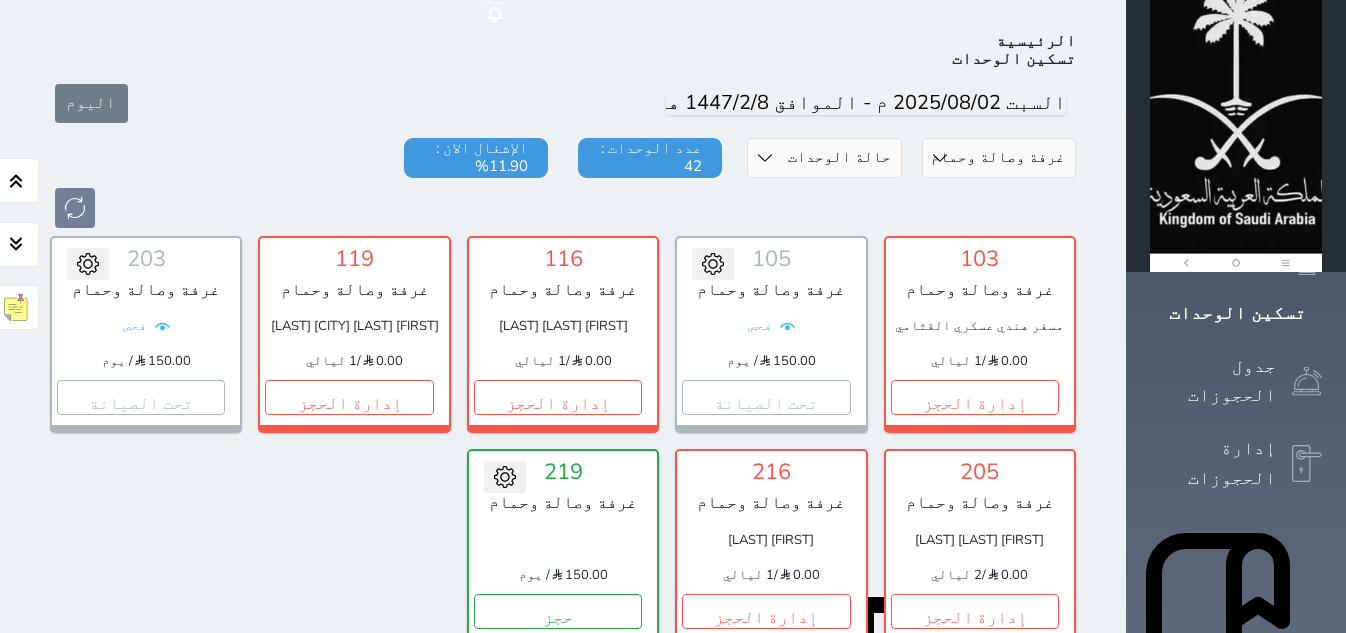 click on "قسم الوحدة   غرفتين وصالة وحمامين ومطبخ غرفتين وصالة وحمام ومطبخ غرفة وصالة وحمام غرفة مفردة" at bounding box center [999, 158] 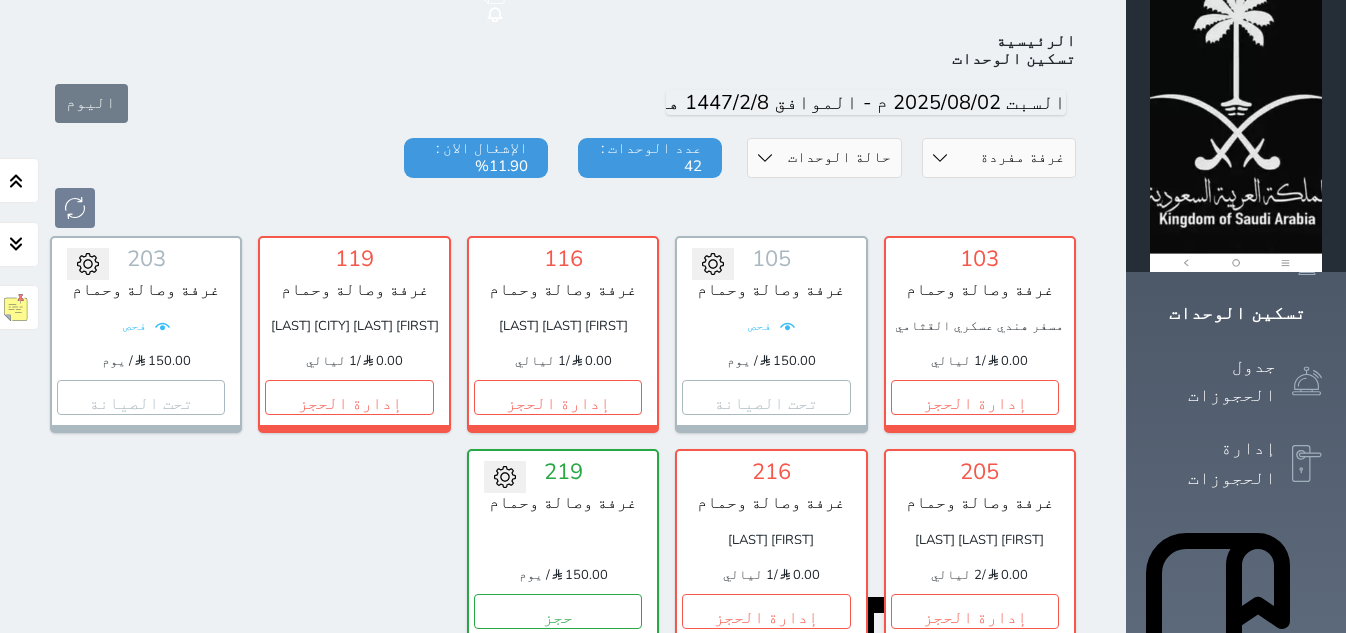 click on "قسم الوحدة   غرفتين وصالة وحمامين ومطبخ غرفتين وصالة وحمام ومطبخ غرفة وصالة وحمام غرفة مفردة" at bounding box center (999, 158) 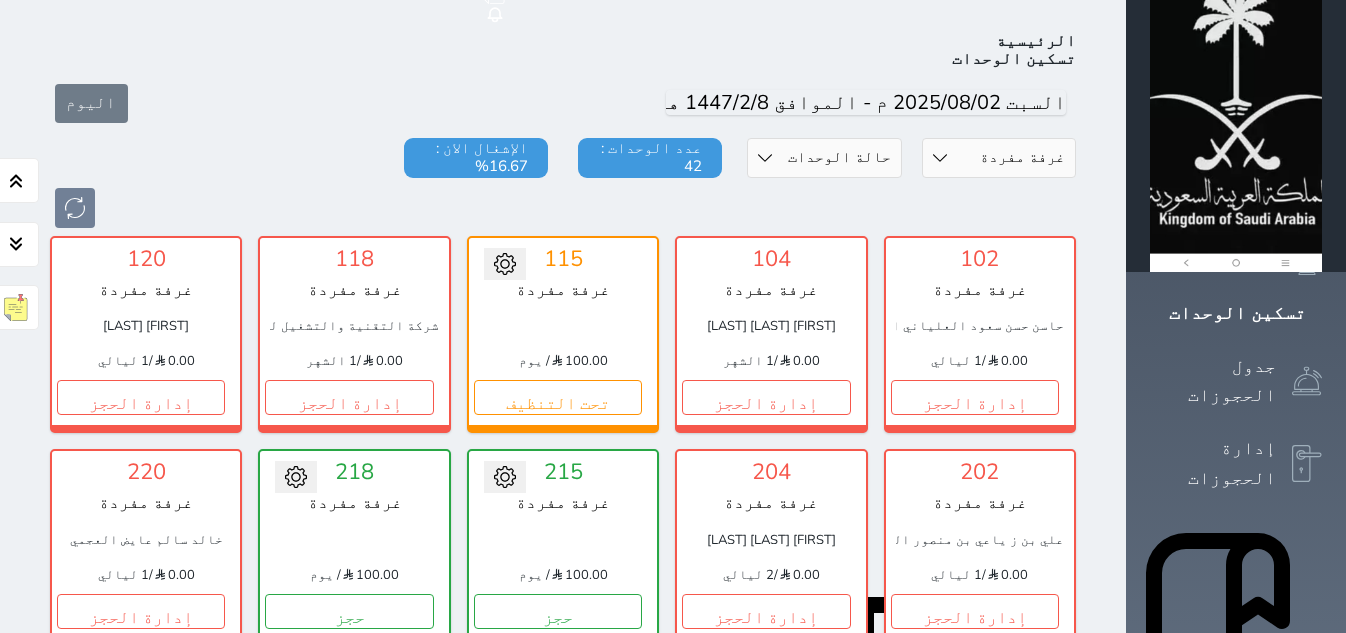 click at bounding box center (563, 208) 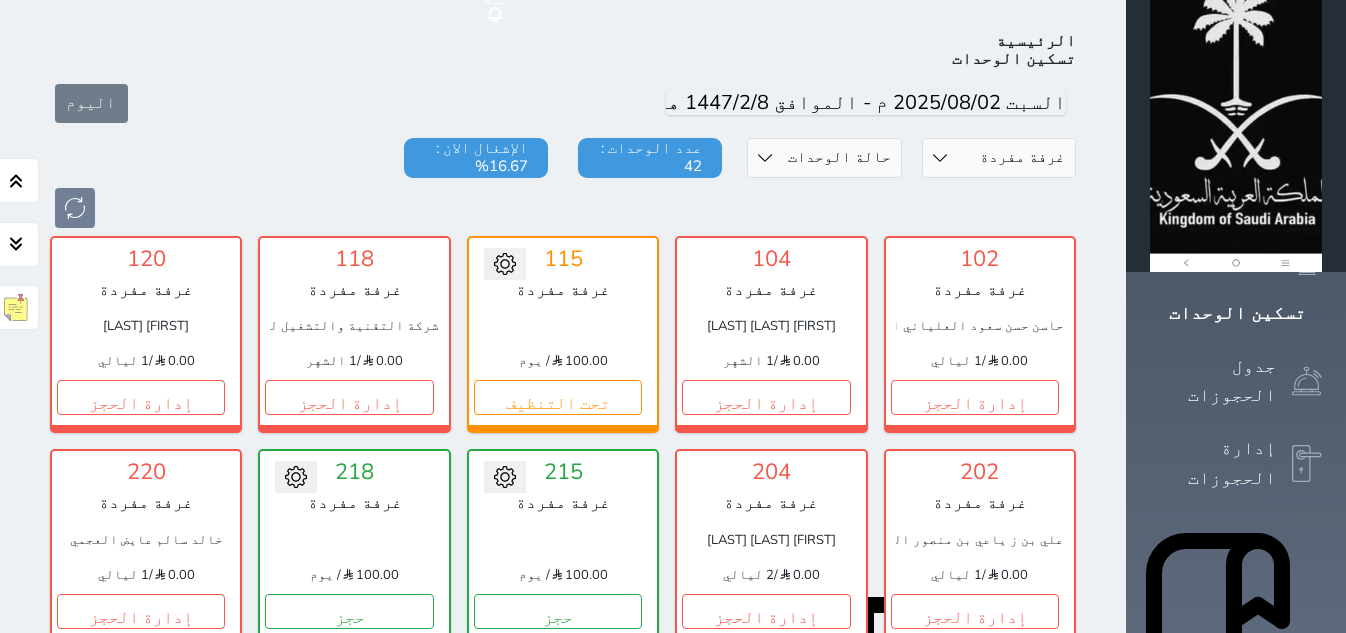 click on "تحويل لمتاح
115   غرفة مفردة
100.00
/ يوم             تحت التنظيف         تغيير الحالة الى صيانة                   التاريخ المتوقع للانتهاء       حفظ" at bounding box center [563, 334] 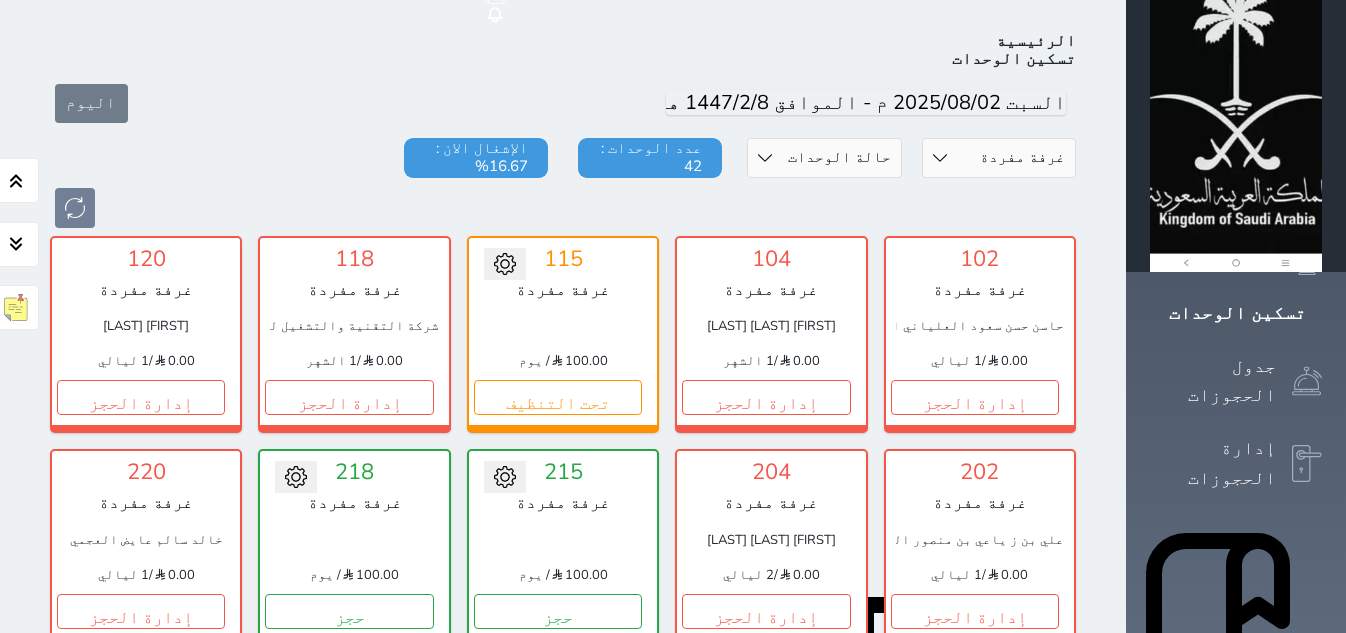 click on "حالة الوحدات متاح تحت التنظيف تحت الصيانة سجل دخول  لم يتم تسجيل الدخول" at bounding box center (824, 158) 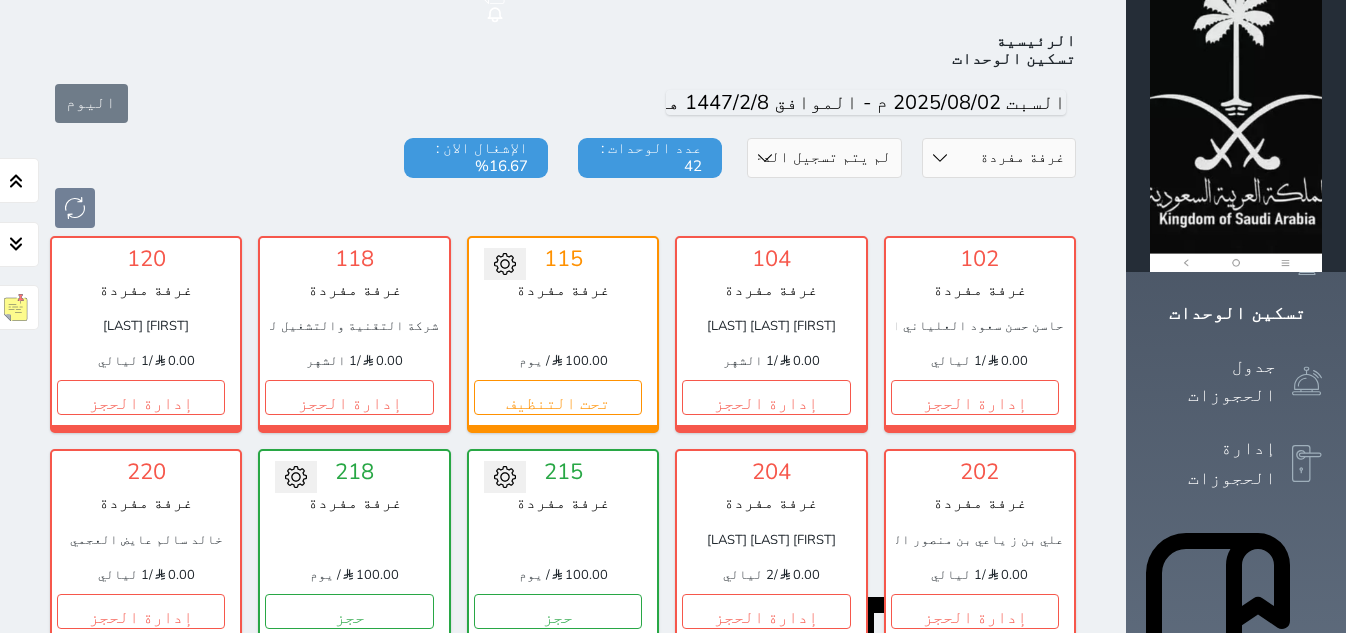 click on "حالة الوحدات متاح تحت التنظيف تحت الصيانة سجل دخول  لم يتم تسجيل الدخول" at bounding box center [824, 158] 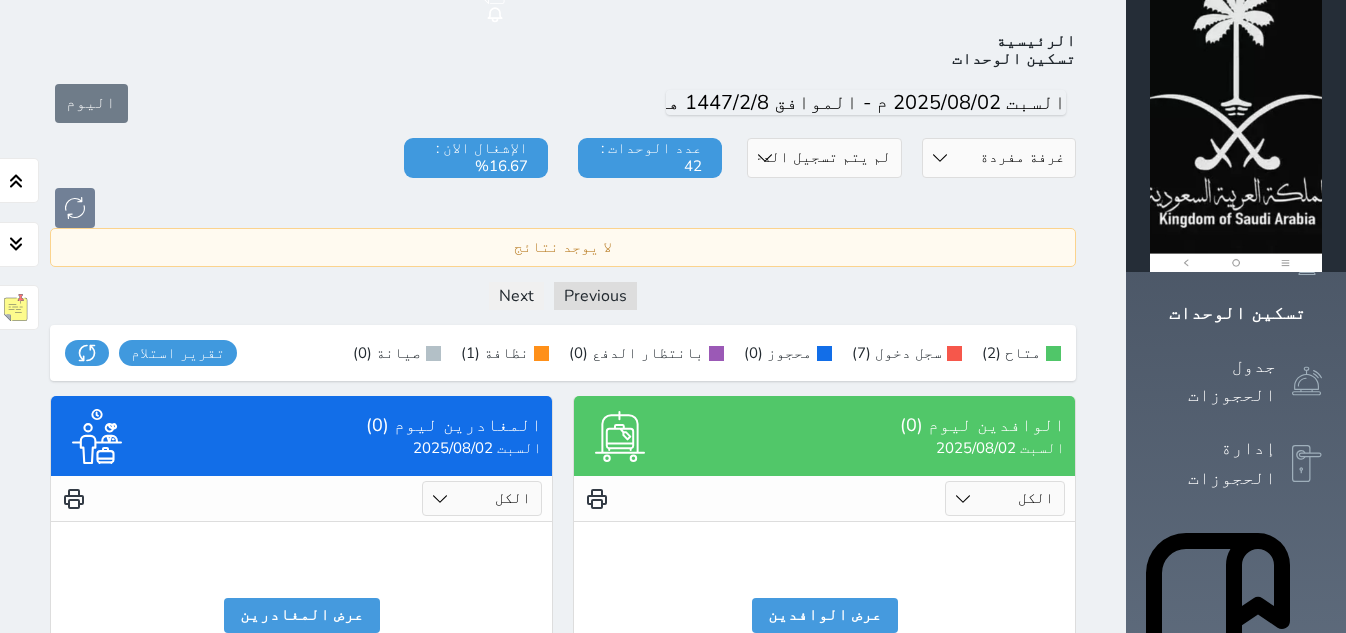 click on "حالة الوحدات متاح تحت التنظيف تحت الصيانة سجل دخول  لم يتم تسجيل الدخول" at bounding box center [824, 158] 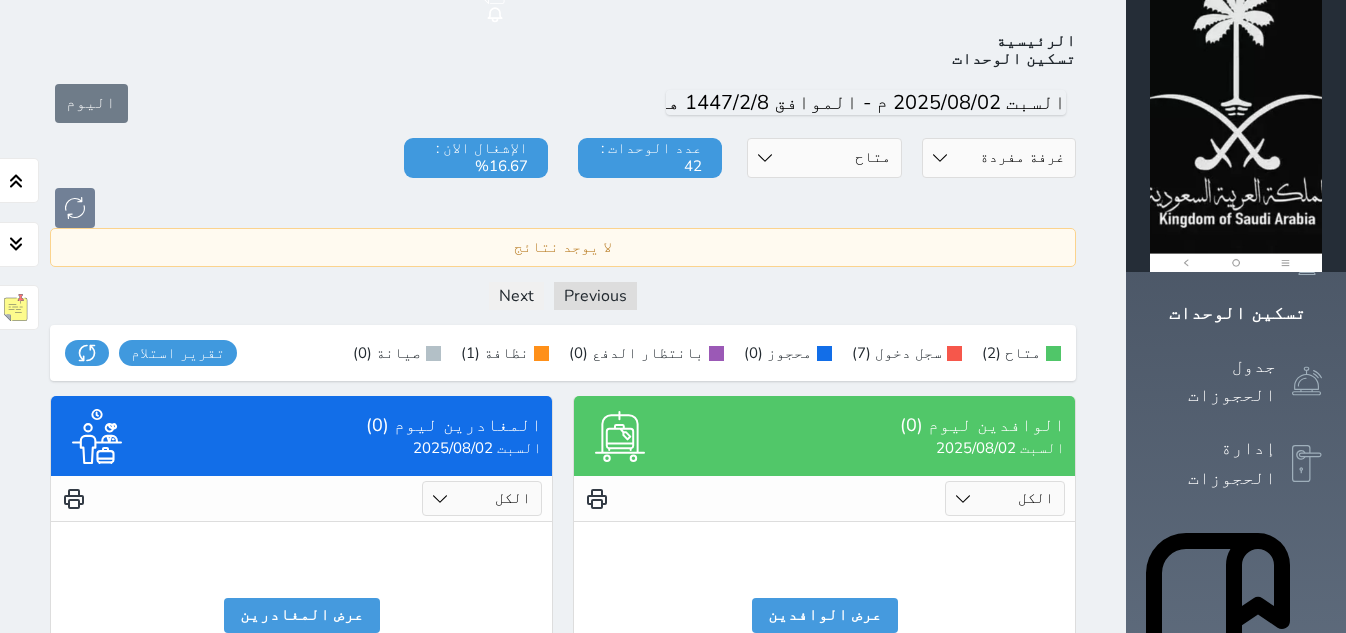 click on "حالة الوحدات متاح تحت التنظيف تحت الصيانة سجل دخول  لم يتم تسجيل الدخول" at bounding box center (824, 158) 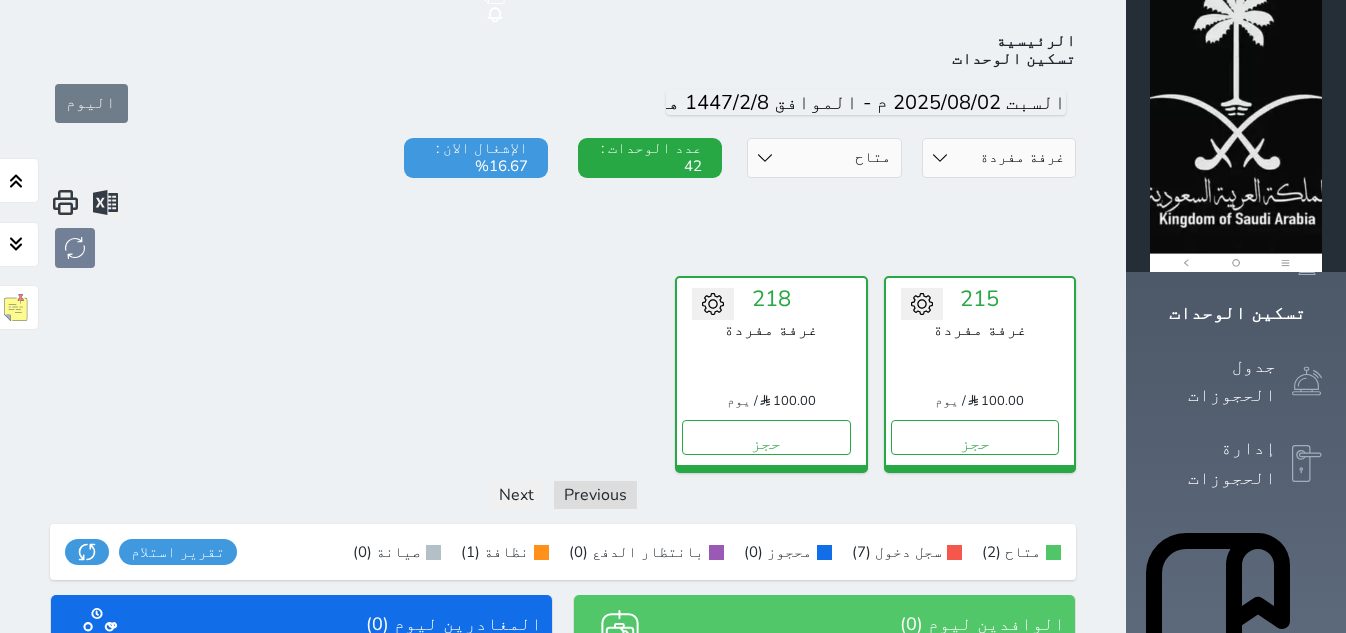 click on "حالة الوحدات متاح تحت التنظيف تحت الصيانة سجل دخول  لم يتم تسجيل الدخول" at bounding box center (824, 158) 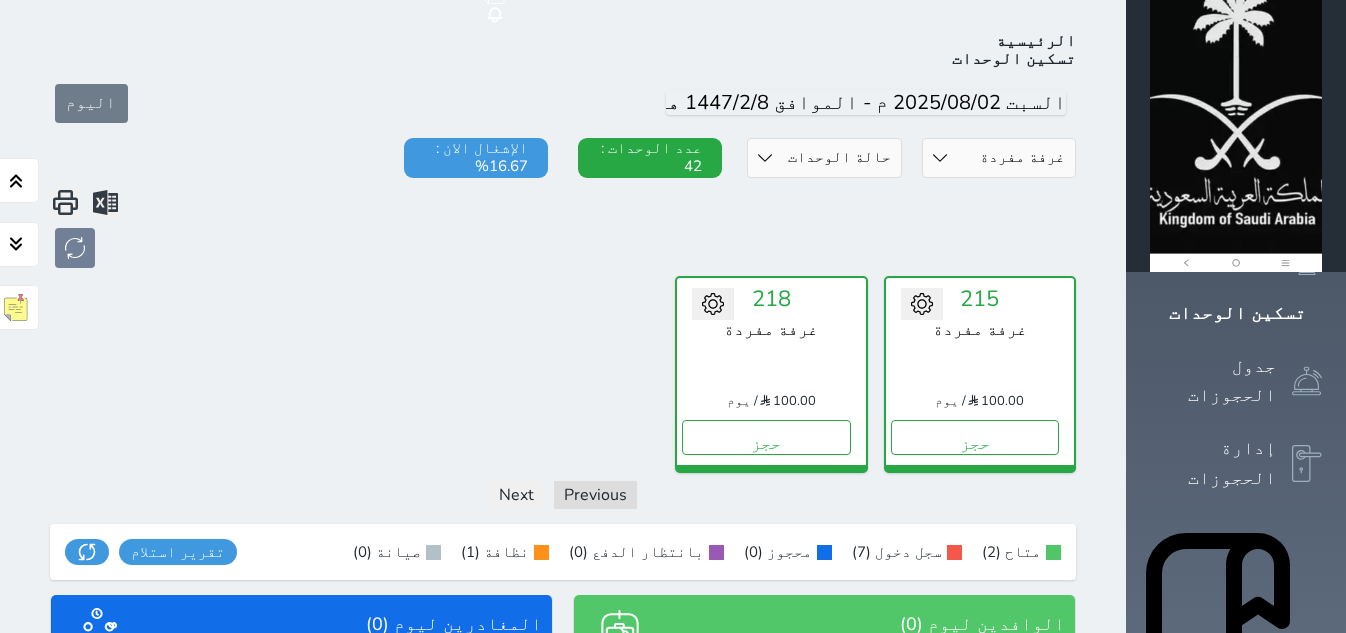 click on "حالة الوحدات متاح تحت التنظيف تحت الصيانة سجل دخول  لم يتم تسجيل الدخول" at bounding box center [824, 158] 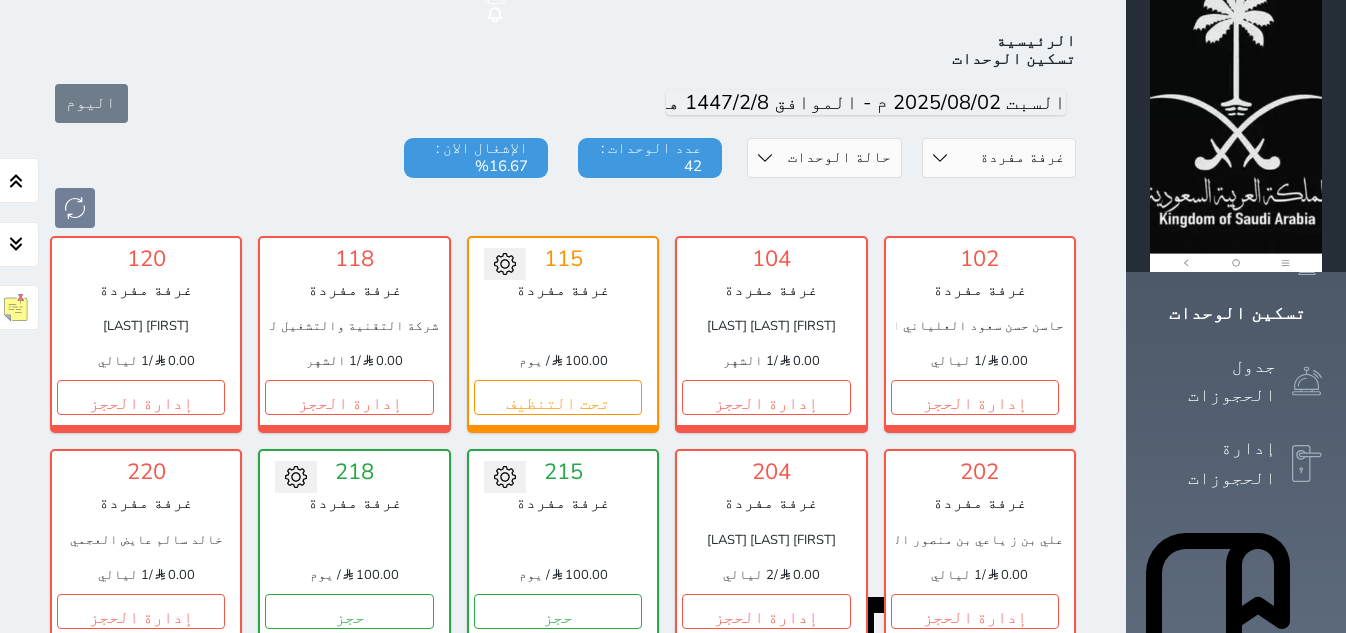click on "قسم الوحدة   غرفتين وصالة وحمامين ومطبخ غرفتين وصالة وحمام ومطبخ غرفة وصالة وحمام غرفة مفردة" at bounding box center [999, 158] 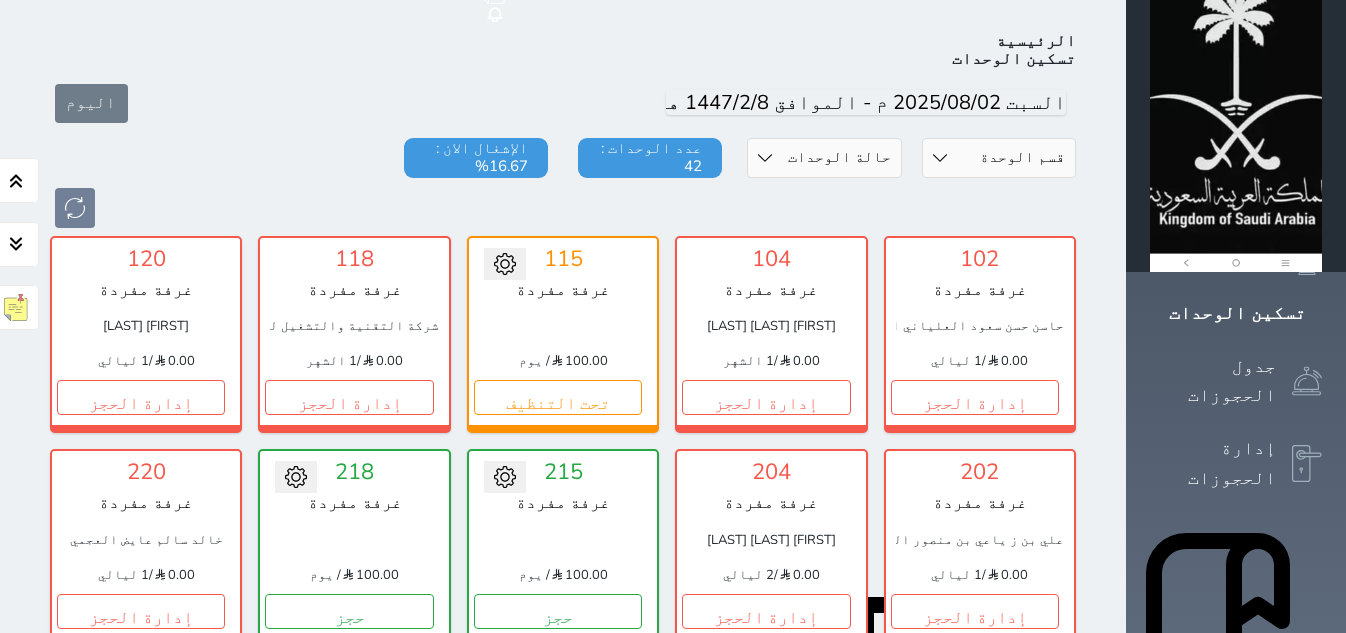 click on "قسم الوحدة   غرفتين وصالة وحمامين ومطبخ غرفتين وصالة وحمام ومطبخ غرفة وصالة وحمام غرفة مفردة" at bounding box center [999, 158] 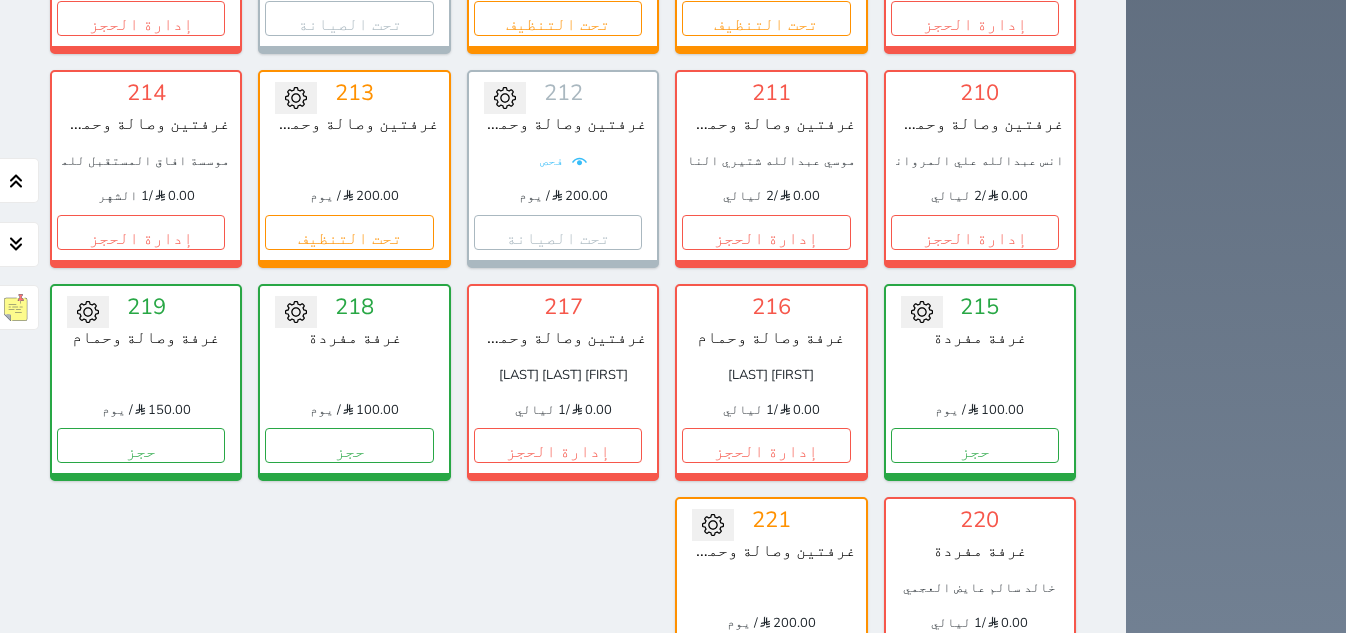 scroll, scrollTop: 1599, scrollLeft: 0, axis: vertical 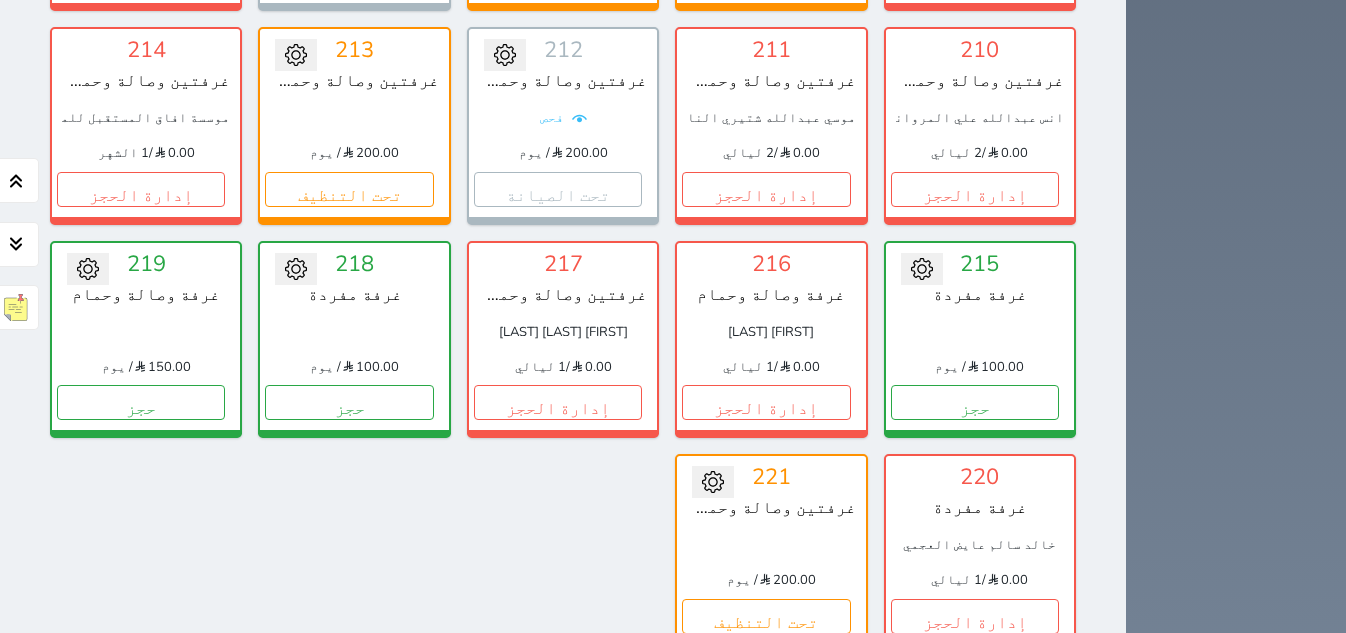 click on "عرض الوافدين" at bounding box center (825, 993) 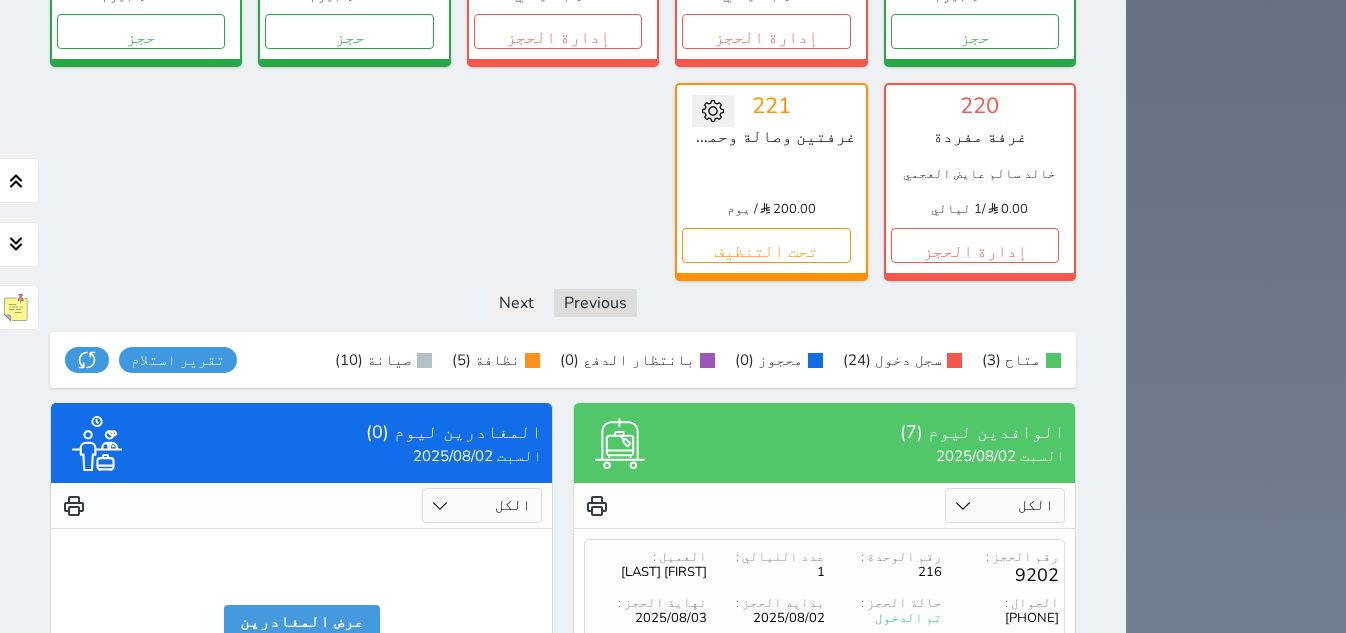 scroll, scrollTop: 1974, scrollLeft: 0, axis: vertical 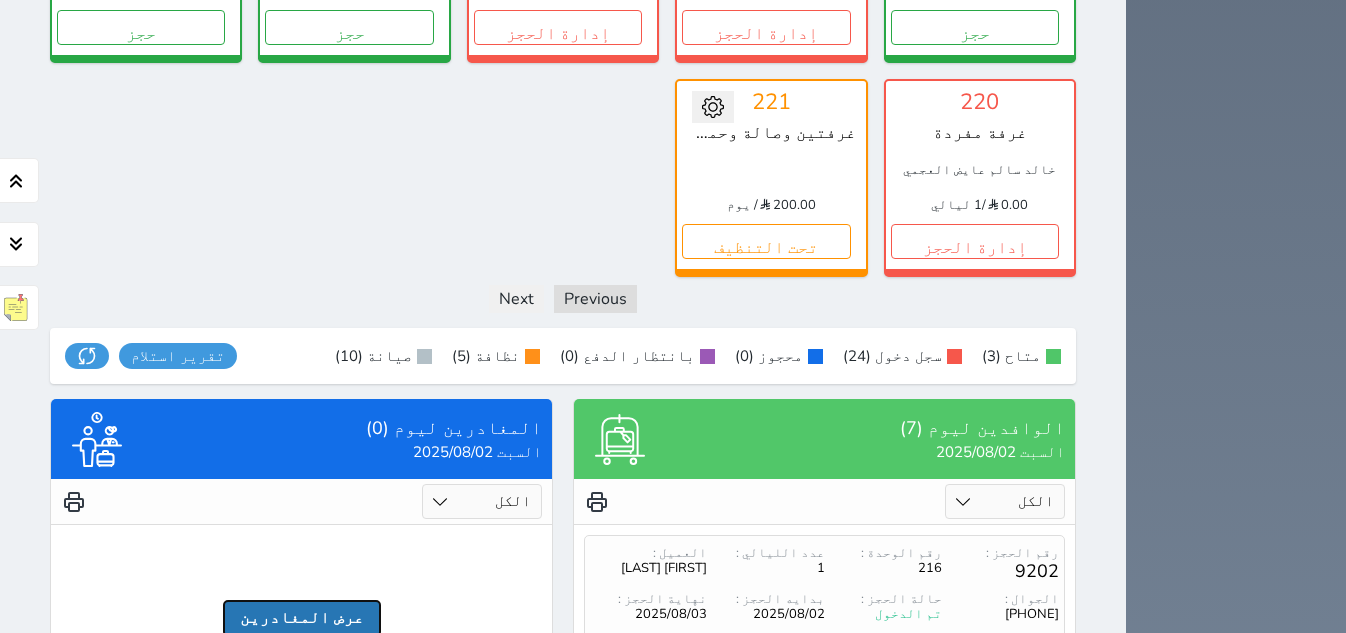 click on "عرض المغادرين" at bounding box center [302, 618] 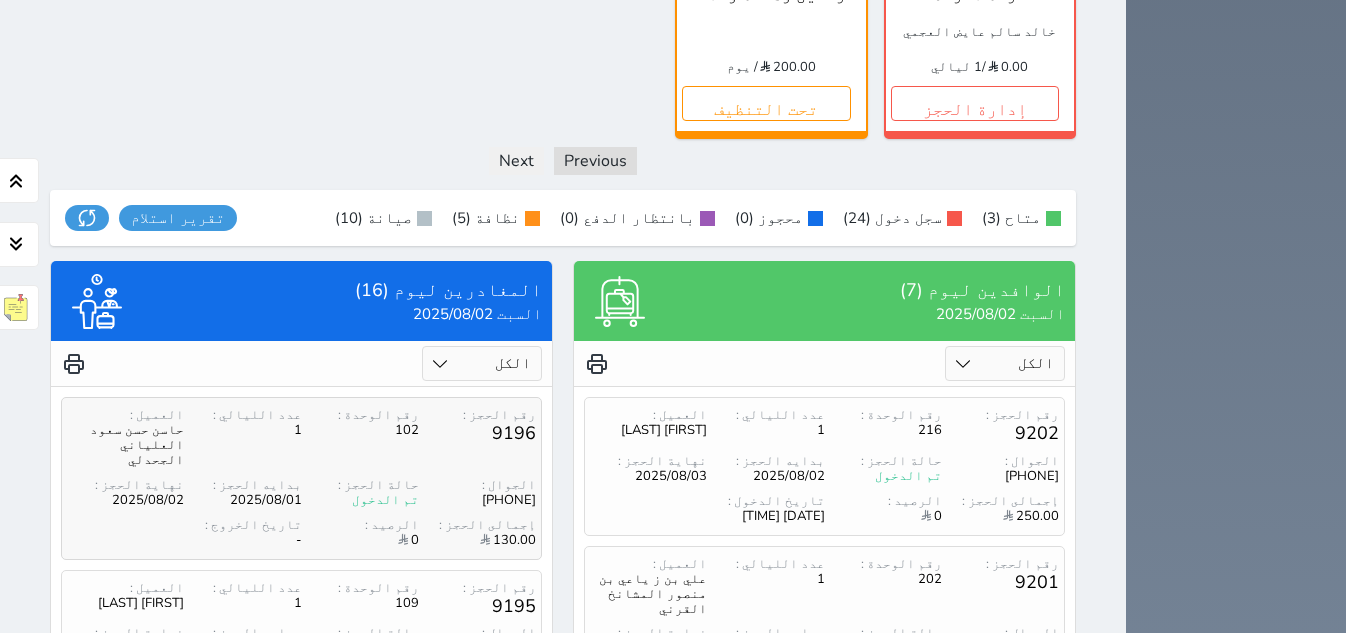 scroll, scrollTop: 2126, scrollLeft: 0, axis: vertical 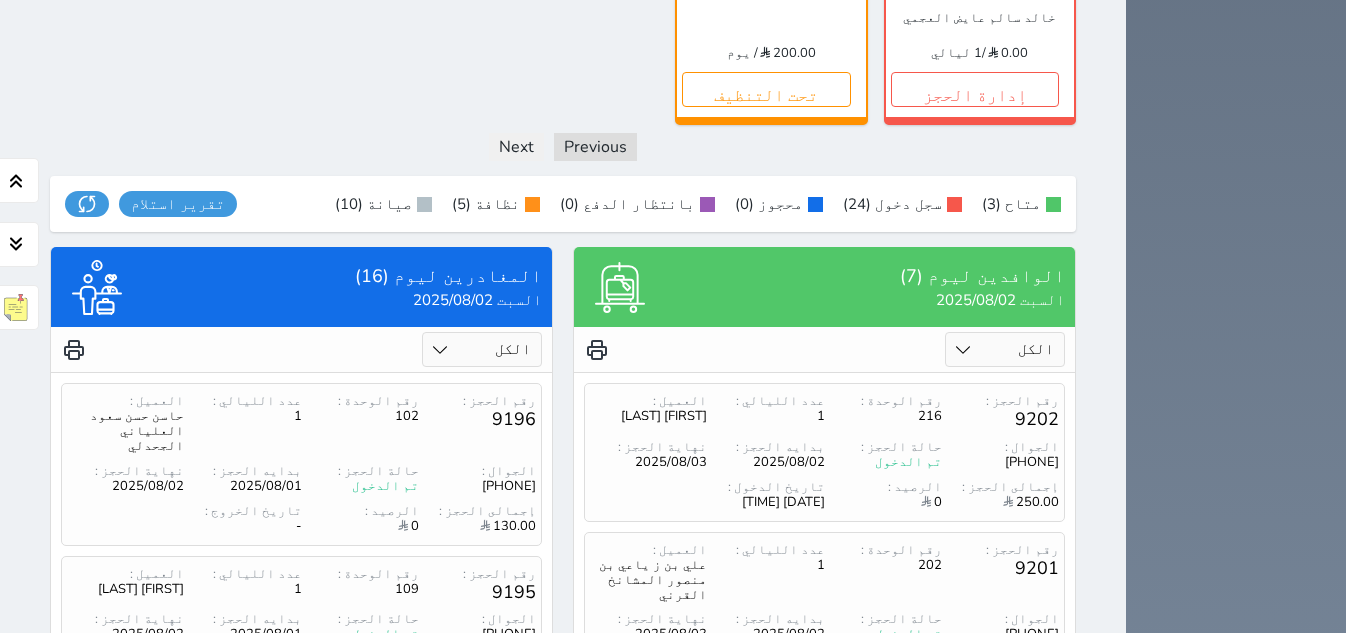 click on "2" at bounding box center (318, 1045) 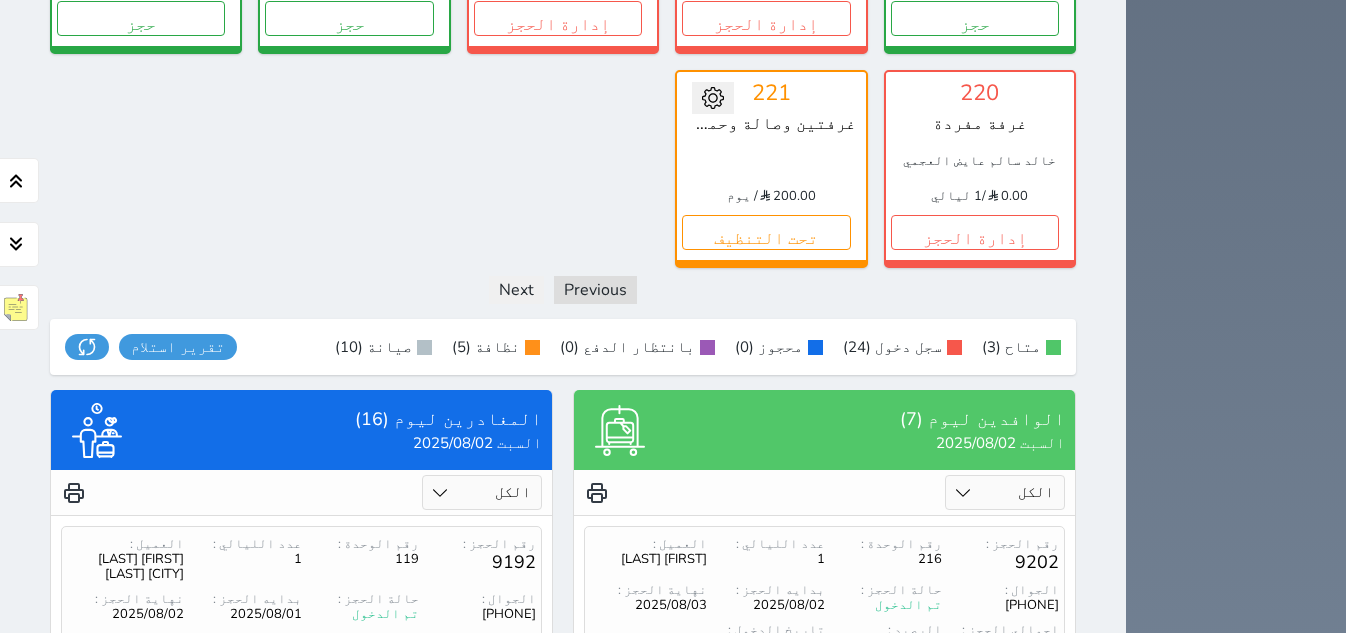 scroll, scrollTop: 2108, scrollLeft: 0, axis: vertical 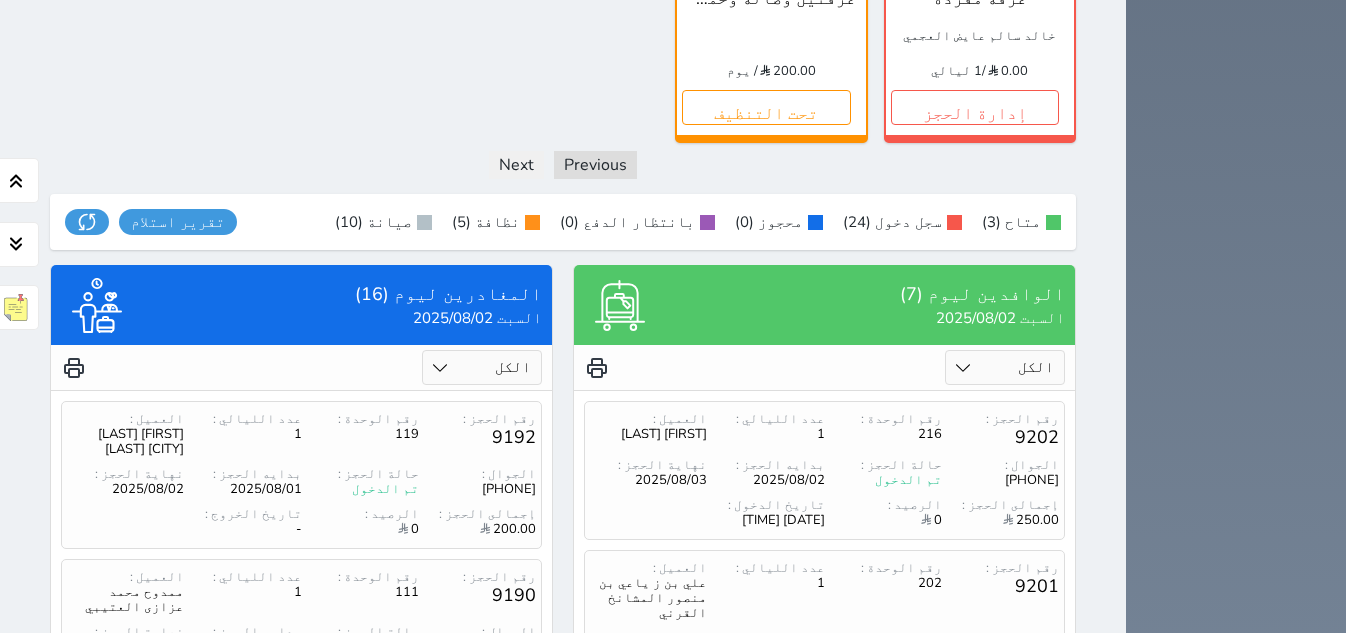 click on "3" at bounding box center [284, 1053] 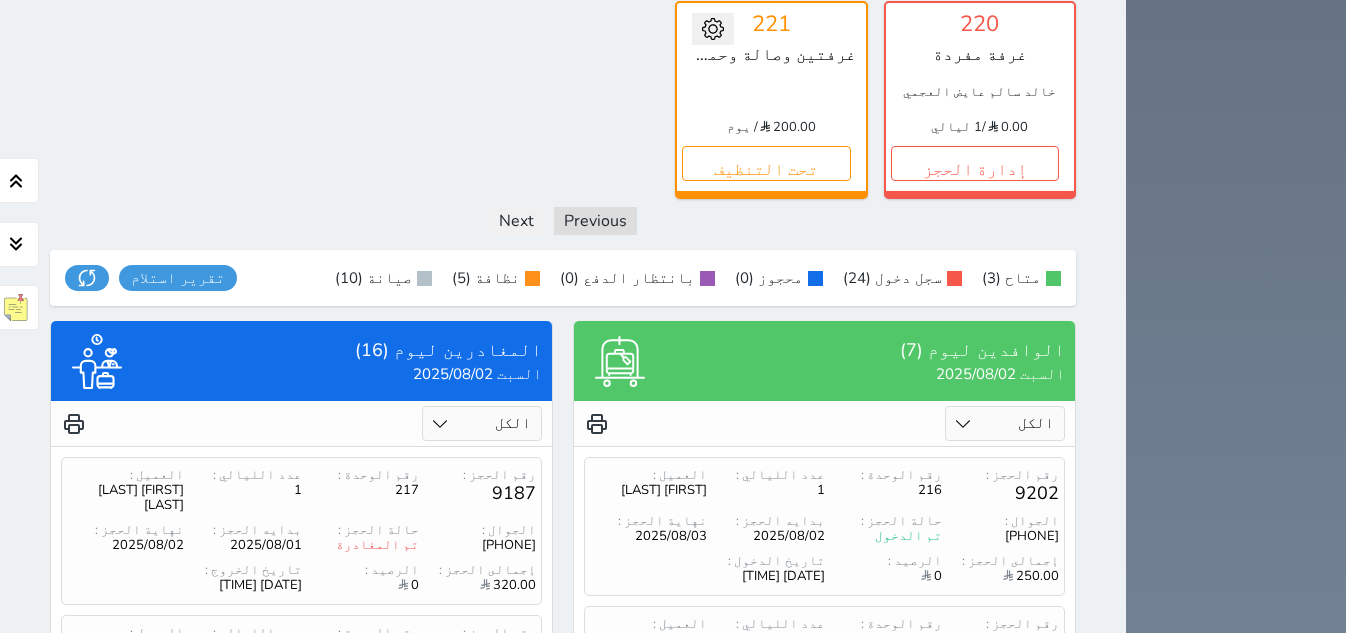 scroll, scrollTop: 2108, scrollLeft: 0, axis: vertical 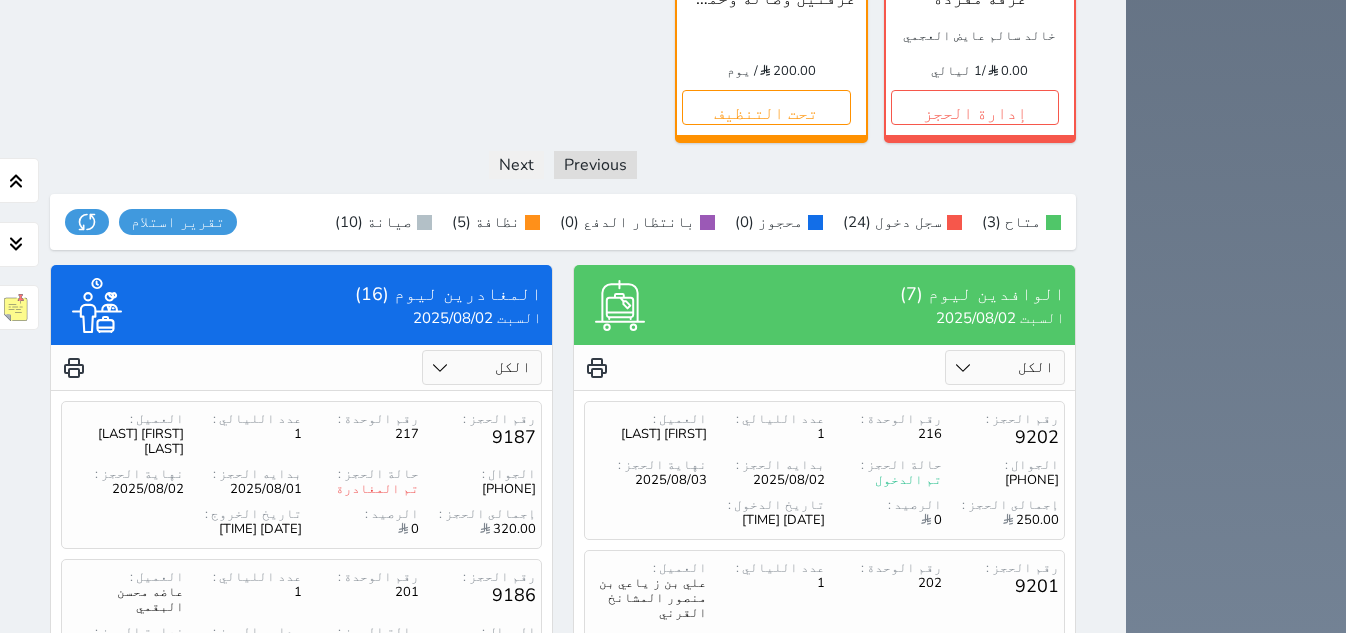 click on "4" at bounding box center [250, 1043] 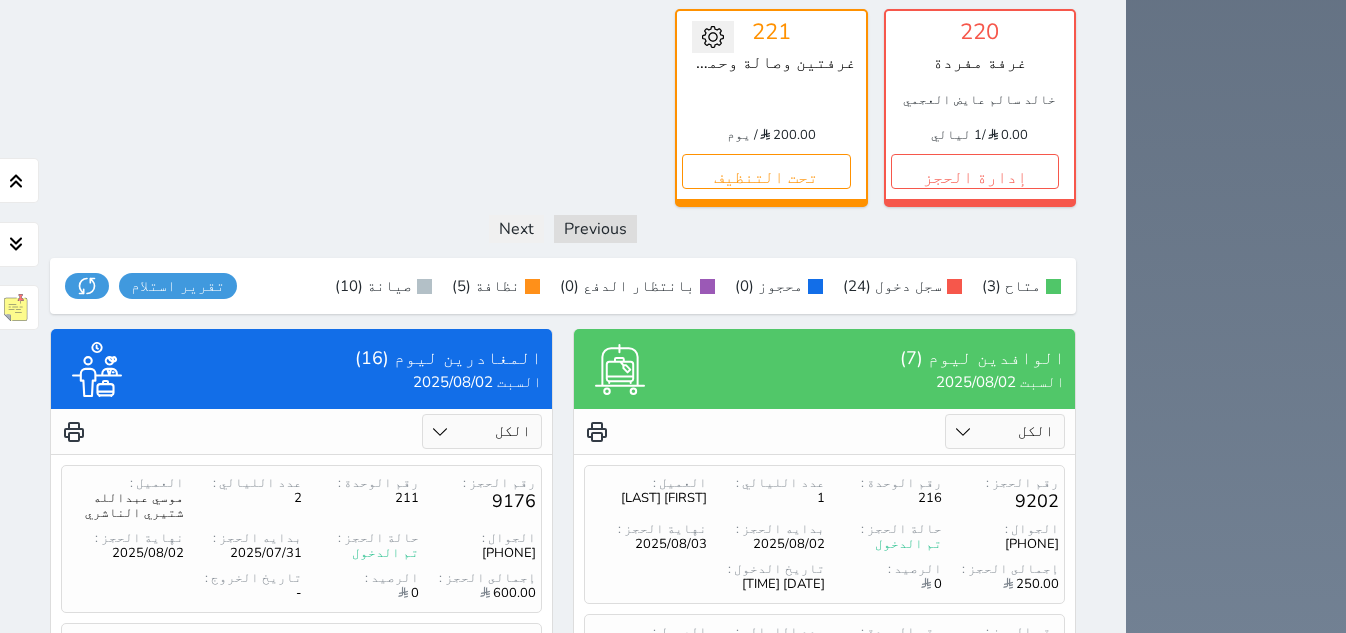 scroll, scrollTop: 1983, scrollLeft: 0, axis: vertical 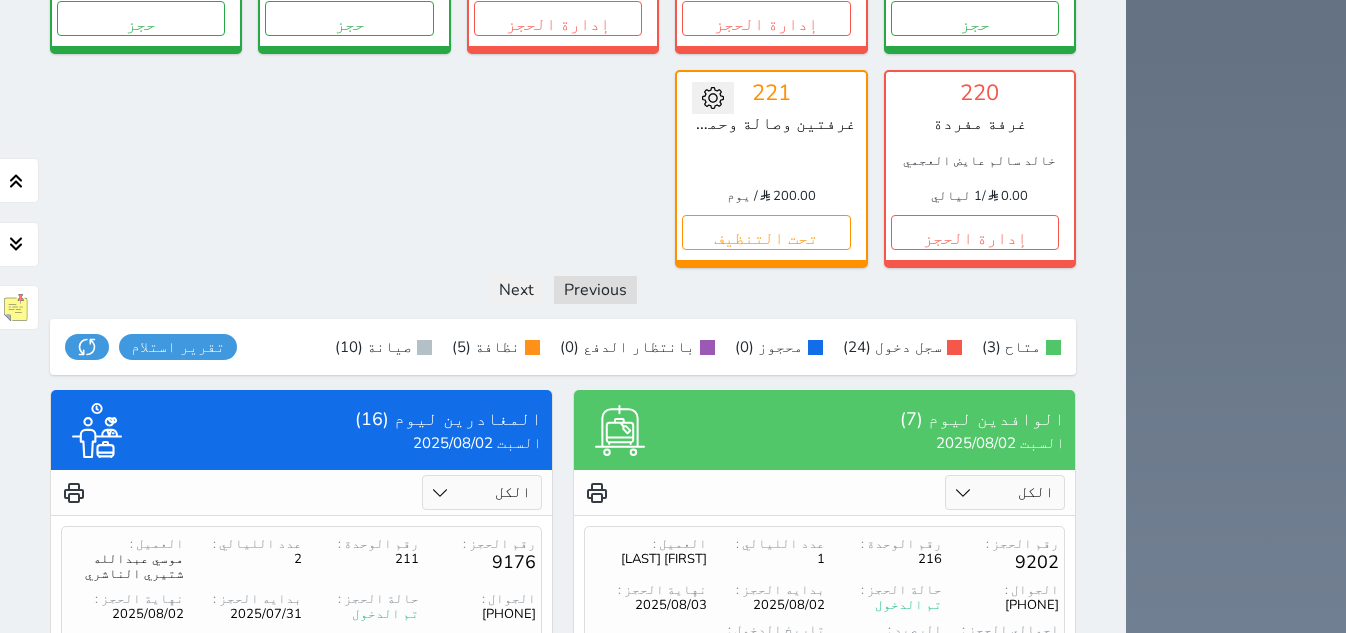 click on "الوافدين ليوم (7)   السبت  [YEAR]/[MONTH]/[DAY]     الكل   لم يسجل دخول   تم الدخول     رقم الحجز :   [NUMBER]   رقم الوحدة :   216   عدد الليالي :   1   العميل :   فواز رفاعي المطيري     الجوال :   [PHONE]    حالة الحجز :   تم الدخول    بدايه الحجز :   [YEAR]/[MONTH]/[DAY]    نهاية الحجز :   [YEAR]/[MONTH]/[DAY]    إجمالى الحجز :   250.00    الرصيد :   0     تاريخ الدخول :   [YEAR]/[MONTH]/[DAY] [TIME] رقم الحجز :   [NUMBER]   رقم الوحدة :   202   عدد الليالي :   1   العميل :   علي بن ز ياعي بن منصور المشانخ  القرني     الجوال :   [PHONE]    حالة الحجز :   تم الدخول    بدايه الحجز :   [YEAR]/[MONTH]/[DAY]    نهاية الحجز :   [YEAR]/[MONTH]/[DAY]    إجمالى الحجز :   150.00    الرصيد :   0     تاريخ الدخول :   [YEAR]/[MONTH]/[DAY] [TIME] رقم الحجز :   [NUMBER]     116     1" at bounding box center (824, 826) 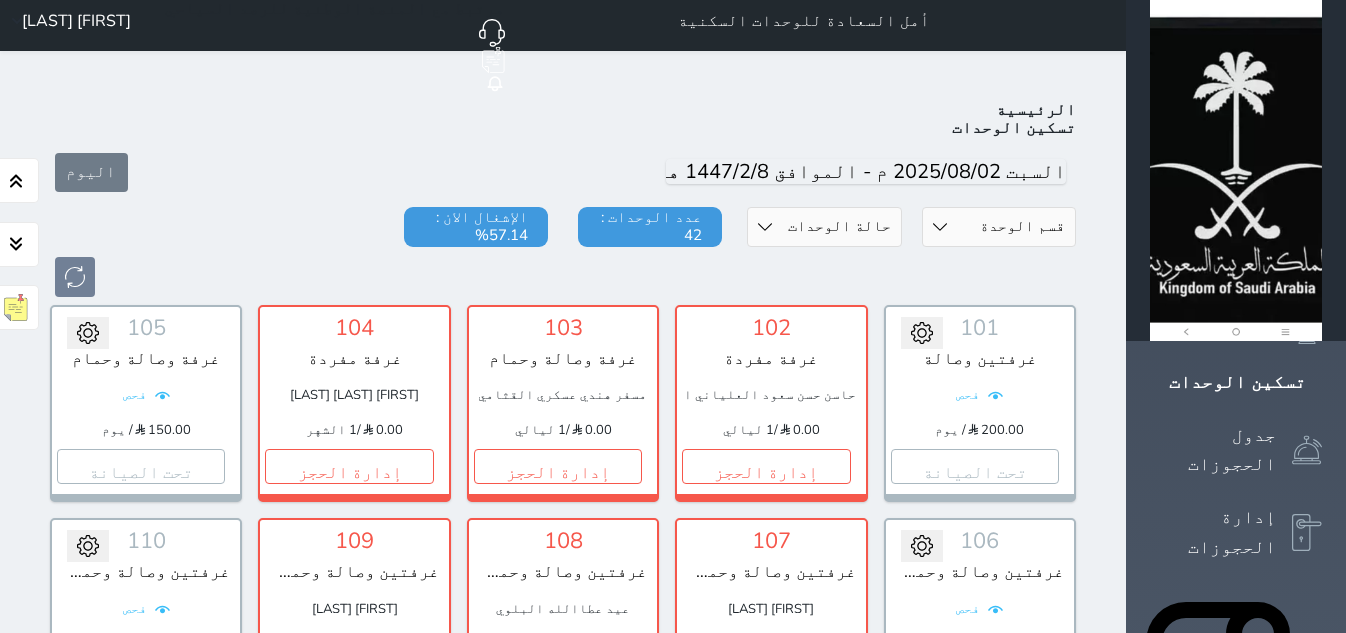 scroll, scrollTop: 0, scrollLeft: 0, axis: both 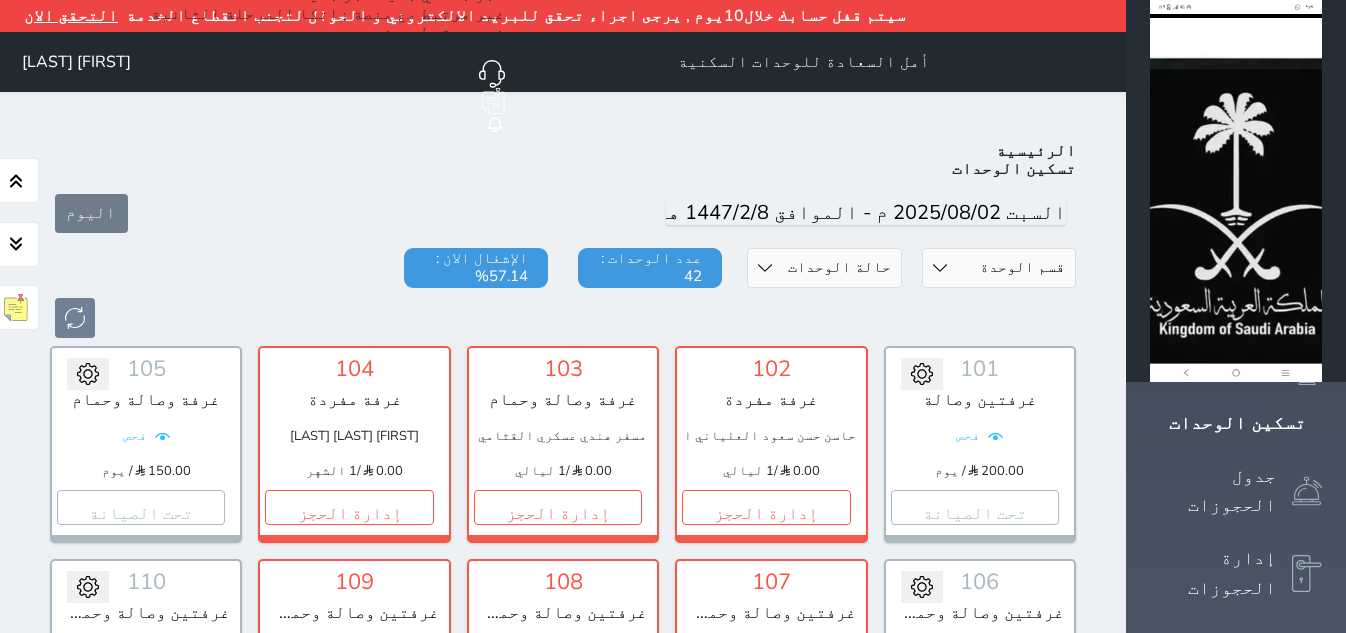 click on "104   غرفة مفردة
[FIRST] [LAST]
0.00
/
1 الشهر
إدارة الحجز               تغيير الحالة الى صيانة                   التاريخ المتوقع للانتهاء       حفظ" at bounding box center [354, 444] 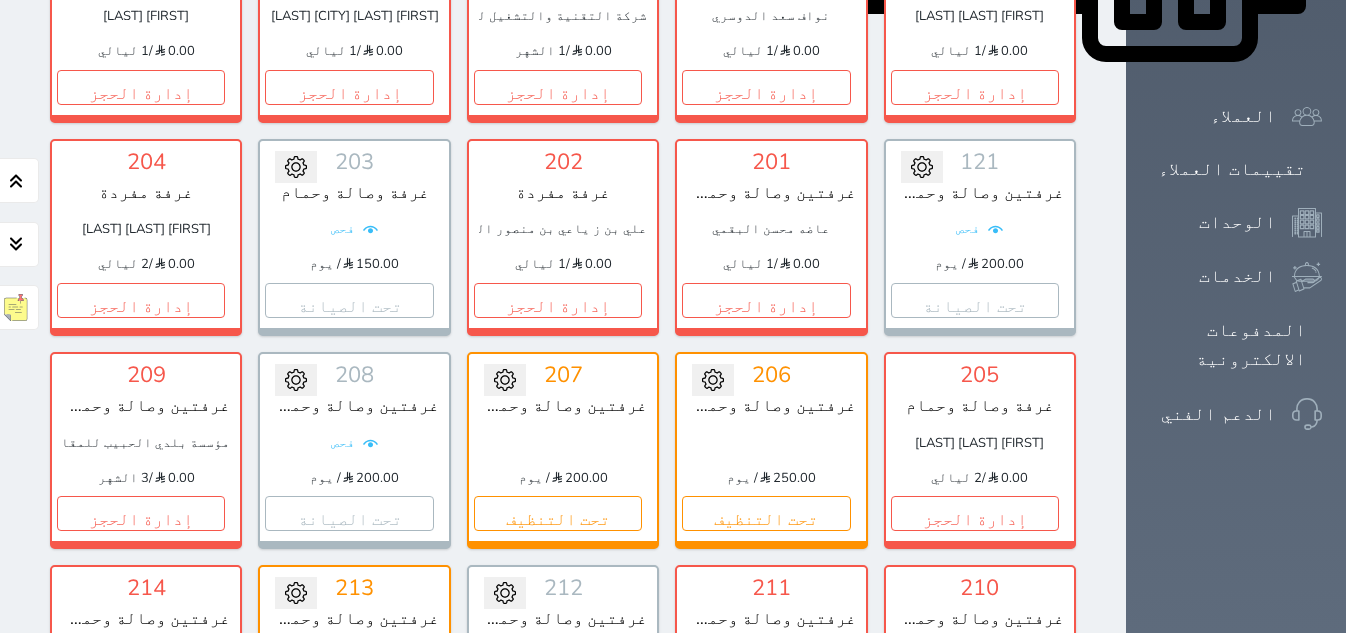 scroll, scrollTop: 1250, scrollLeft: 0, axis: vertical 